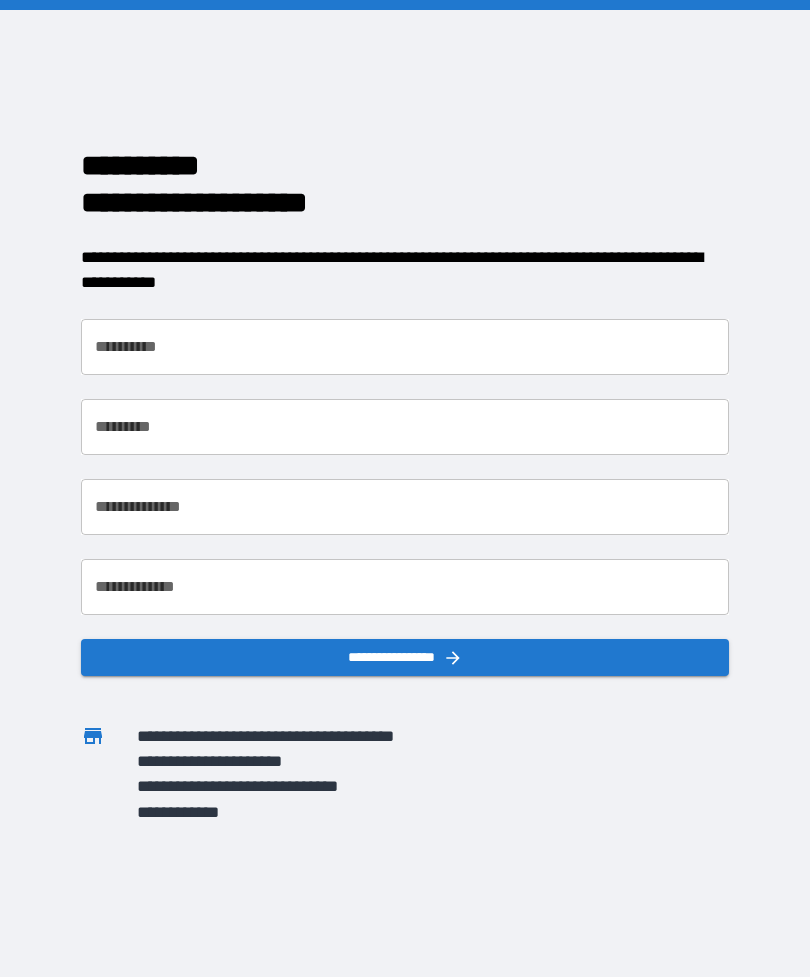 scroll, scrollTop: 0, scrollLeft: 0, axis: both 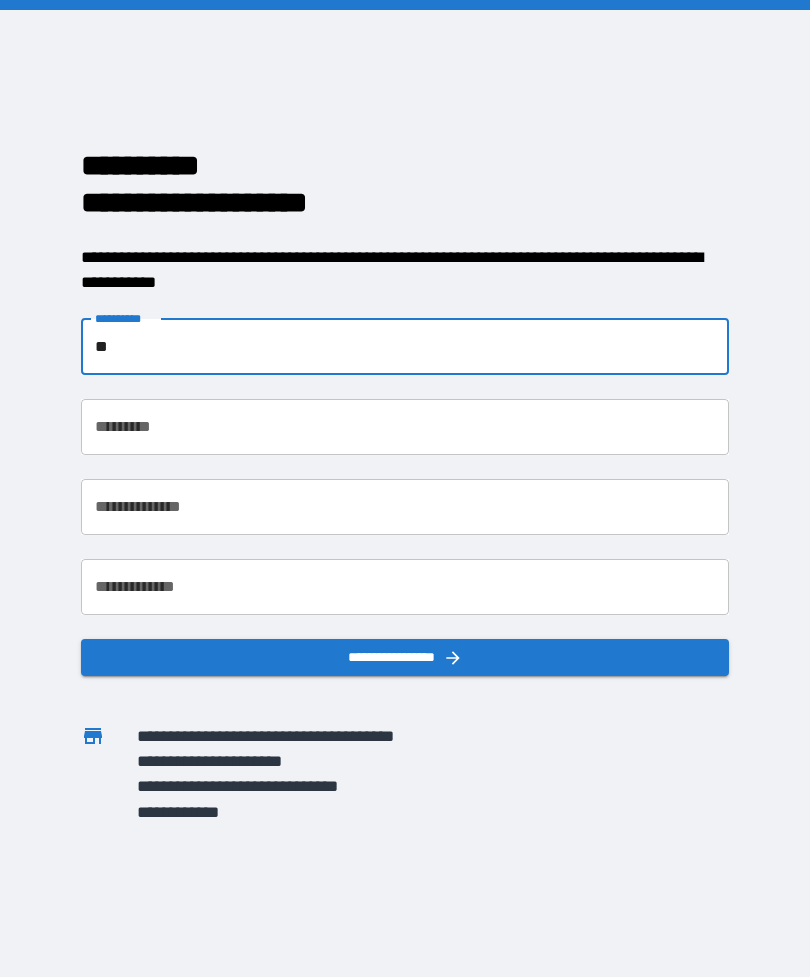 type on "**" 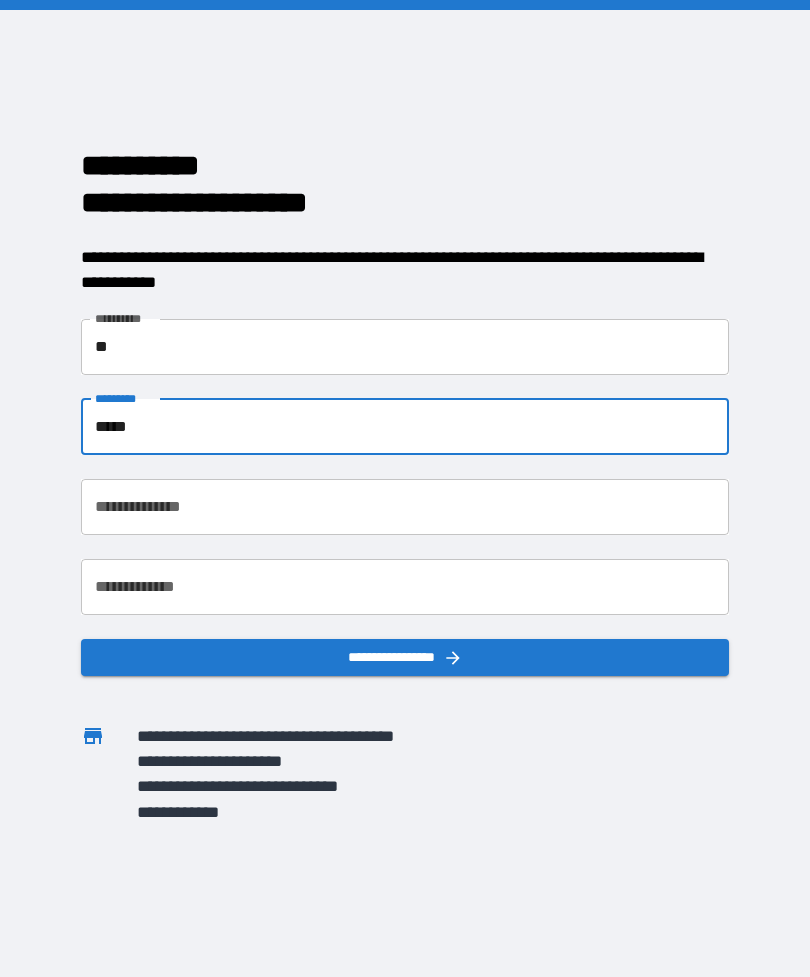 type on "*****" 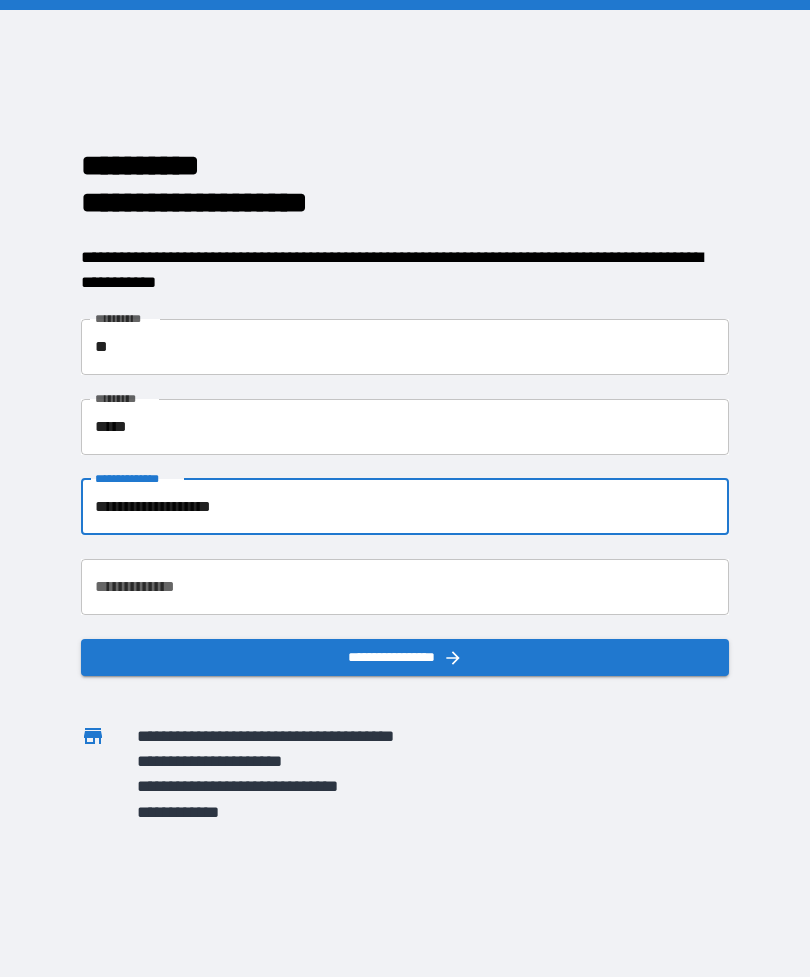 type on "**********" 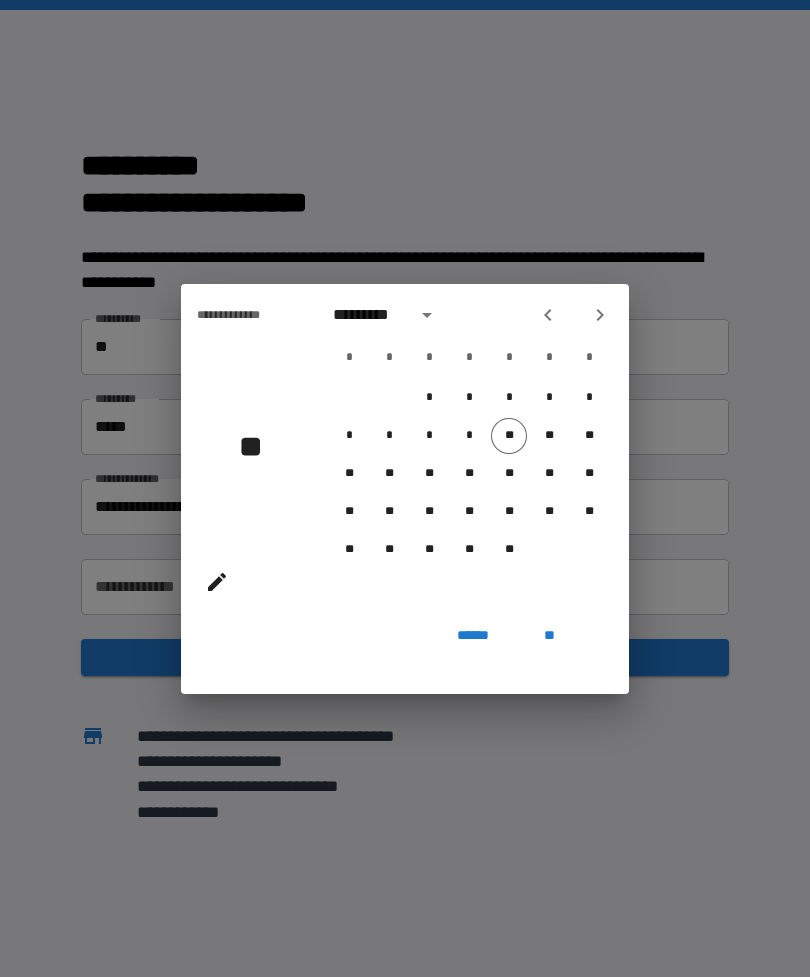 click 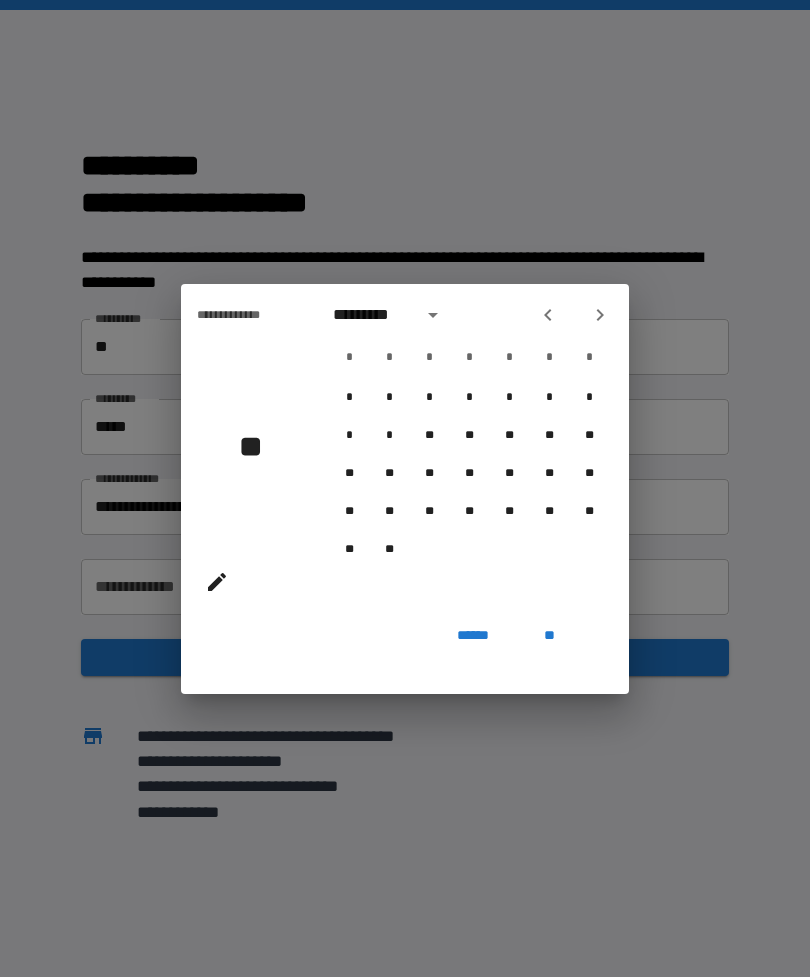 click on "**" at bounding box center [258, 446] 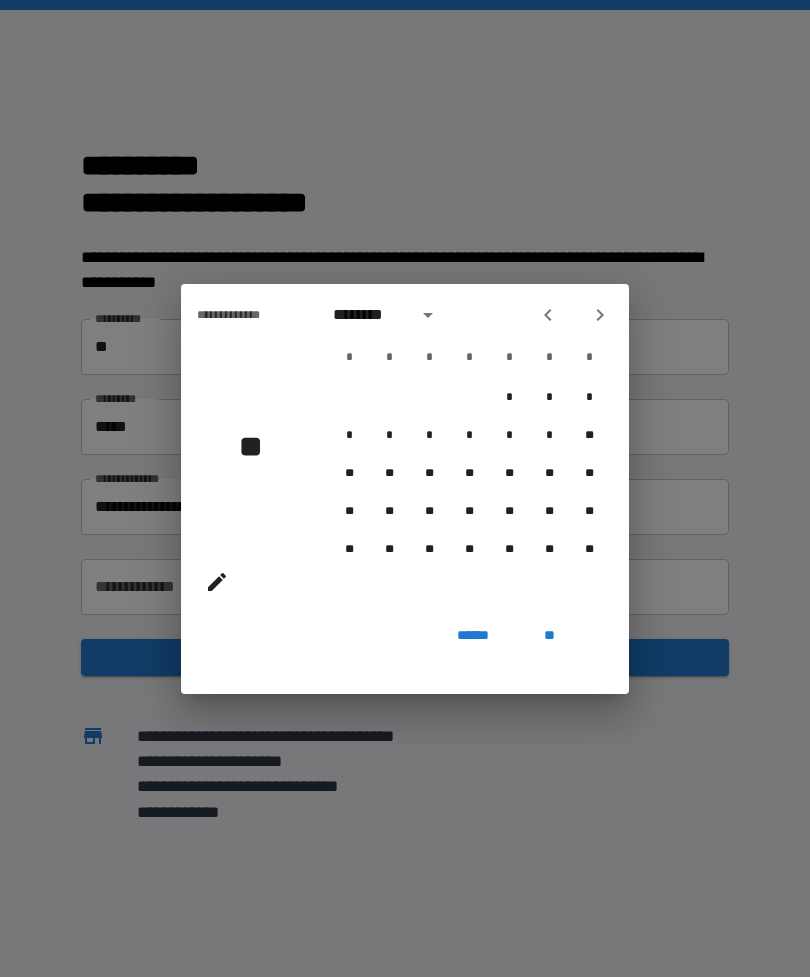 click 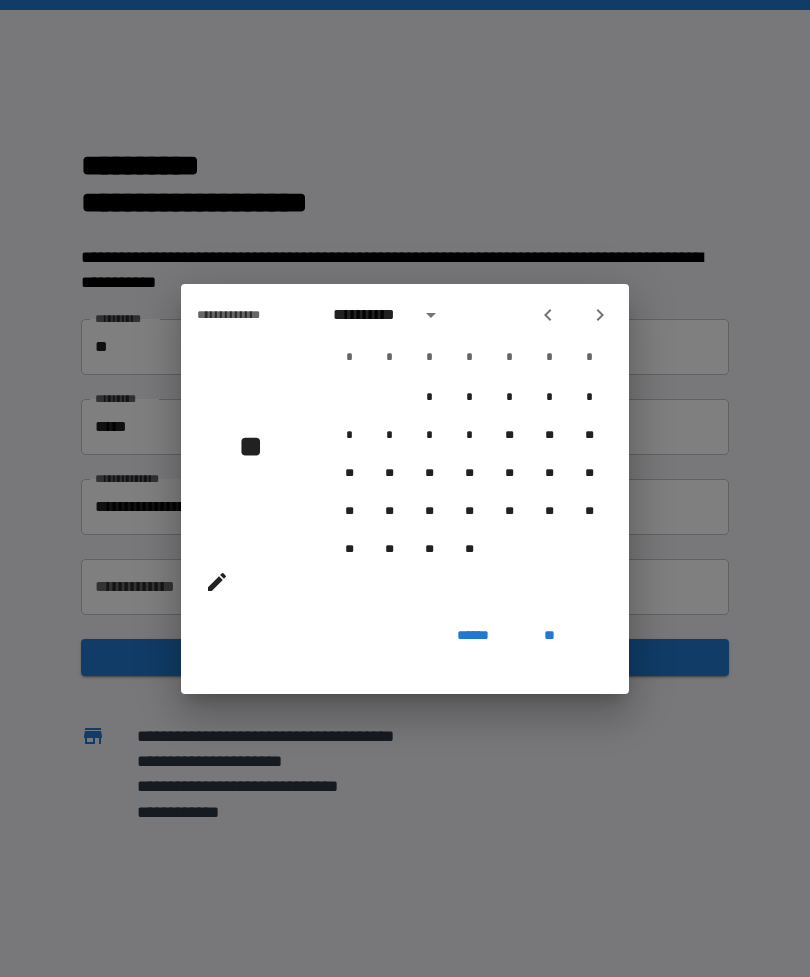 click on "**" at bounding box center (258, 446) 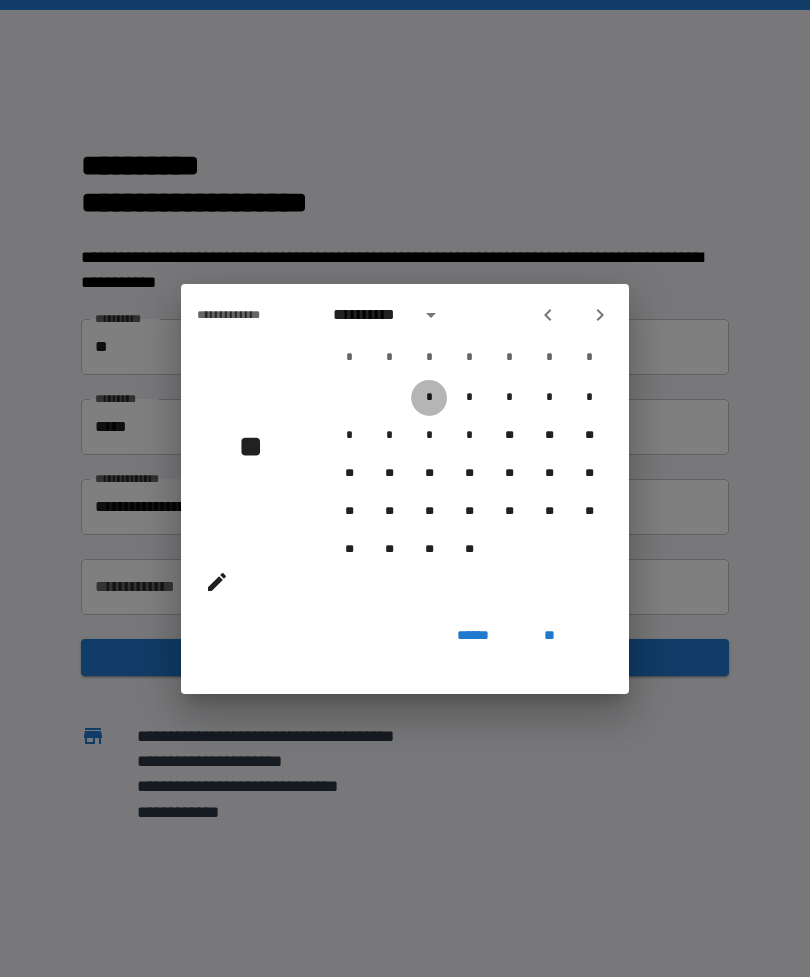 click on "*" at bounding box center [429, 398] 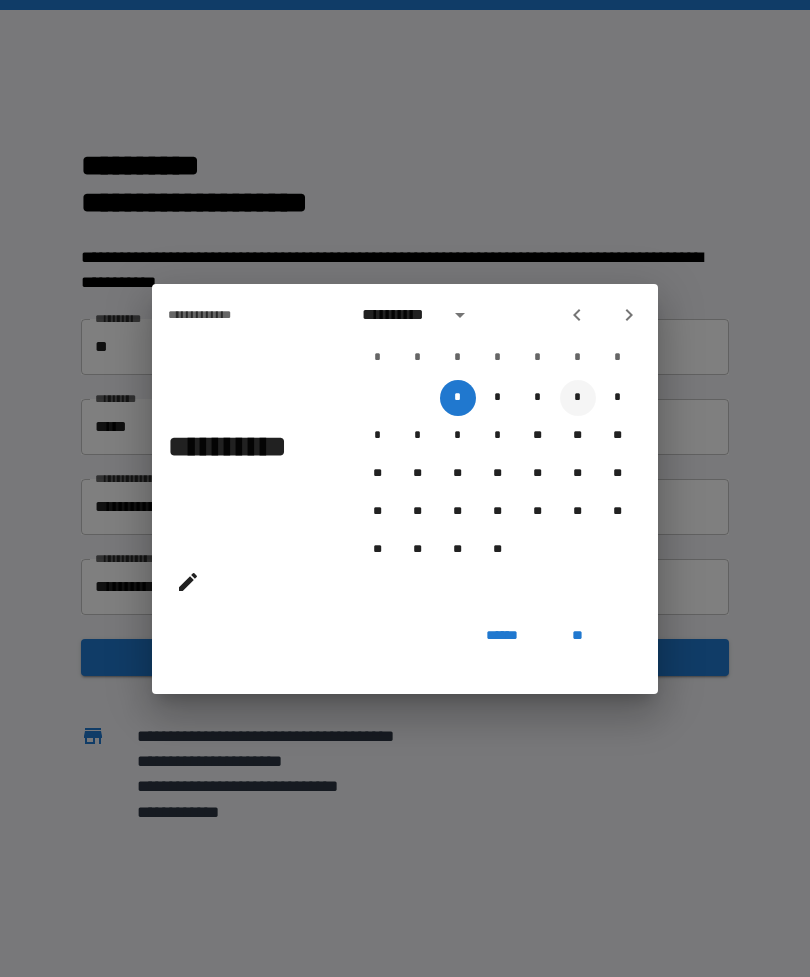 click on "*" at bounding box center [578, 398] 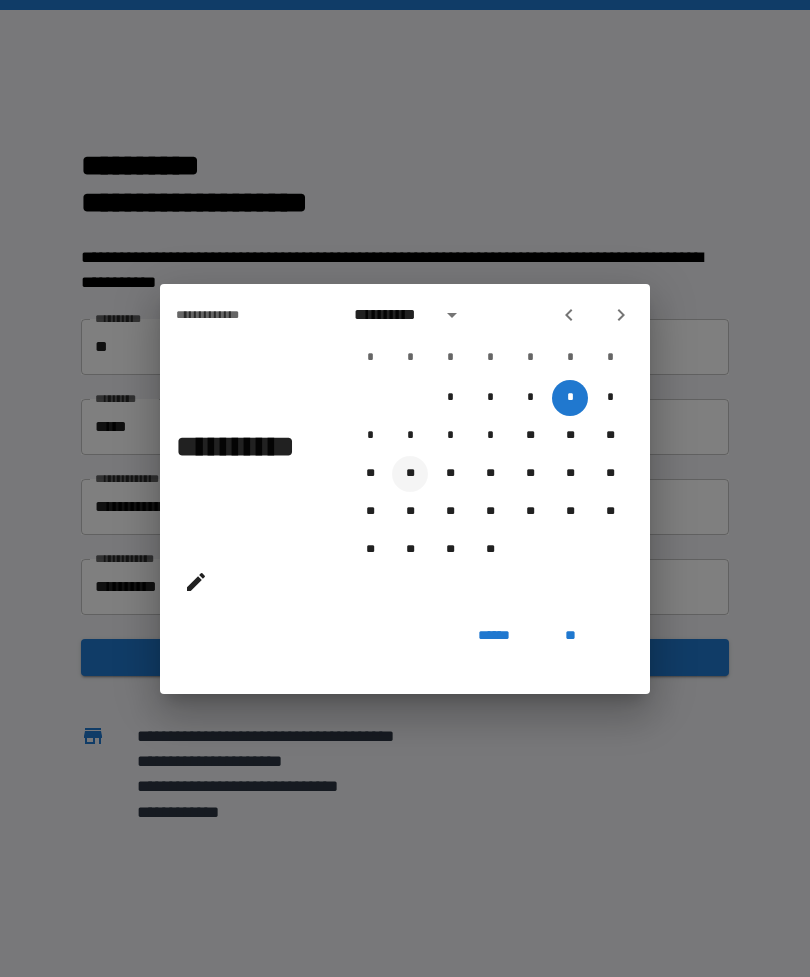 click on "**" at bounding box center [410, 474] 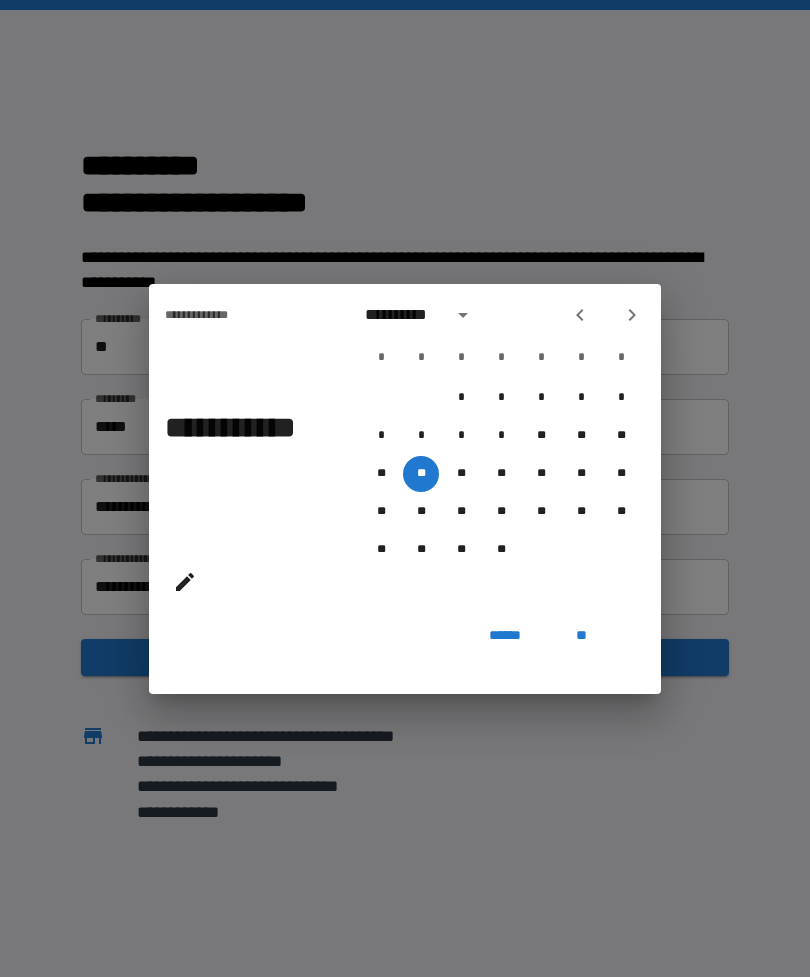 click 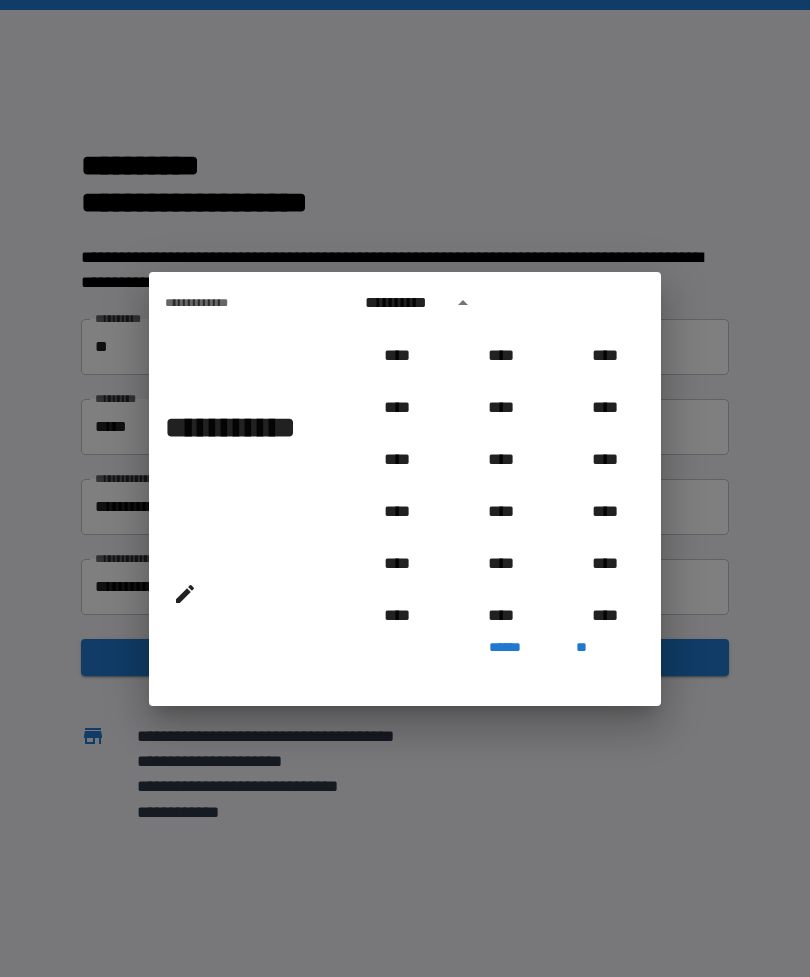 scroll, scrollTop: 827, scrollLeft: 0, axis: vertical 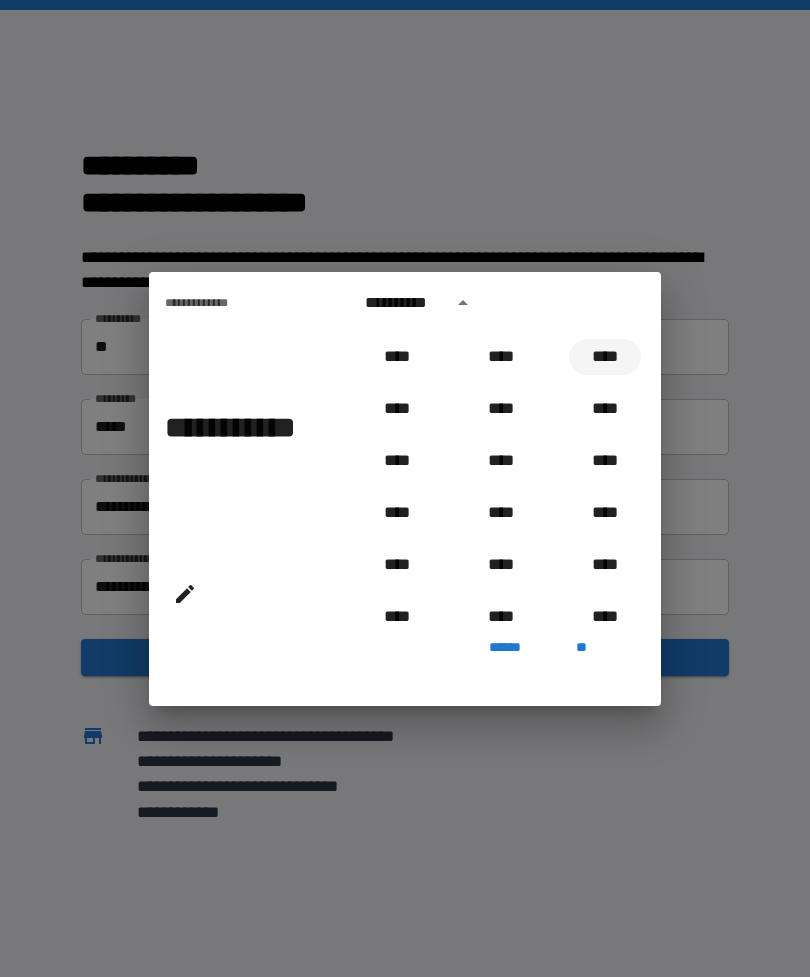 click on "****" at bounding box center [605, 357] 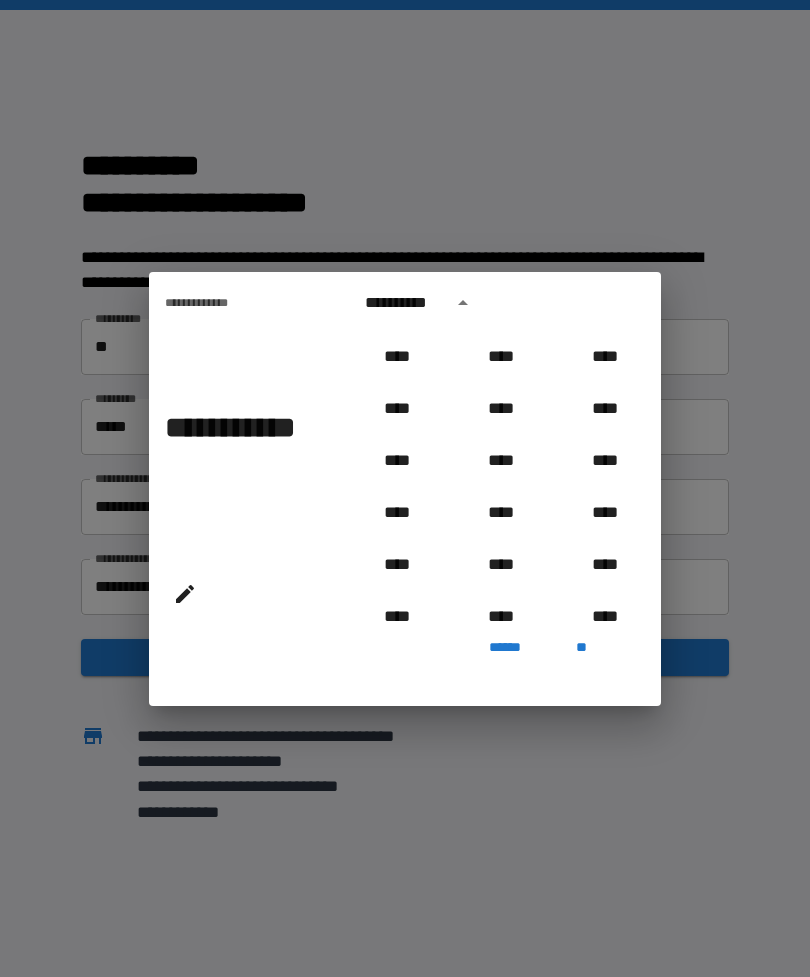 type on "**********" 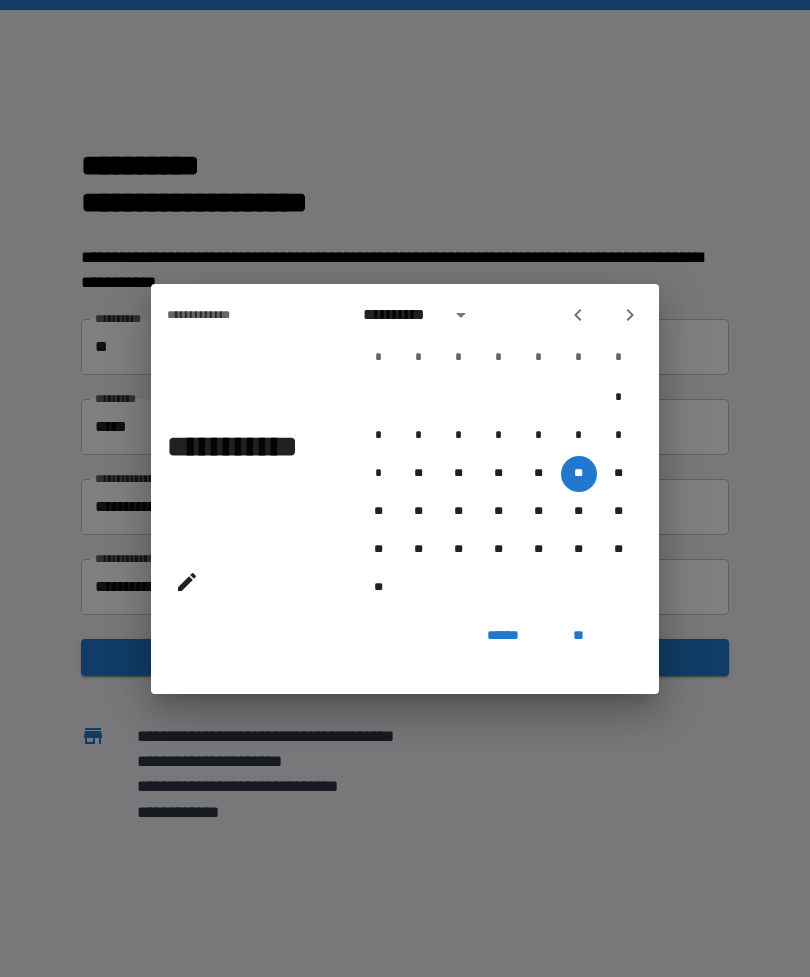 click on "**" at bounding box center (579, 636) 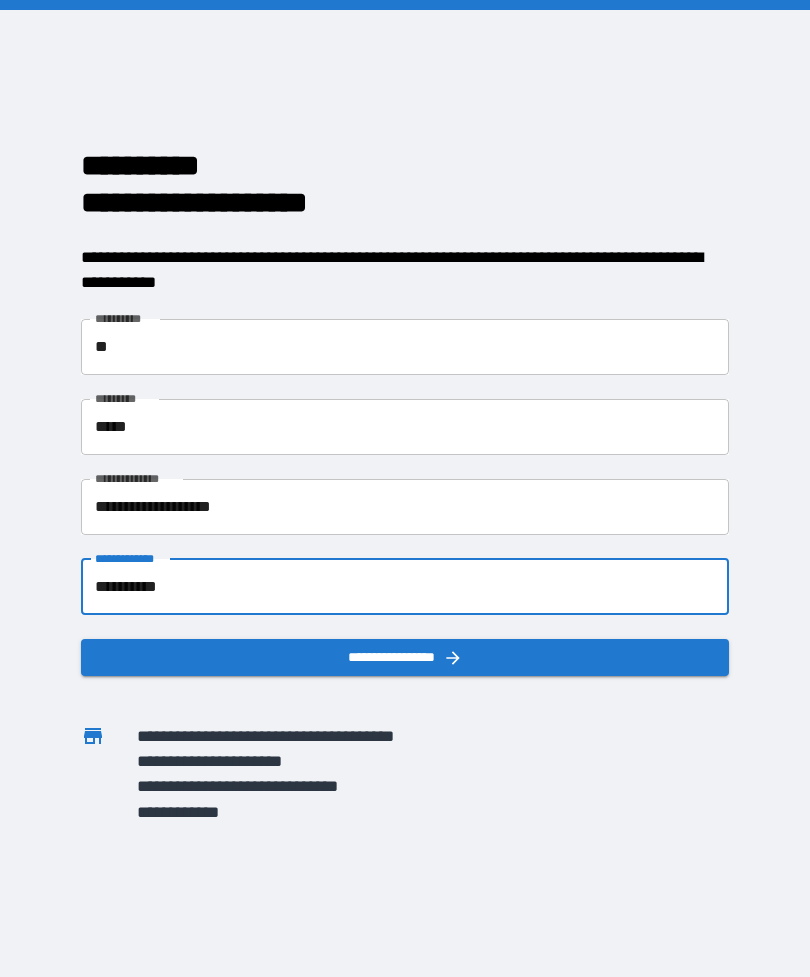 click on "**********" at bounding box center (405, 657) 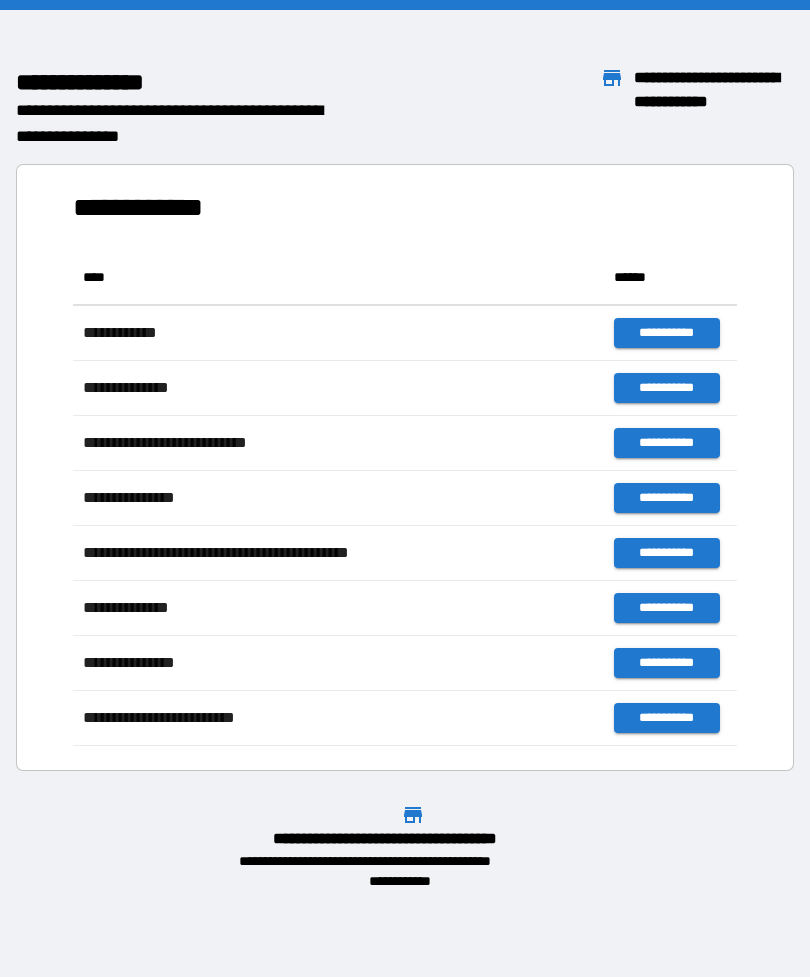 scroll, scrollTop: 496, scrollLeft: 664, axis: both 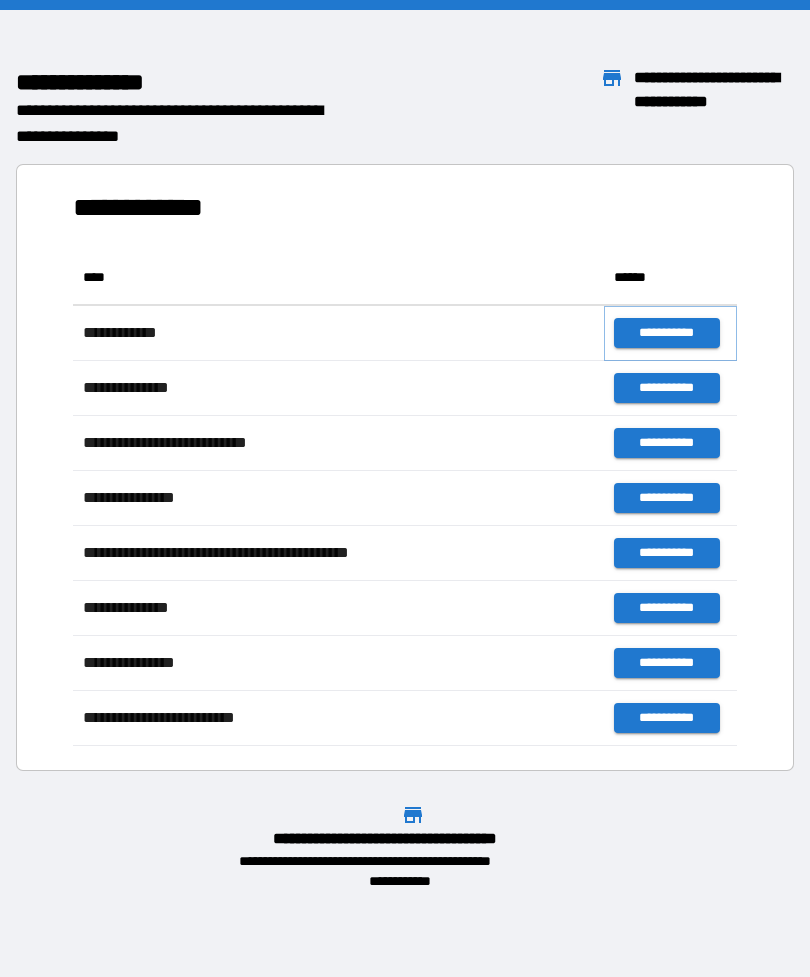 click on "**********" at bounding box center (666, 333) 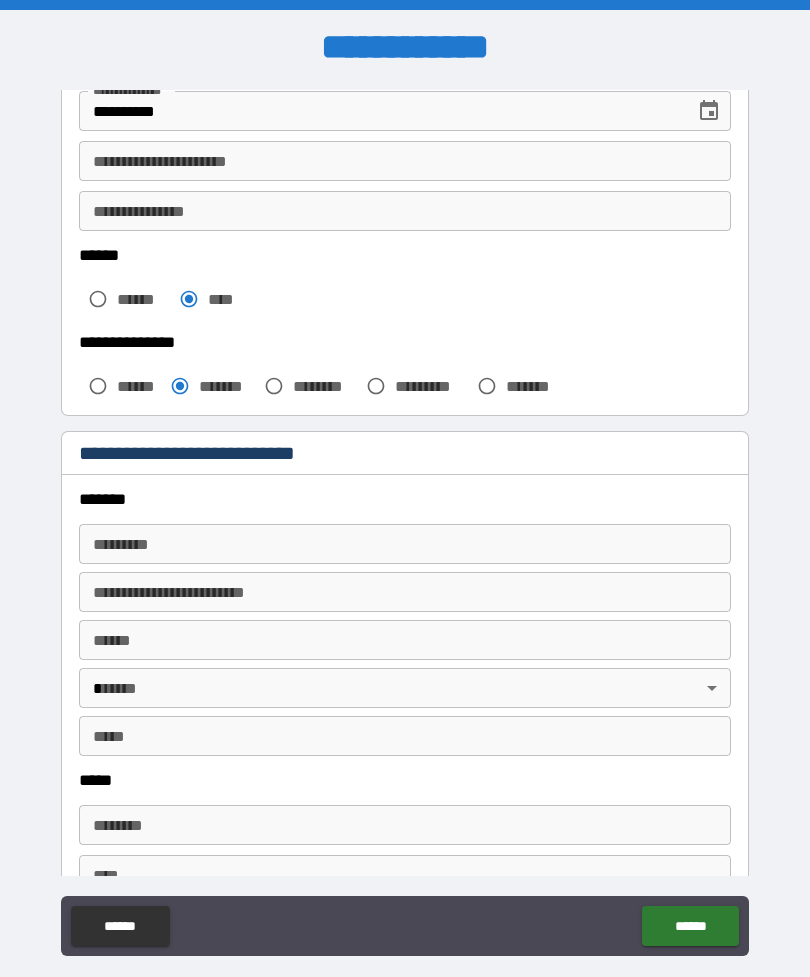 scroll, scrollTop: 392, scrollLeft: 0, axis: vertical 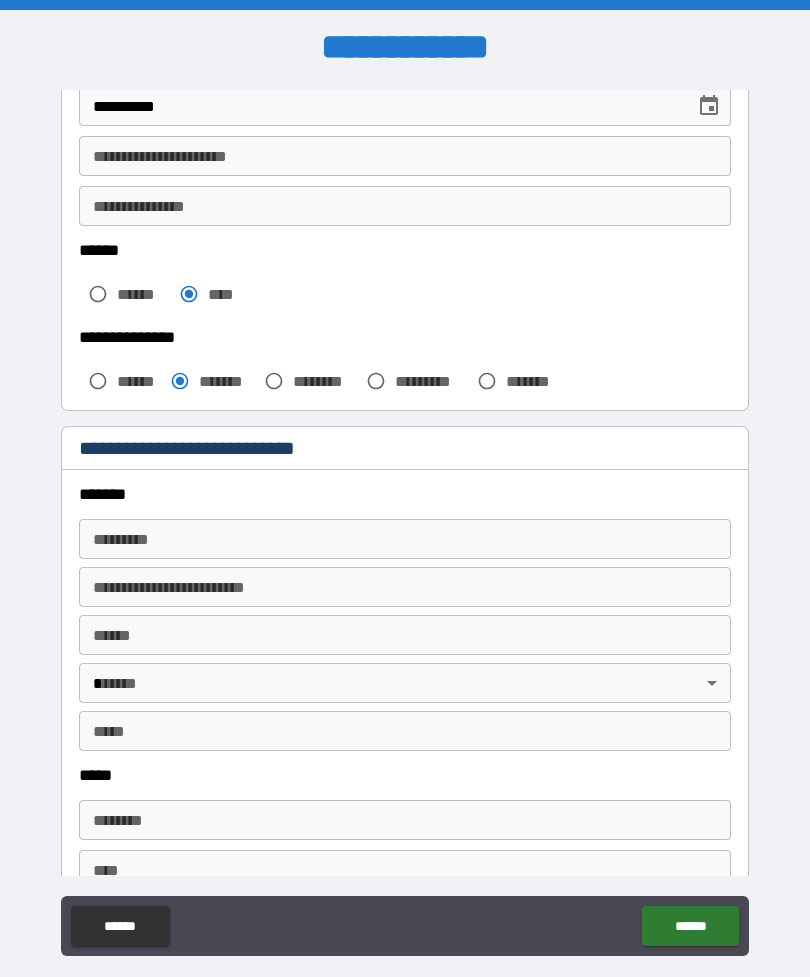 click on "*******   *" at bounding box center [405, 539] 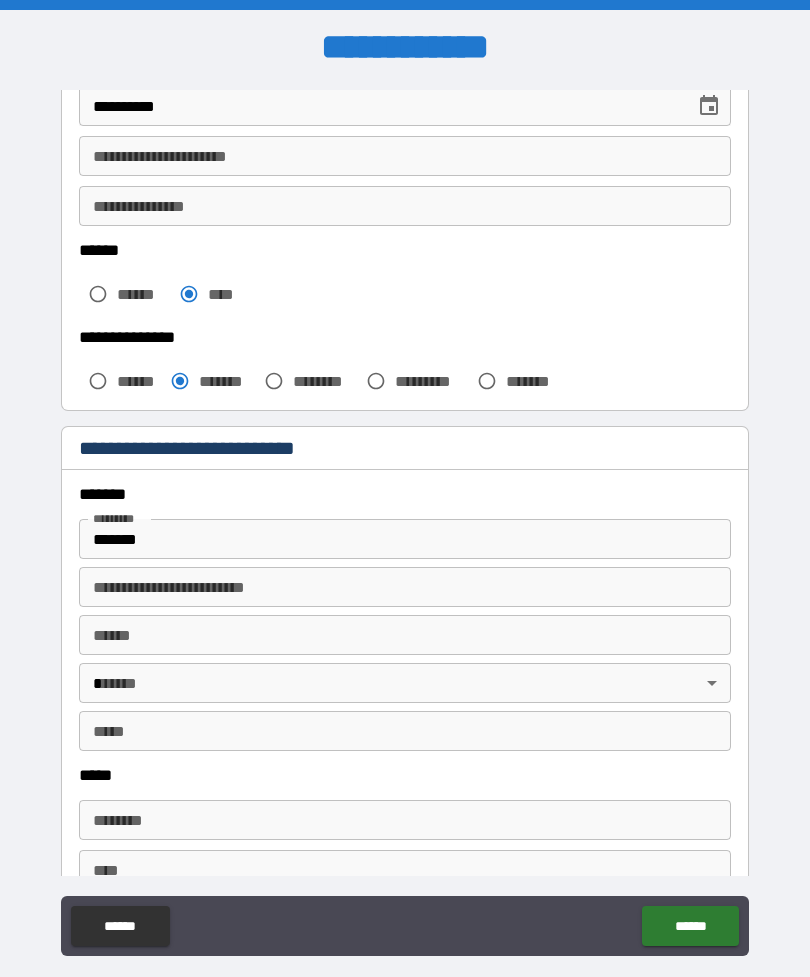type on "**********" 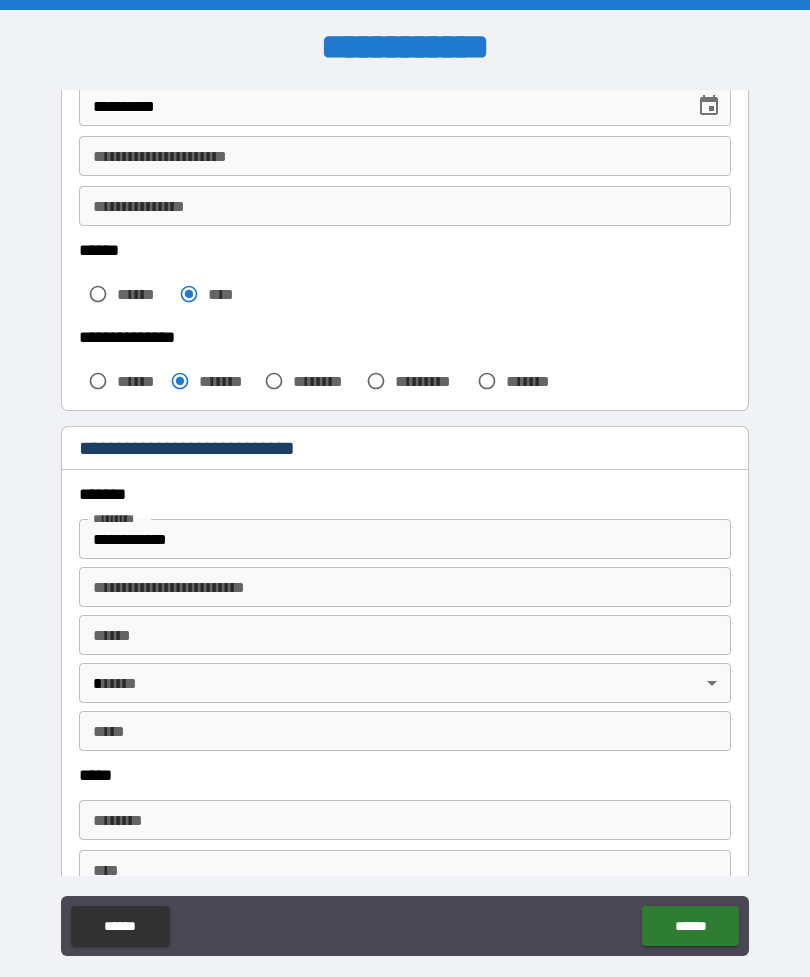 click on "****   *" at bounding box center [405, 635] 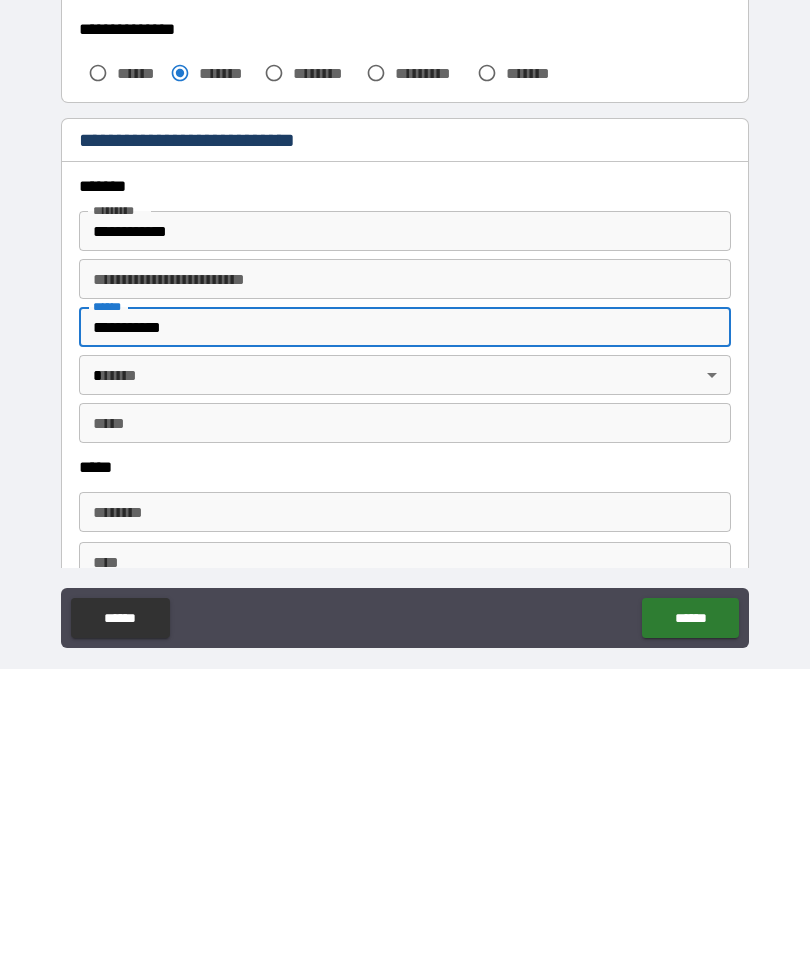 type on "**********" 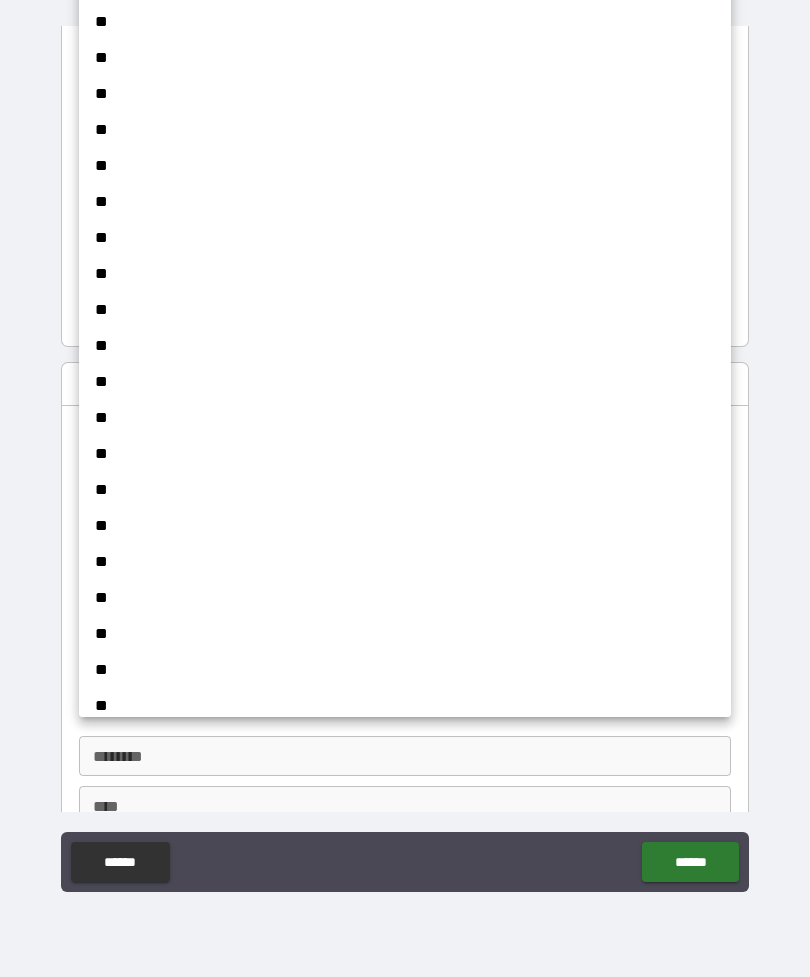 scroll, scrollTop: 785, scrollLeft: 0, axis: vertical 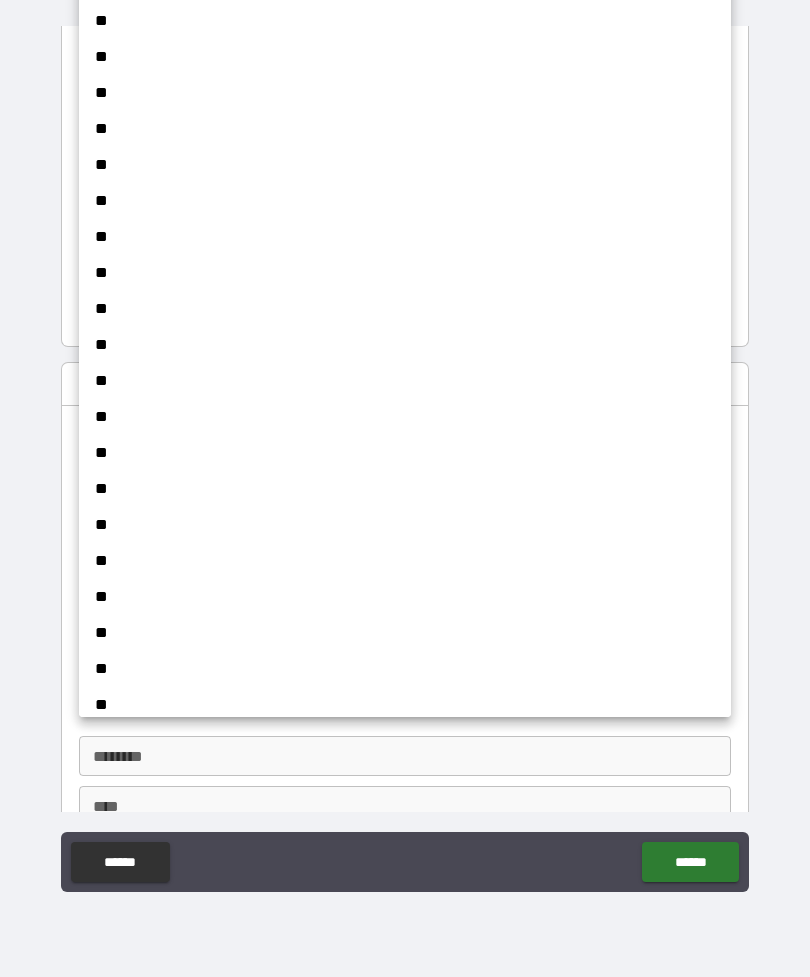 click on "**" at bounding box center [405, 597] 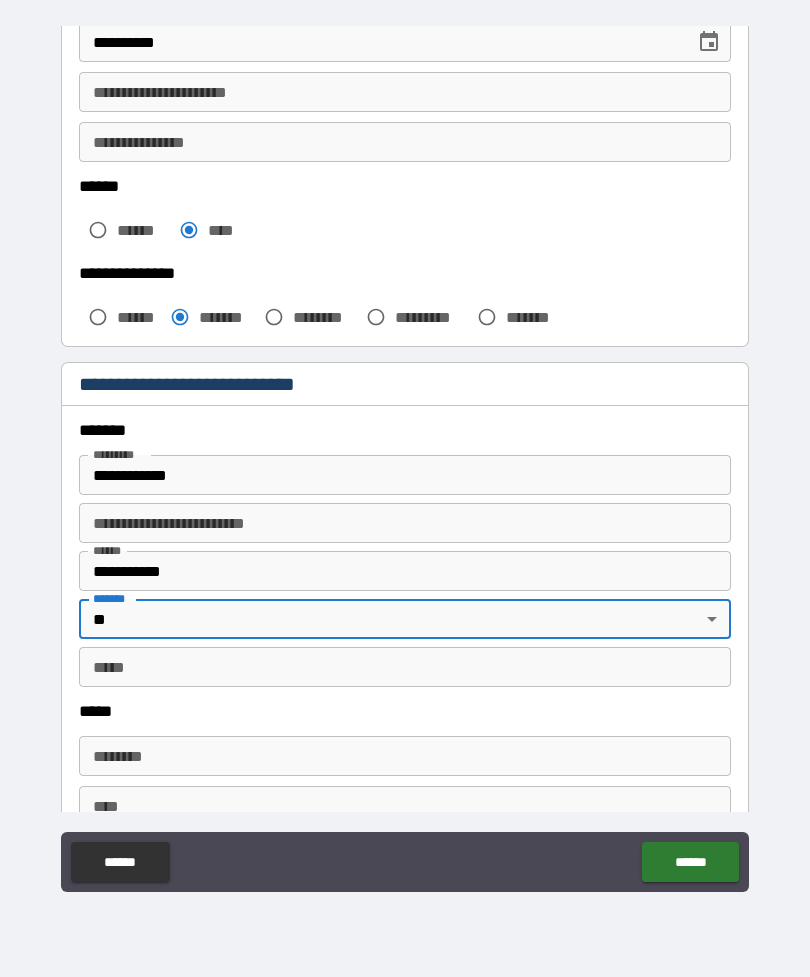 type on "**" 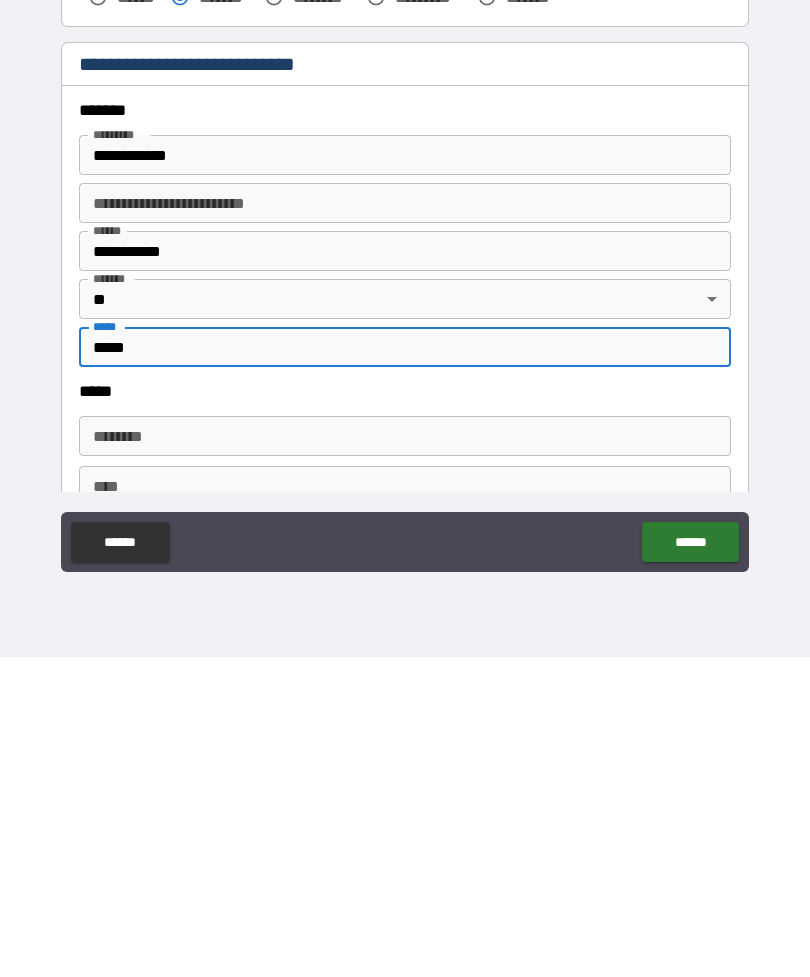 type on "*****" 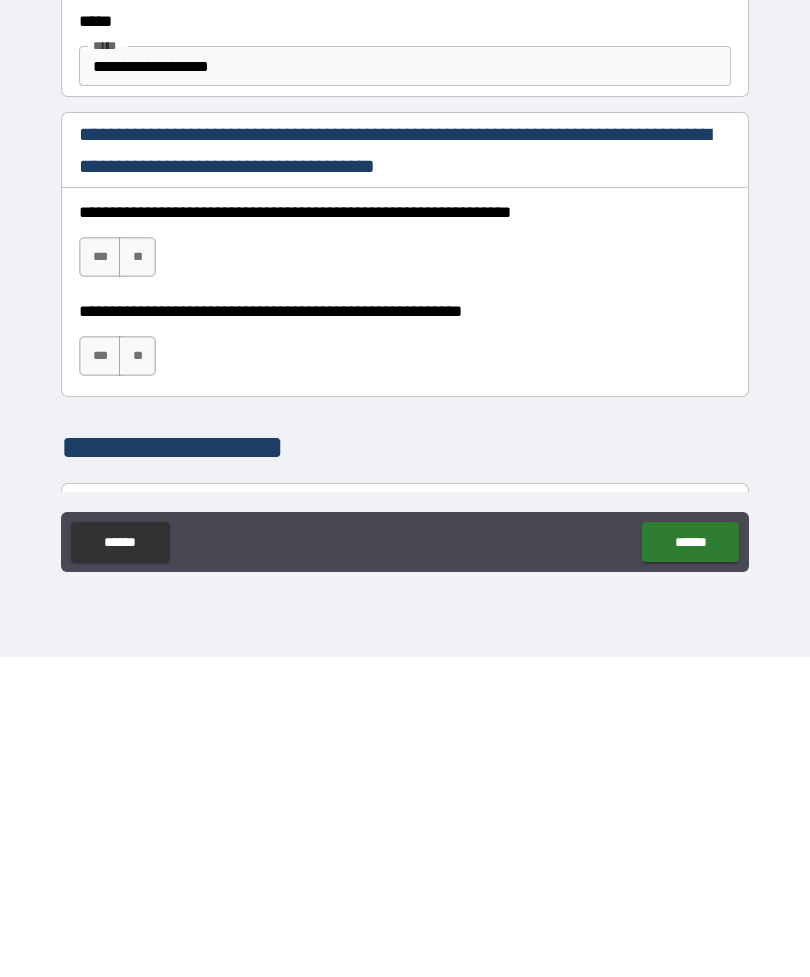scroll, scrollTop: 952, scrollLeft: 0, axis: vertical 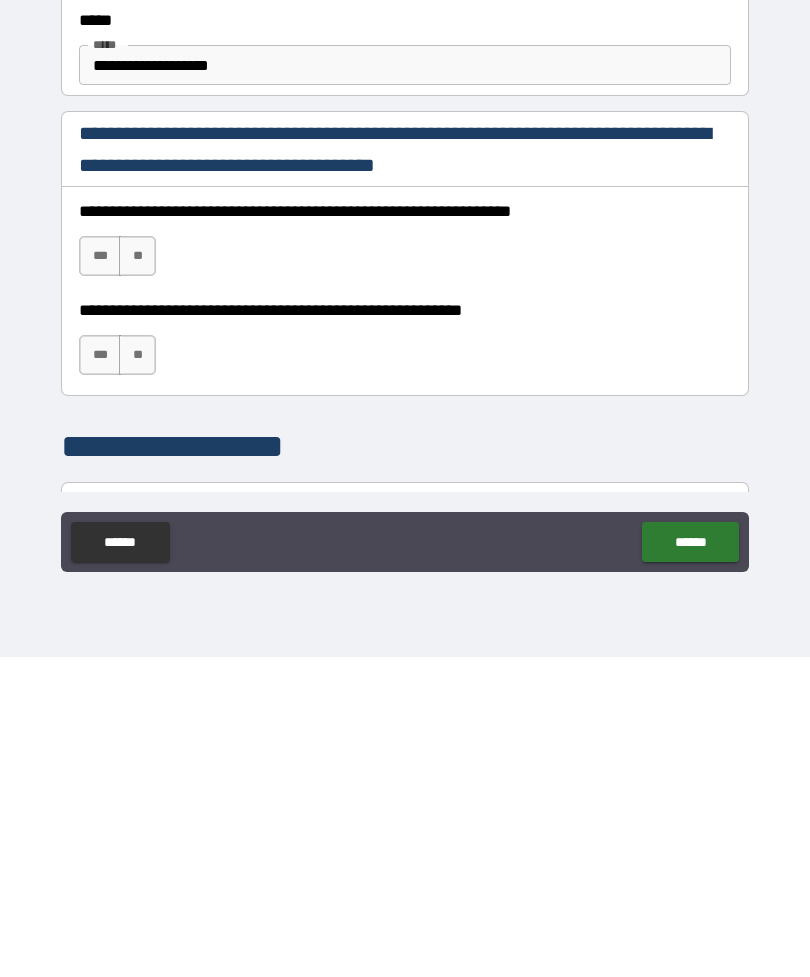 type on "**********" 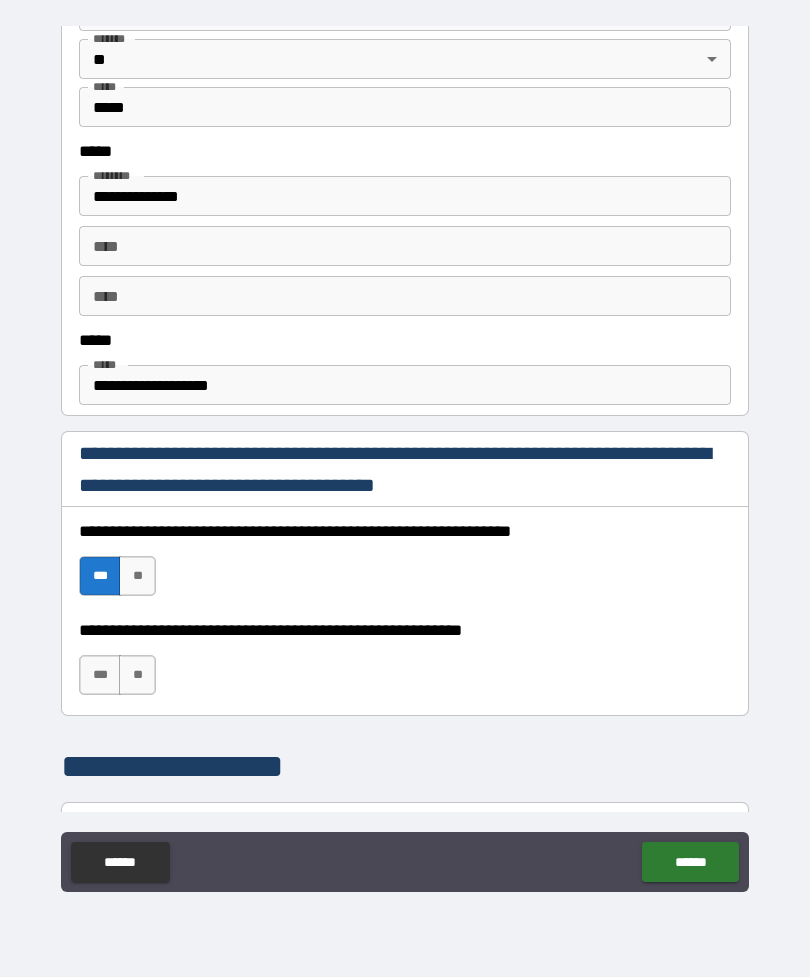 click on "***" at bounding box center (100, 675) 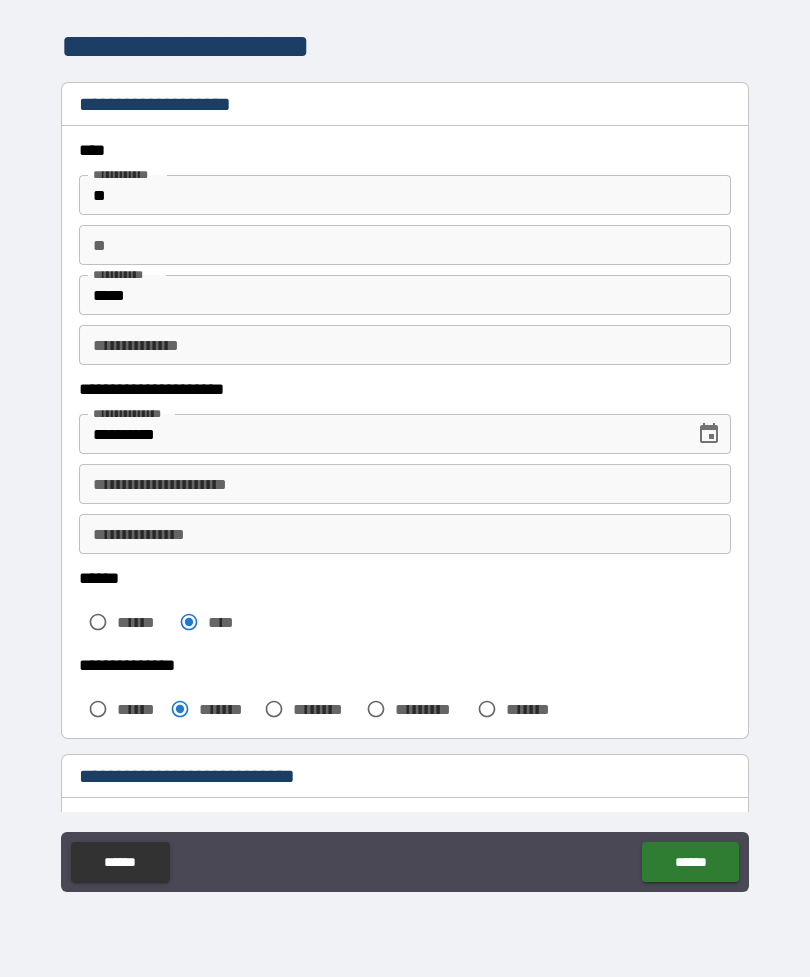 scroll, scrollTop: 0, scrollLeft: 0, axis: both 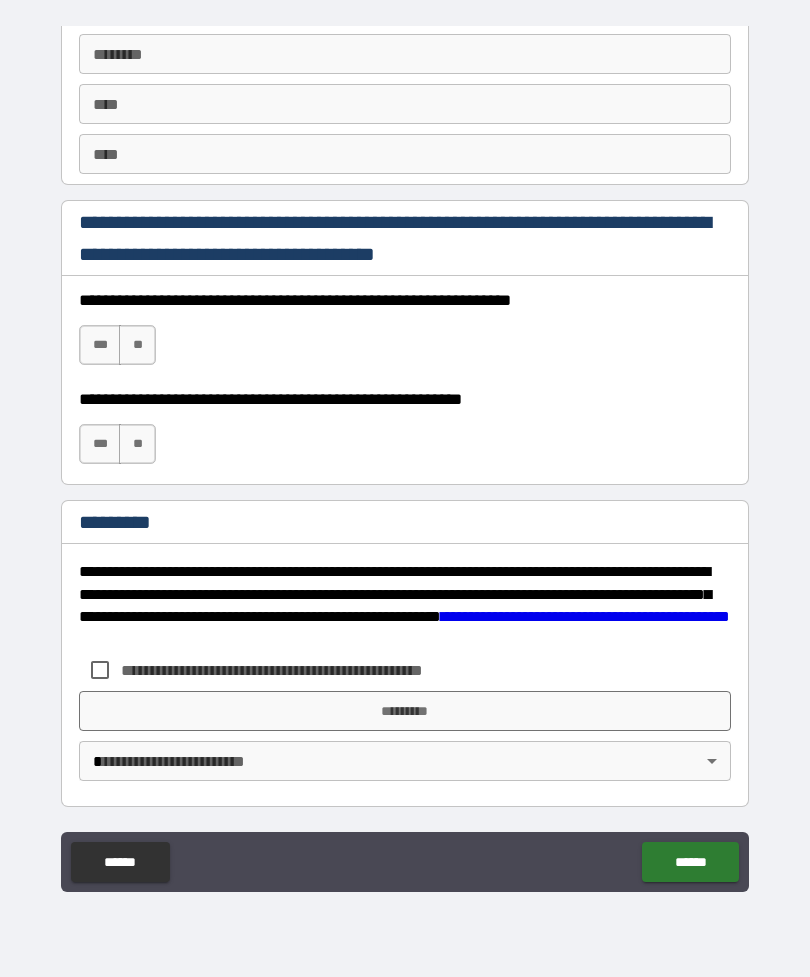 type on "******" 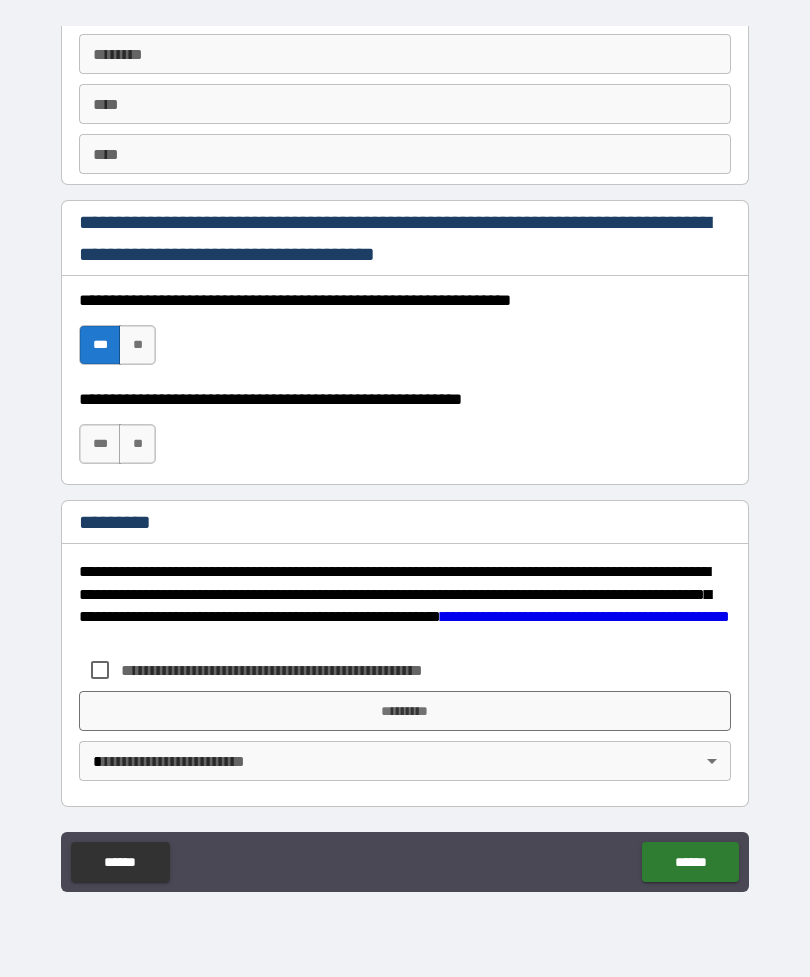 click on "***" at bounding box center (100, 444) 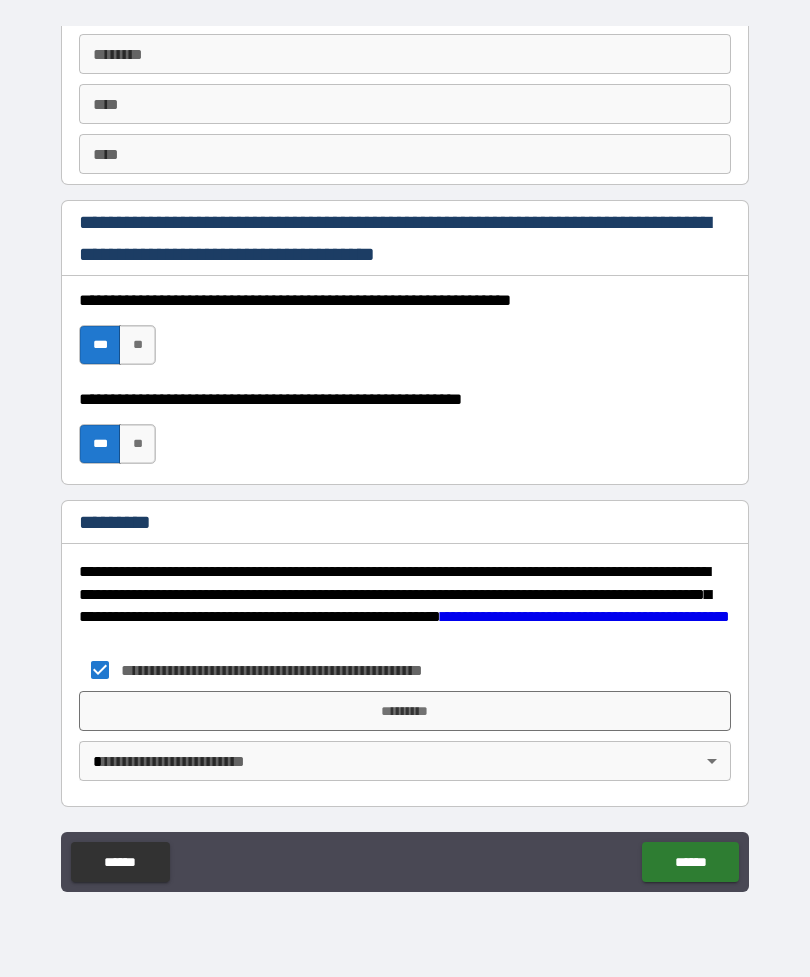 click on "*********" at bounding box center [405, 711] 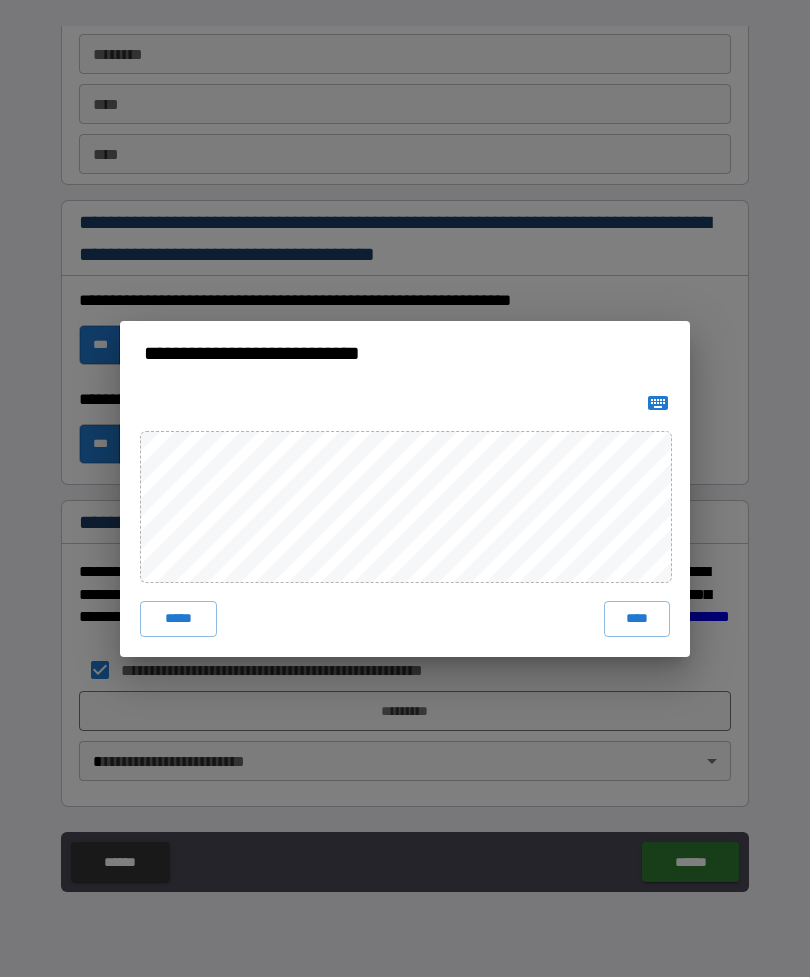 click on "****" at bounding box center (637, 619) 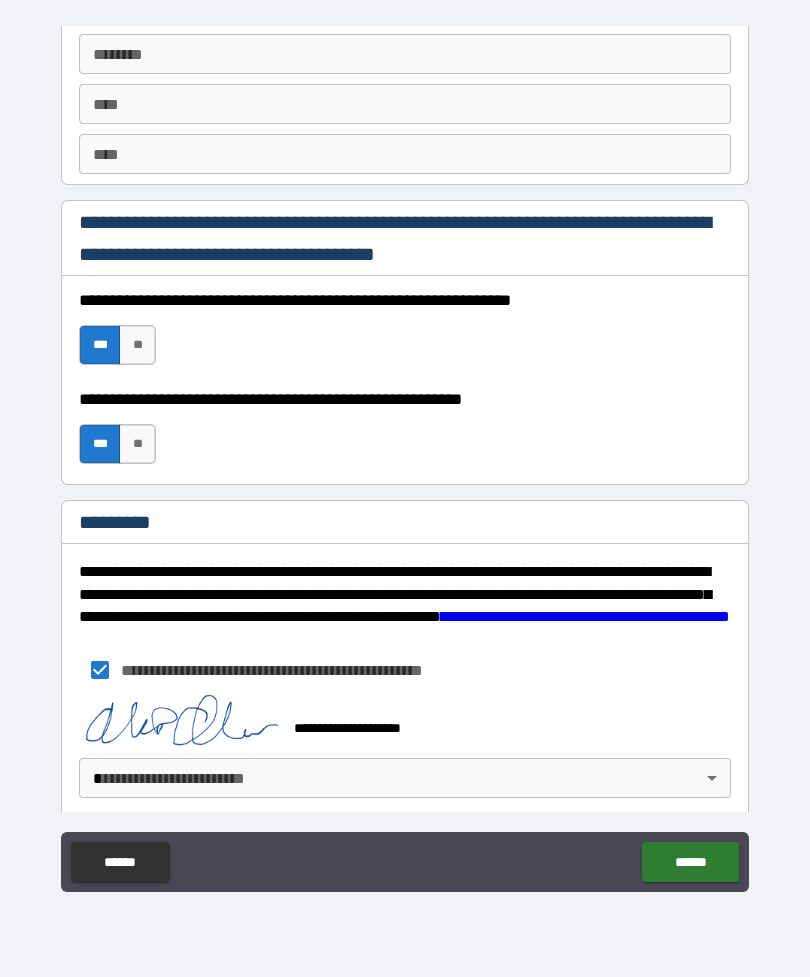 click on "******" at bounding box center [690, 862] 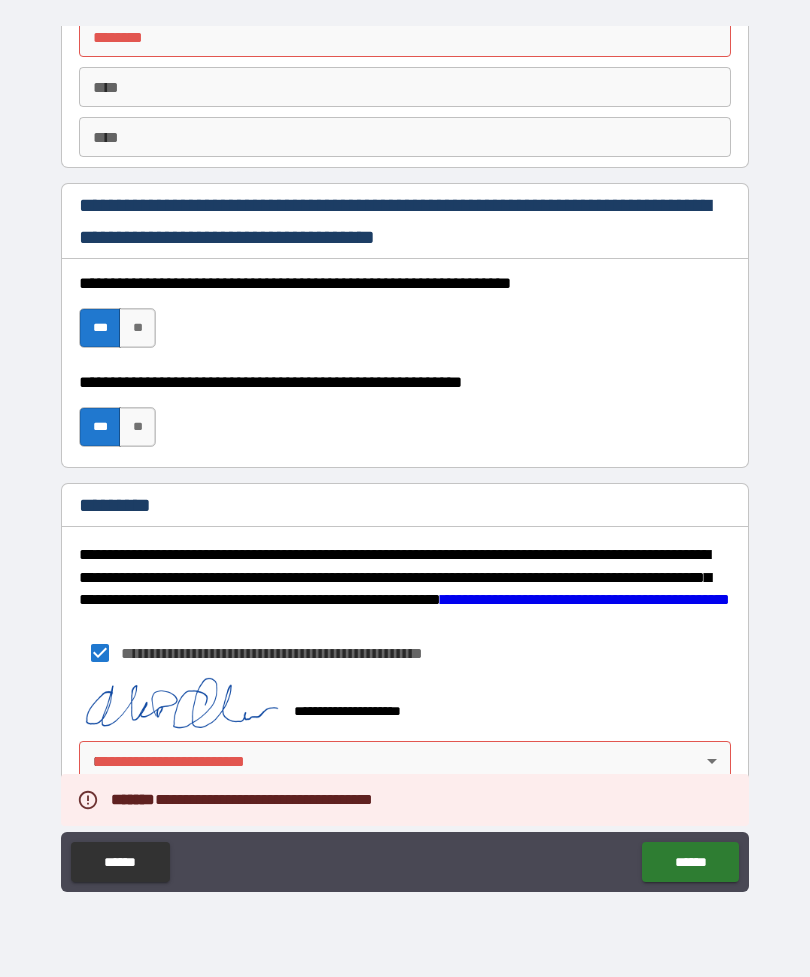 scroll, scrollTop: 2837, scrollLeft: 0, axis: vertical 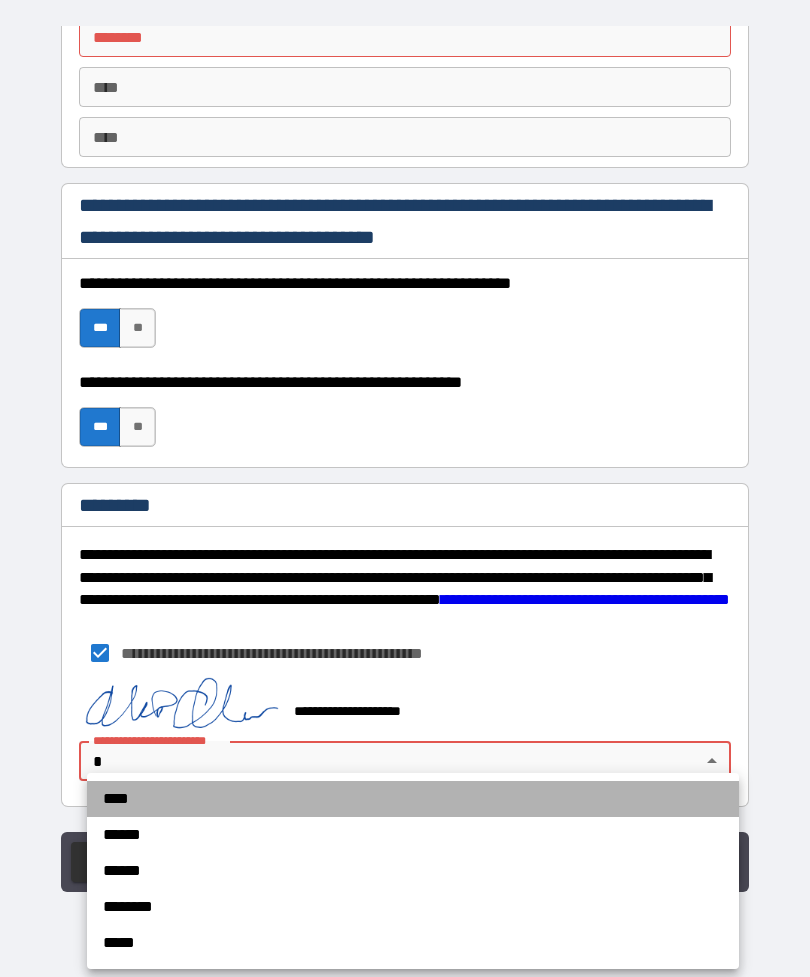 click on "****" at bounding box center (413, 799) 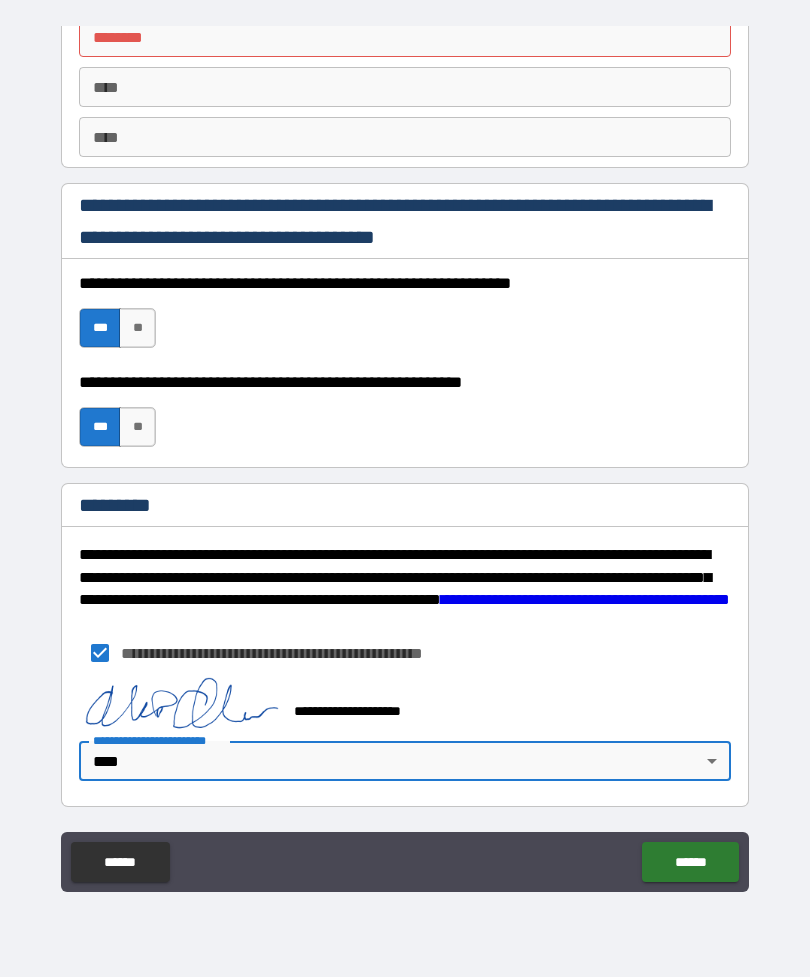 click on "******" at bounding box center [690, 862] 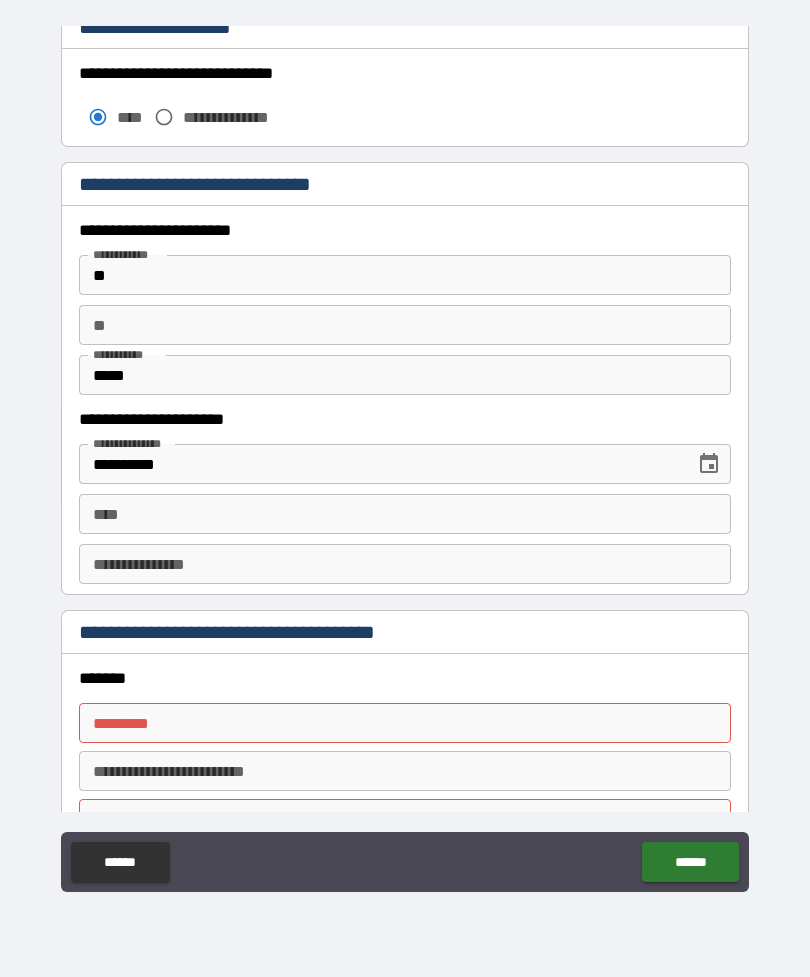 scroll, scrollTop: 1793, scrollLeft: 0, axis: vertical 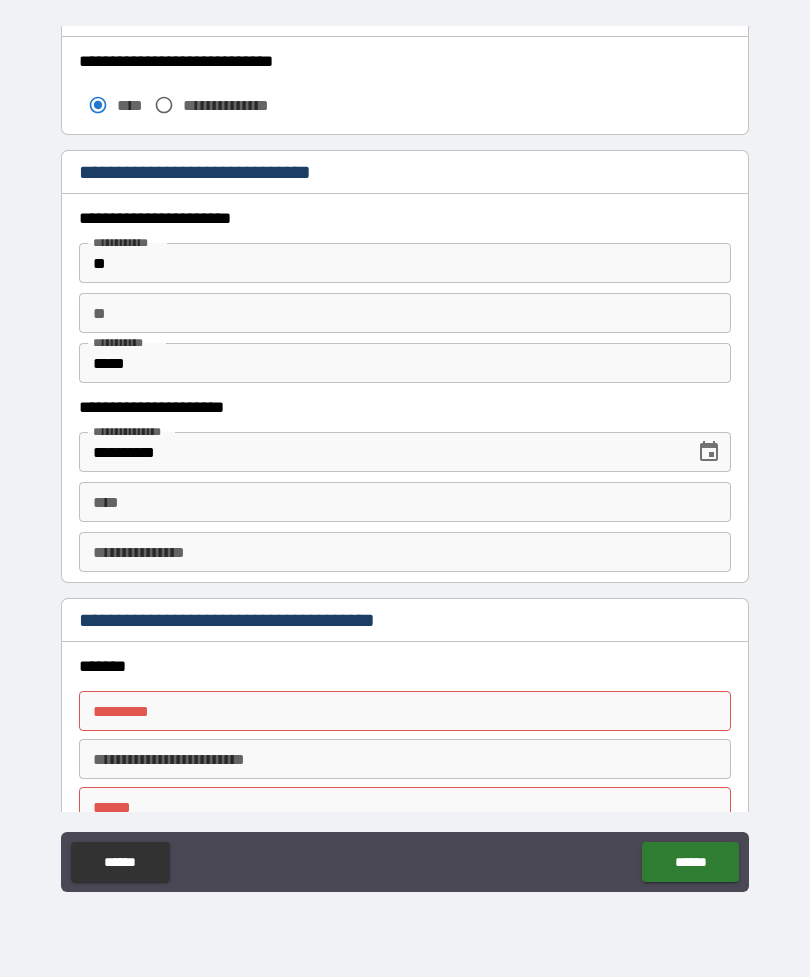click on "**" at bounding box center (405, 263) 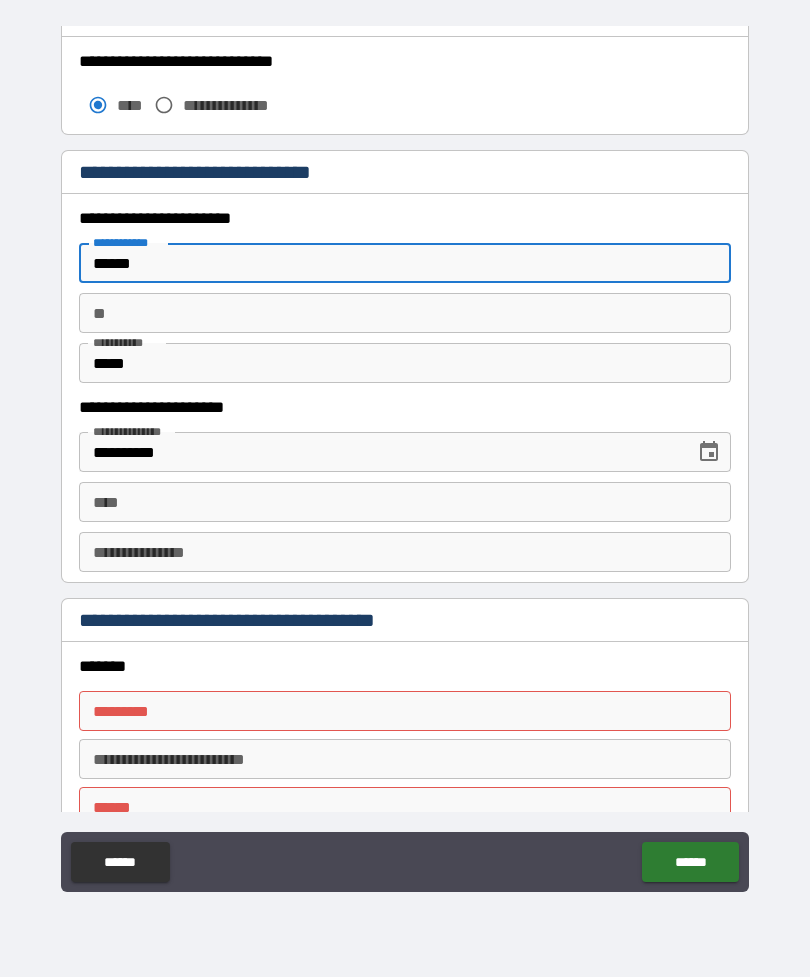 type on "******" 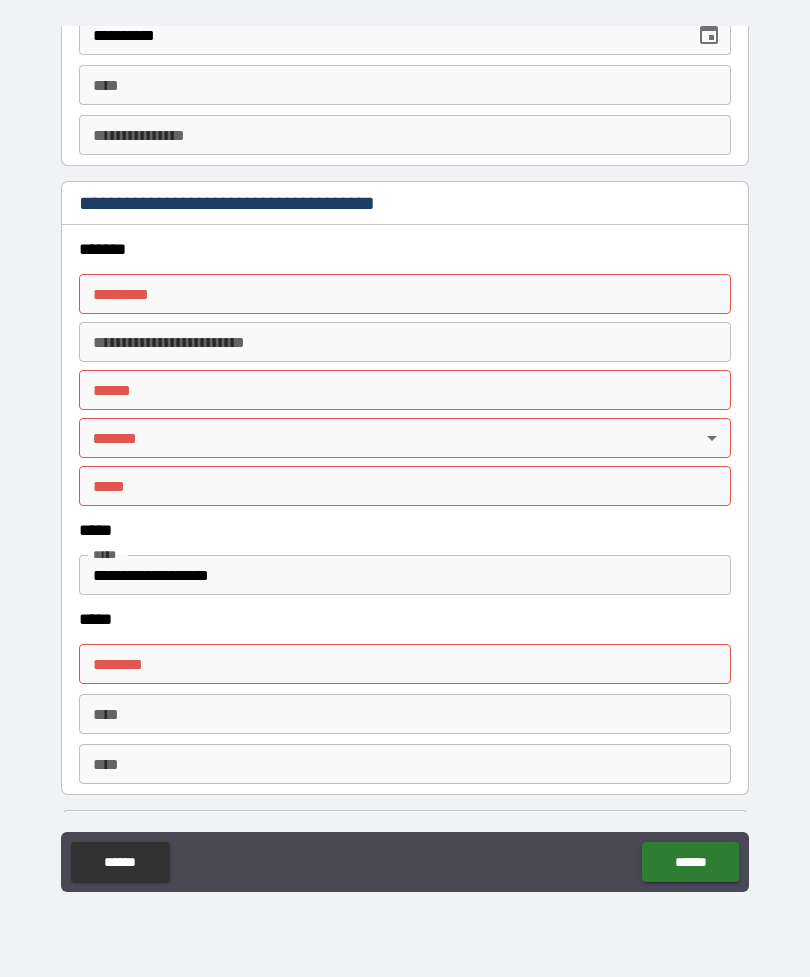 scroll, scrollTop: 2209, scrollLeft: 0, axis: vertical 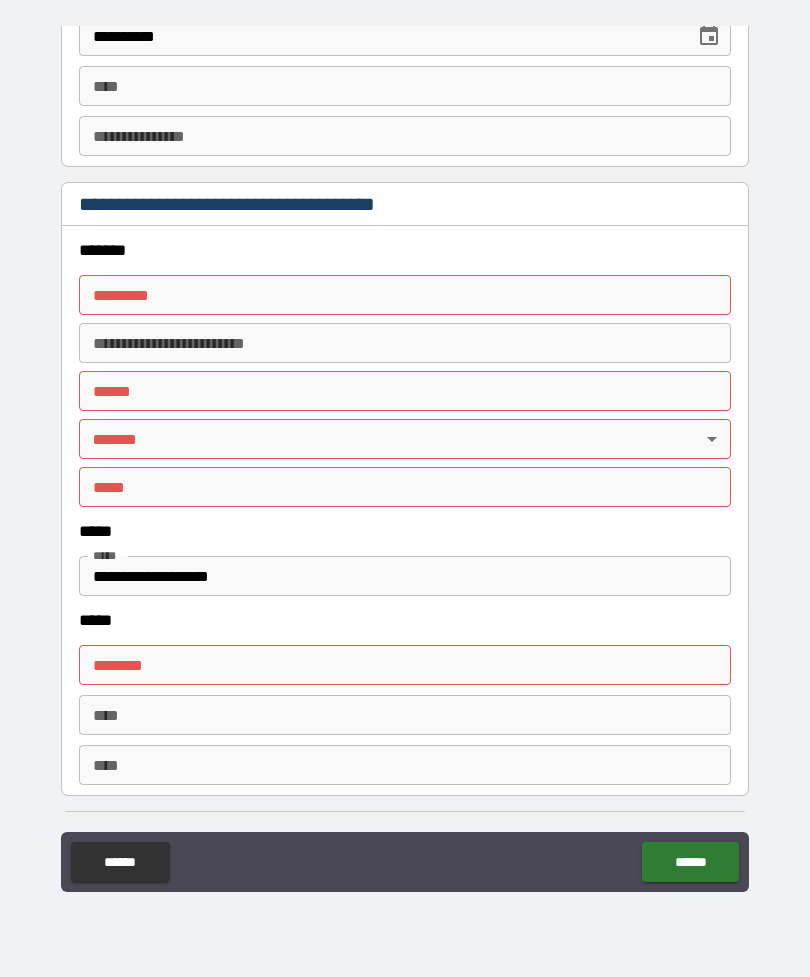 click on "*******   *" at bounding box center (405, 295) 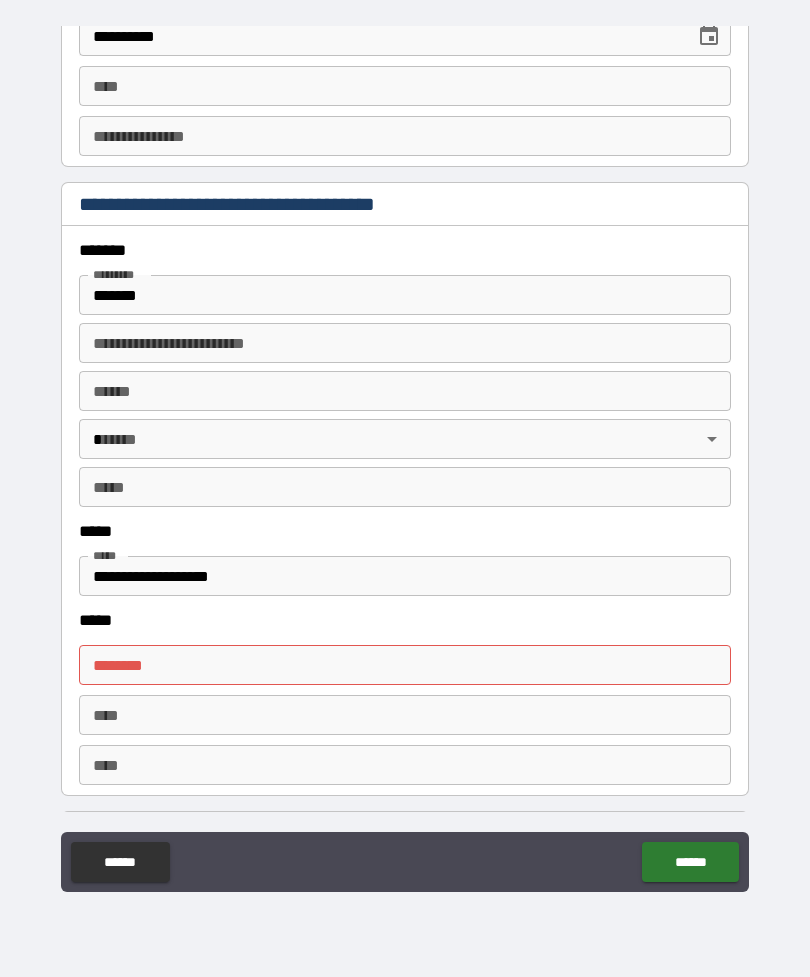 type on "**********" 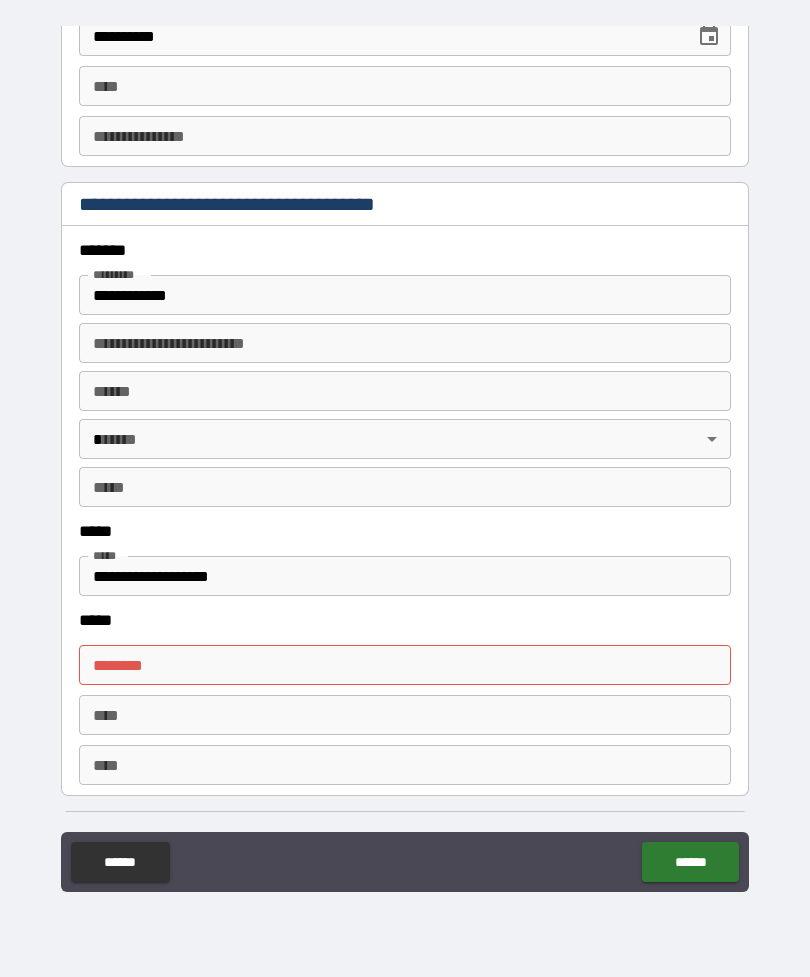 click on "******   *" at bounding box center [405, 665] 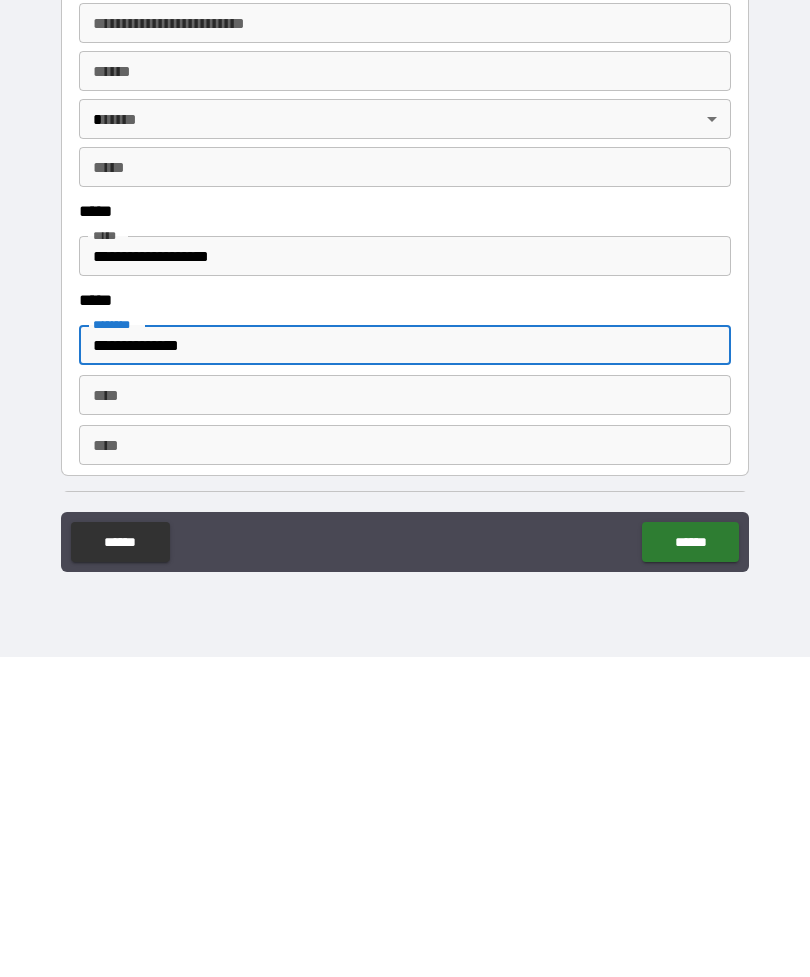 type on "**********" 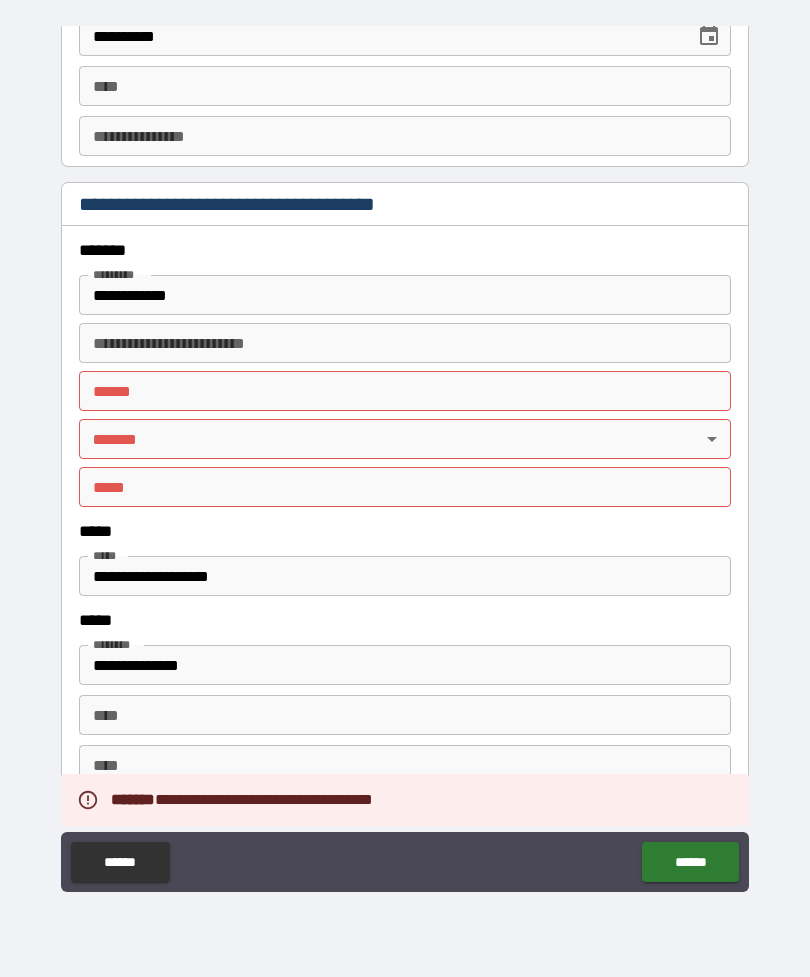 click on "****   *" at bounding box center (405, 391) 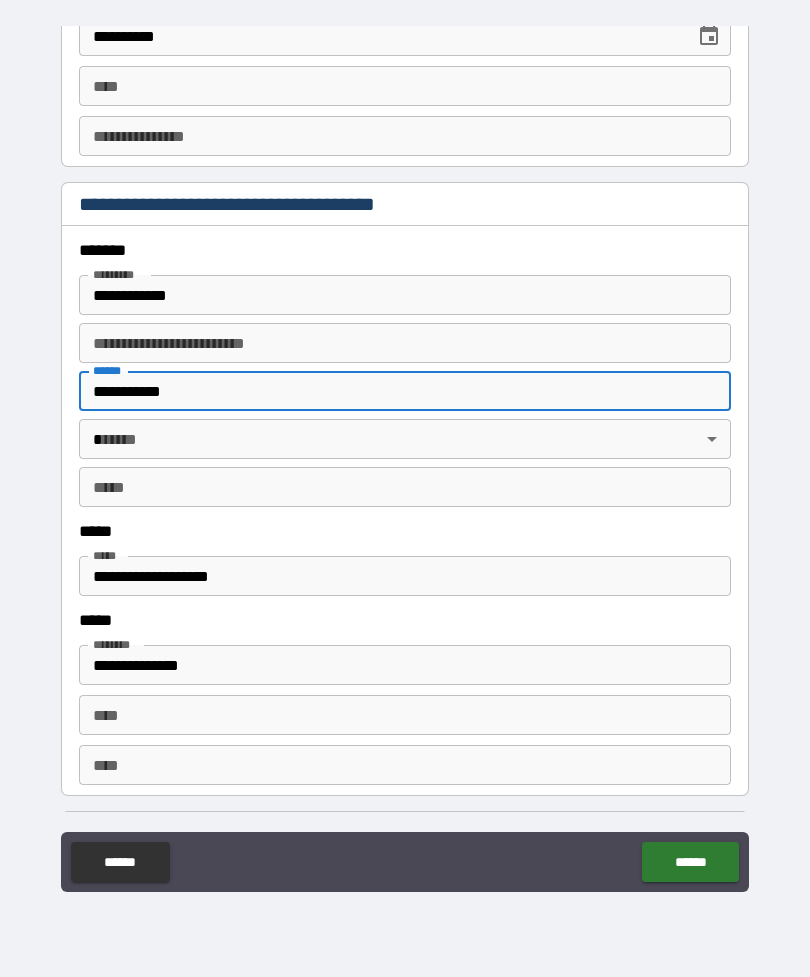 type on "**********" 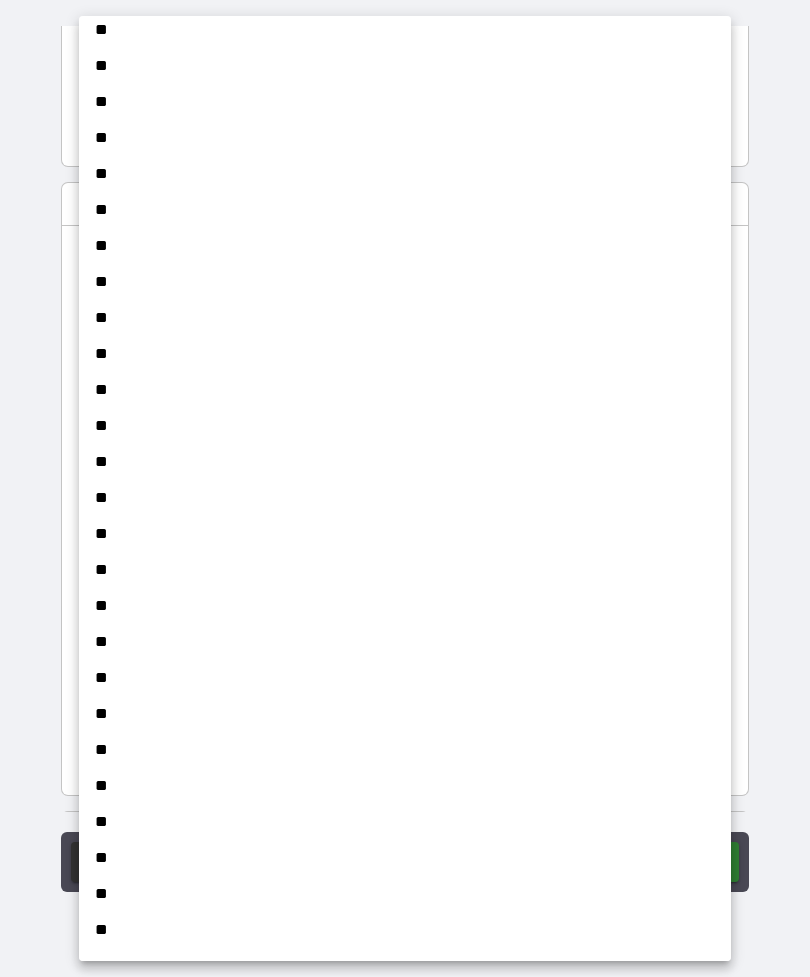 scroll, scrollTop: 916, scrollLeft: 0, axis: vertical 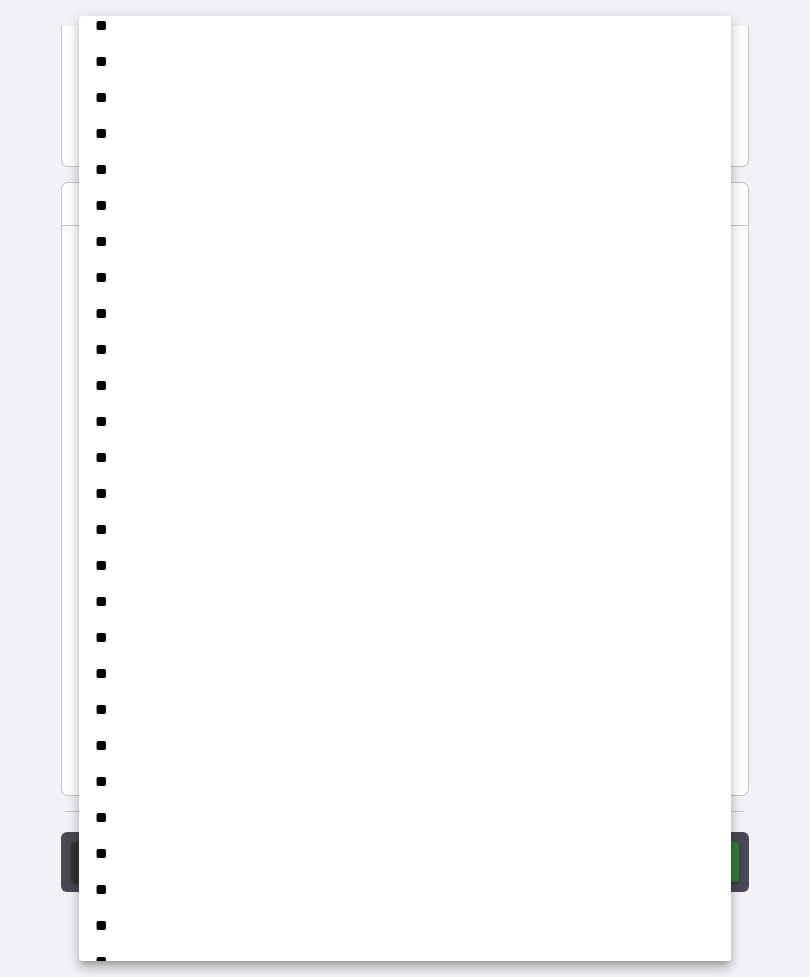 click on "**" at bounding box center [405, 710] 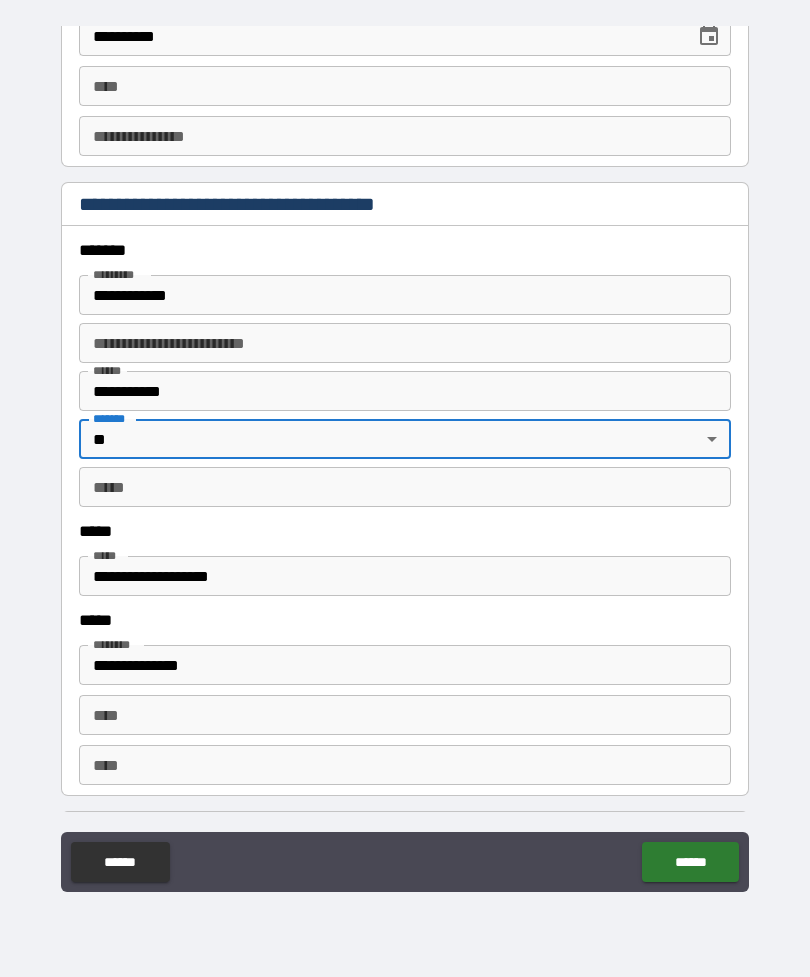 type on "**" 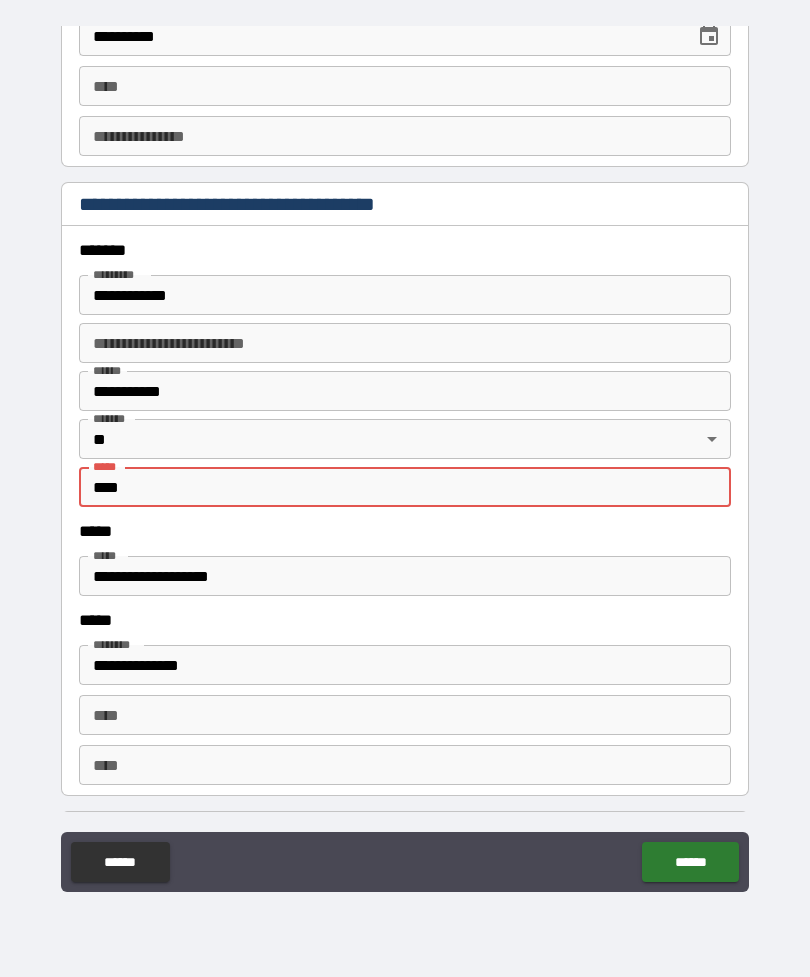 type on "*****" 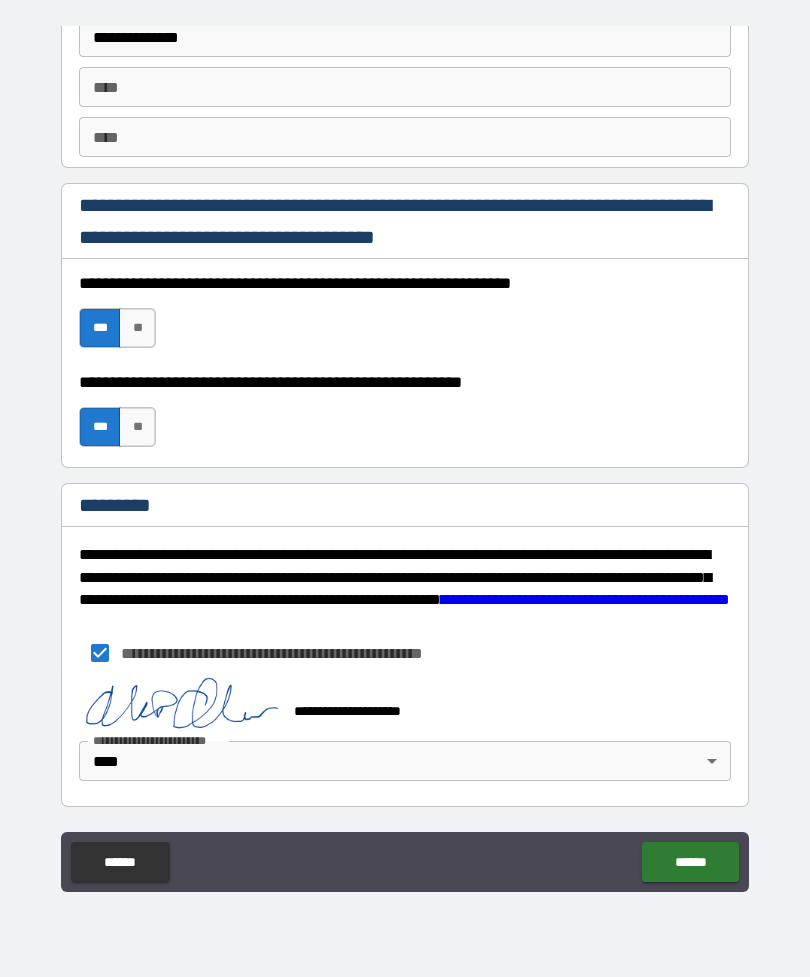 scroll, scrollTop: 2837, scrollLeft: 0, axis: vertical 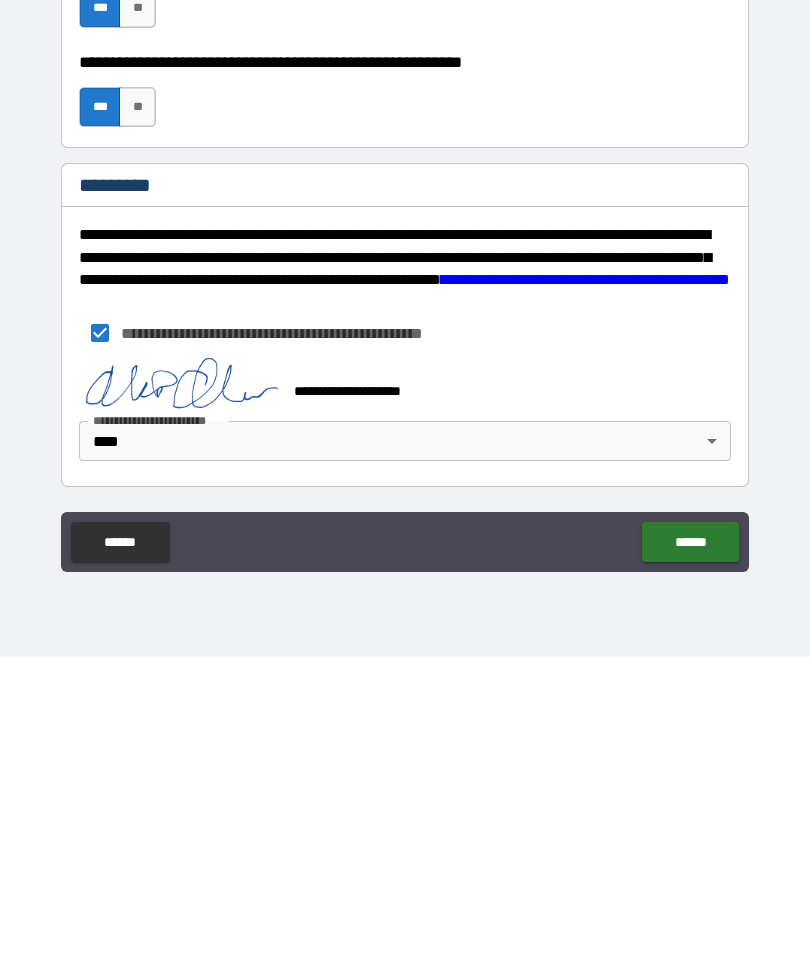click on "******" at bounding box center [690, 862] 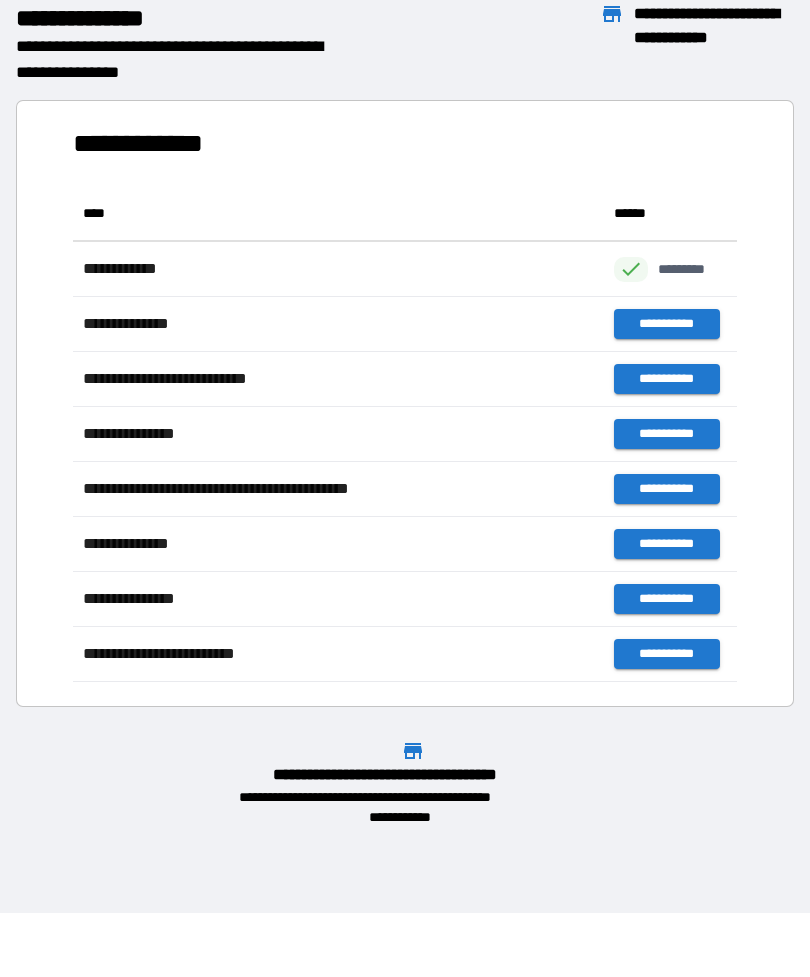 scroll, scrollTop: 496, scrollLeft: 664, axis: both 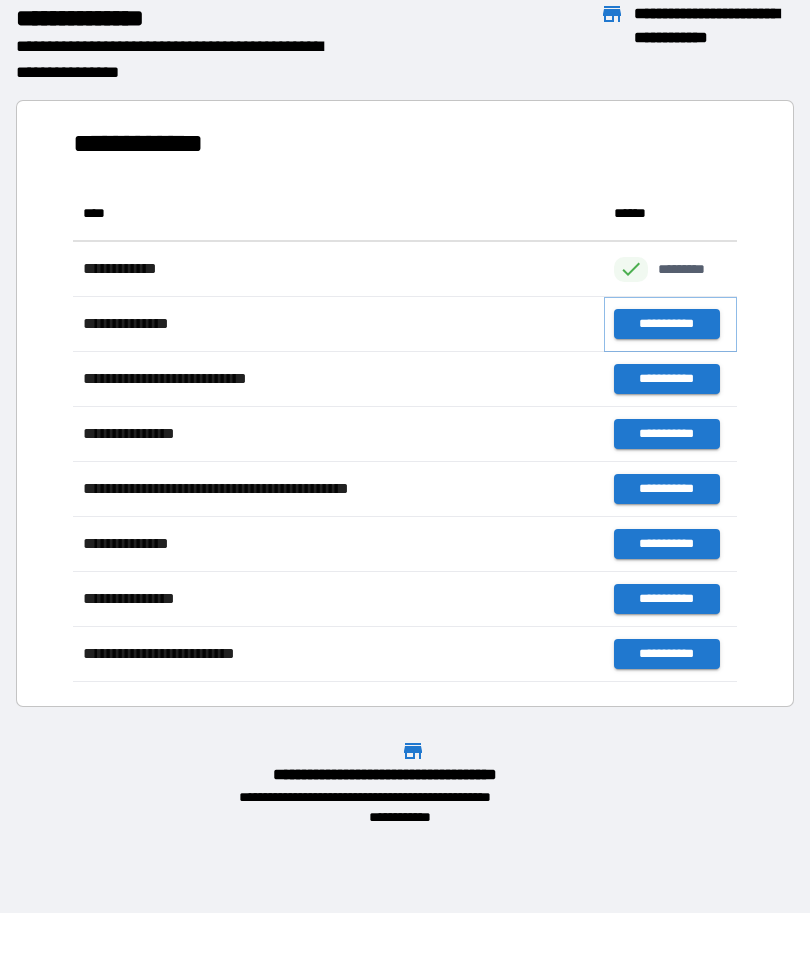 click on "**********" at bounding box center (666, 324) 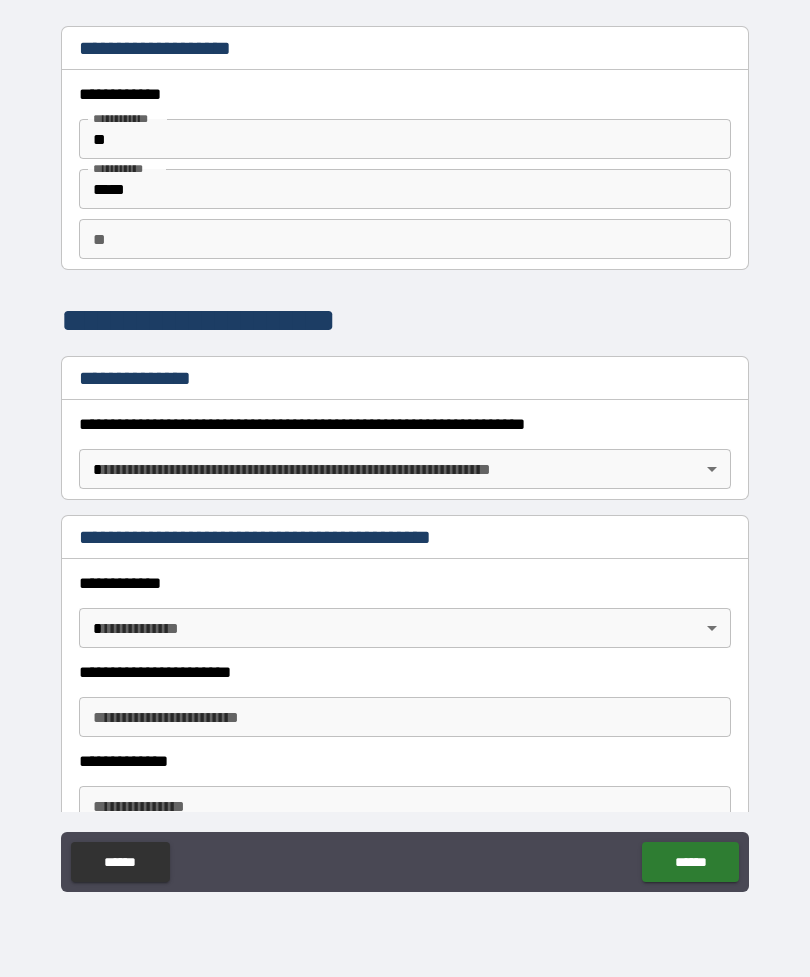 click on "**" at bounding box center (405, 139) 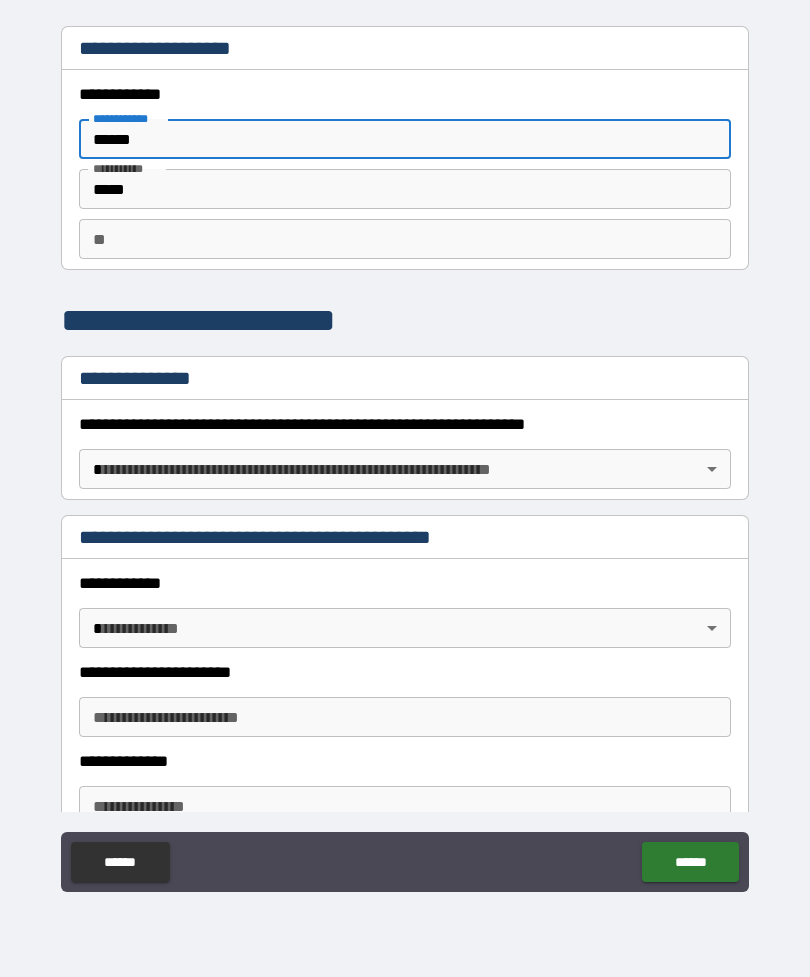 type on "******" 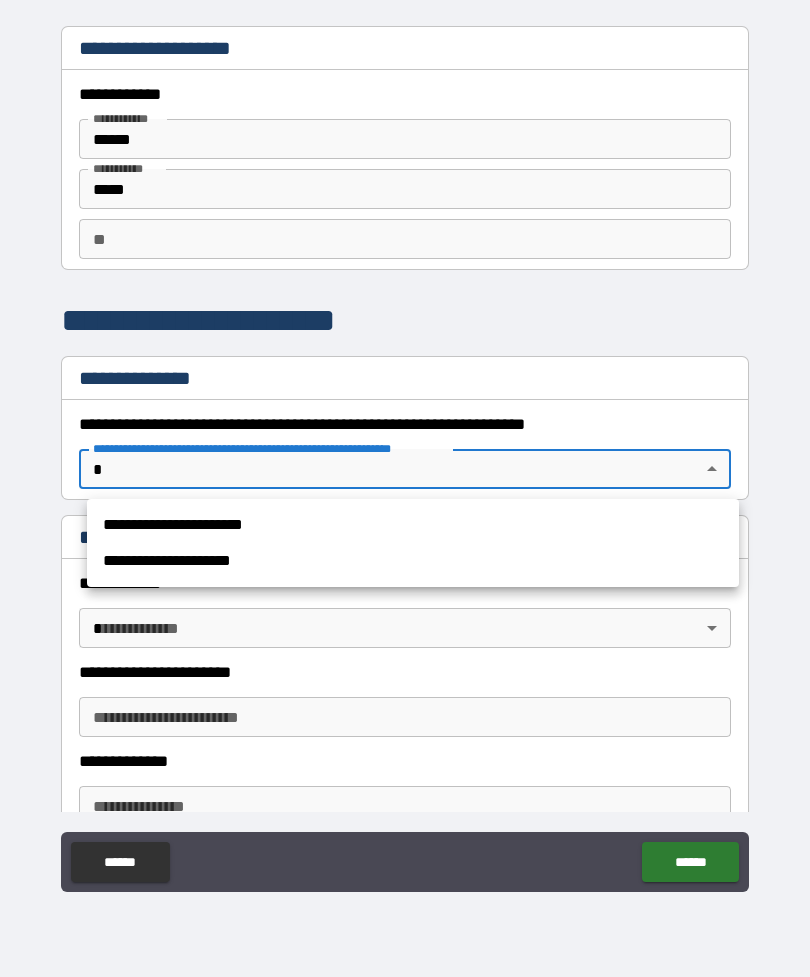 click on "**********" at bounding box center (413, 525) 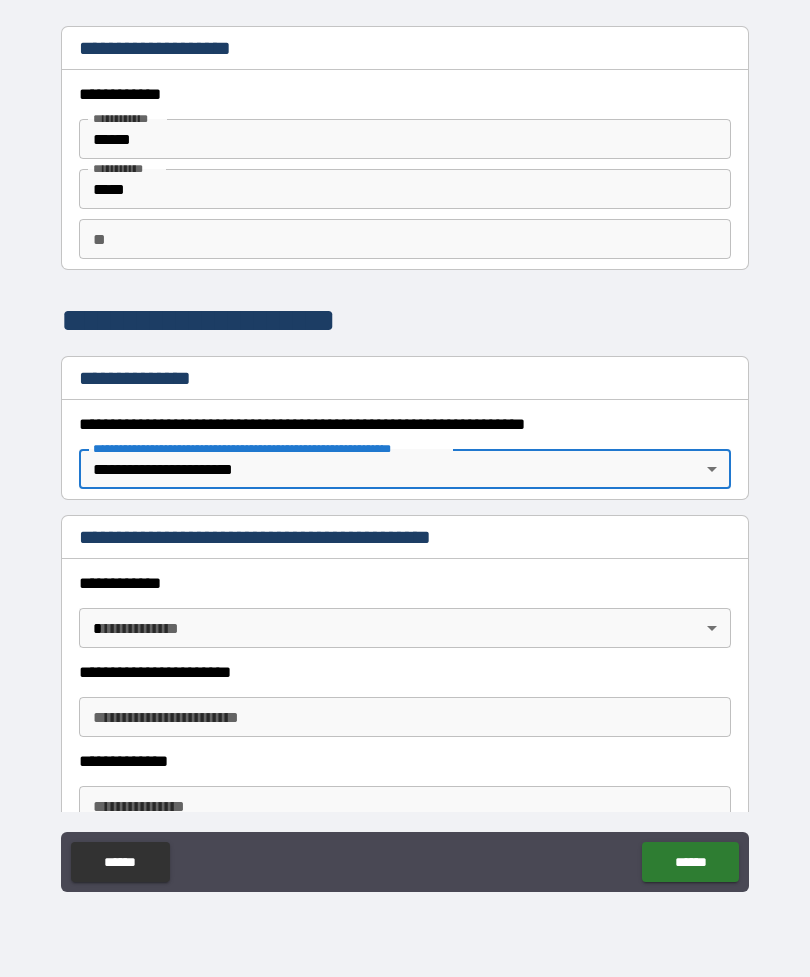 click on "**********" at bounding box center [405, 456] 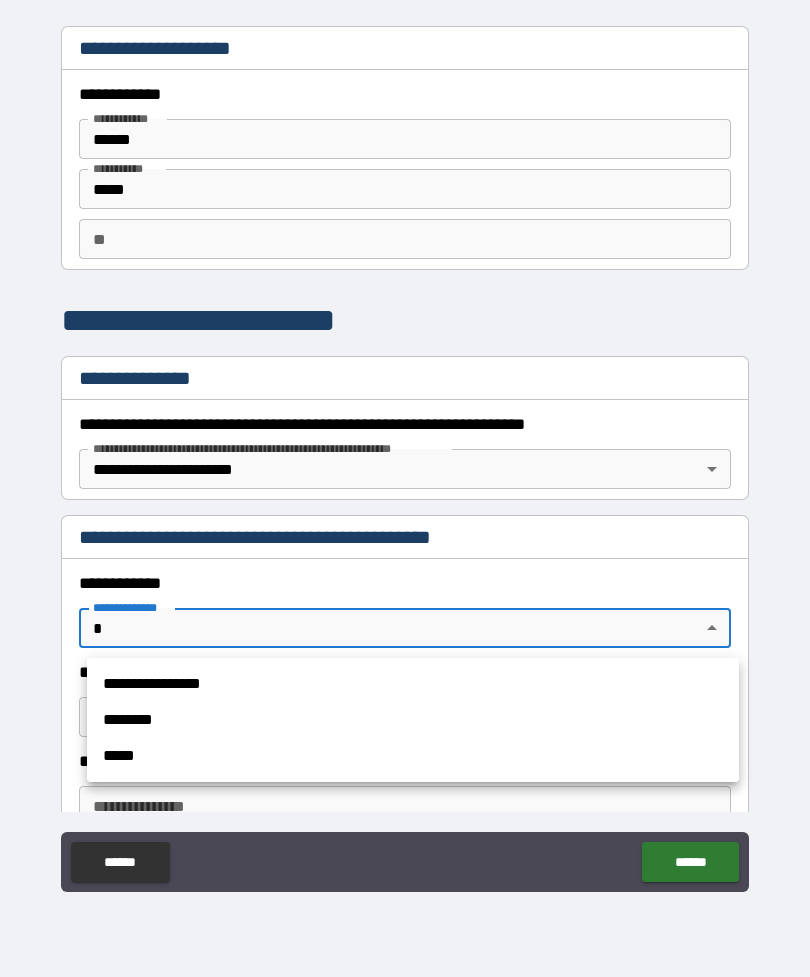 click on "**********" at bounding box center [413, 684] 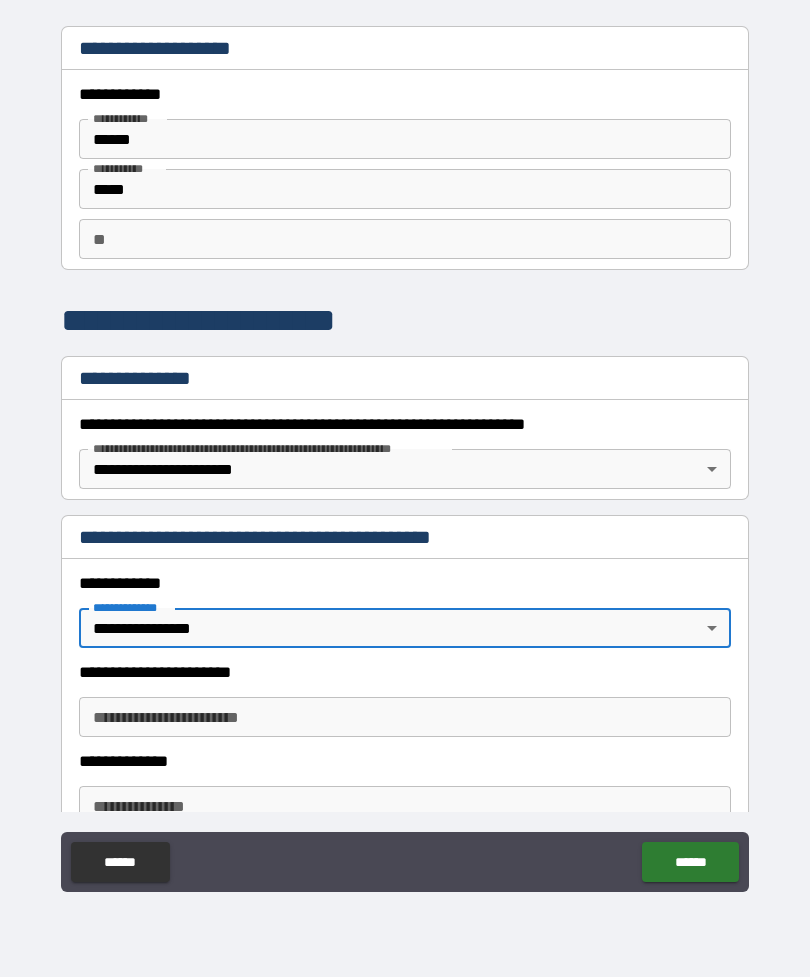 click on "**********" at bounding box center [405, 717] 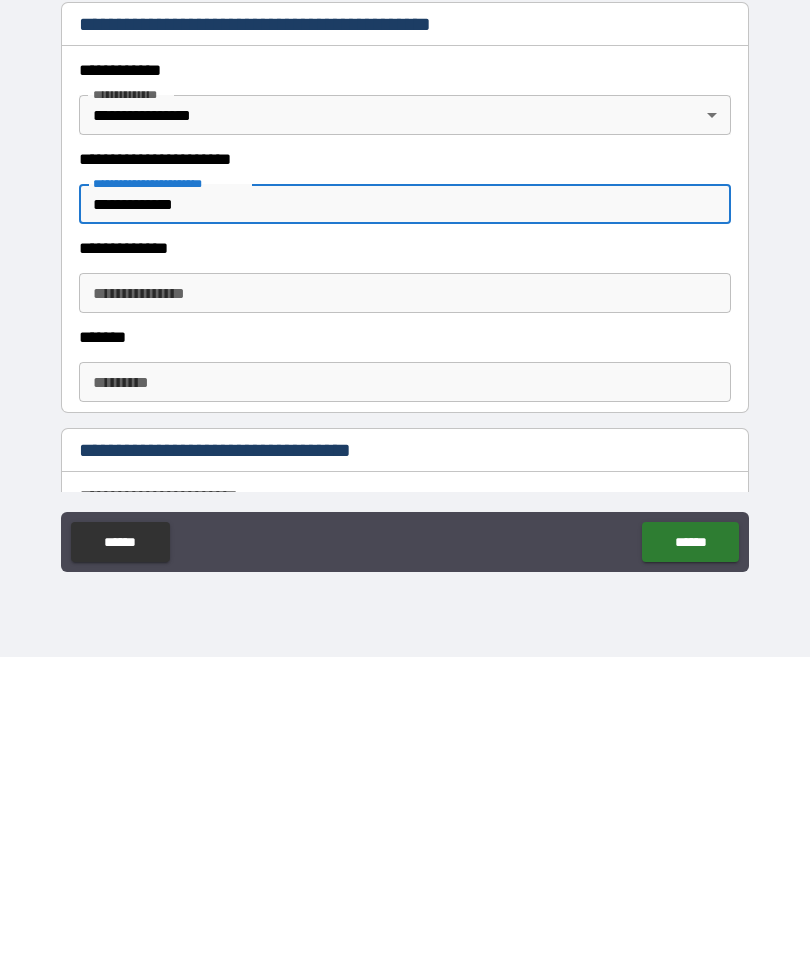 scroll, scrollTop: 191, scrollLeft: 0, axis: vertical 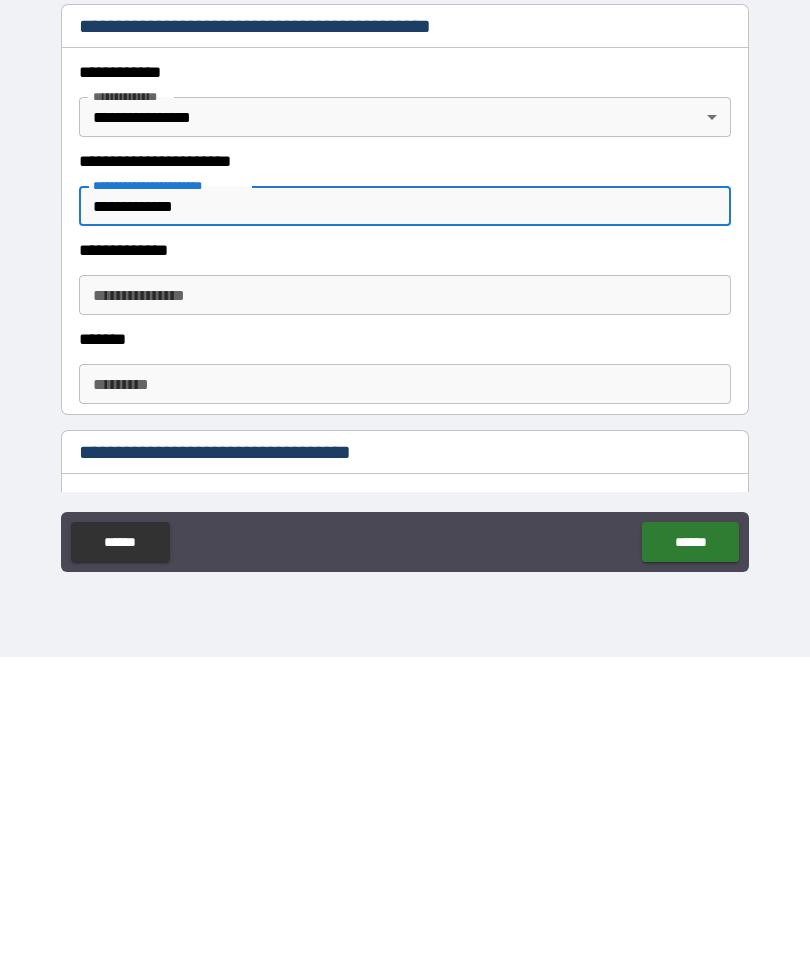 type on "**********" 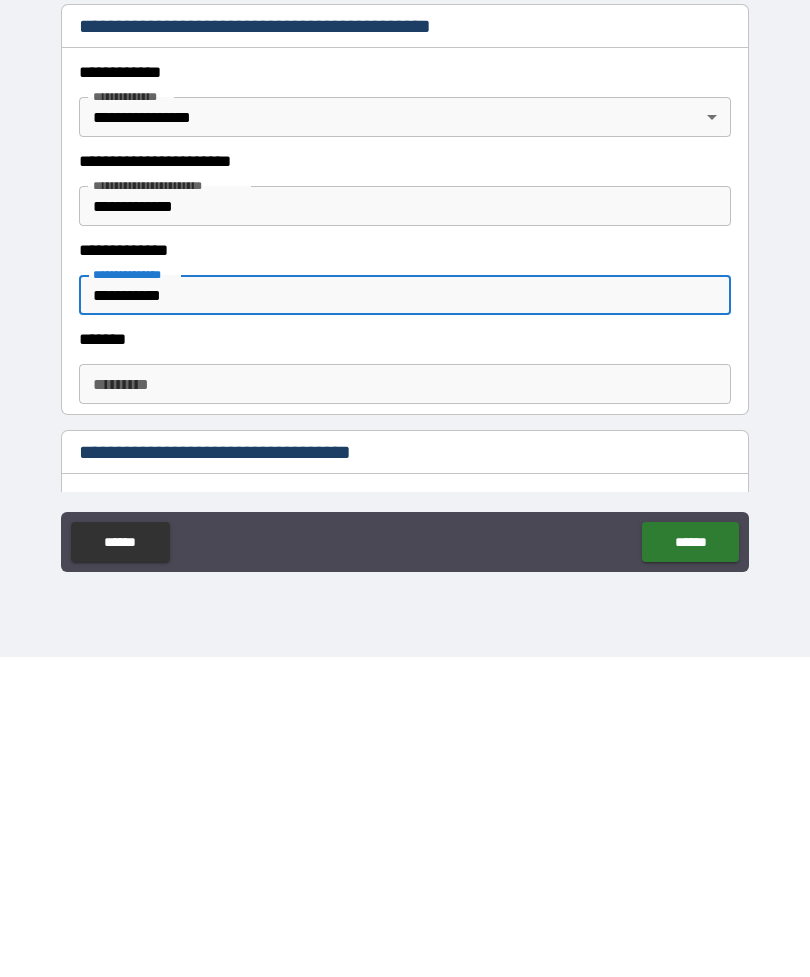 type on "**********" 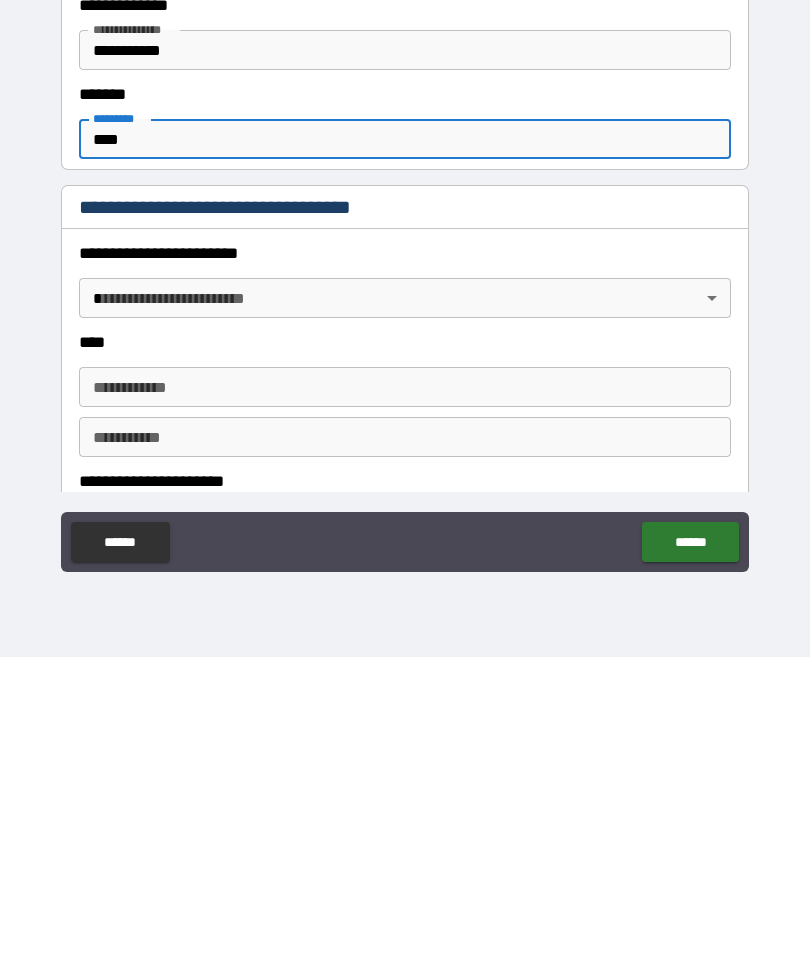 scroll, scrollTop: 435, scrollLeft: 0, axis: vertical 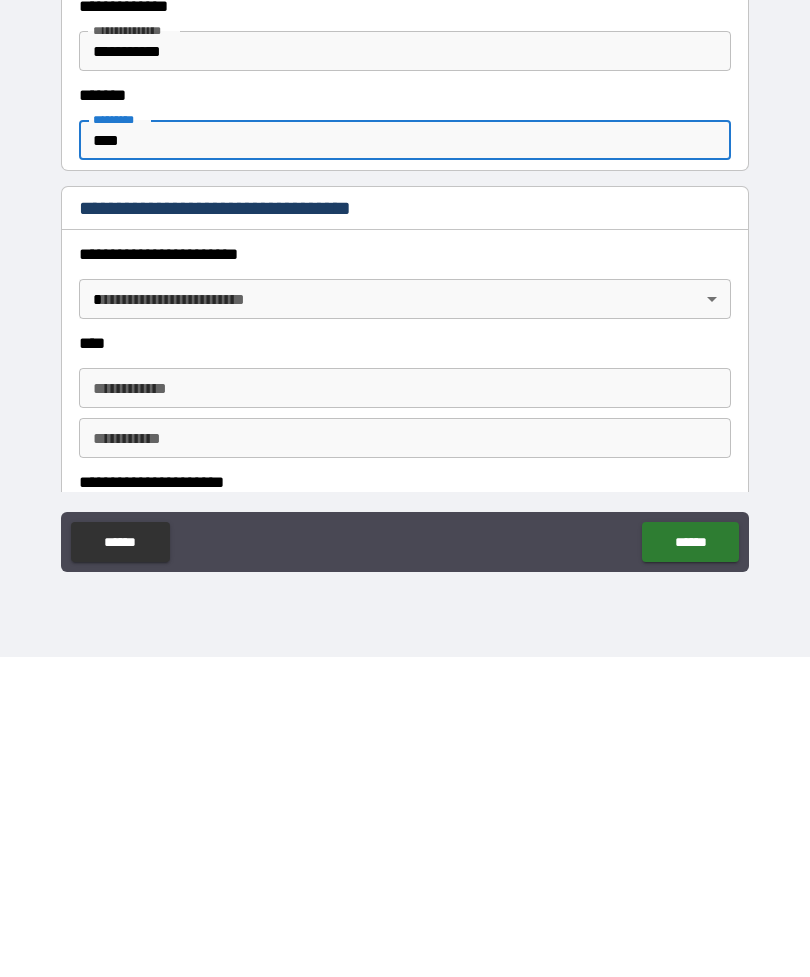 type on "****" 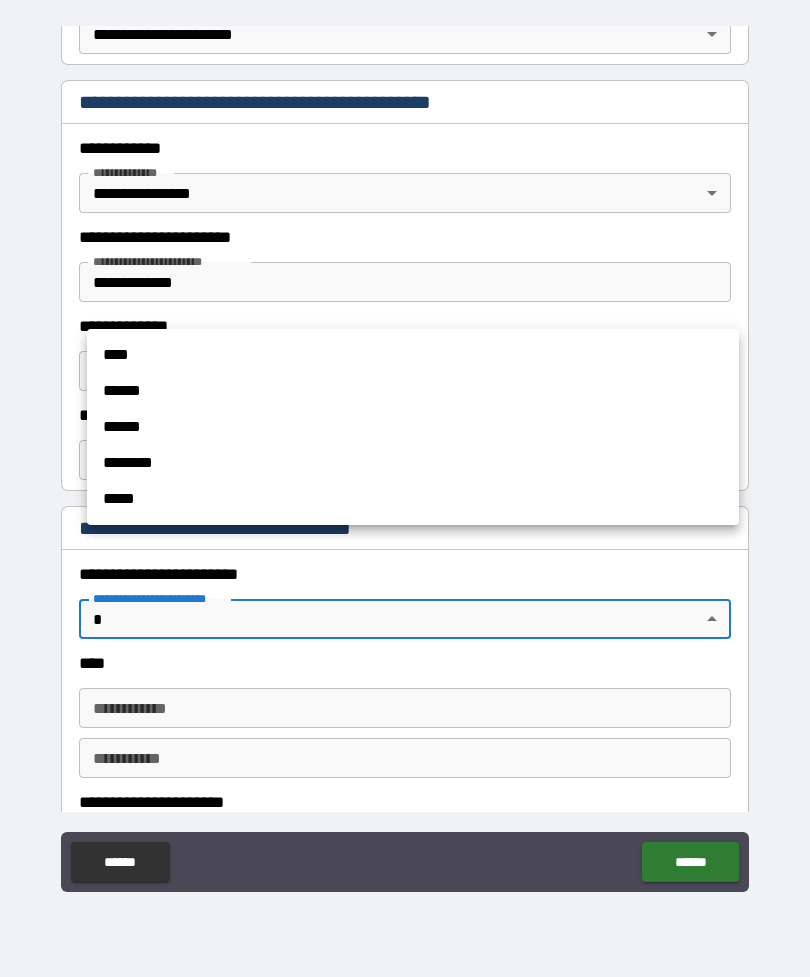 click on "****" at bounding box center [413, 355] 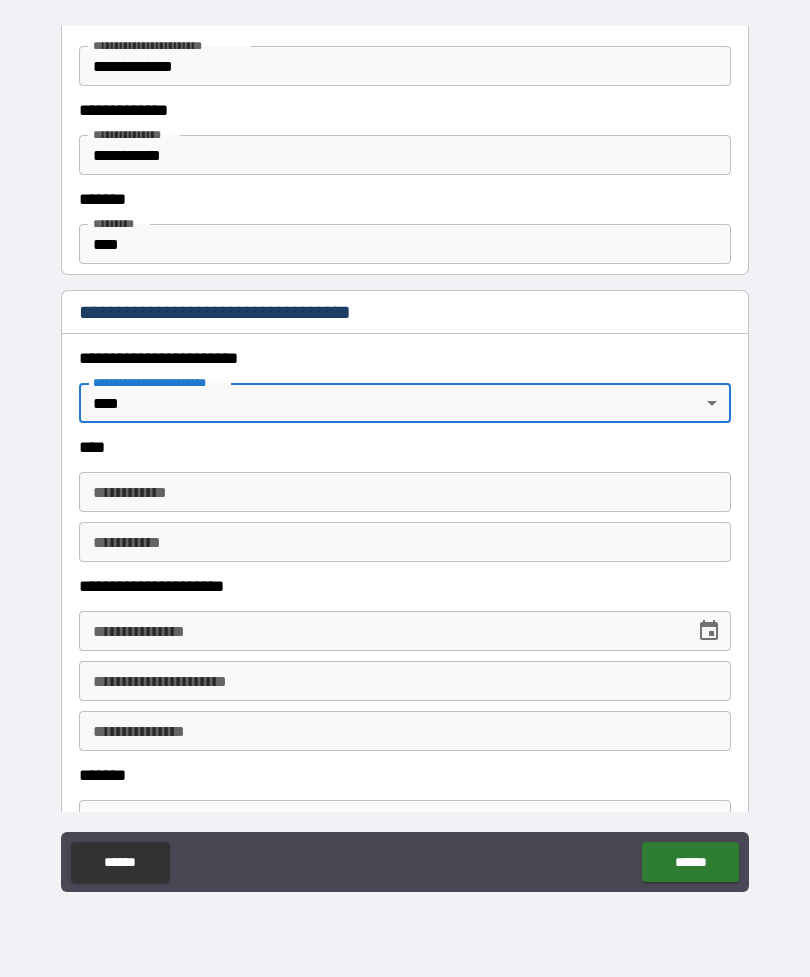 scroll, scrollTop: 669, scrollLeft: 0, axis: vertical 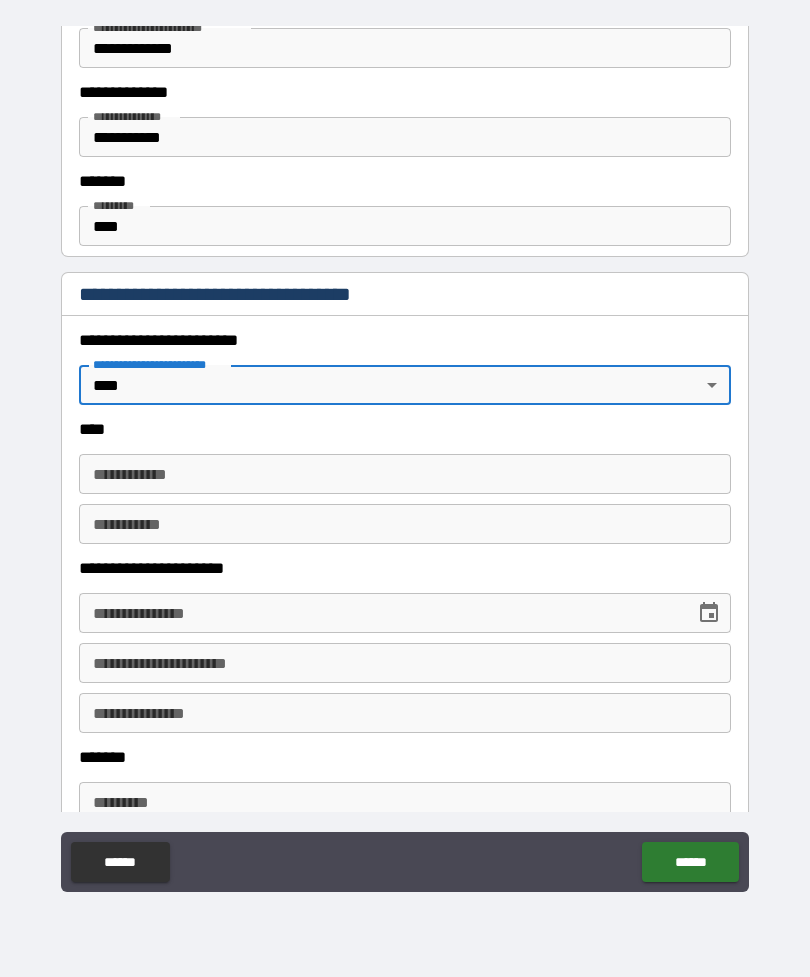 click on "**********" at bounding box center [405, 474] 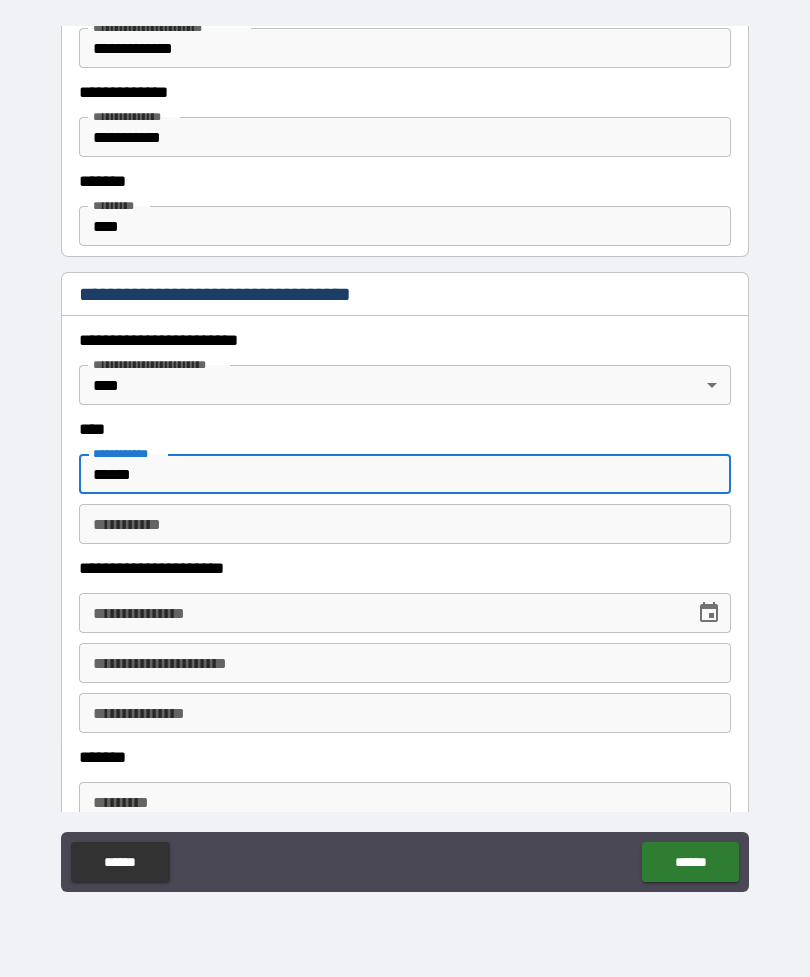 type on "******" 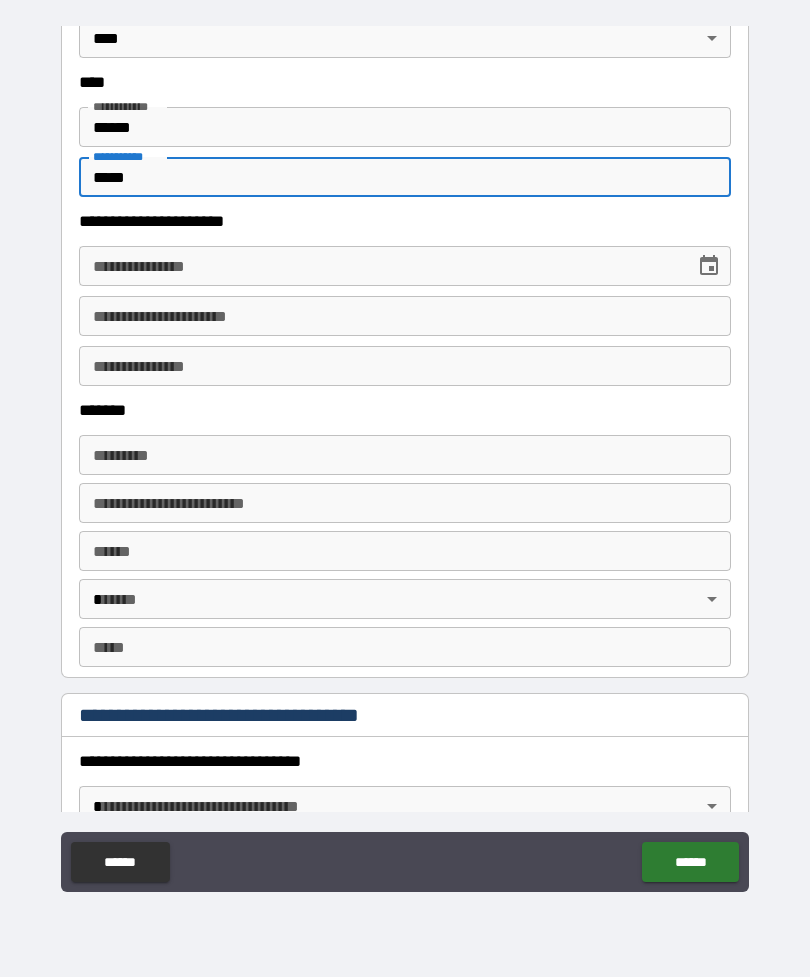 scroll, scrollTop: 1015, scrollLeft: 0, axis: vertical 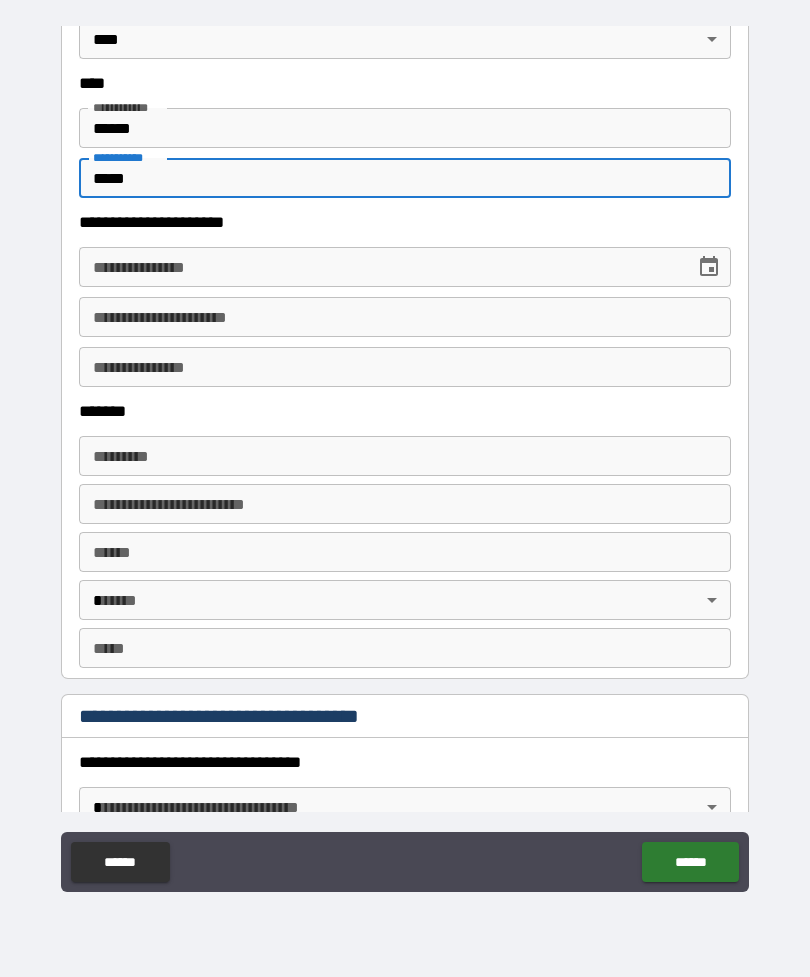 type on "*****" 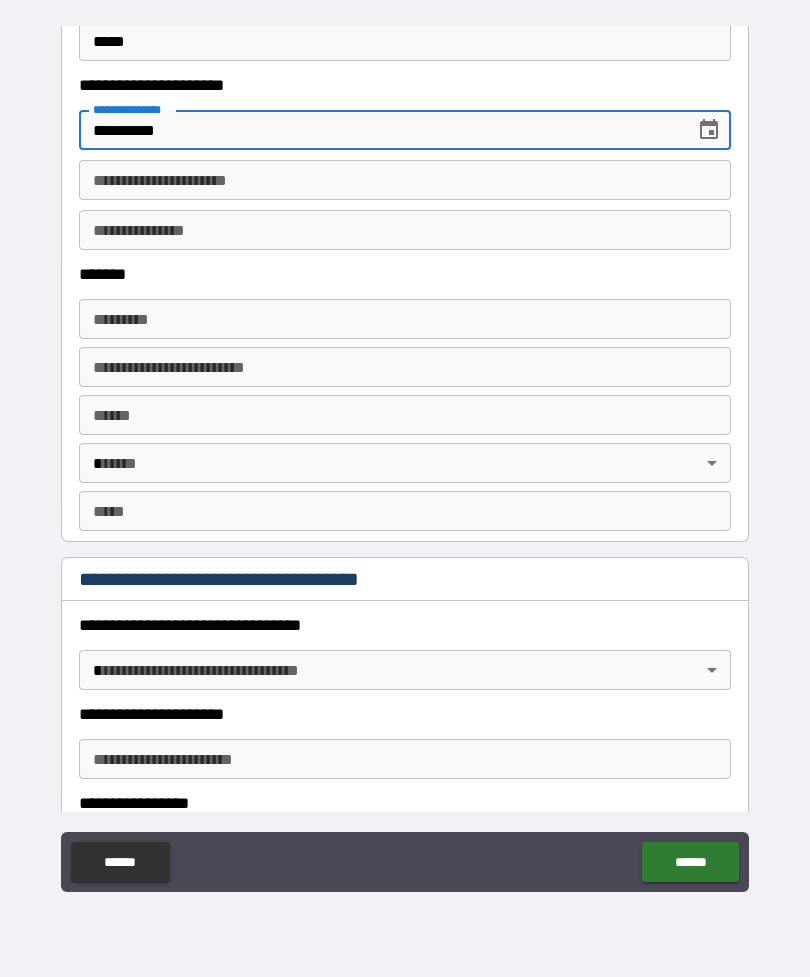 scroll, scrollTop: 1151, scrollLeft: 0, axis: vertical 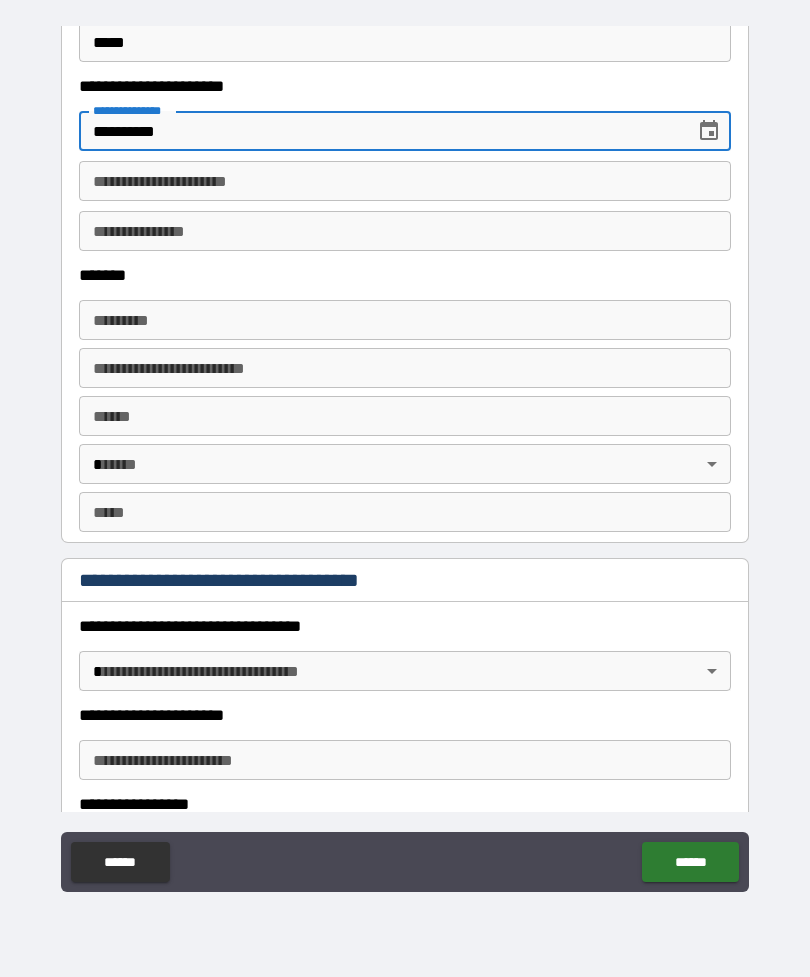 type on "**********" 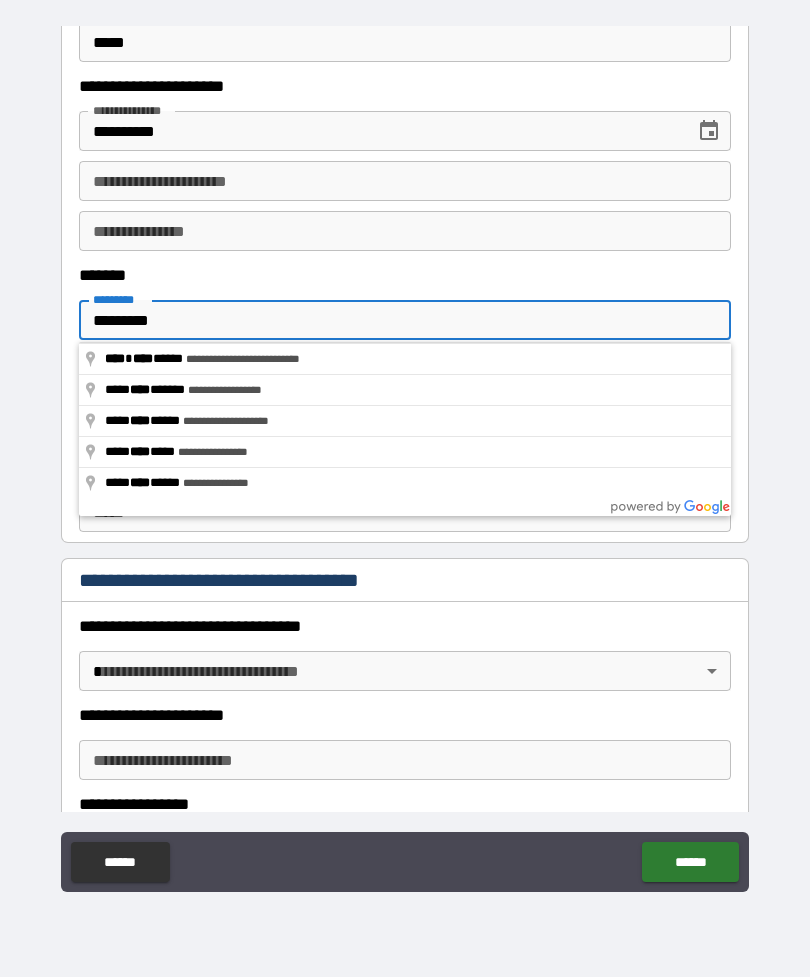 type on "**********" 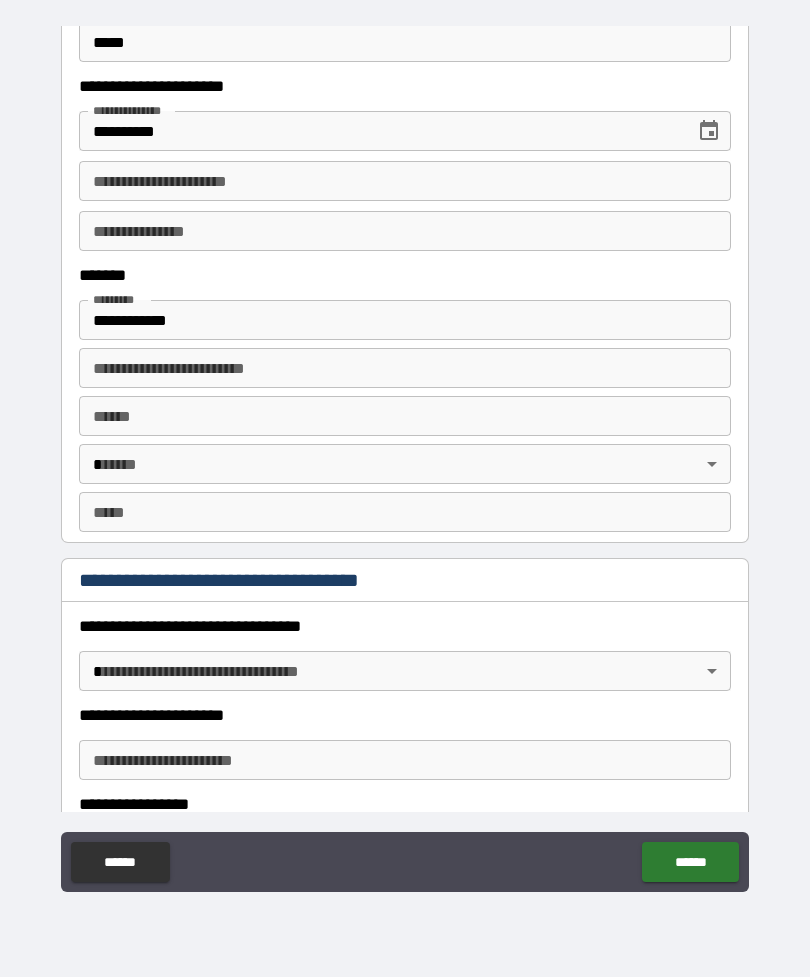 click on "****   *" at bounding box center [405, 416] 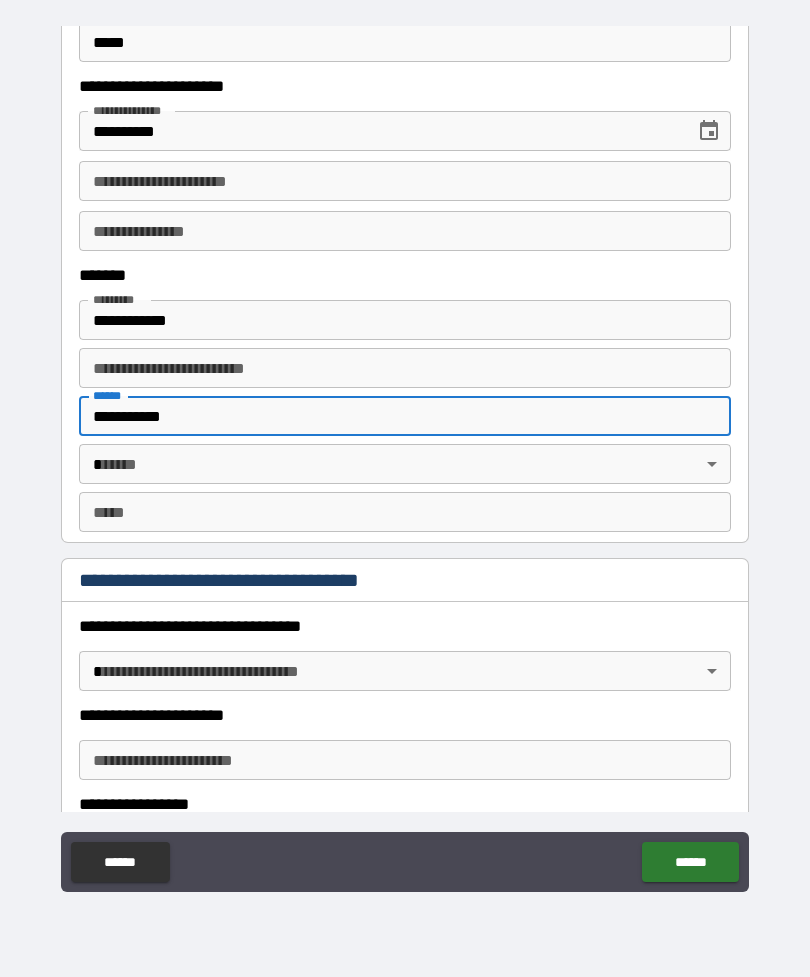 type on "**********" 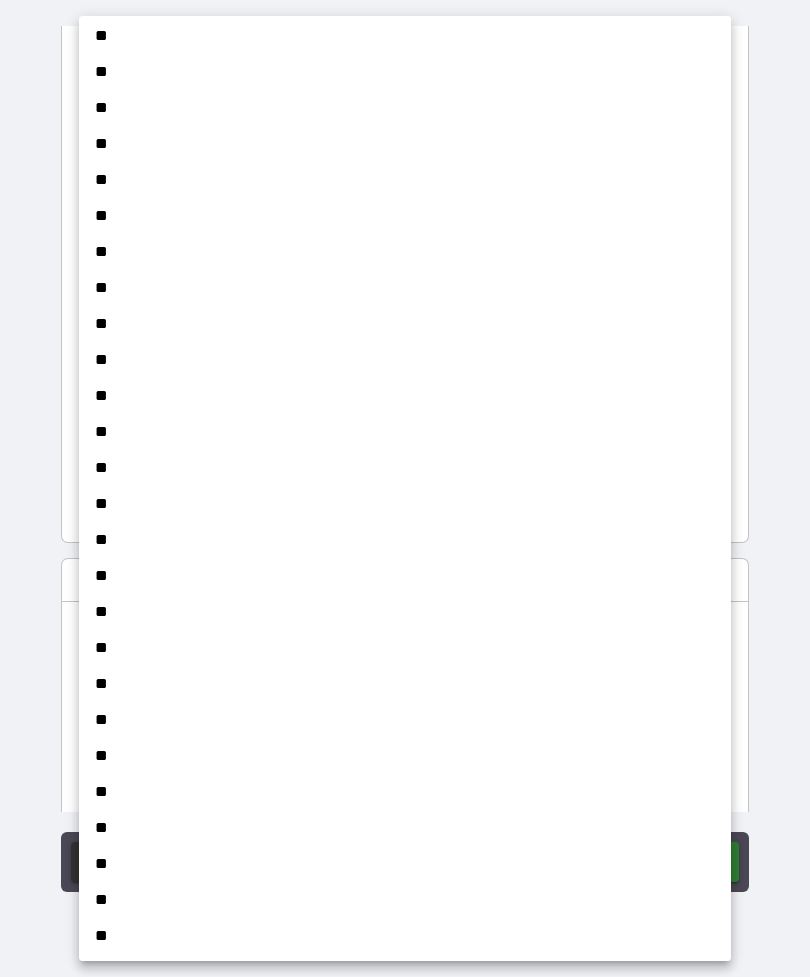 scroll, scrollTop: 973, scrollLeft: 0, axis: vertical 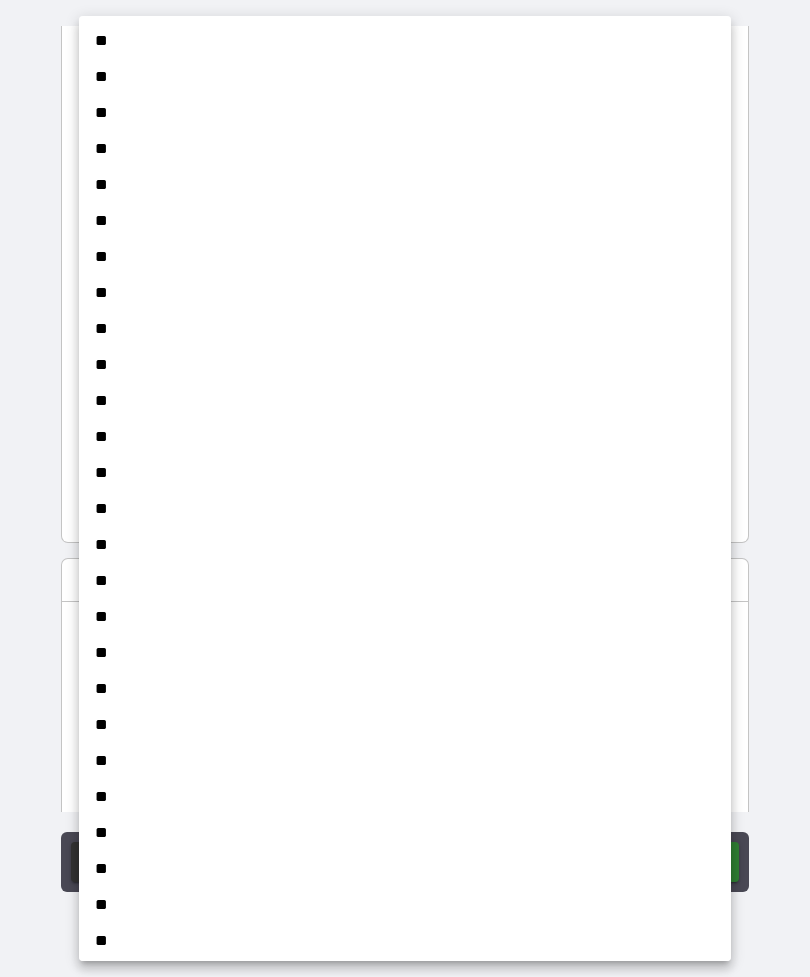 click on "**" at bounding box center [405, 653] 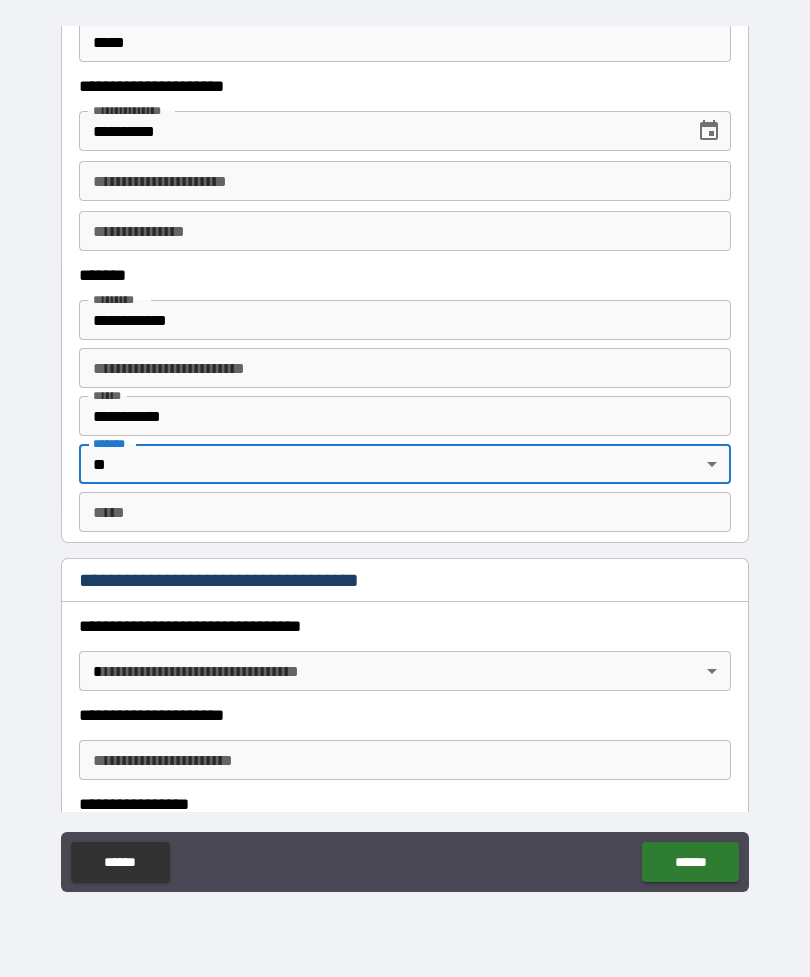 type on "**" 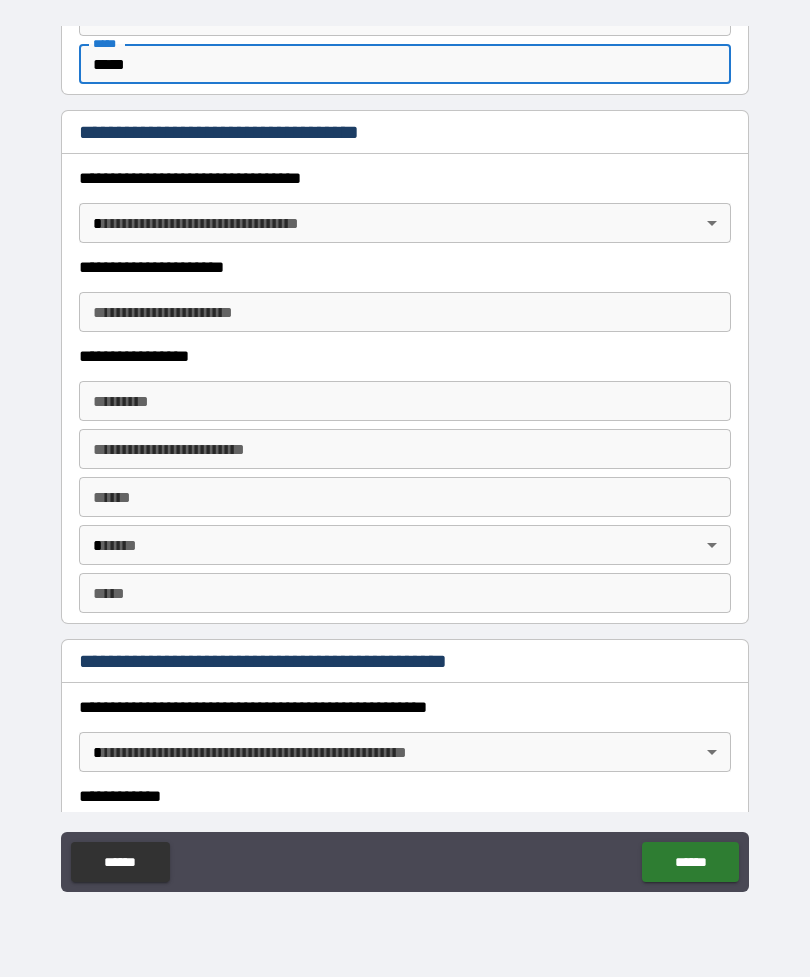 scroll, scrollTop: 1601, scrollLeft: 0, axis: vertical 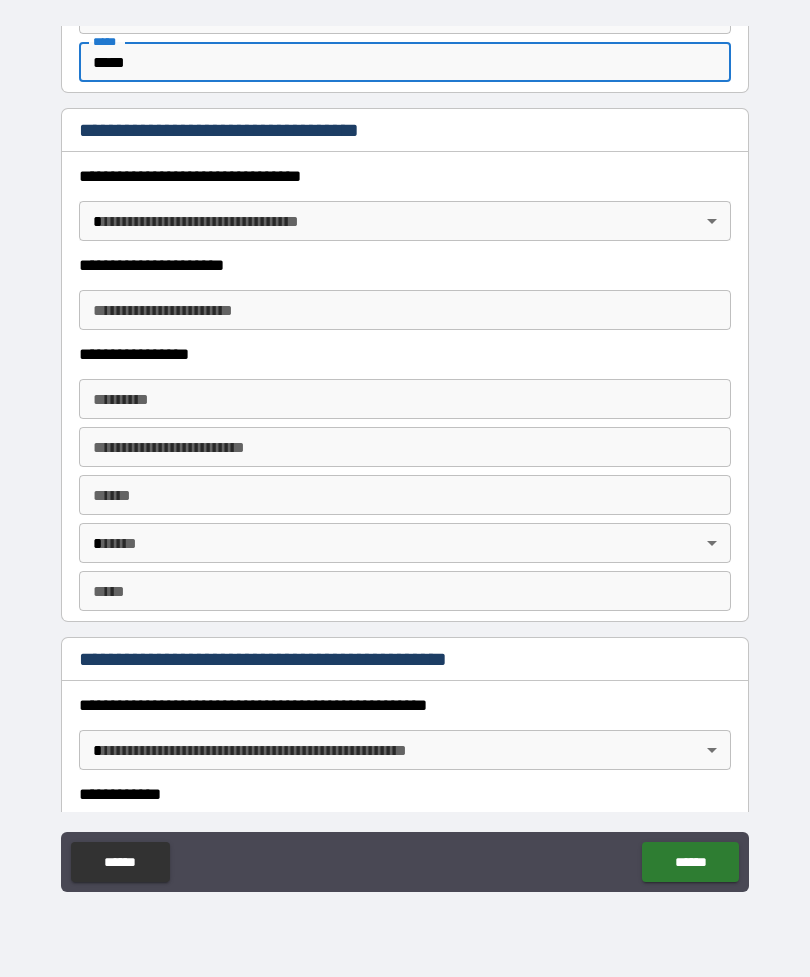type on "*****" 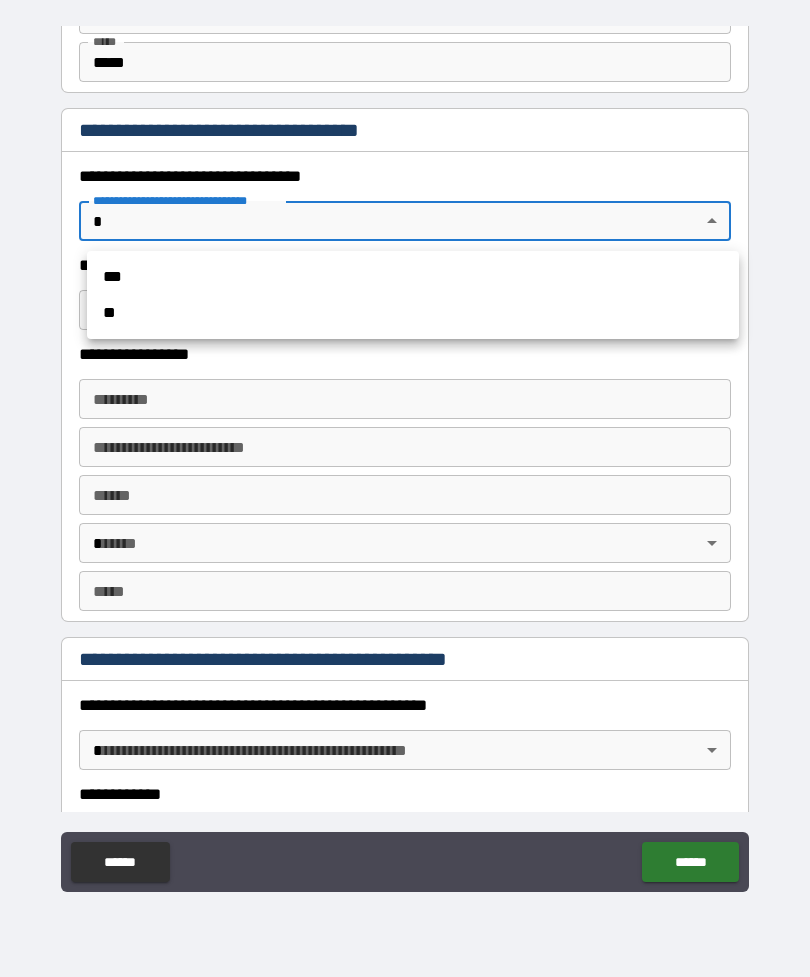 click on "**" at bounding box center (413, 313) 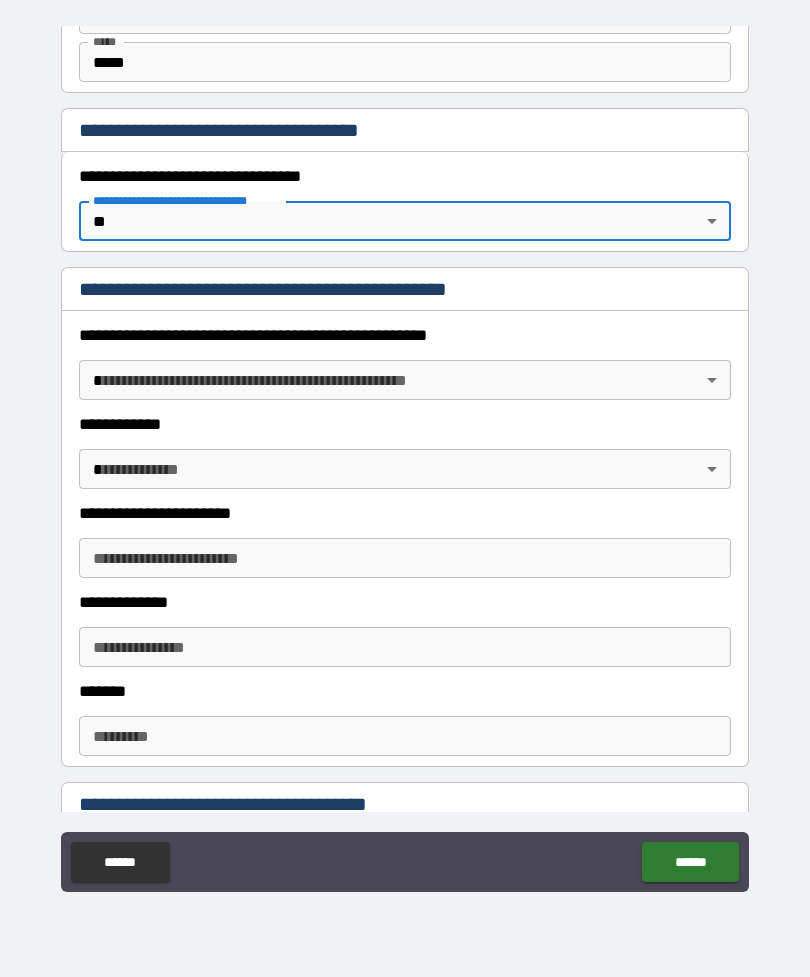 type on "*" 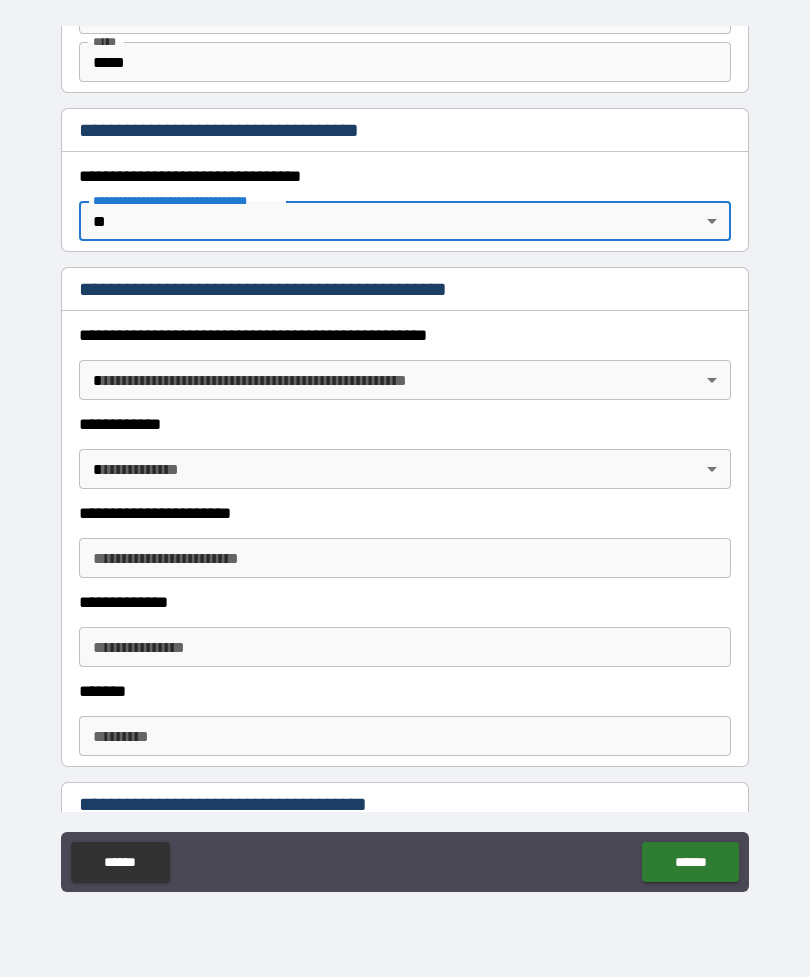 click on "**********" at bounding box center (405, 456) 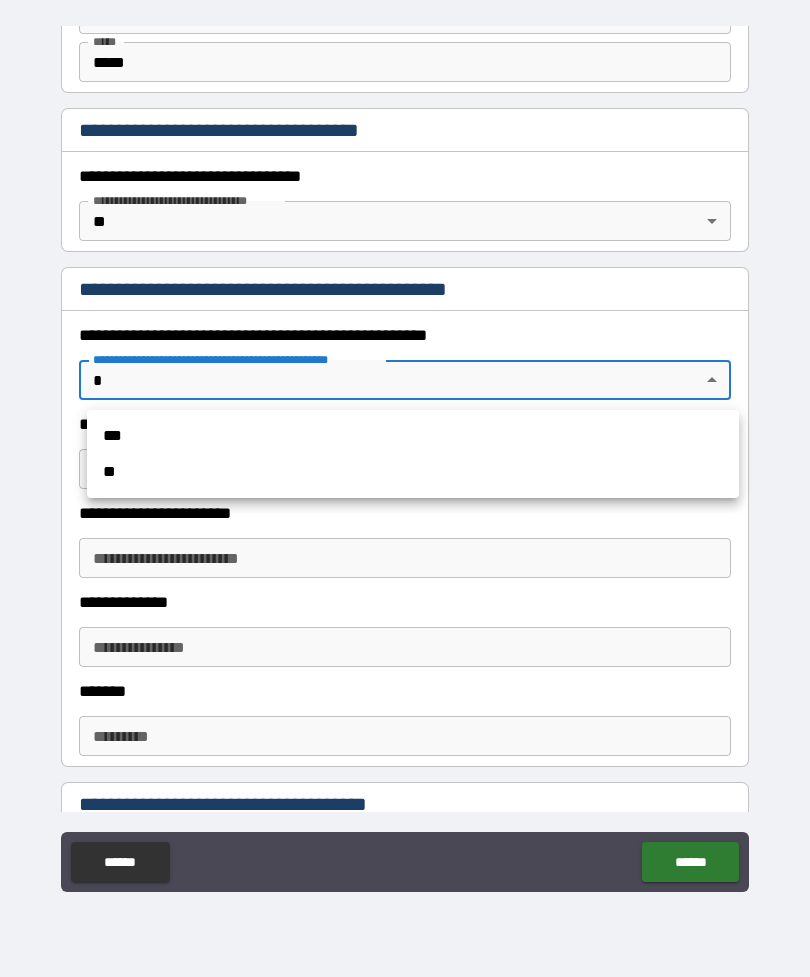 click on "**" at bounding box center (413, 472) 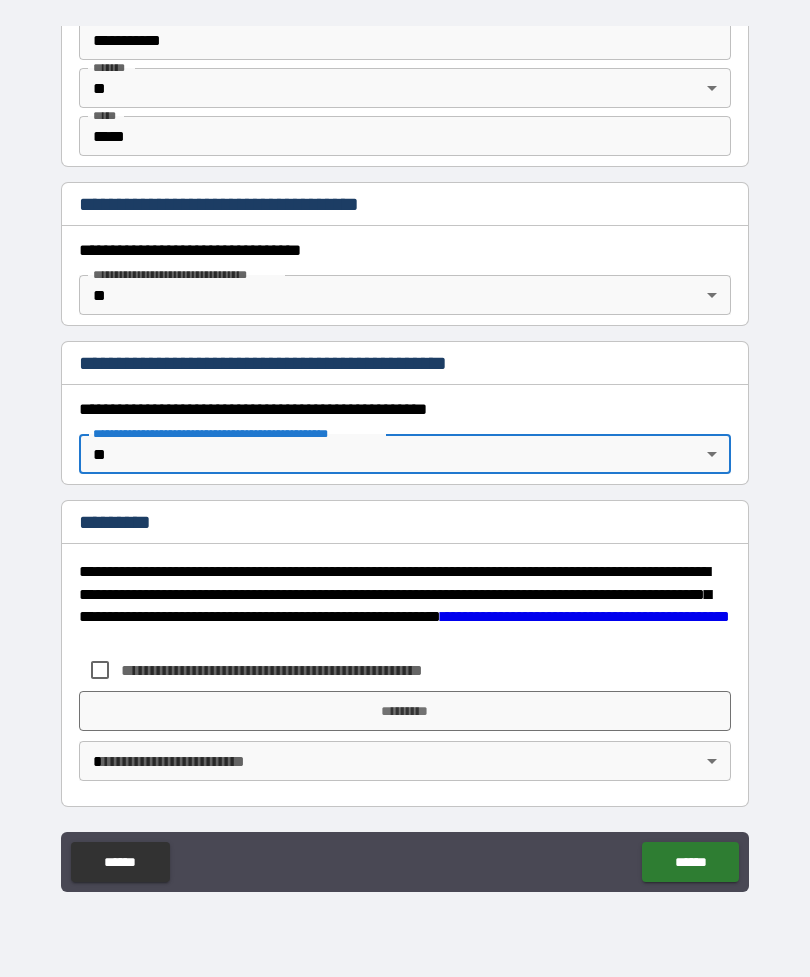 scroll, scrollTop: 1527, scrollLeft: 0, axis: vertical 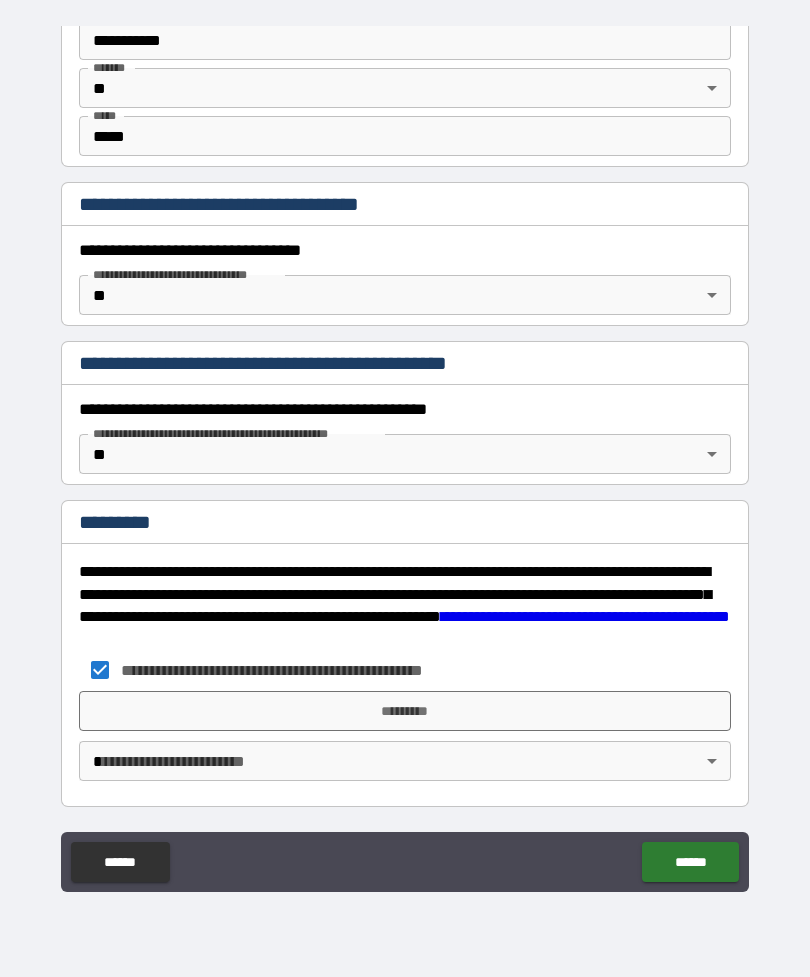 click on "*********" at bounding box center [405, 711] 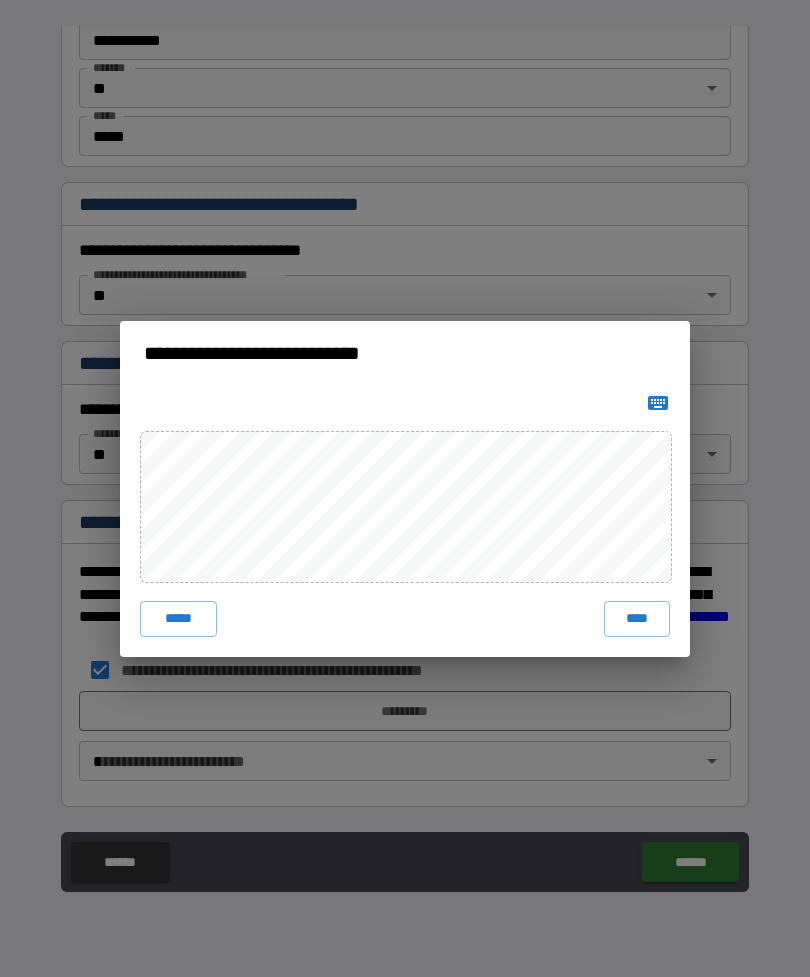 click on "****" at bounding box center [637, 619] 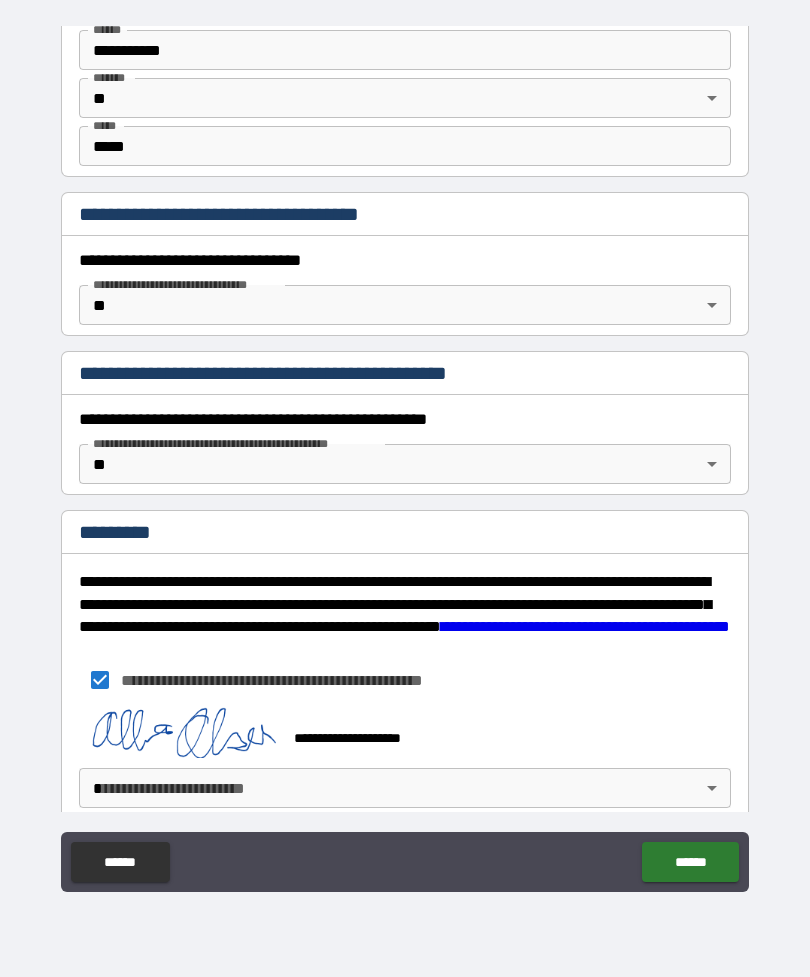 click on "******" at bounding box center [690, 862] 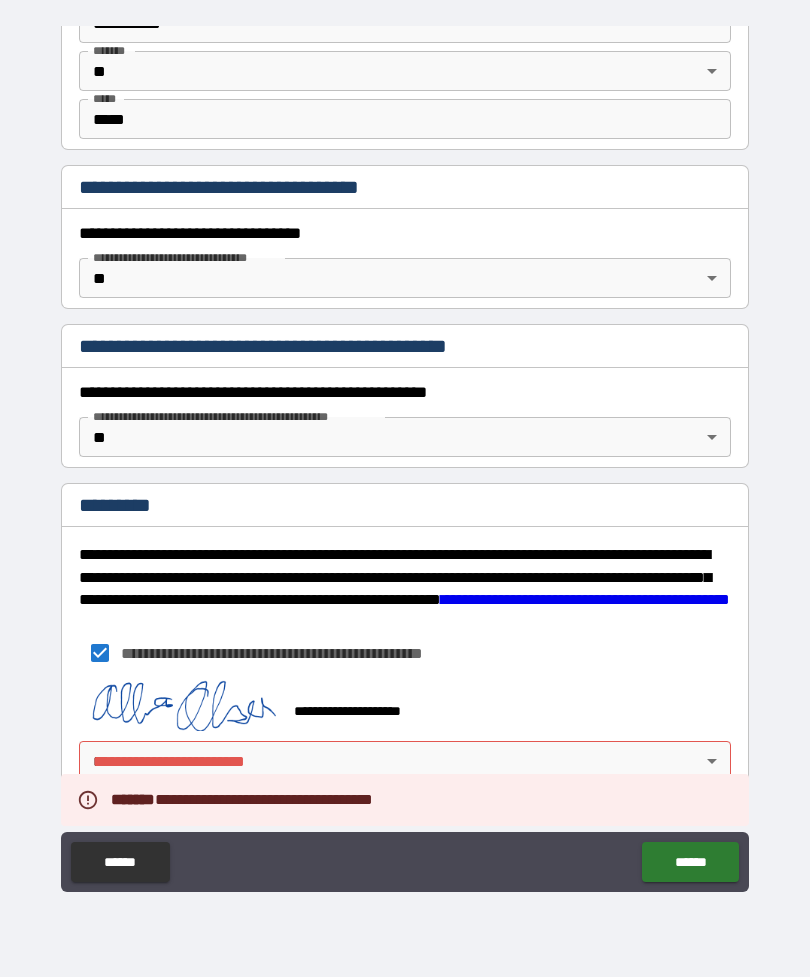 scroll, scrollTop: 1544, scrollLeft: 0, axis: vertical 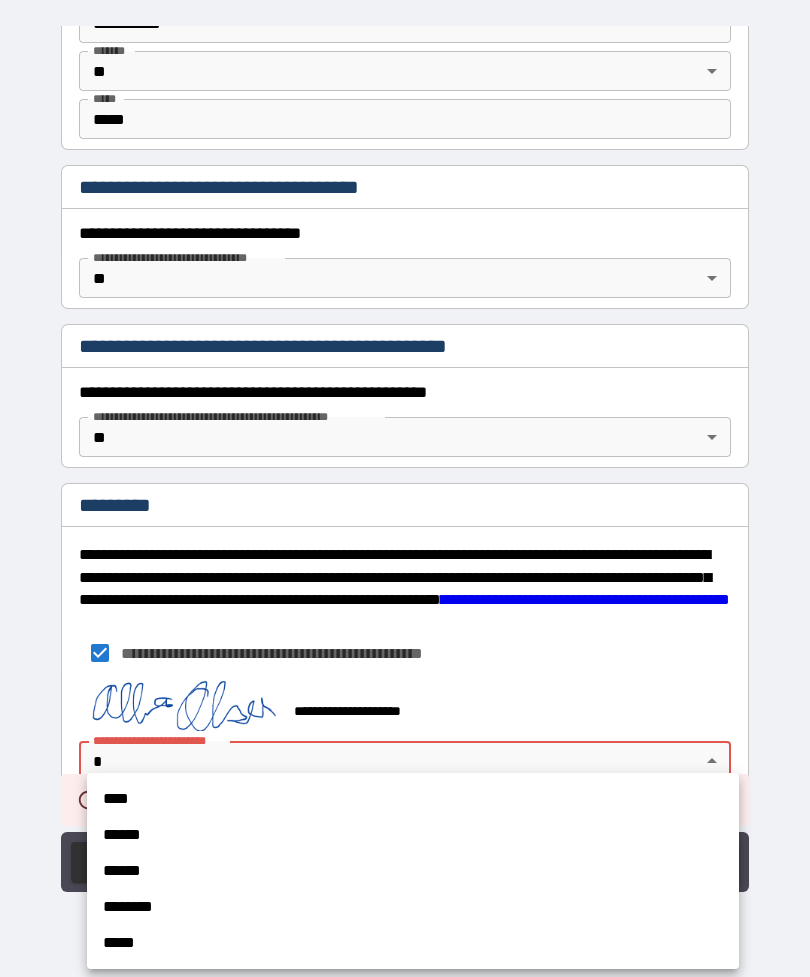 click on "****" at bounding box center (413, 799) 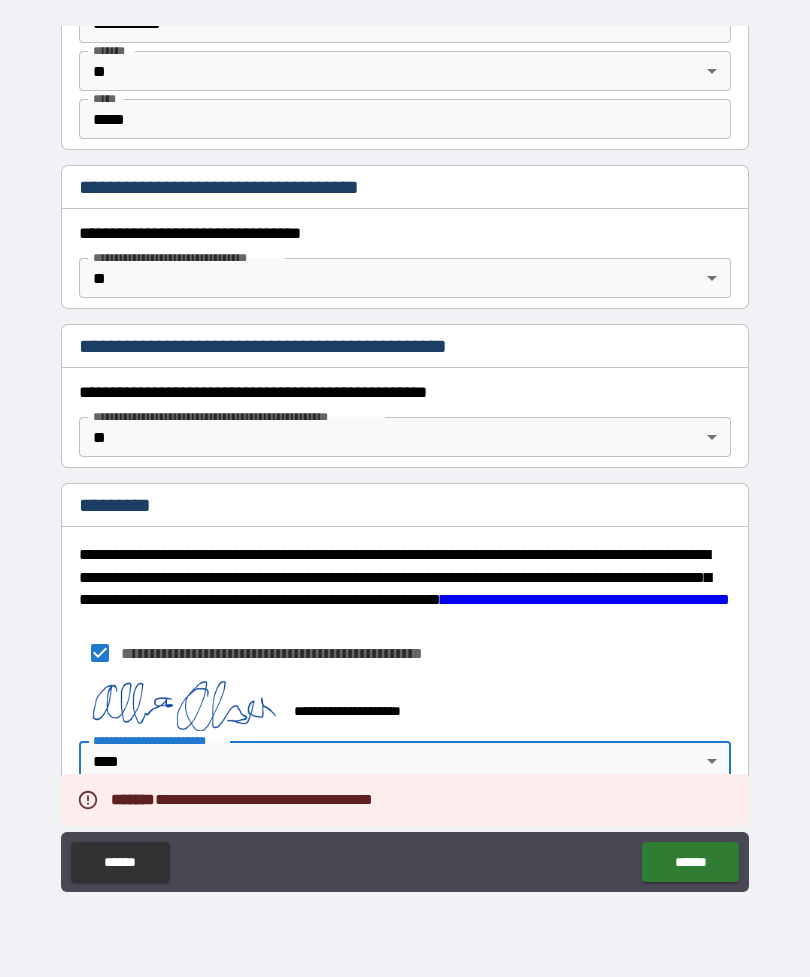 type on "*" 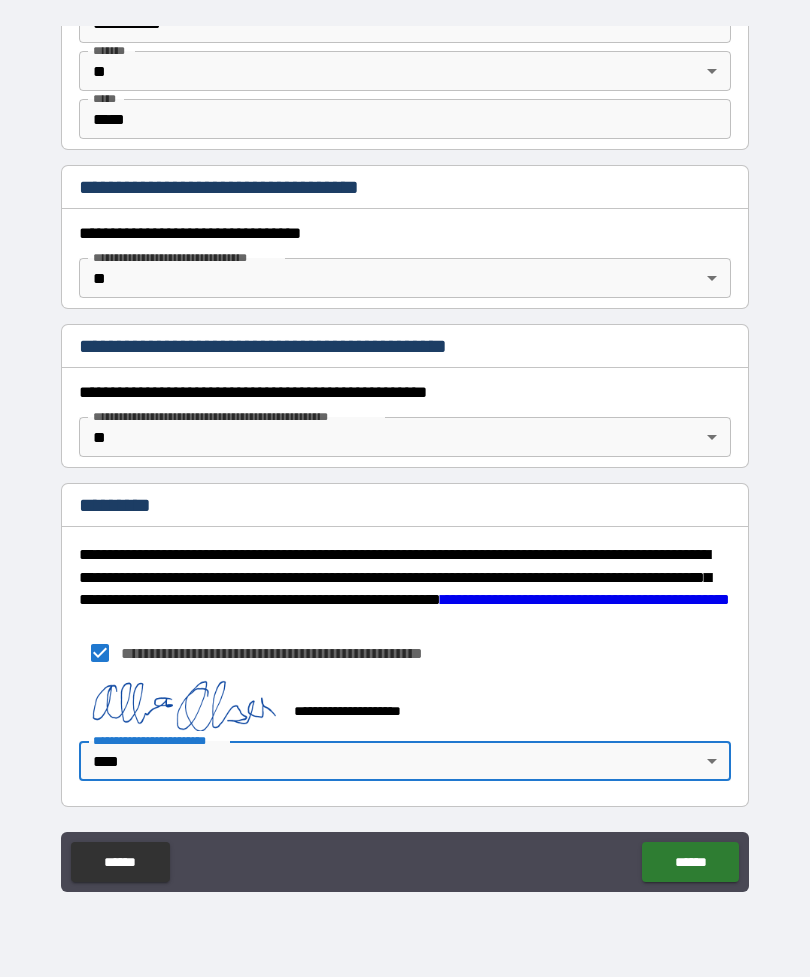 click on "******" at bounding box center [690, 862] 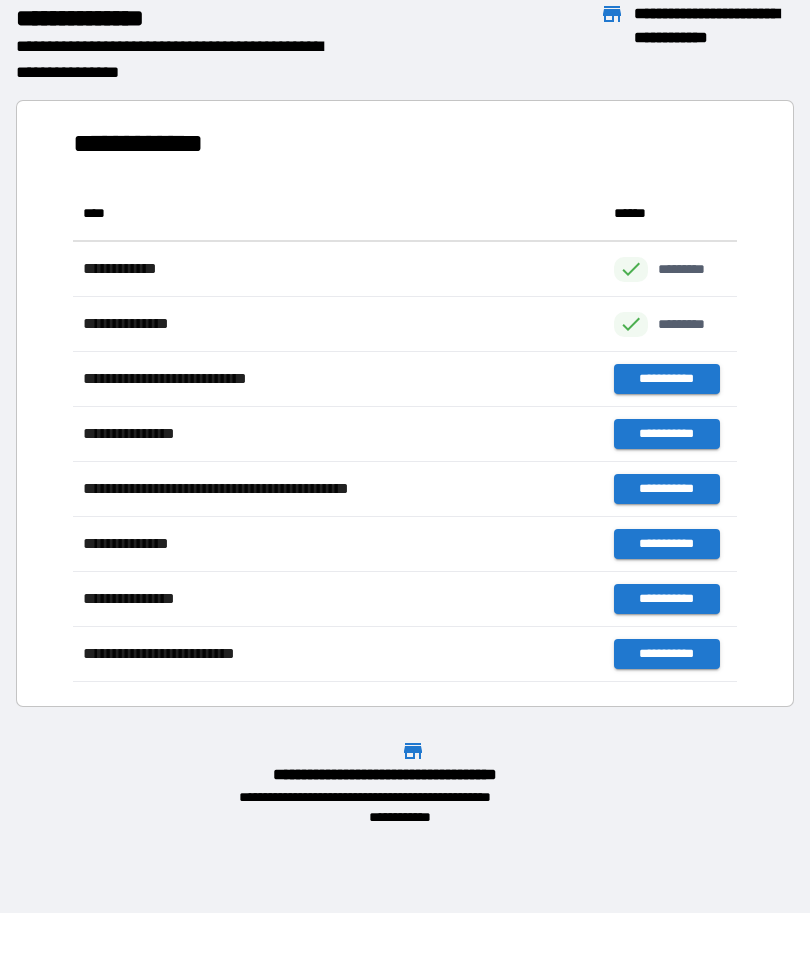 scroll, scrollTop: 496, scrollLeft: 664, axis: both 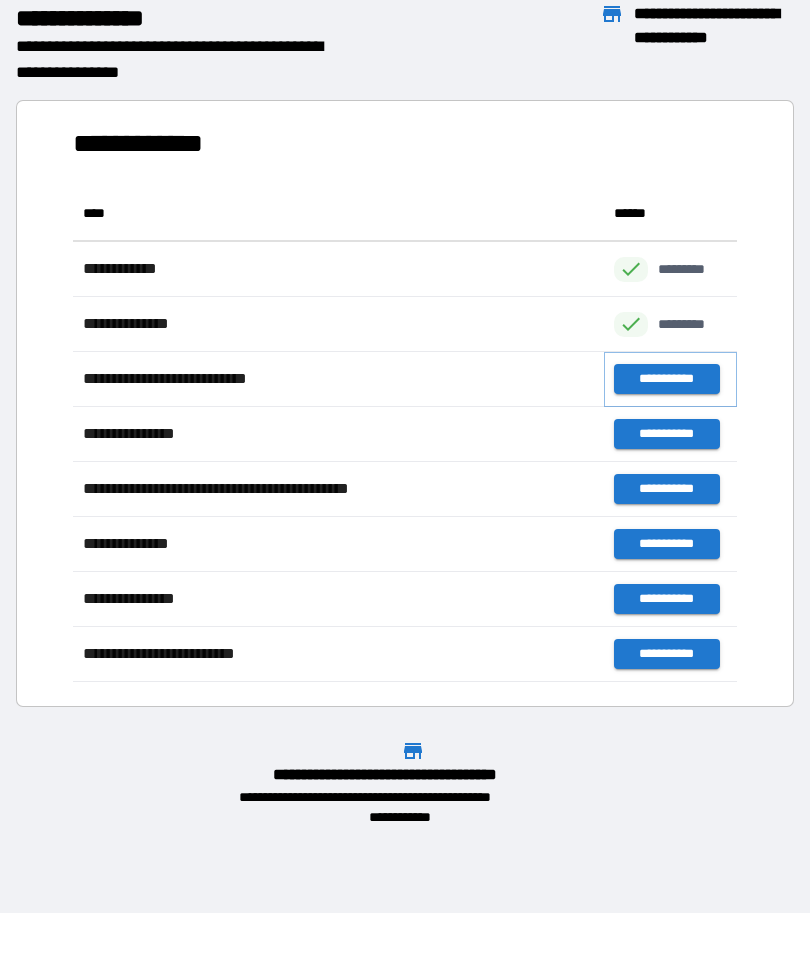 click on "**********" at bounding box center [666, 379] 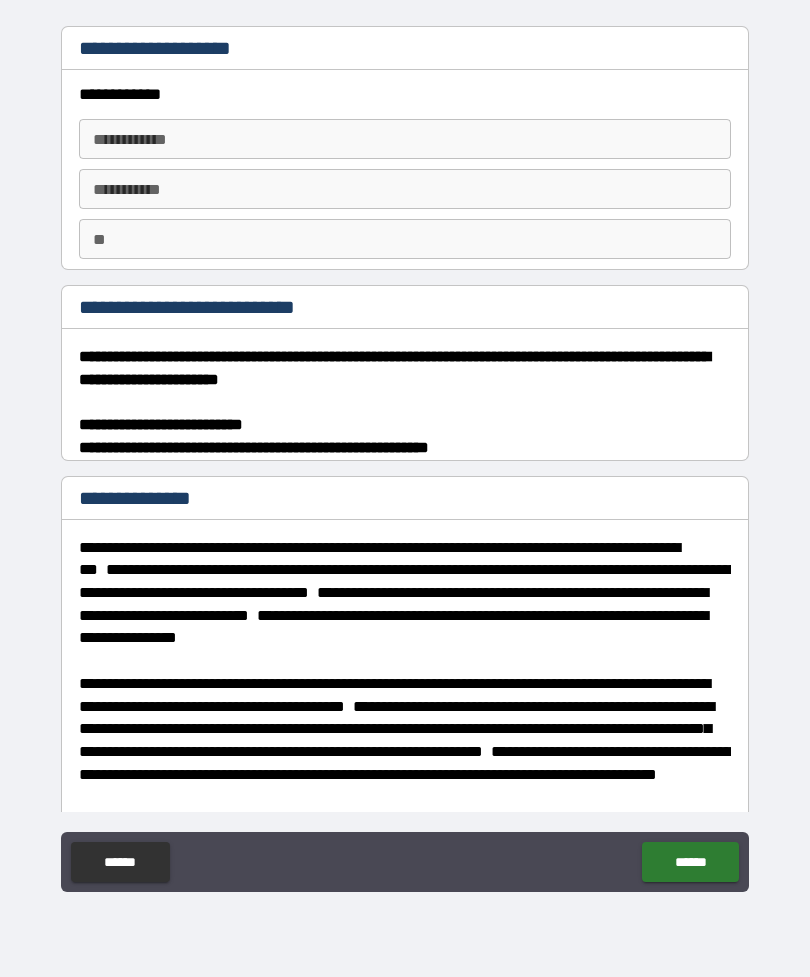 click on "**********" at bounding box center [405, 139] 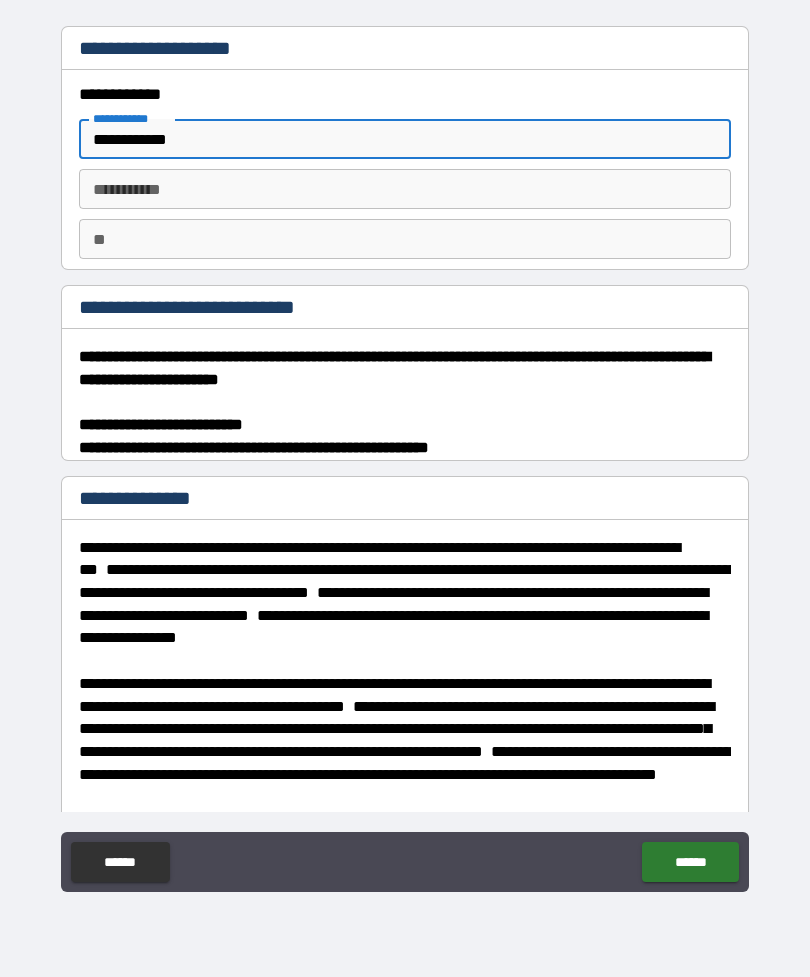 click on "*********   *" at bounding box center [405, 189] 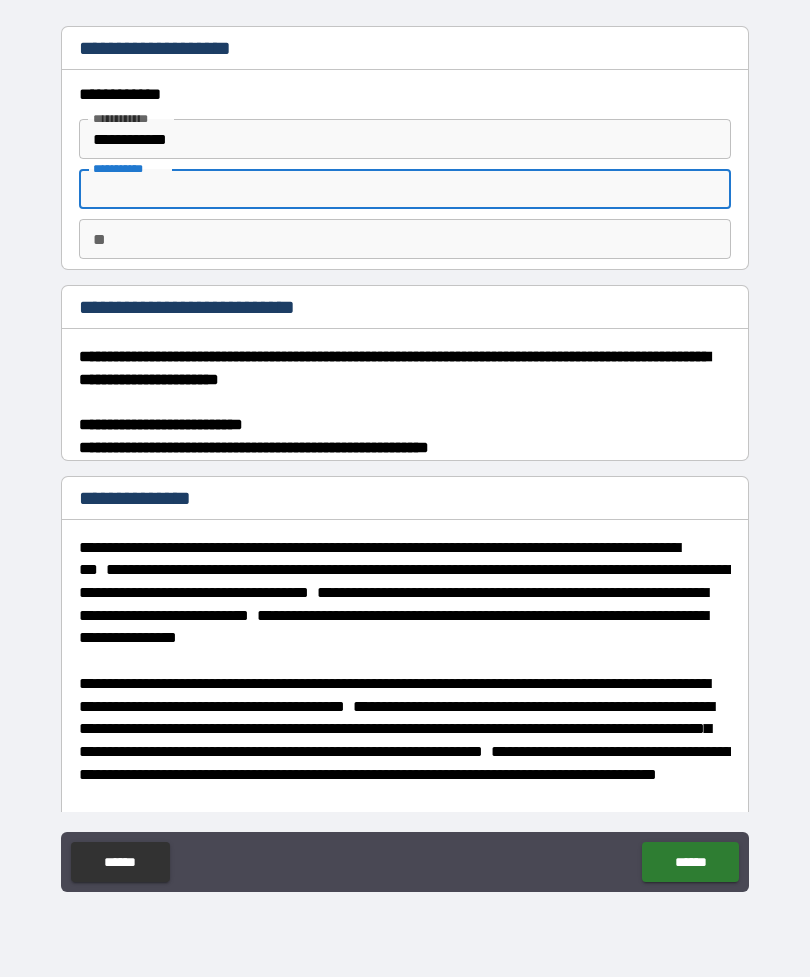 click on "**********" at bounding box center [405, 395] 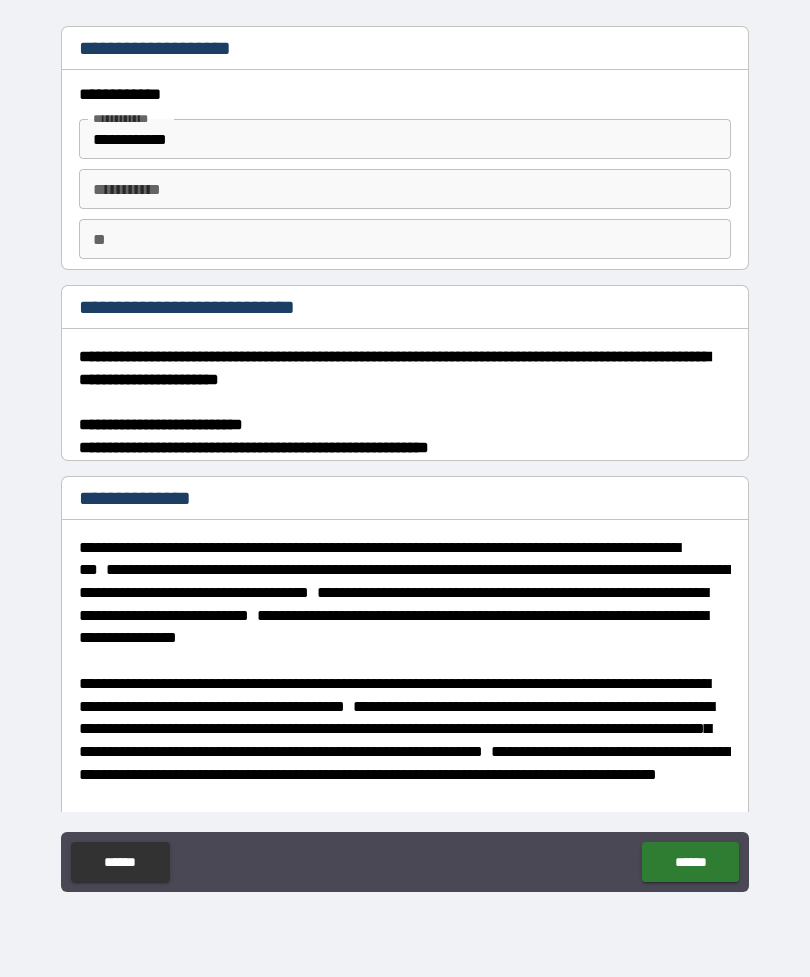 click on "**********" at bounding box center [405, 139] 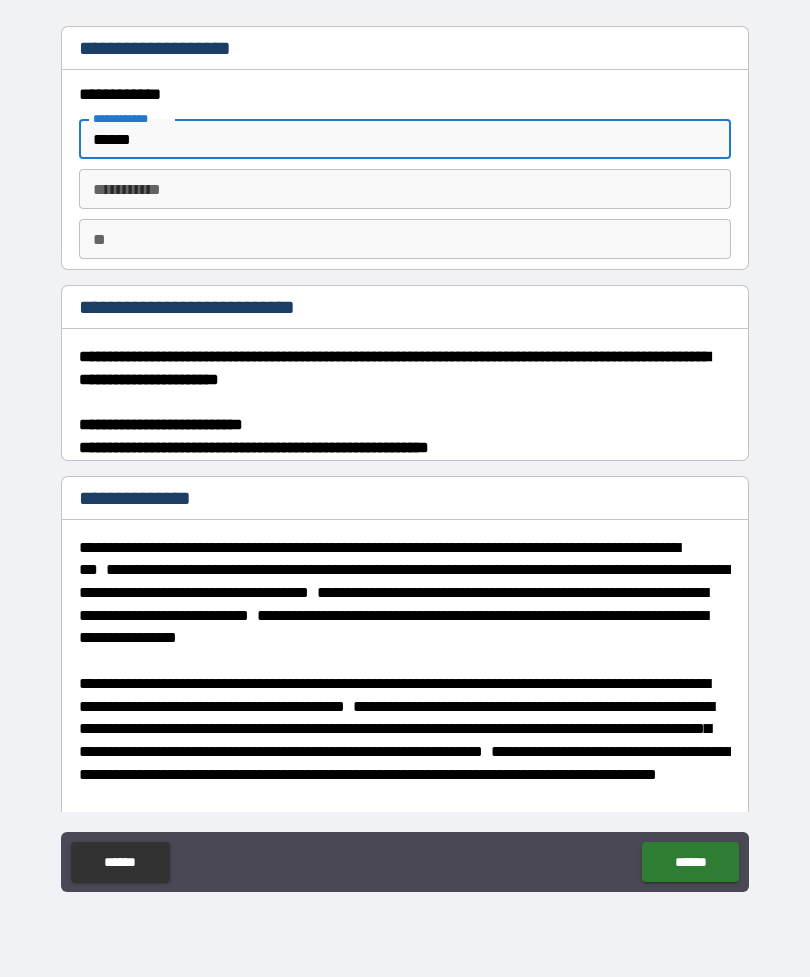 type on "******" 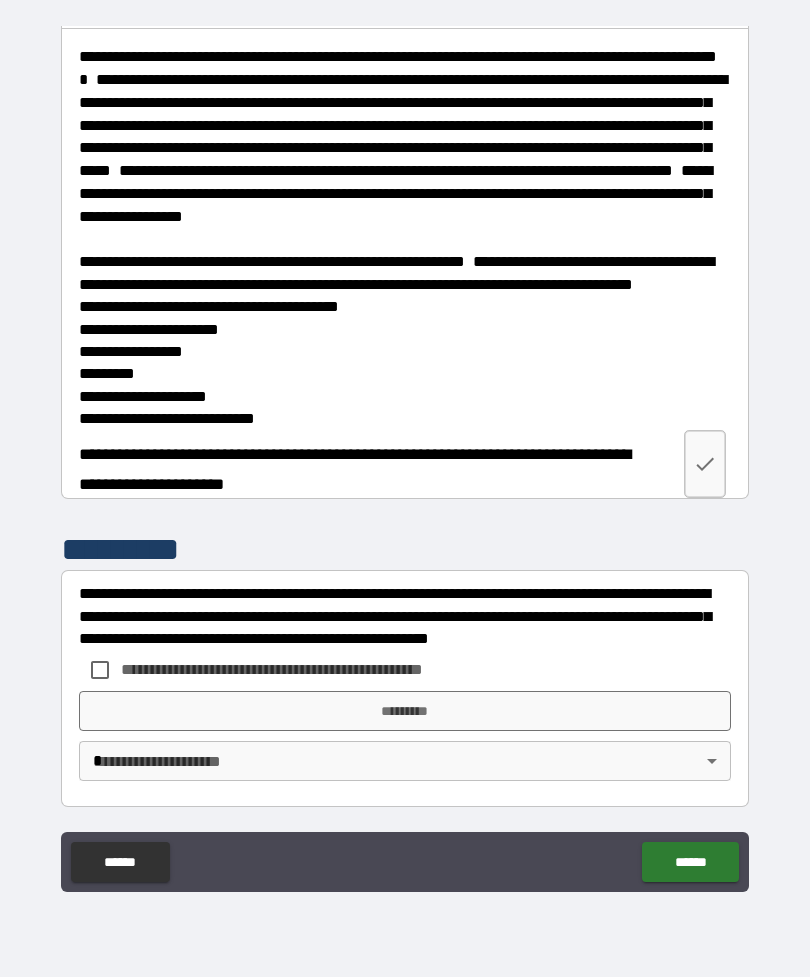 scroll, scrollTop: 3216, scrollLeft: 0, axis: vertical 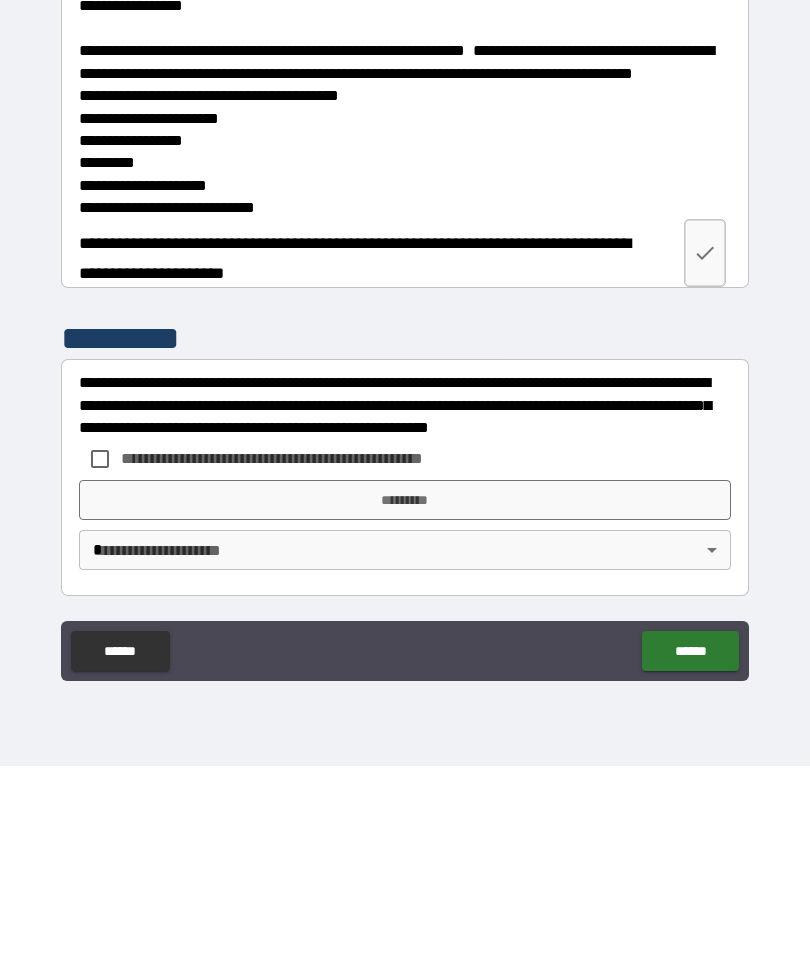 type on "*****" 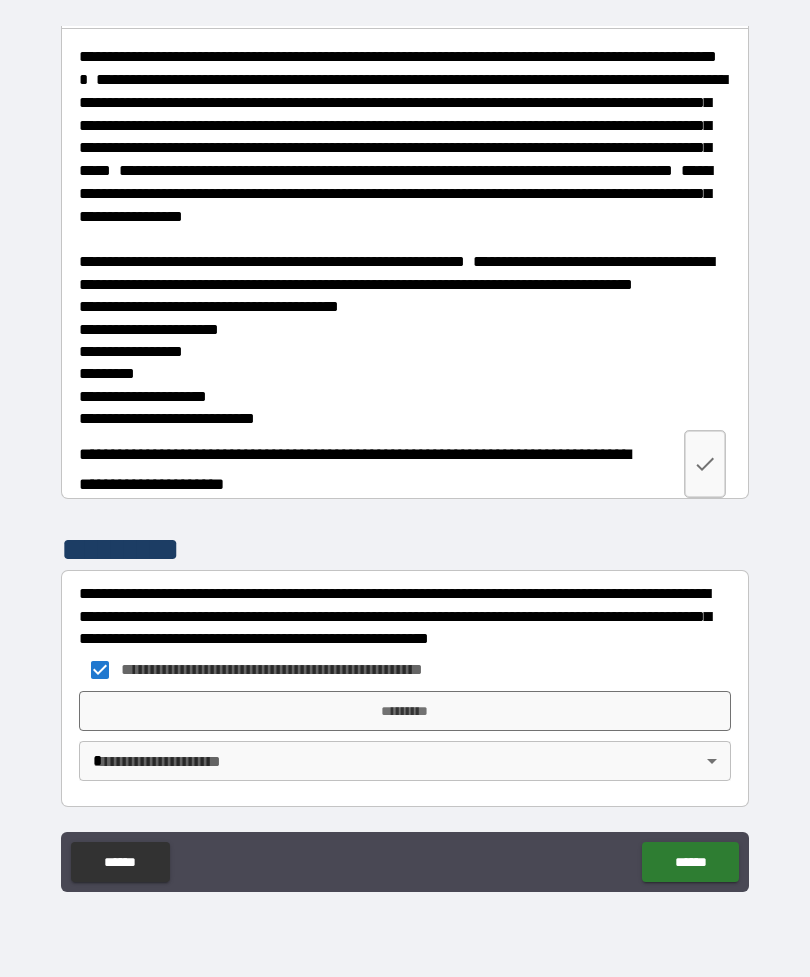 click on "*********" at bounding box center (405, 711) 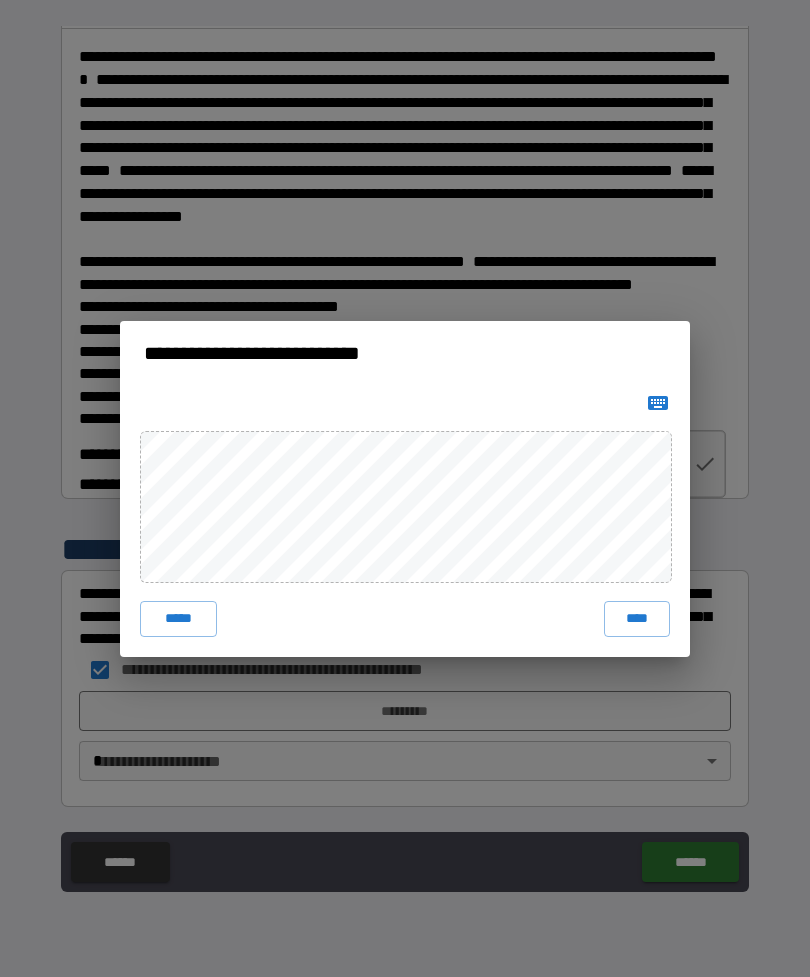 click on "****" at bounding box center (637, 619) 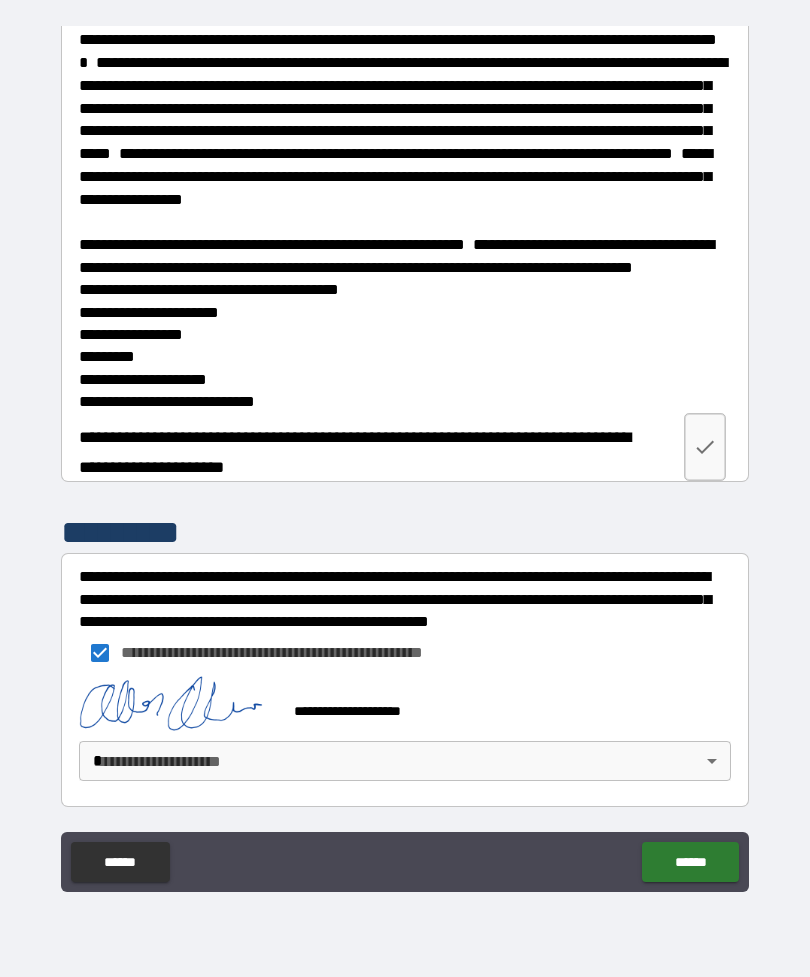 scroll, scrollTop: 3206, scrollLeft: 0, axis: vertical 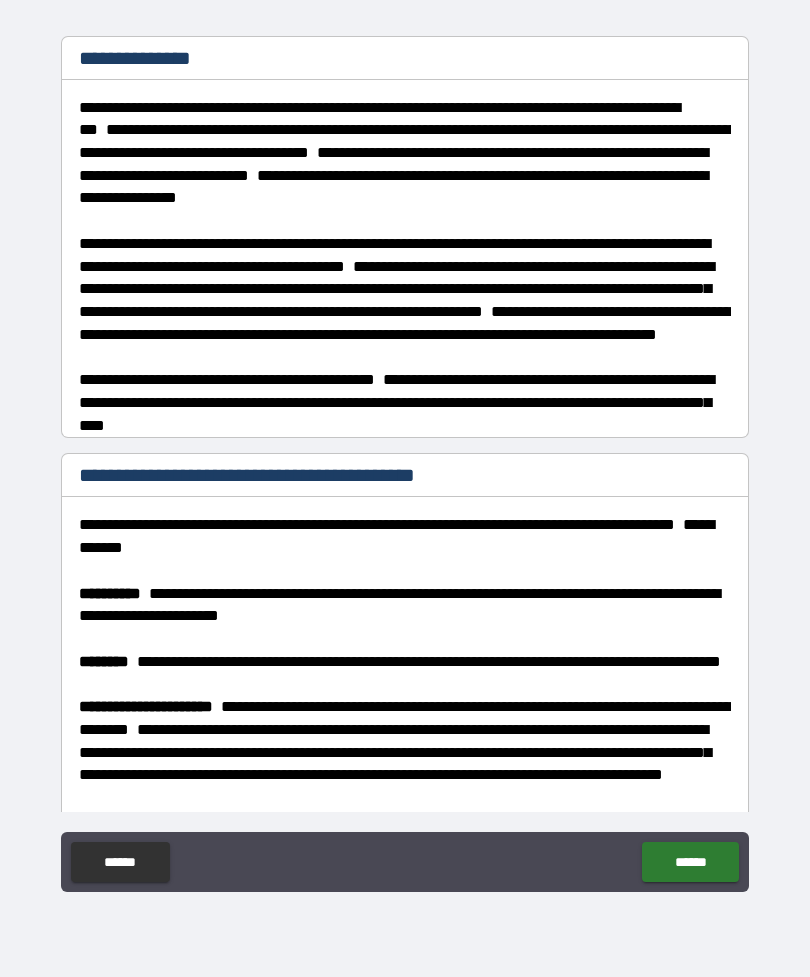 click on "**********" at bounding box center (405, 459) 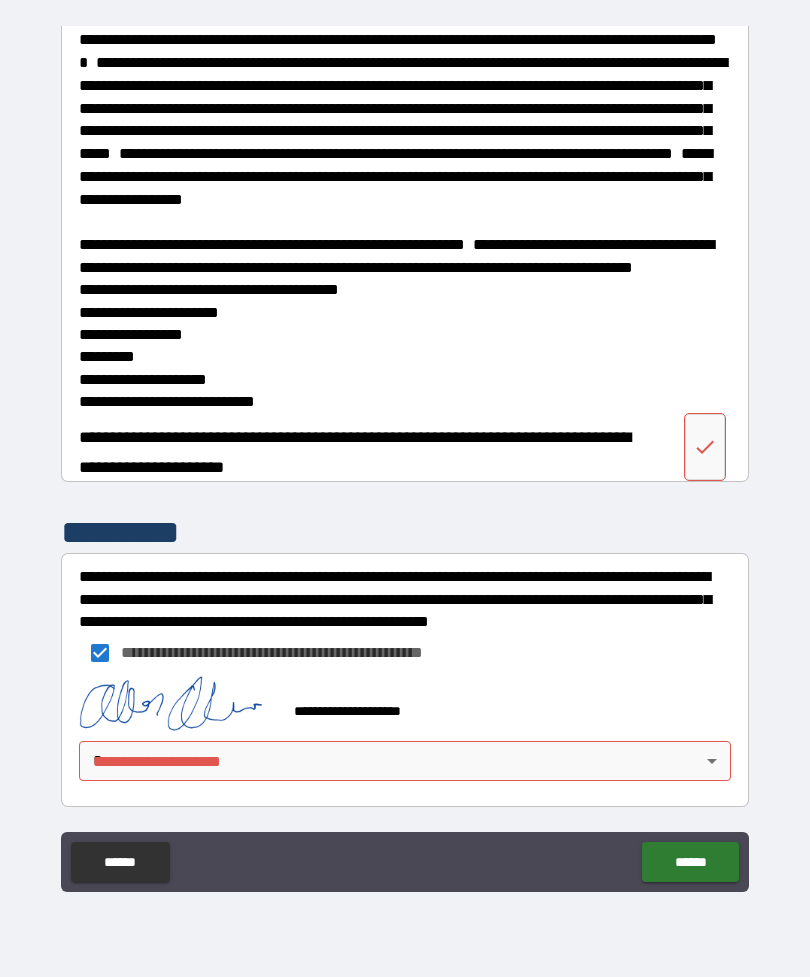 scroll, scrollTop: 3233, scrollLeft: 0, axis: vertical 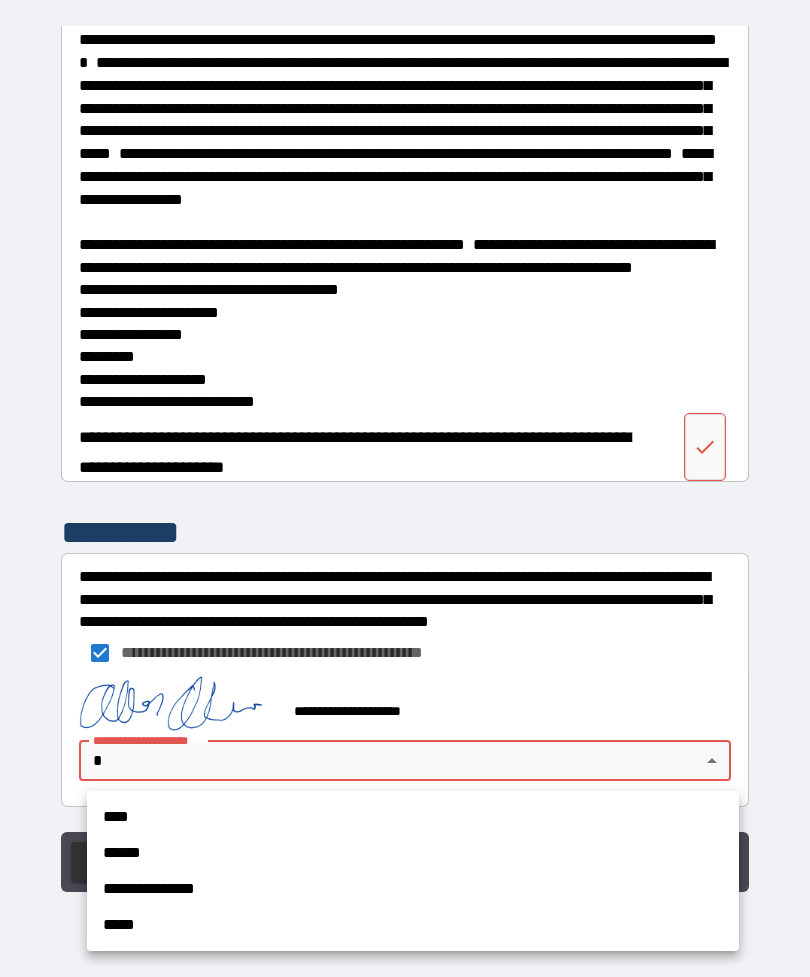 click on "****" at bounding box center [413, 817] 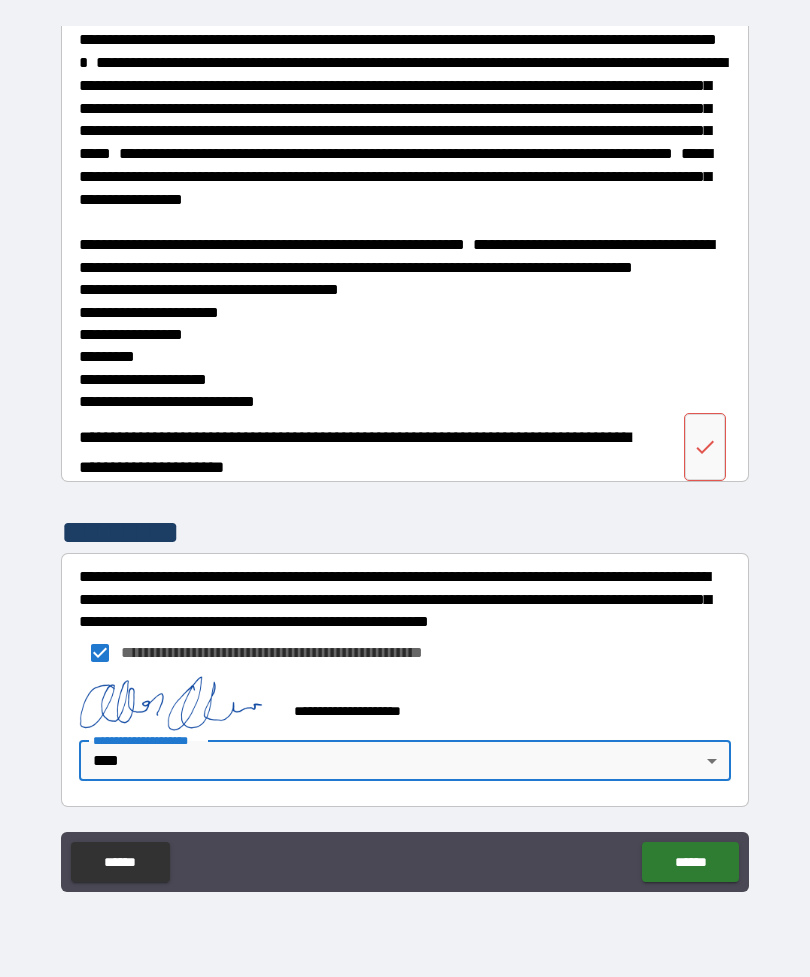 click on "******" at bounding box center (690, 862) 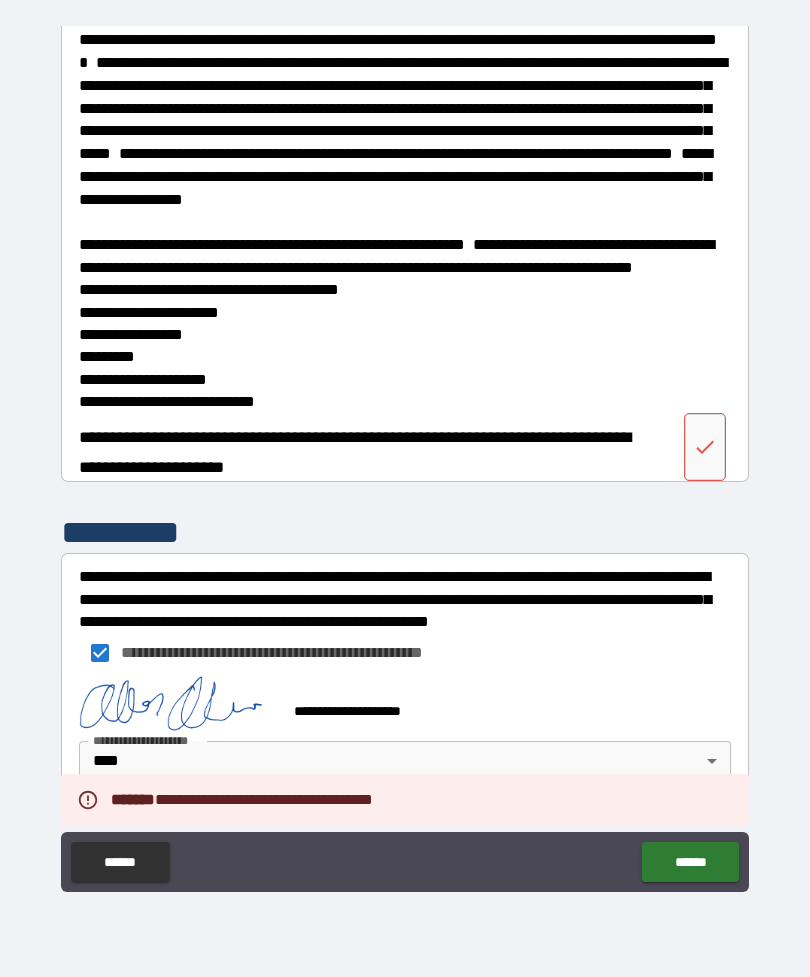 click at bounding box center (705, 447) 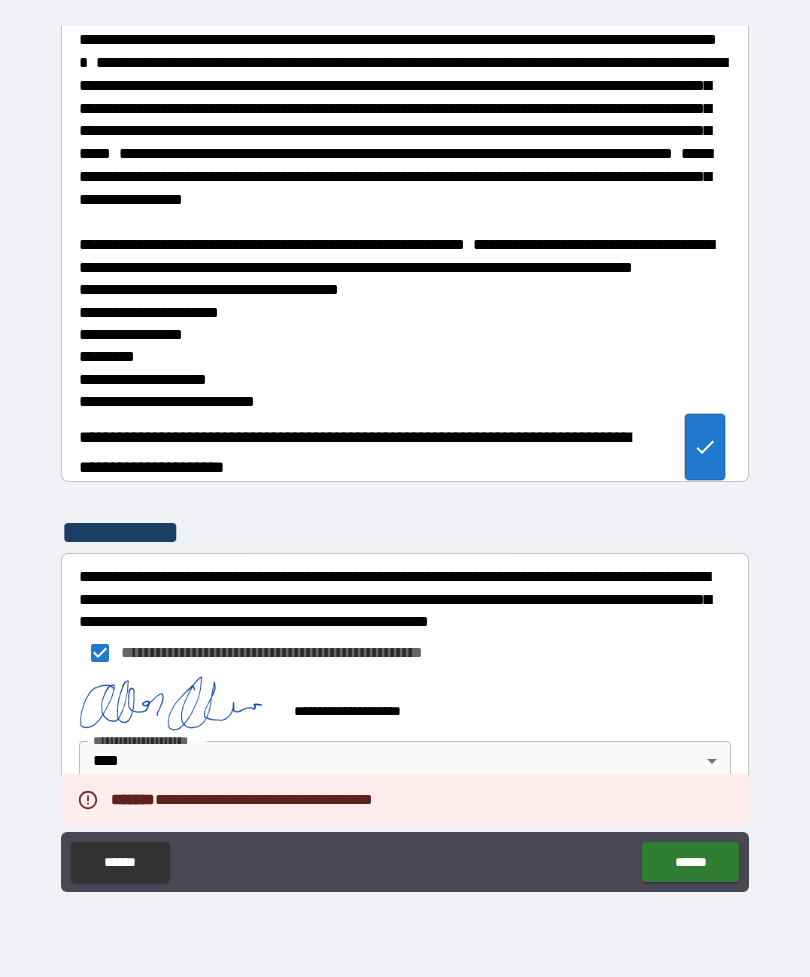 click on "******" at bounding box center (690, 862) 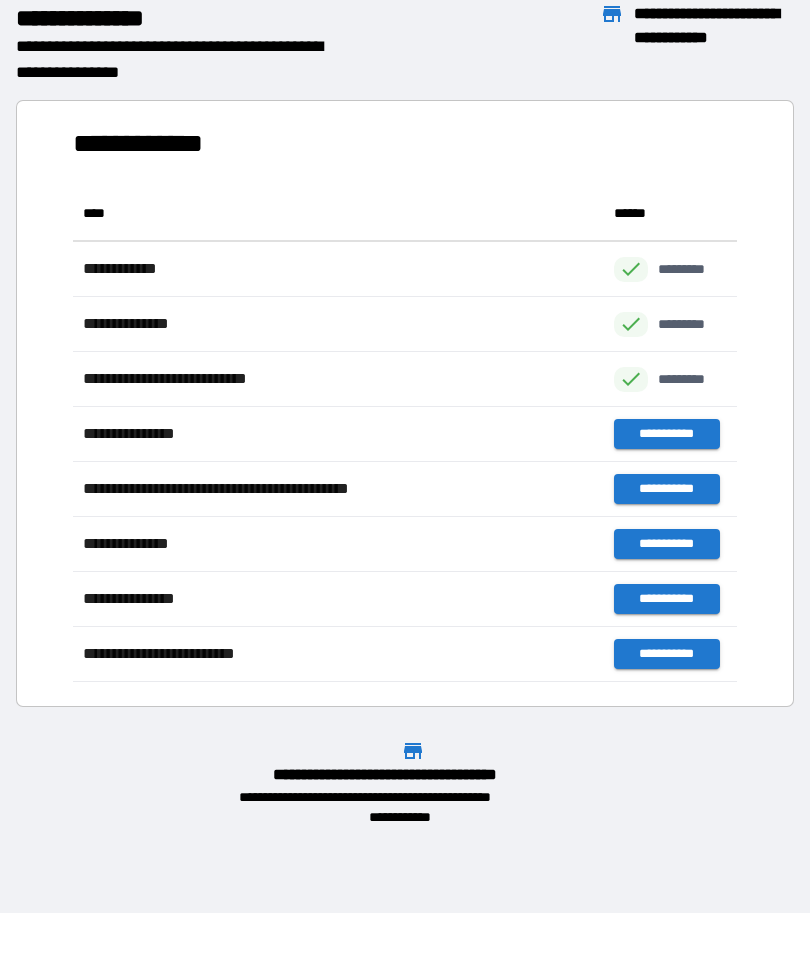 scroll, scrollTop: 1, scrollLeft: 1, axis: both 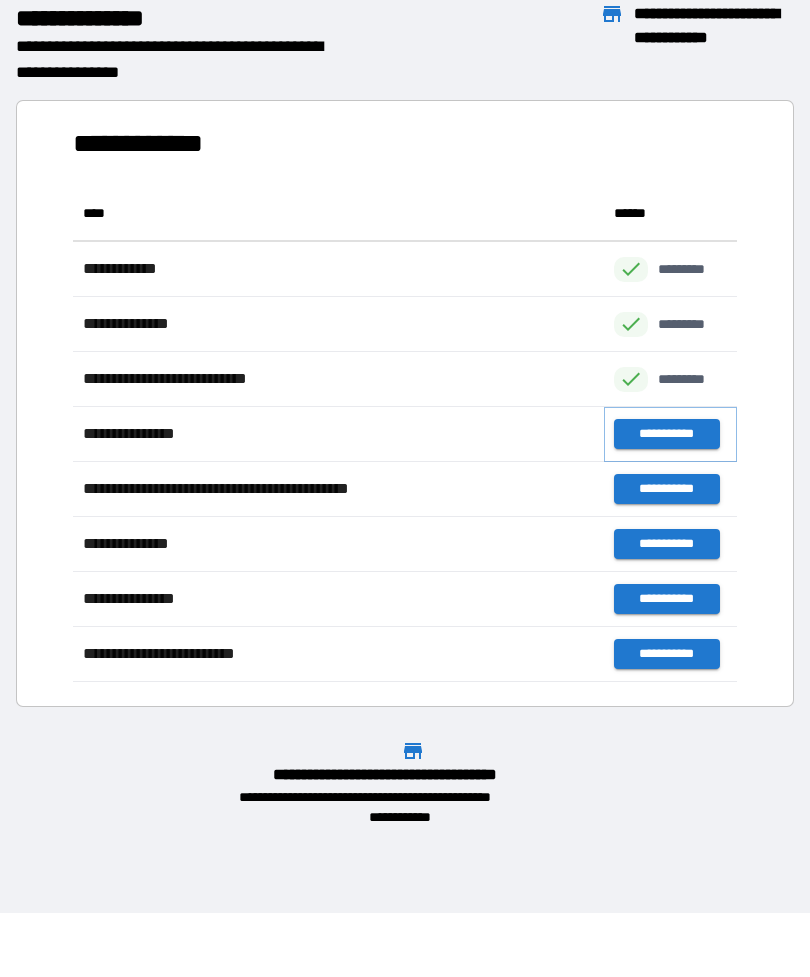 click on "**********" at bounding box center [666, 434] 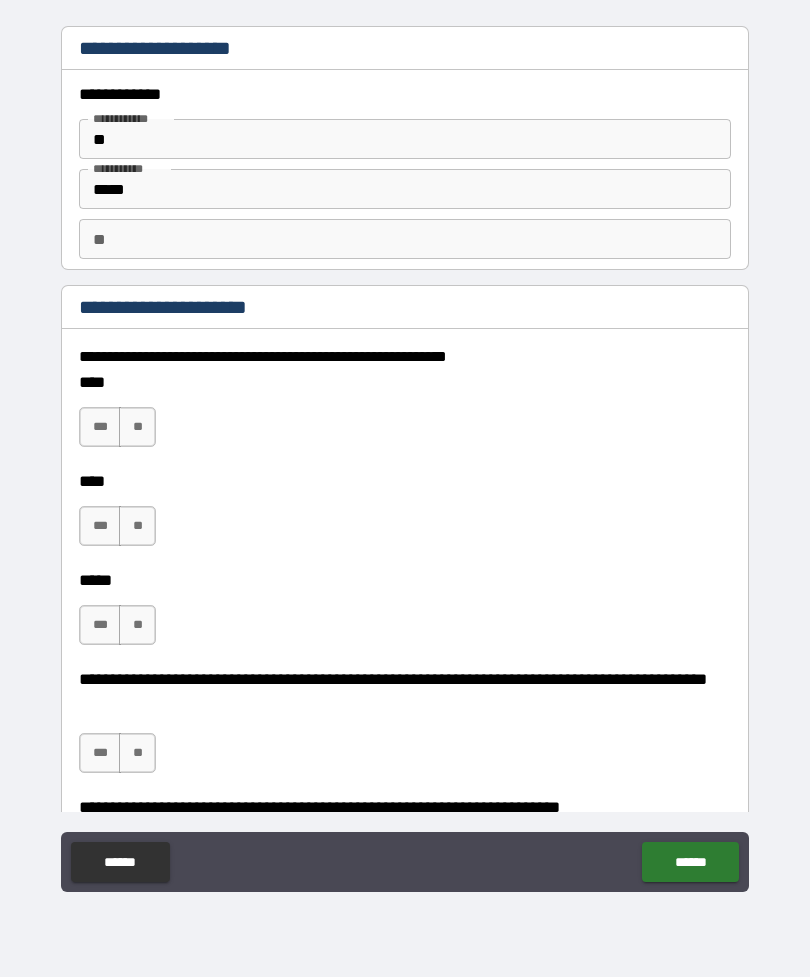 type on "*" 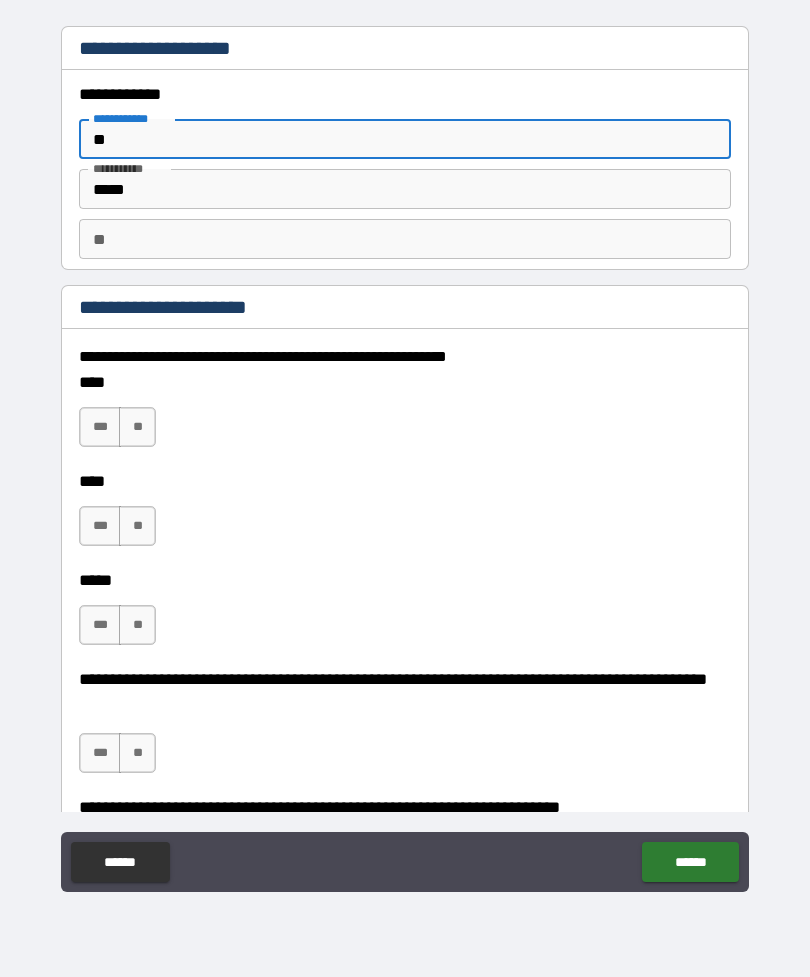 type on "***" 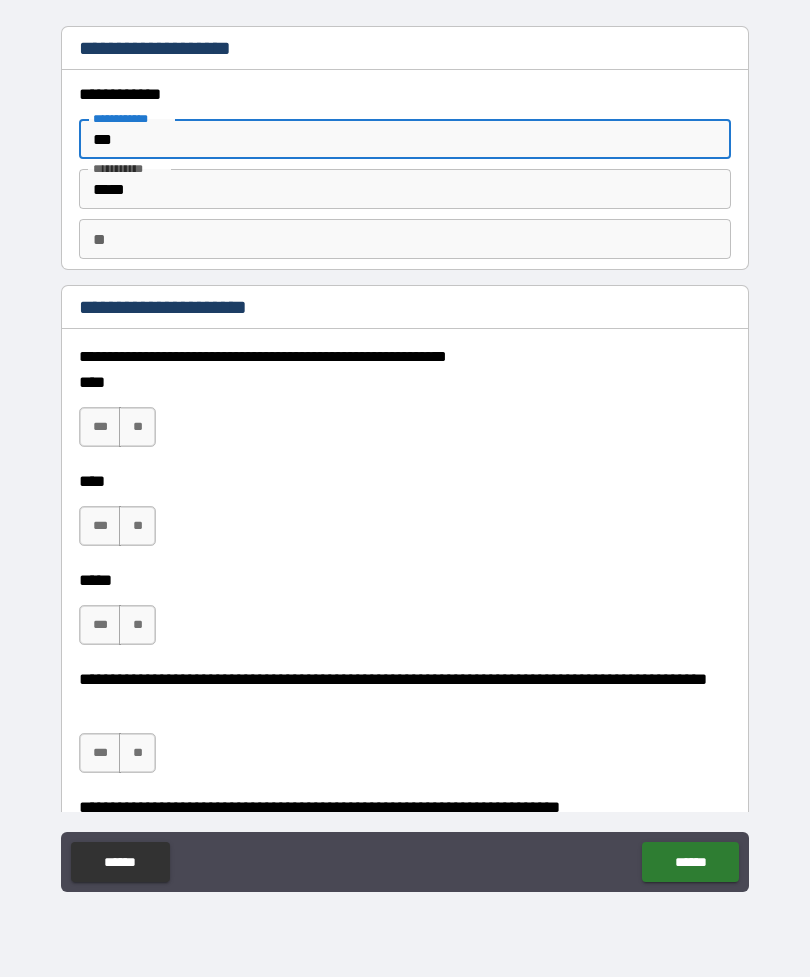 type on "*" 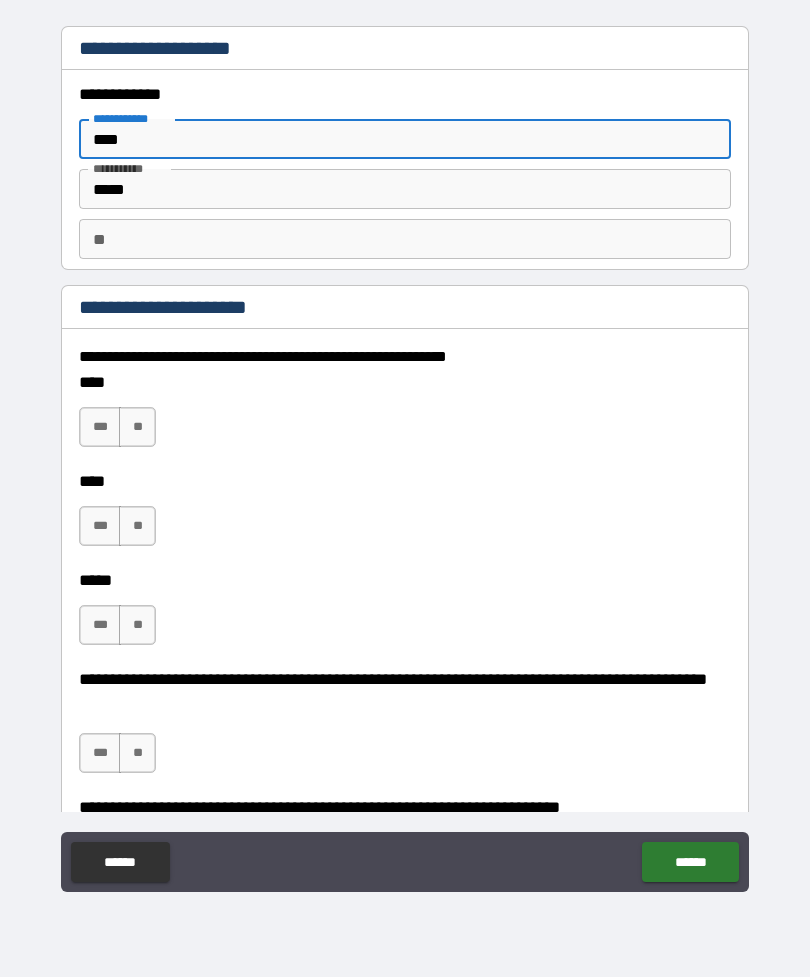 type on "*" 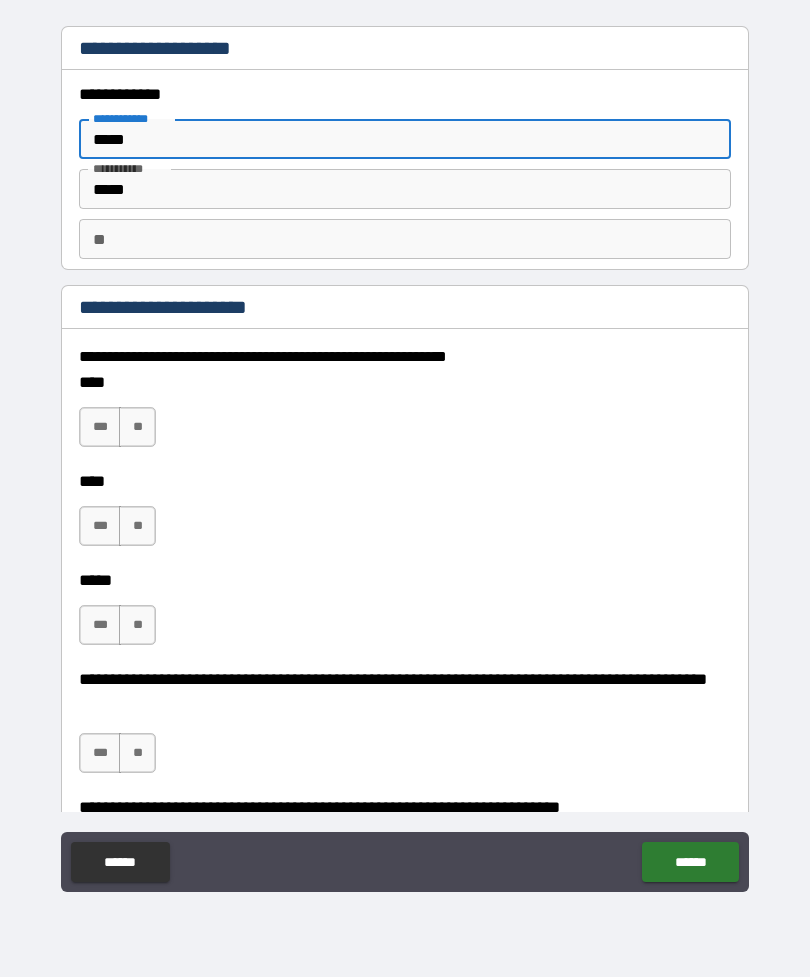 type on "*" 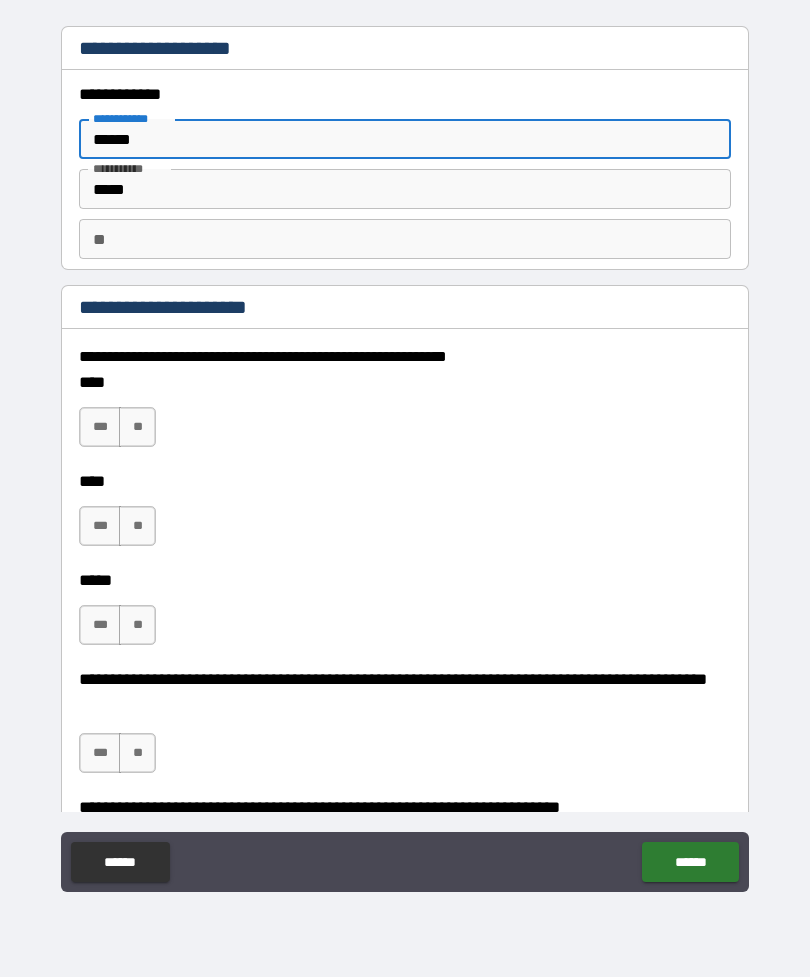 type on "*" 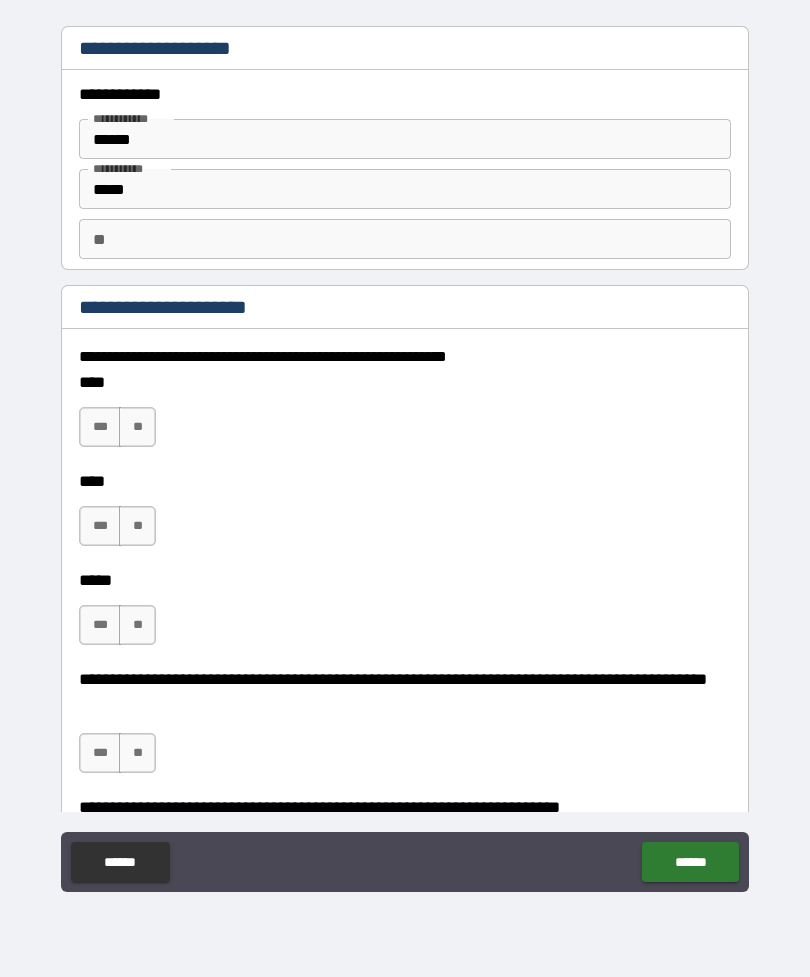 click on "***" at bounding box center [100, 526] 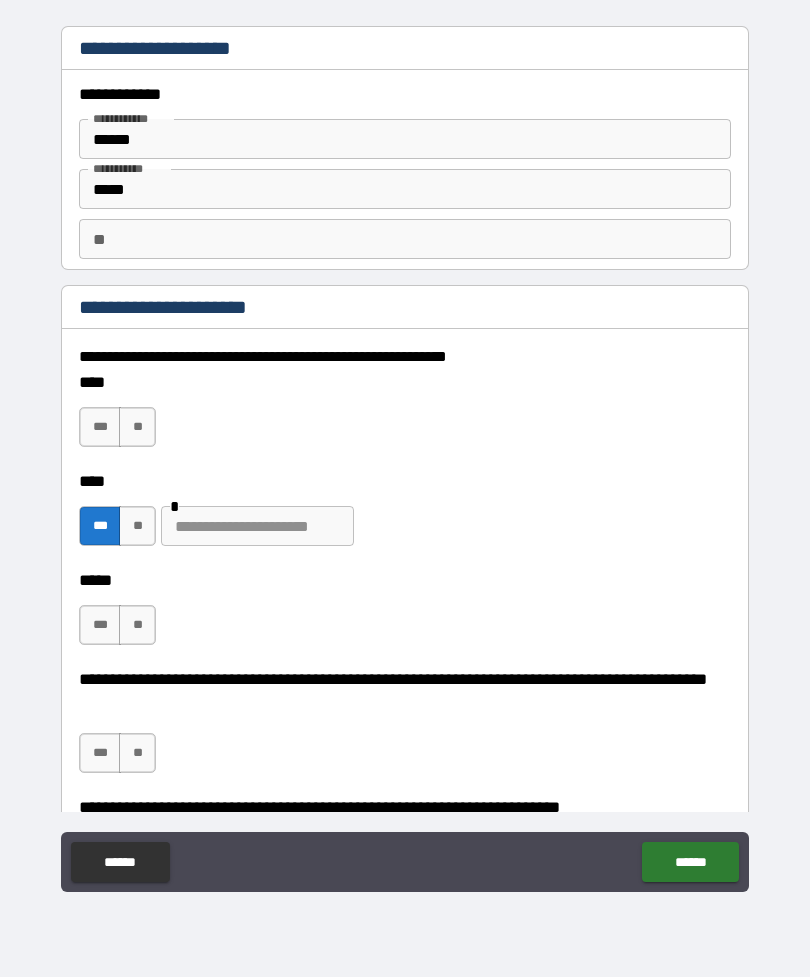 click on "***" at bounding box center [100, 625] 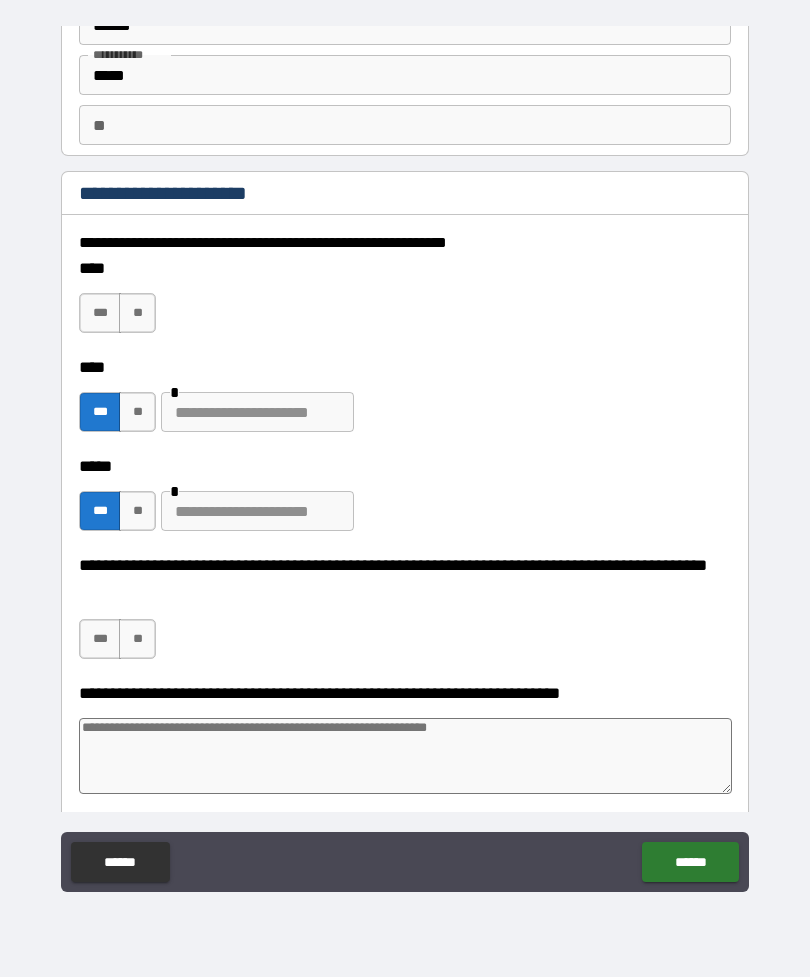 scroll, scrollTop: 131, scrollLeft: 0, axis: vertical 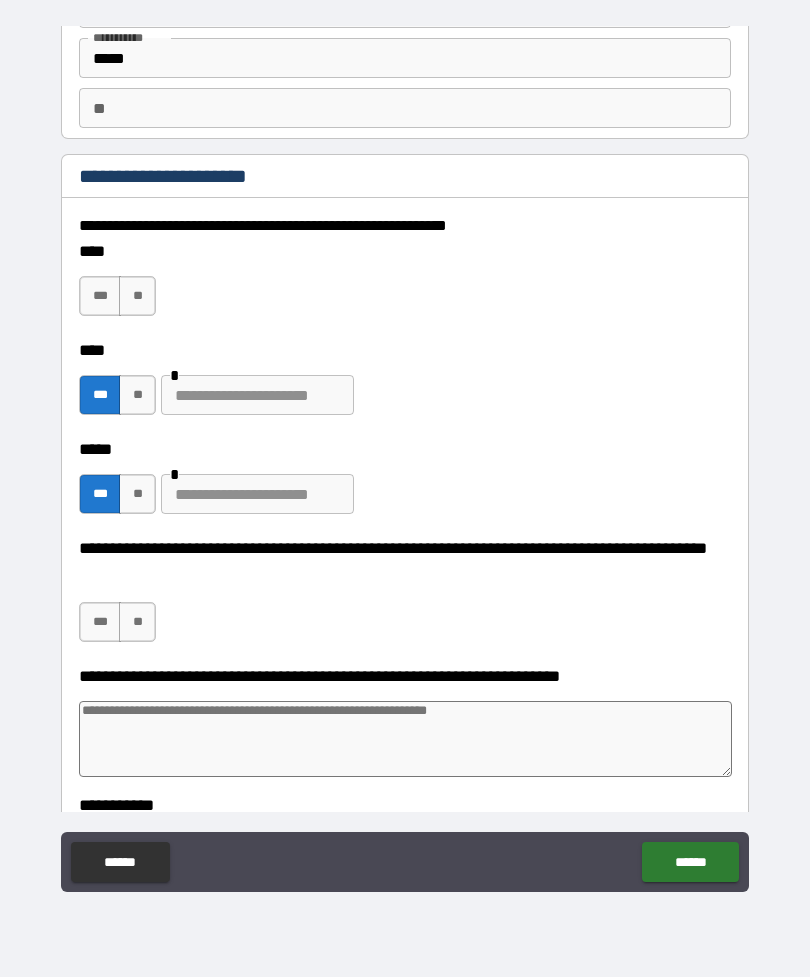 click on "***" at bounding box center [100, 622] 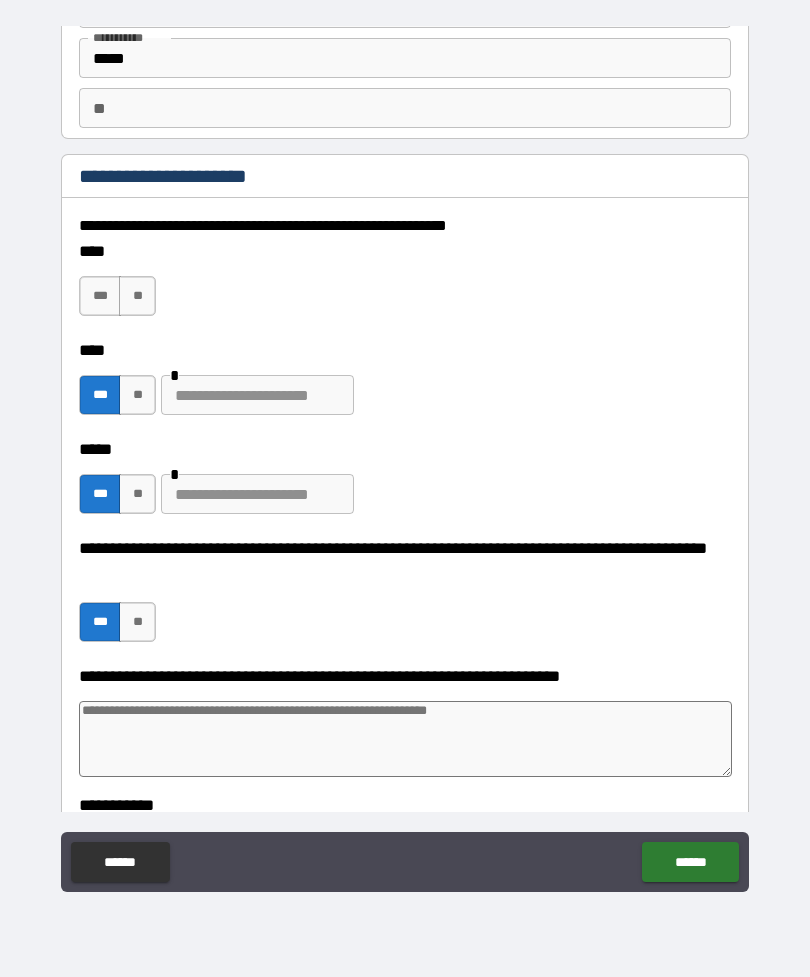 type on "*" 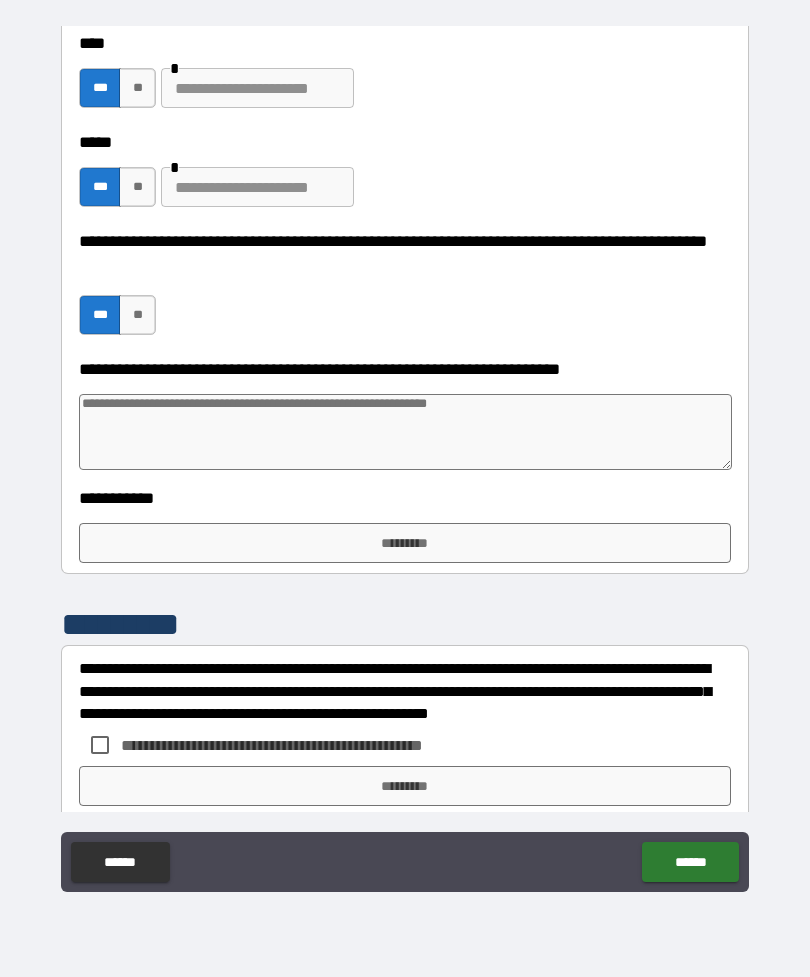 scroll, scrollTop: 447, scrollLeft: 0, axis: vertical 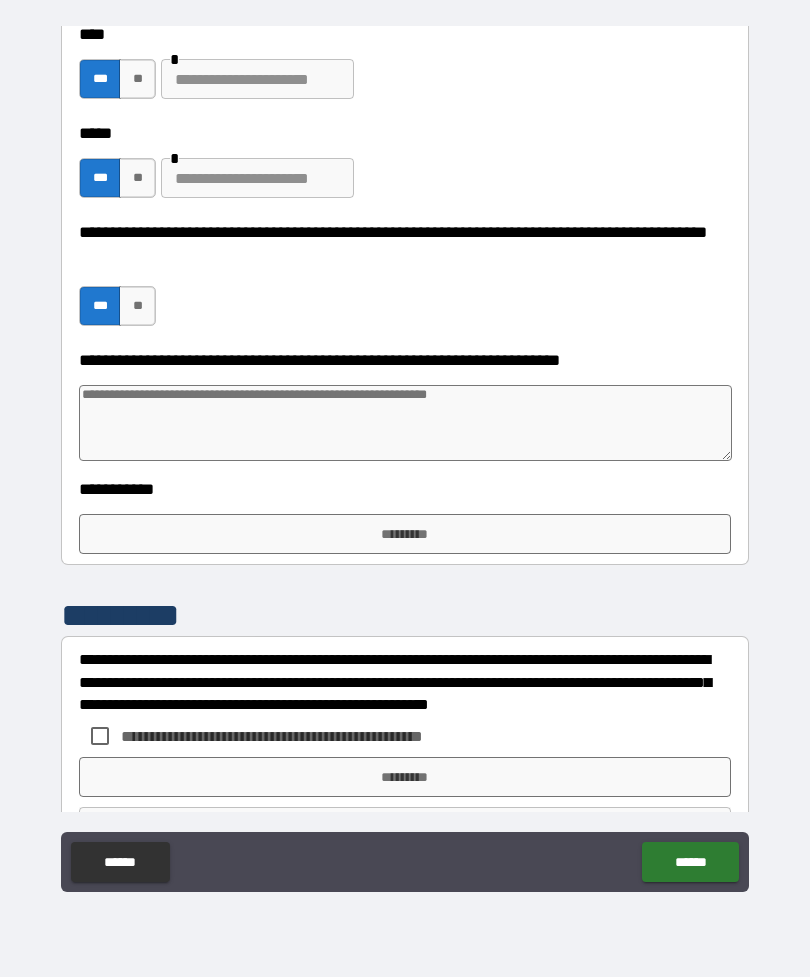 click at bounding box center (405, 423) 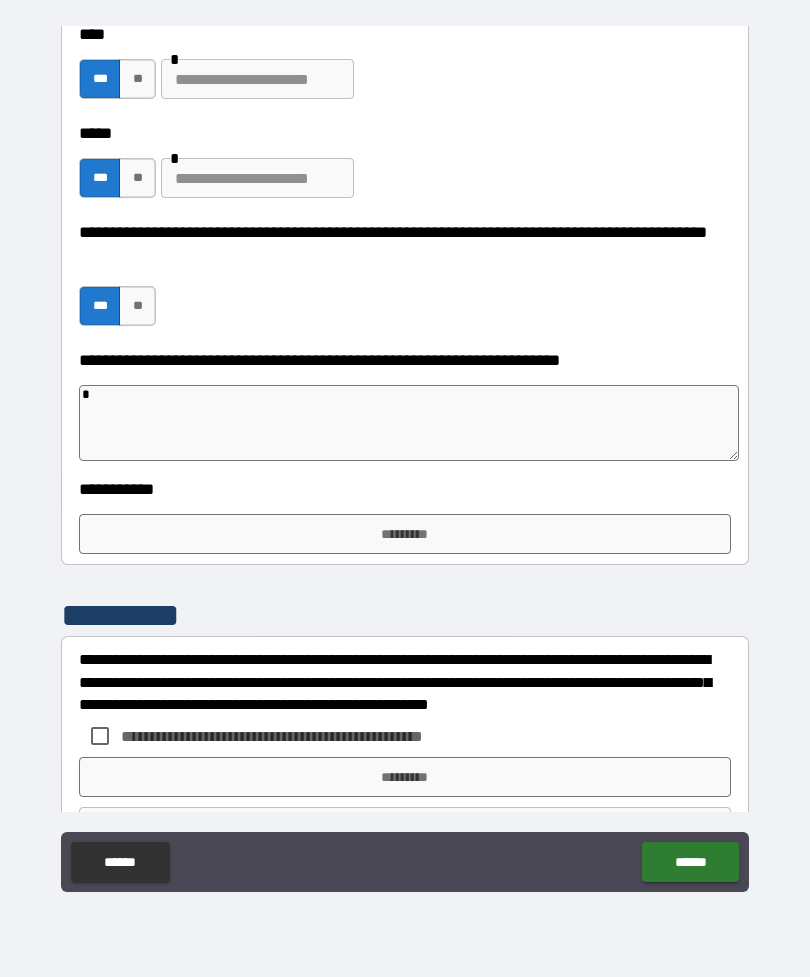 type on "*" 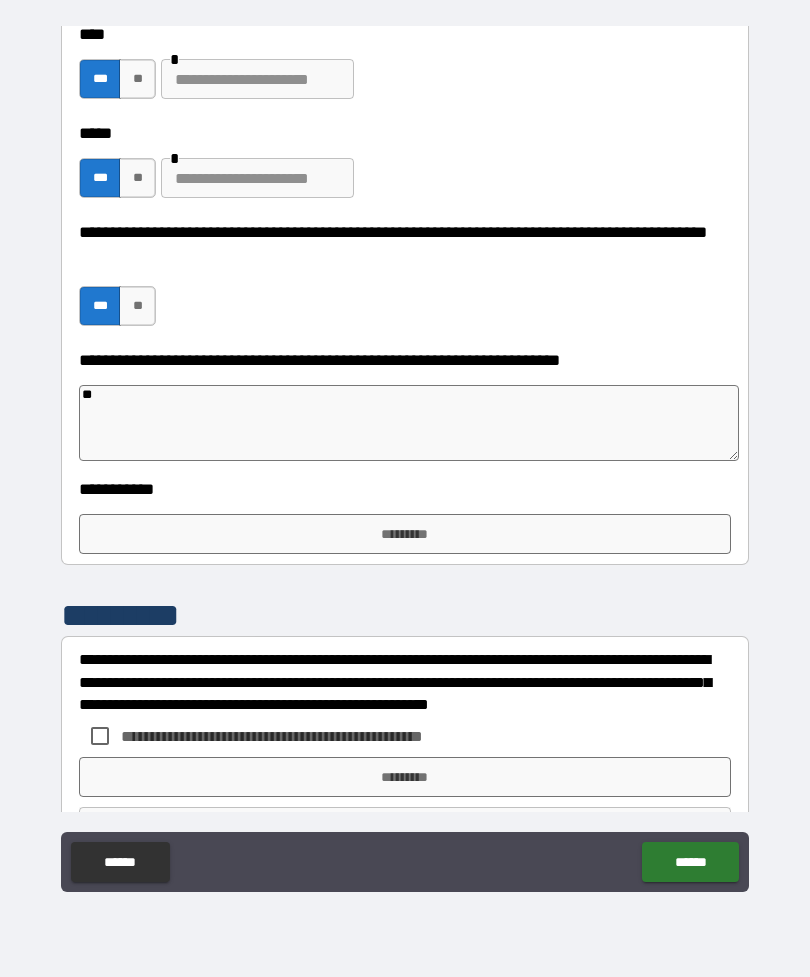 type on "*" 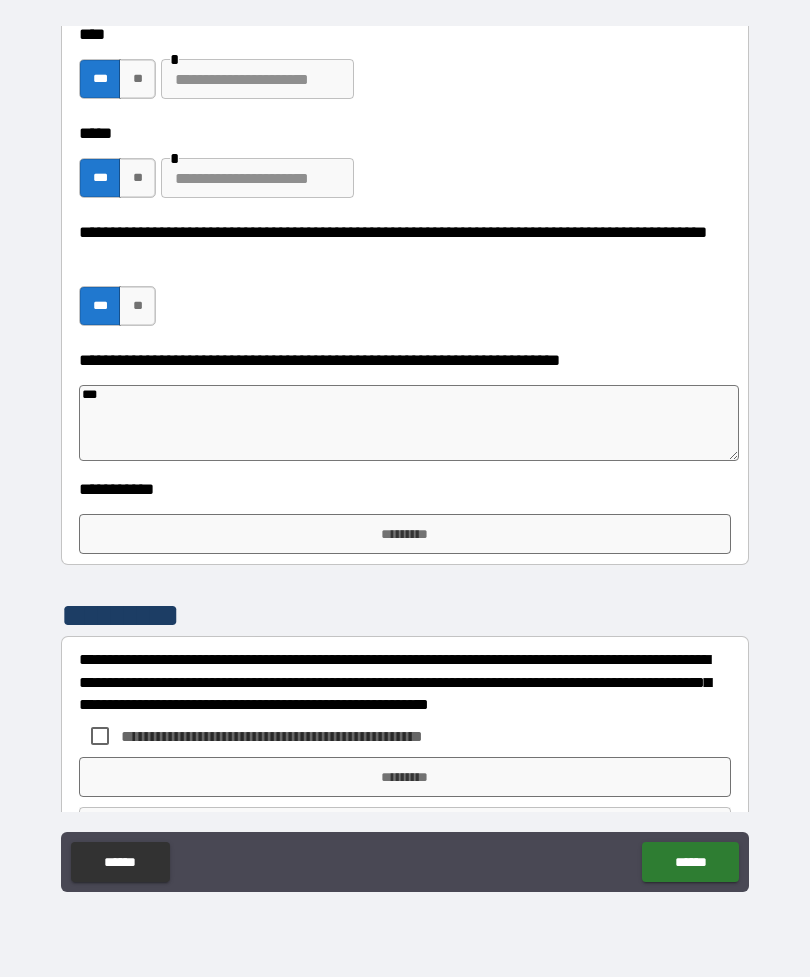 type on "*" 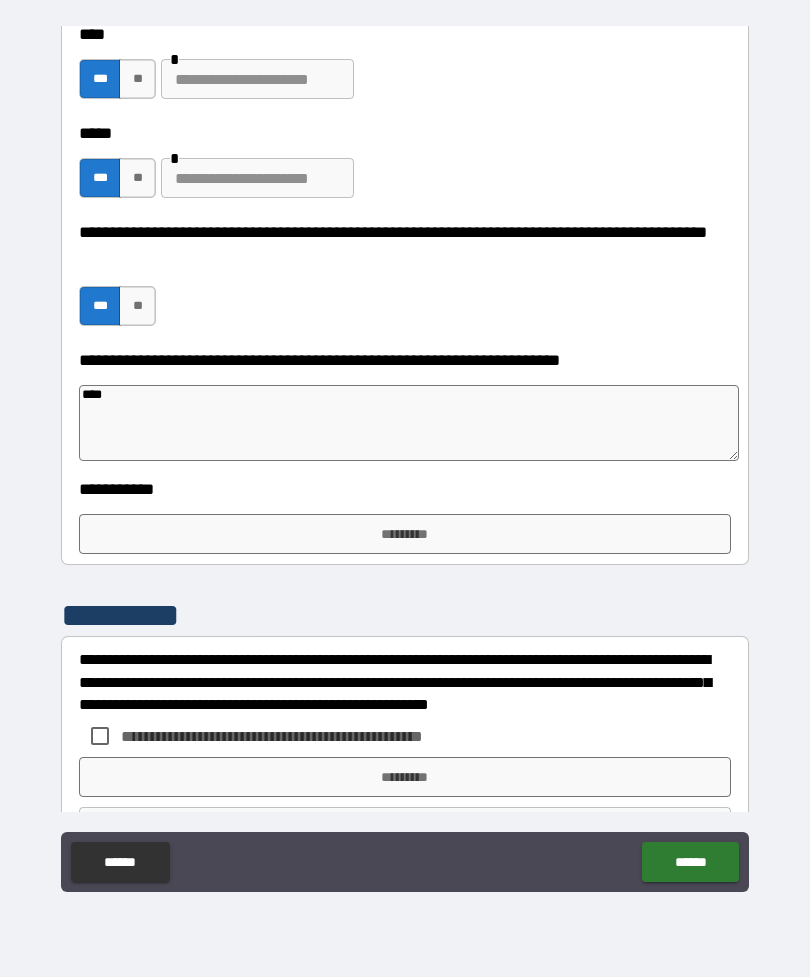 type on "*" 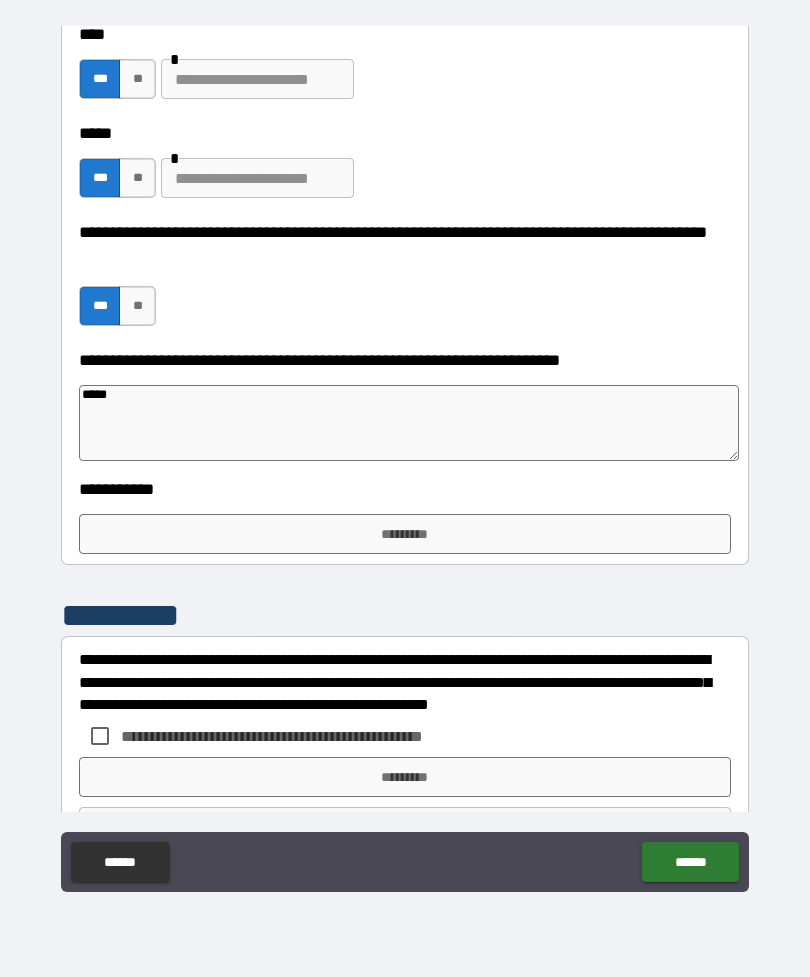 type on "*" 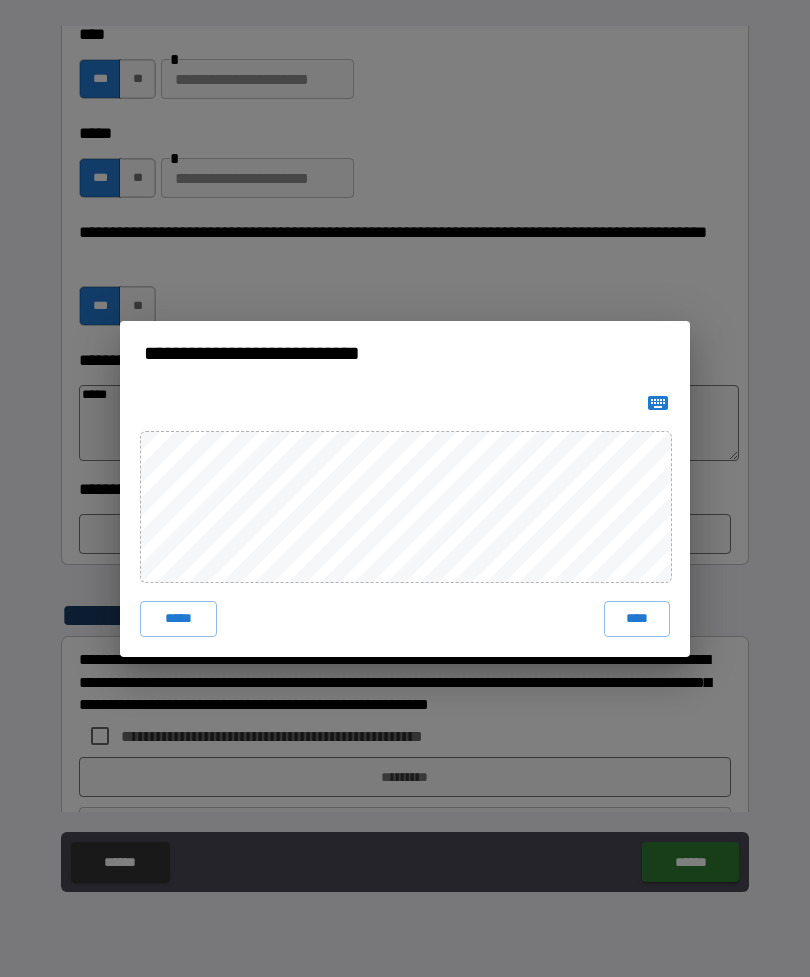 click on "****" at bounding box center (637, 619) 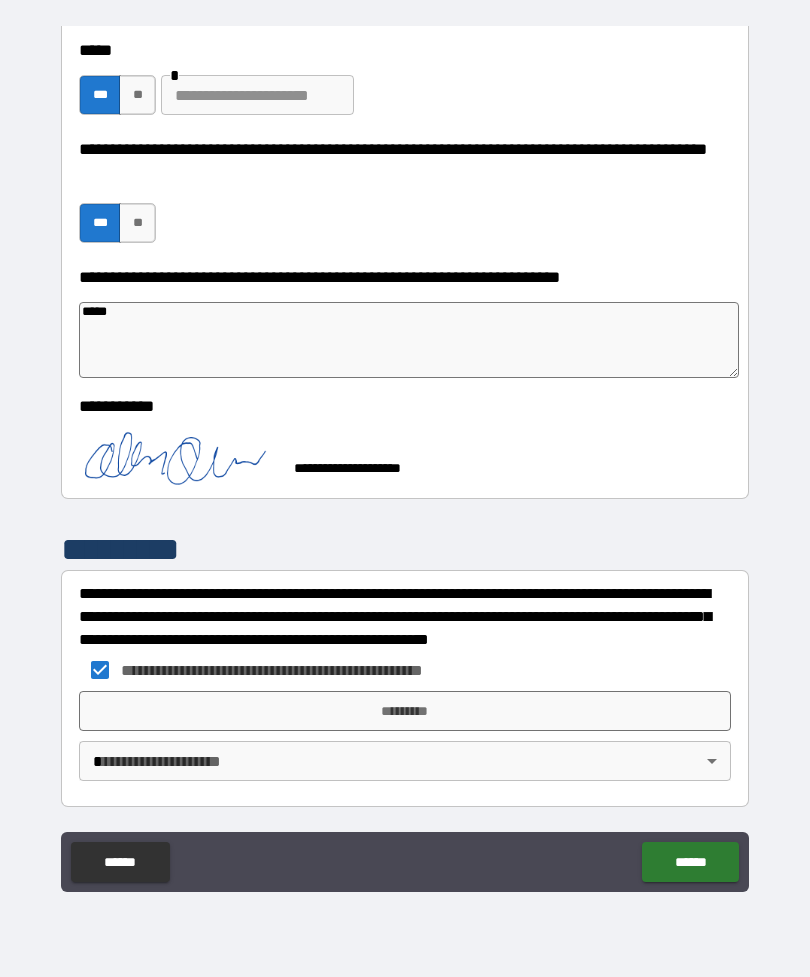 scroll, scrollTop: 530, scrollLeft: 0, axis: vertical 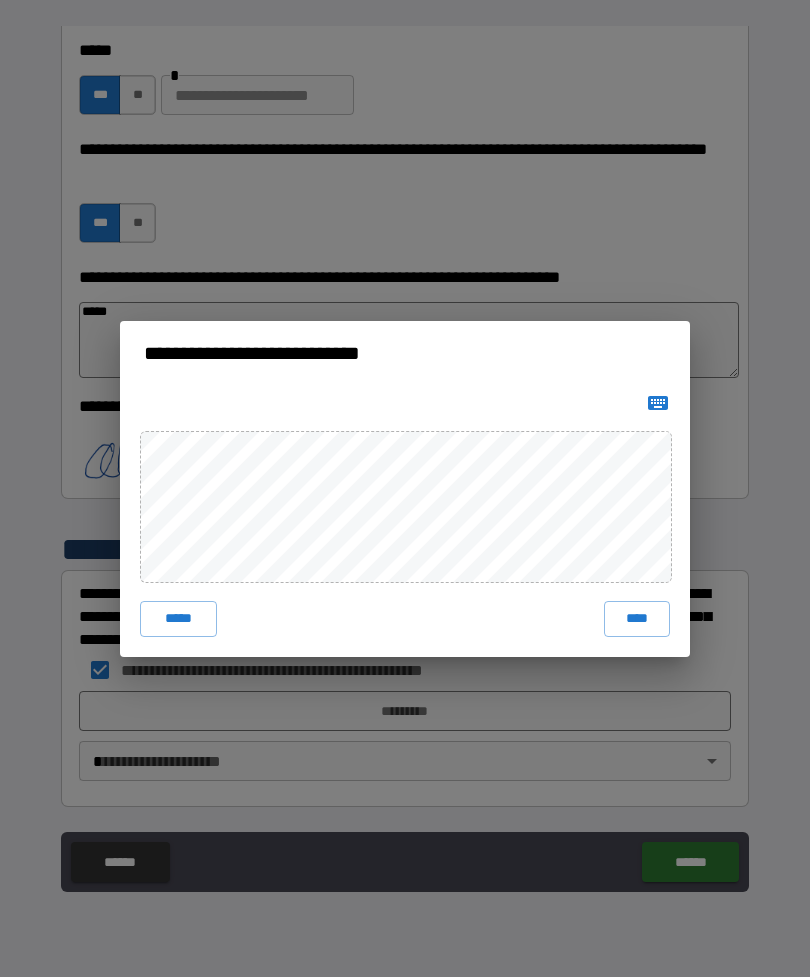 click on "****" at bounding box center [637, 619] 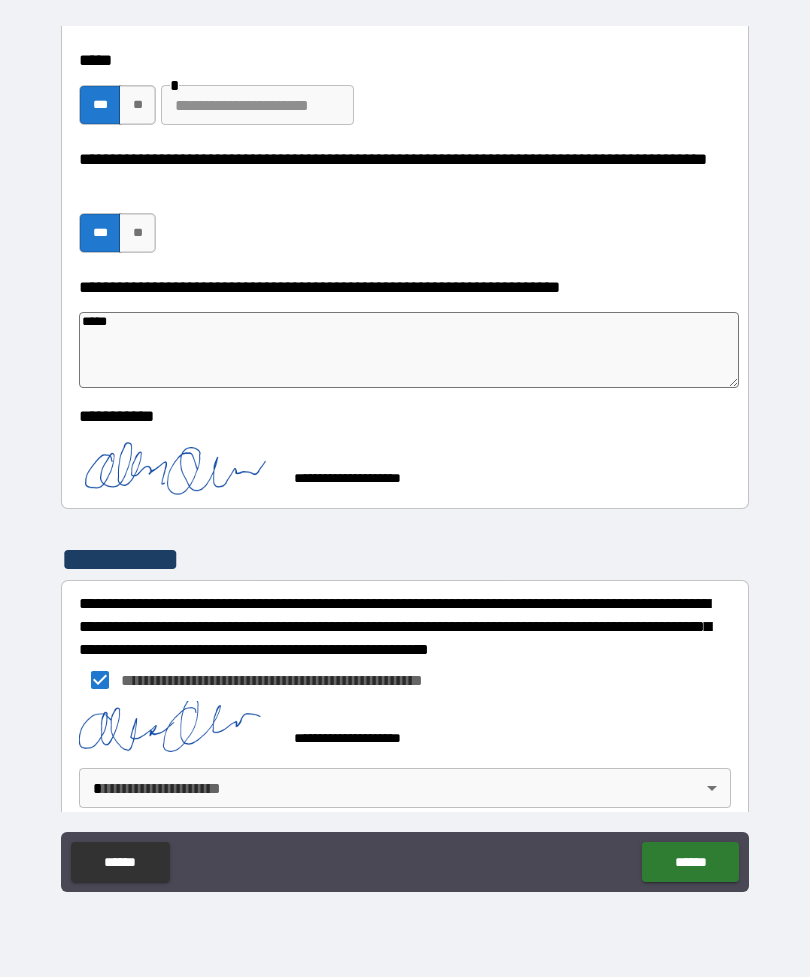 click on "**********" at bounding box center (405, 456) 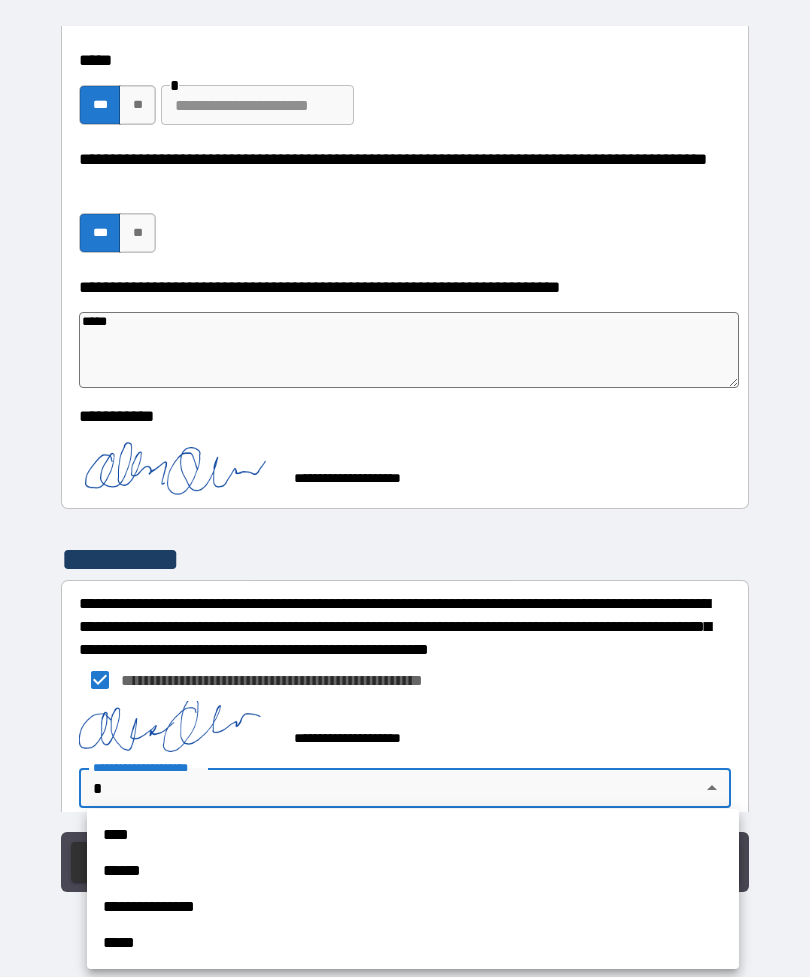 click on "****" at bounding box center (413, 835) 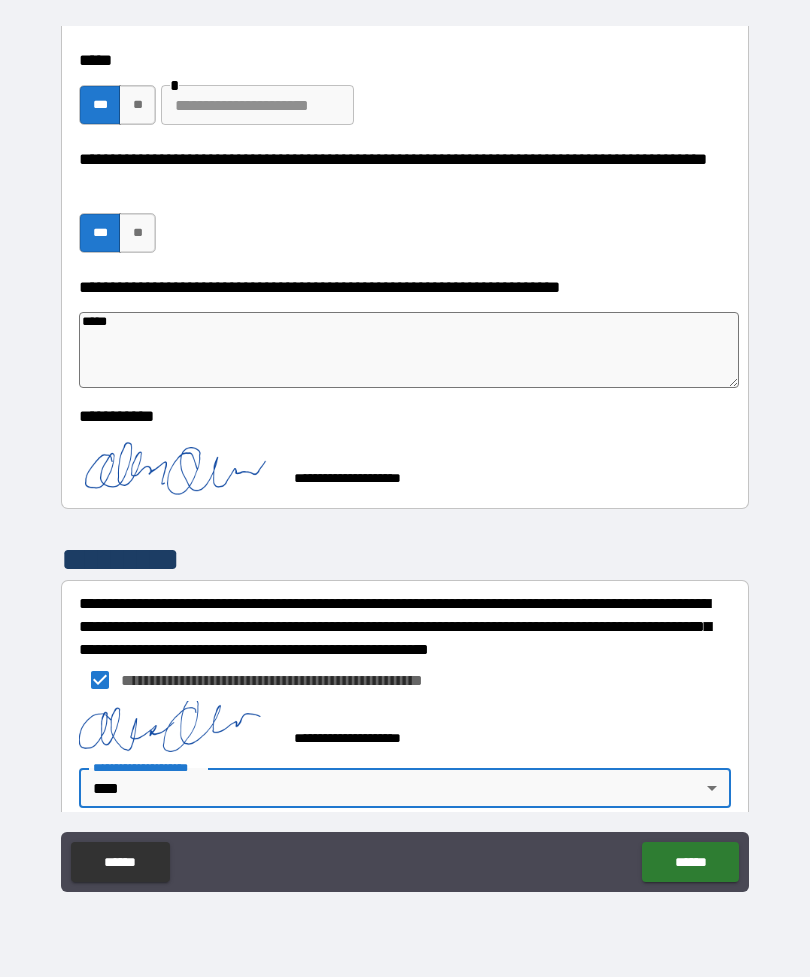 click on "******" at bounding box center [690, 862] 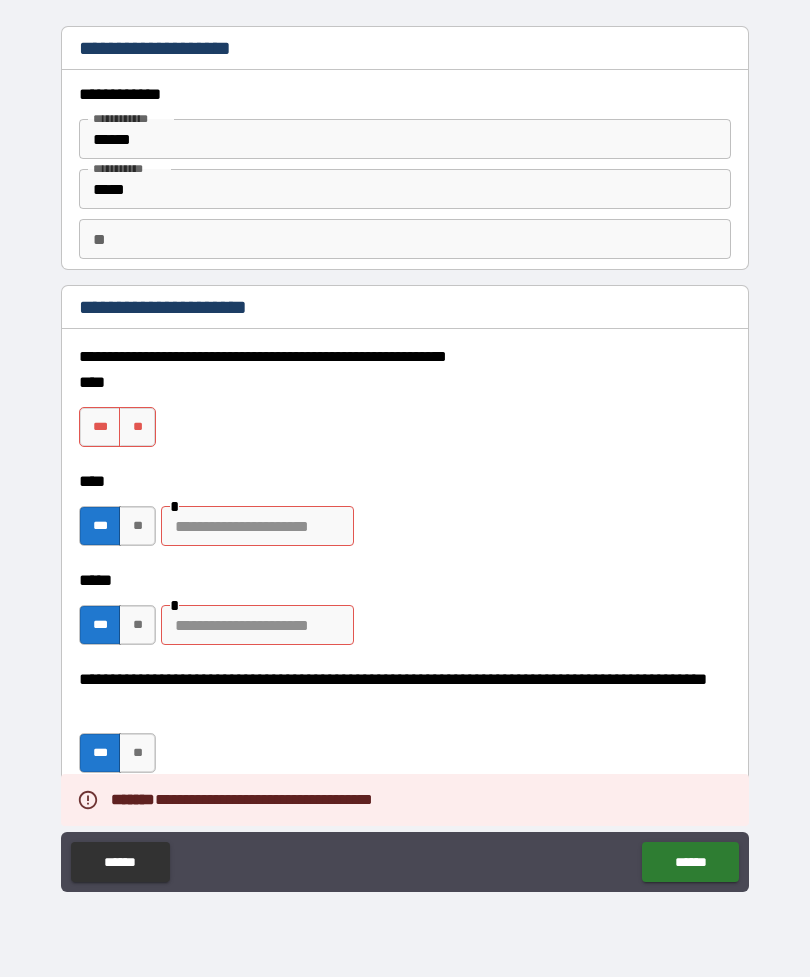 scroll, scrollTop: 0, scrollLeft: 0, axis: both 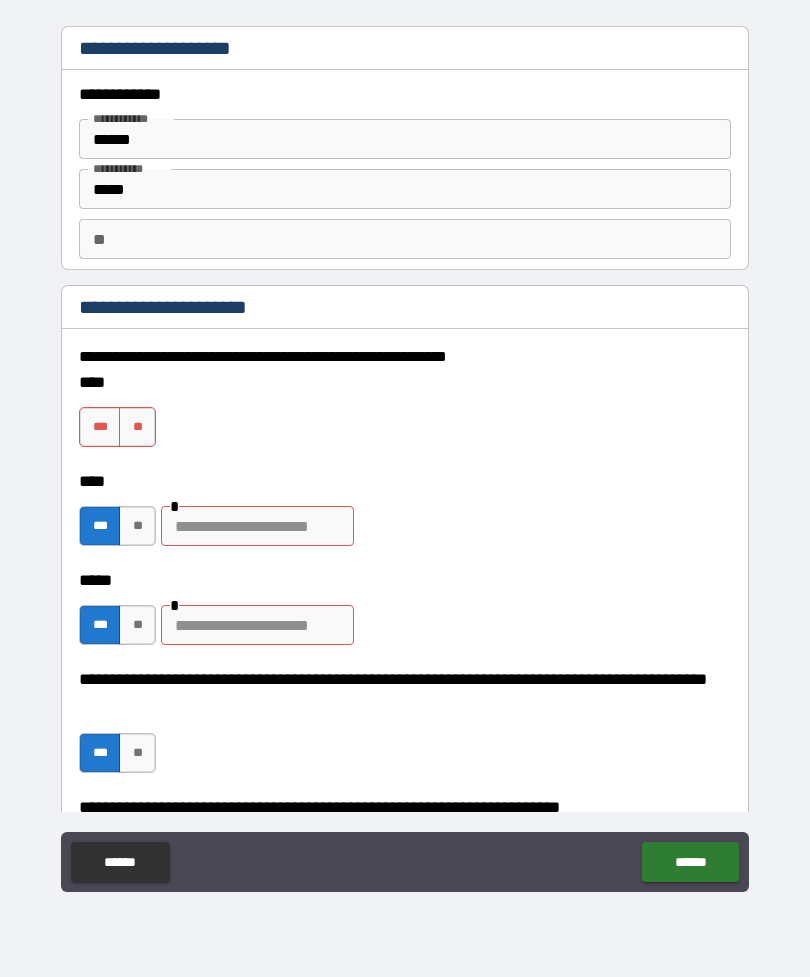 click on "***" at bounding box center (100, 427) 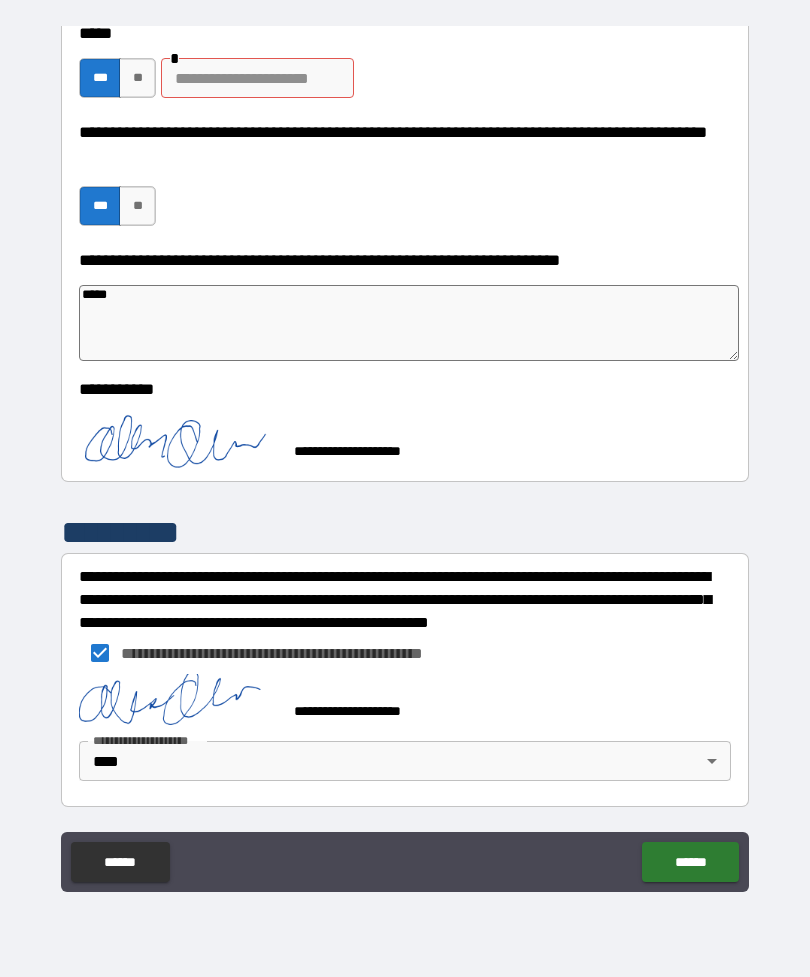 click on "******" at bounding box center [690, 862] 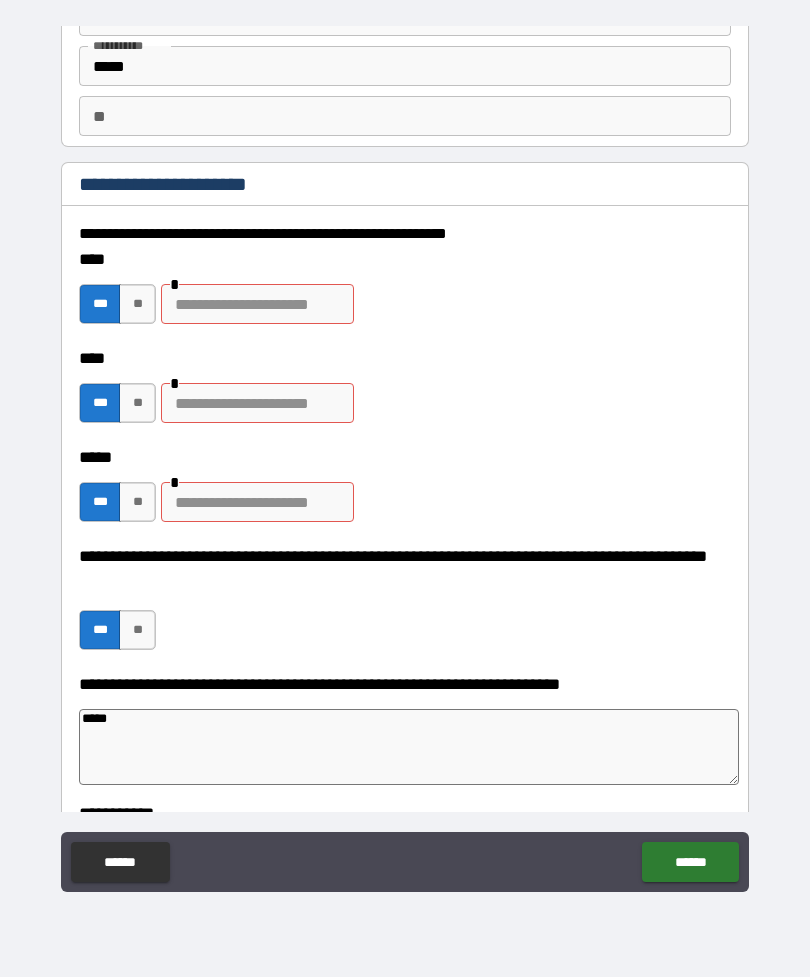 scroll, scrollTop: 126, scrollLeft: 0, axis: vertical 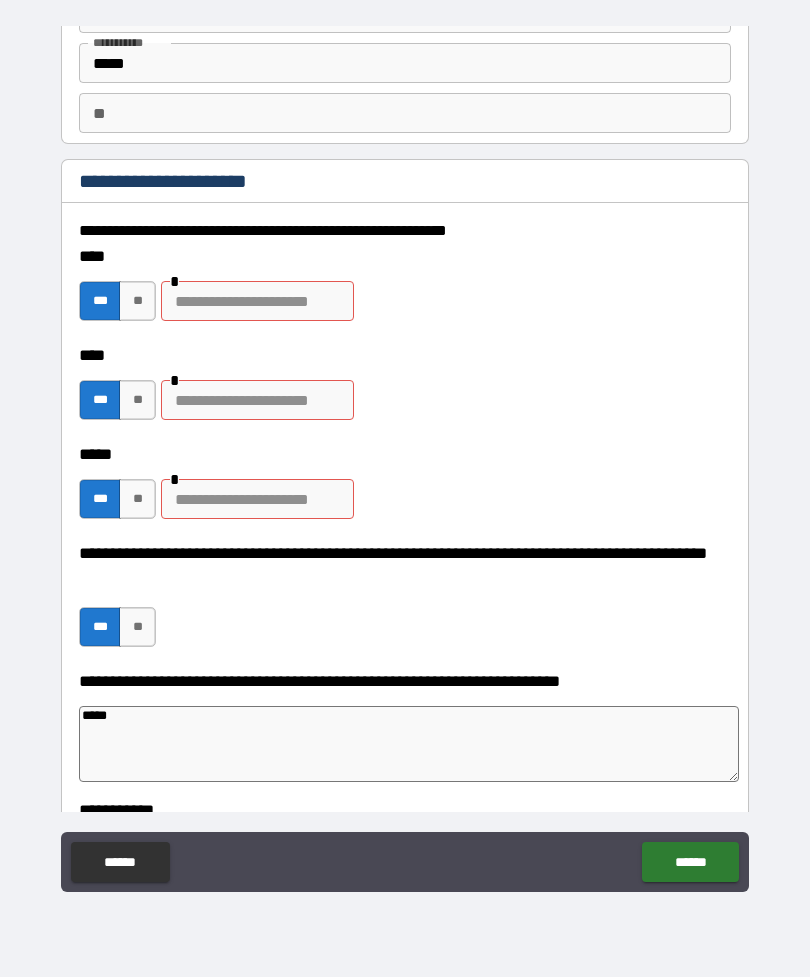 click on "**" at bounding box center (137, 301) 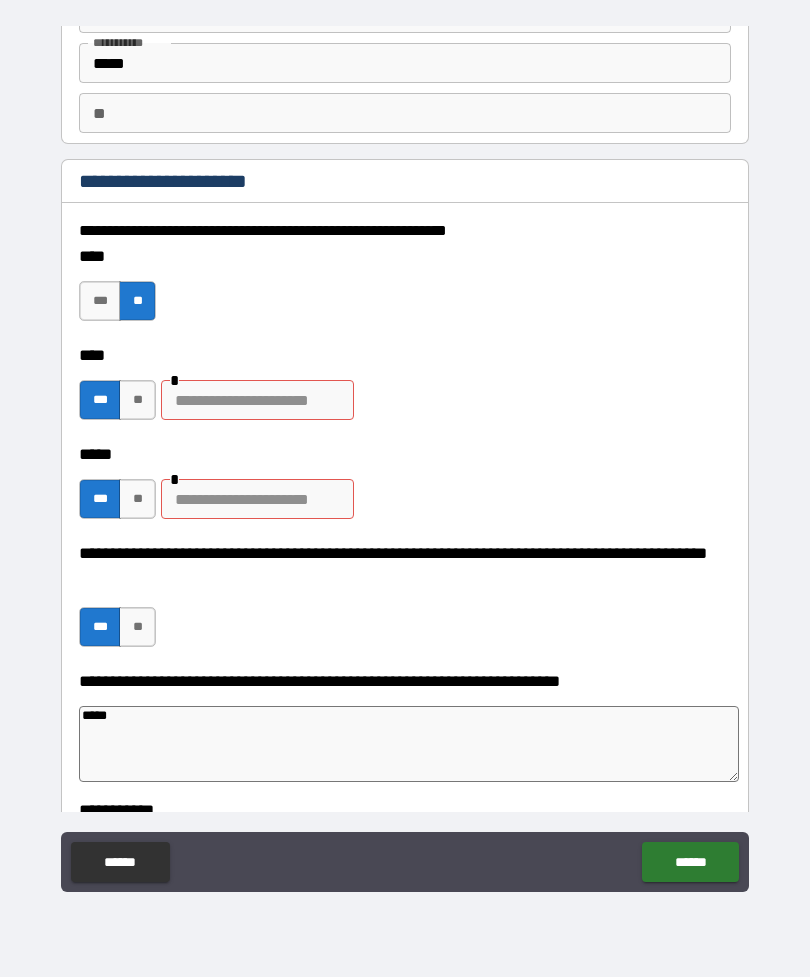 type on "*" 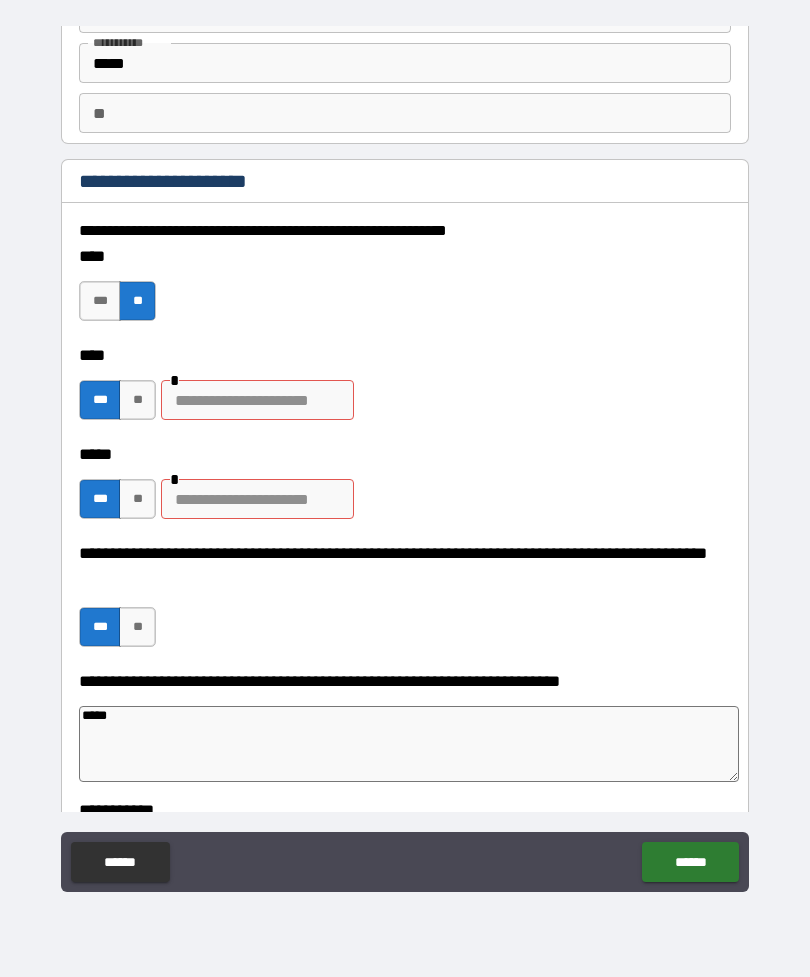 click at bounding box center (257, 400) 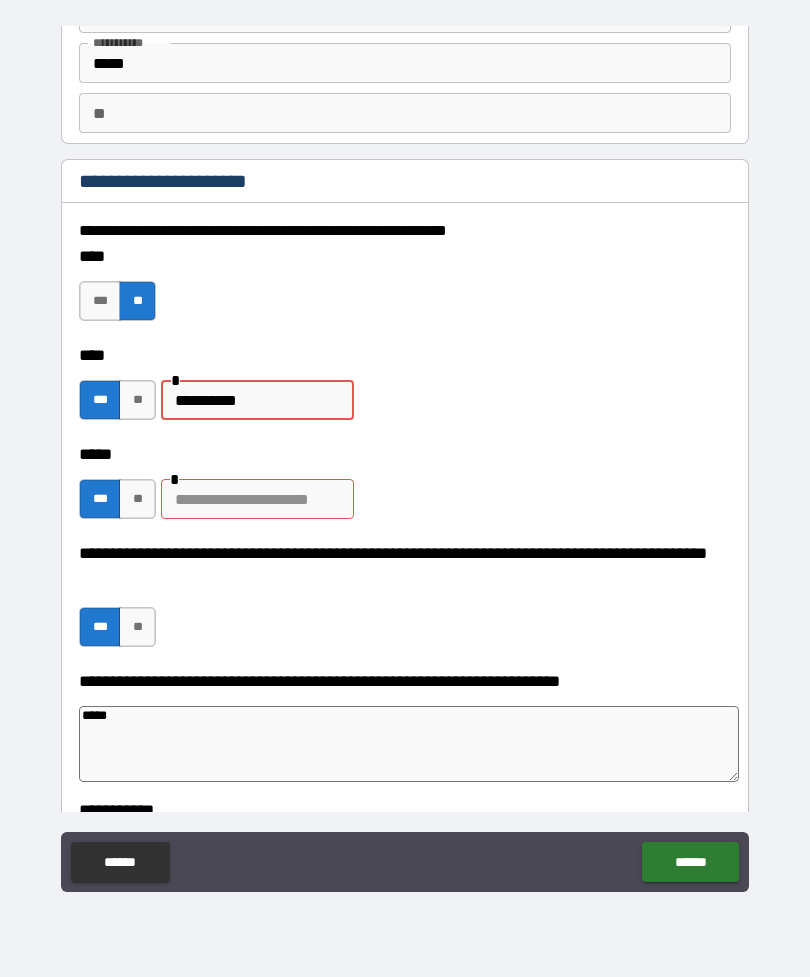 type on "**********" 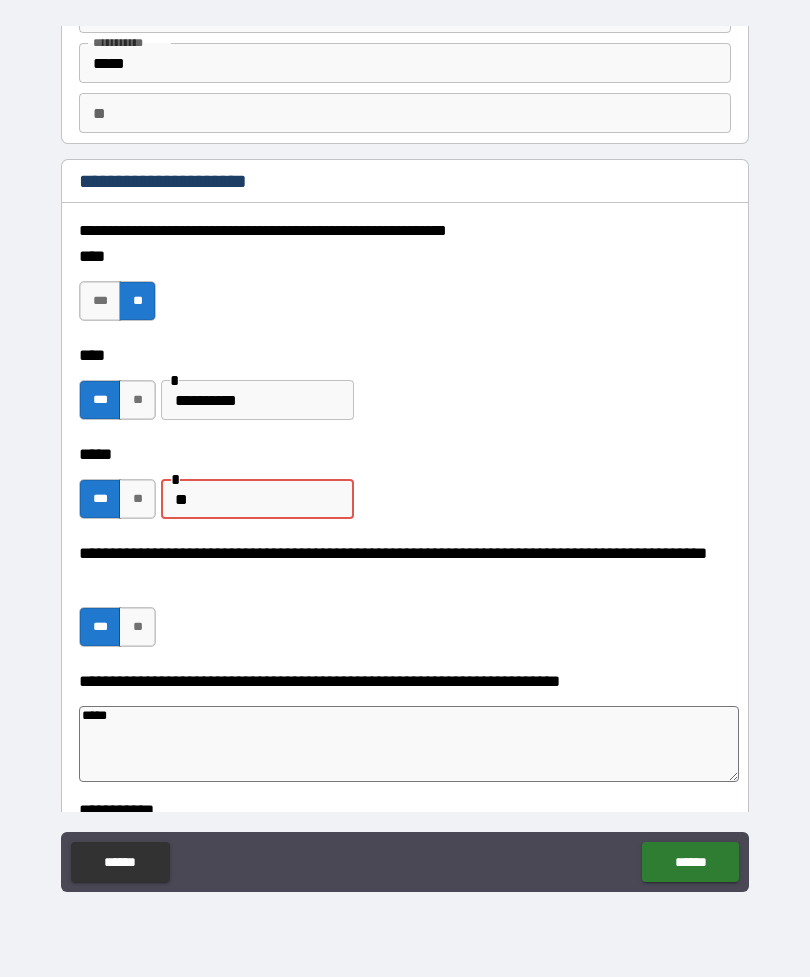 type on "*" 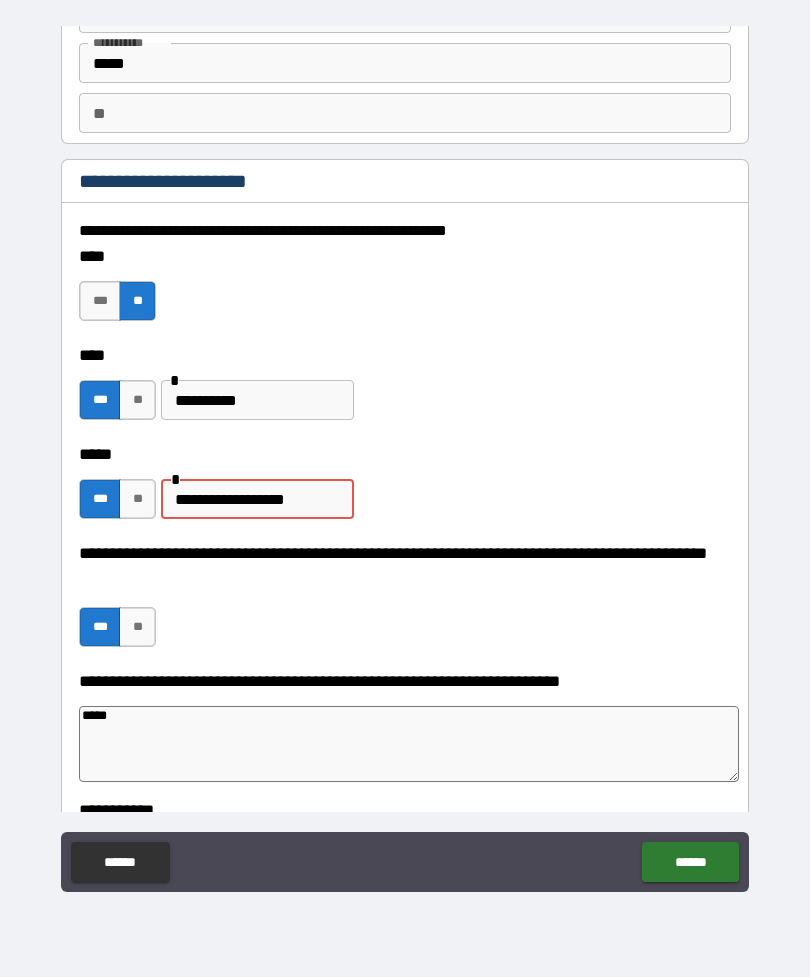 type on "**********" 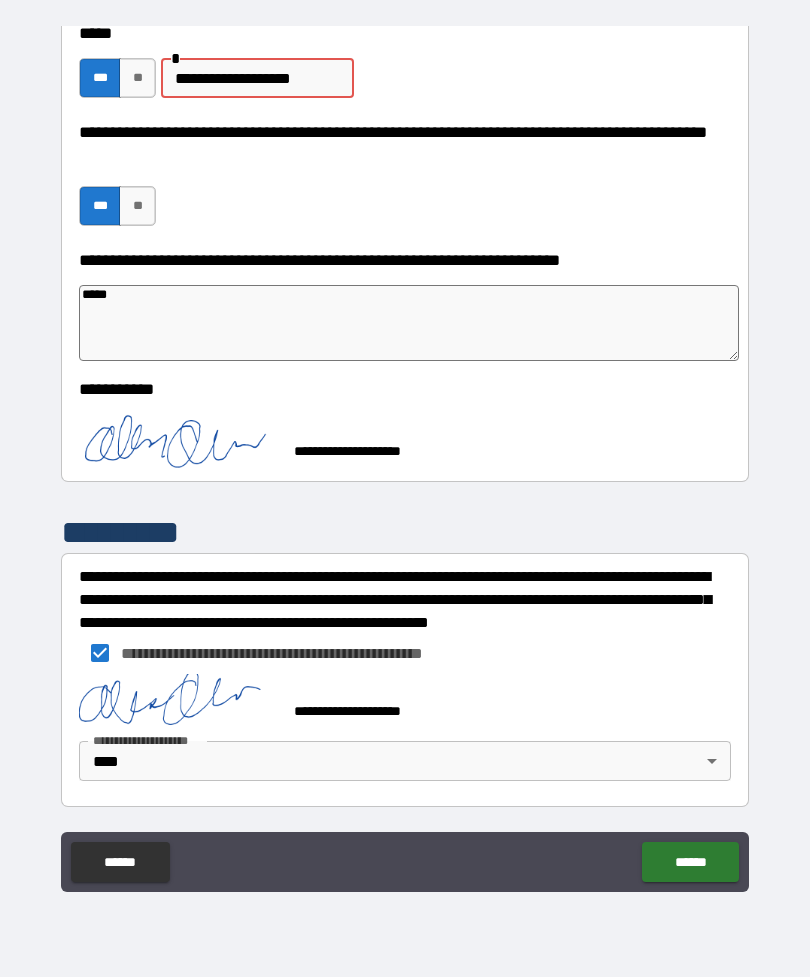 scroll, scrollTop: 547, scrollLeft: 0, axis: vertical 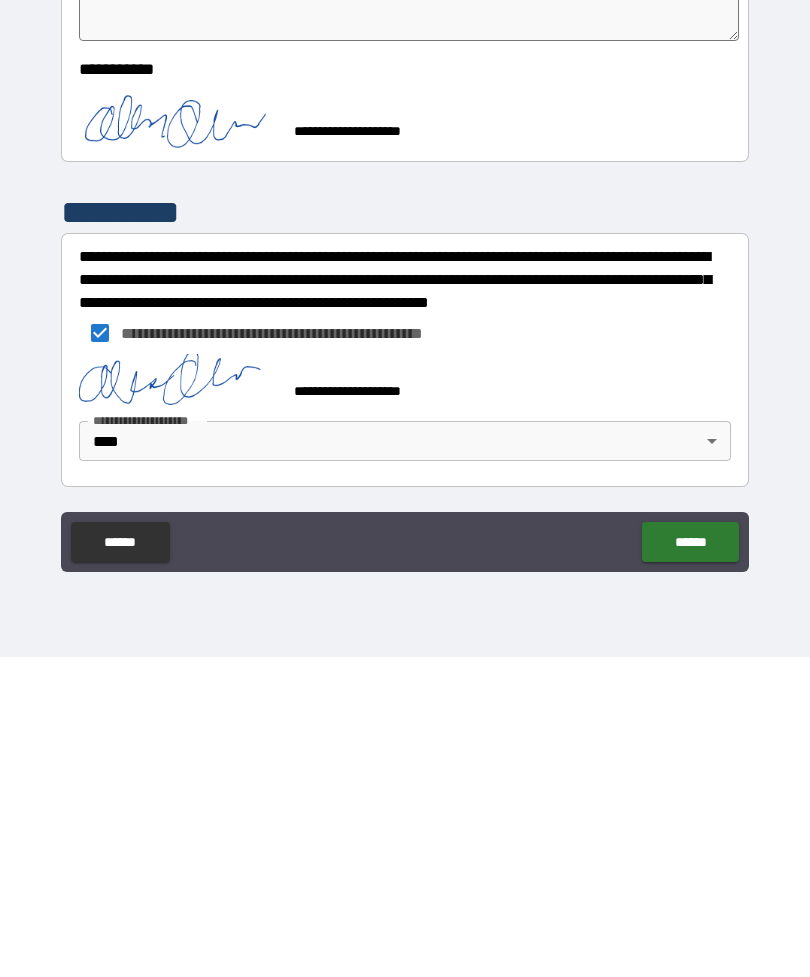 click on "******" at bounding box center [690, 862] 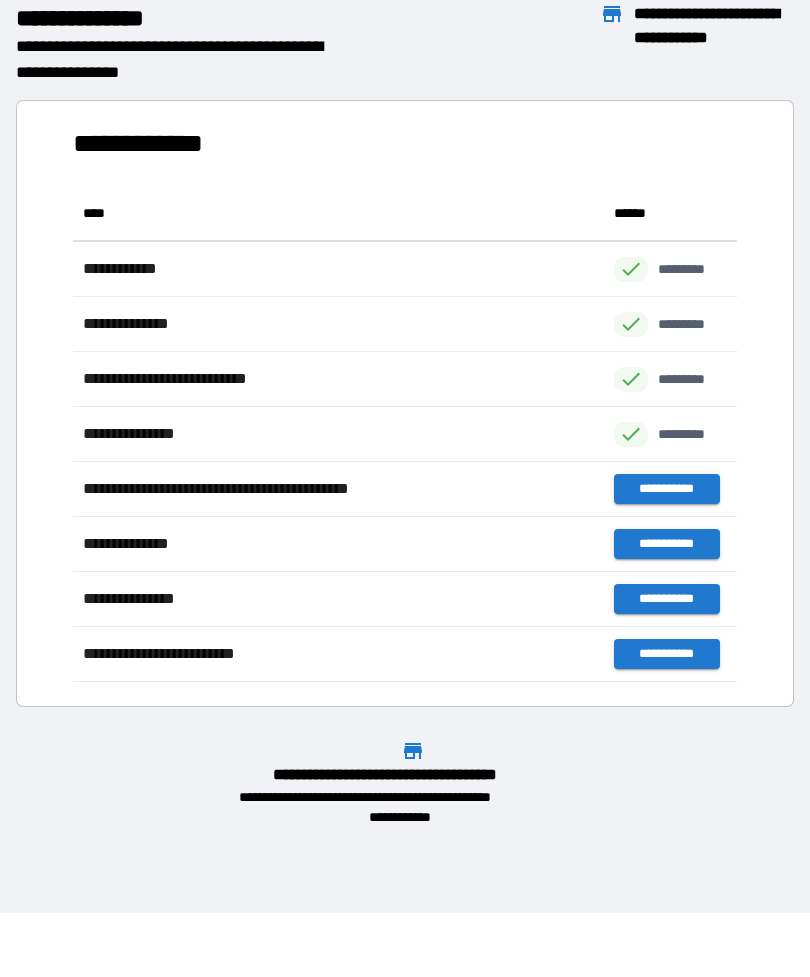 scroll, scrollTop: 496, scrollLeft: 664, axis: both 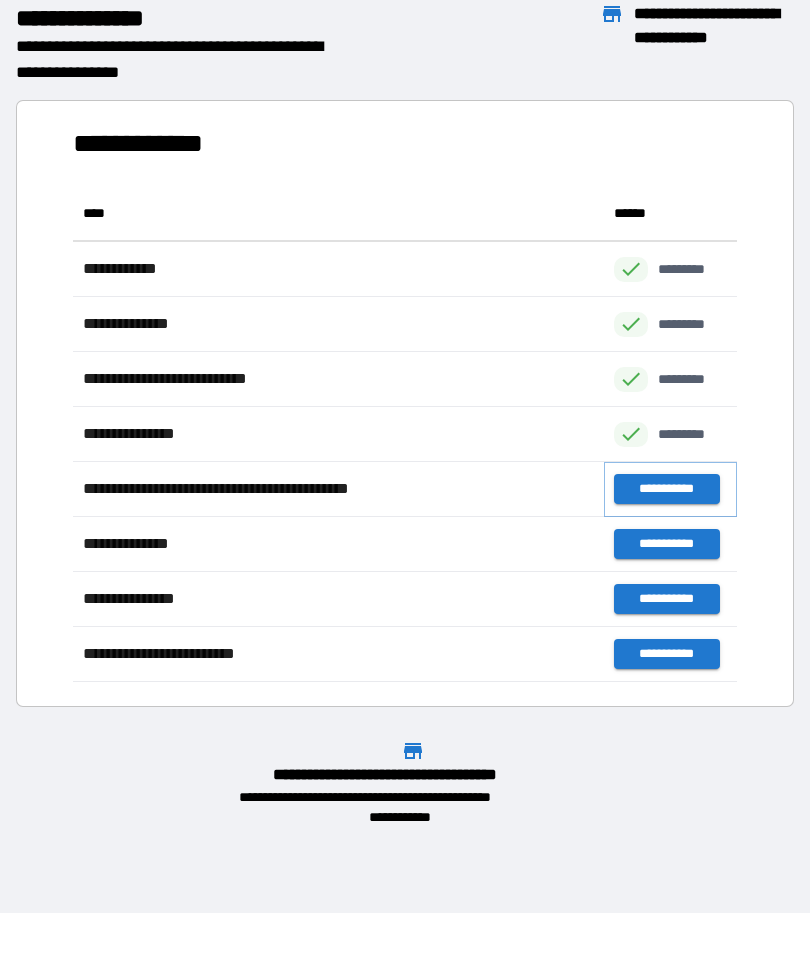 click on "**********" at bounding box center [666, 489] 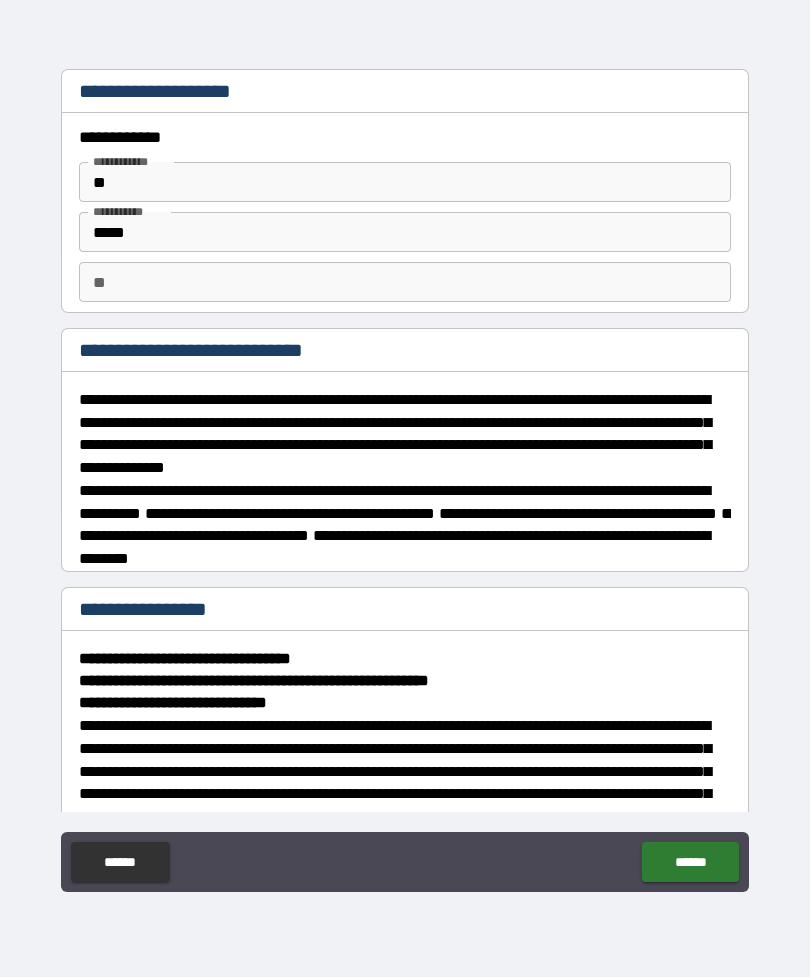 click on "**" at bounding box center (405, 182) 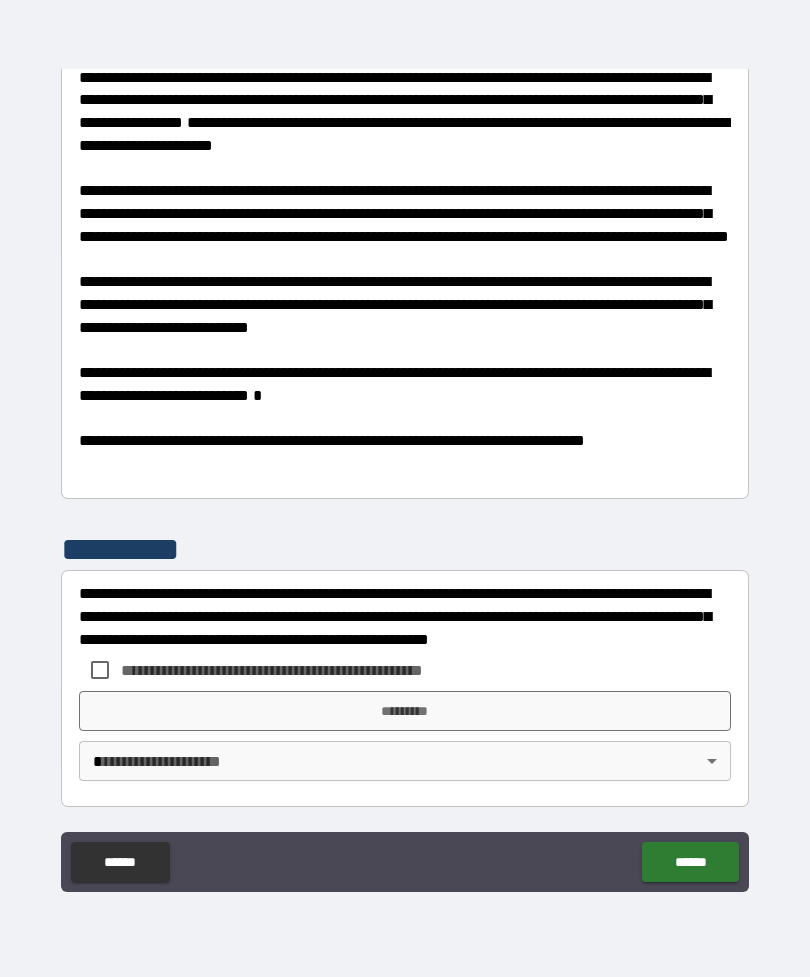 scroll, scrollTop: 2047, scrollLeft: 0, axis: vertical 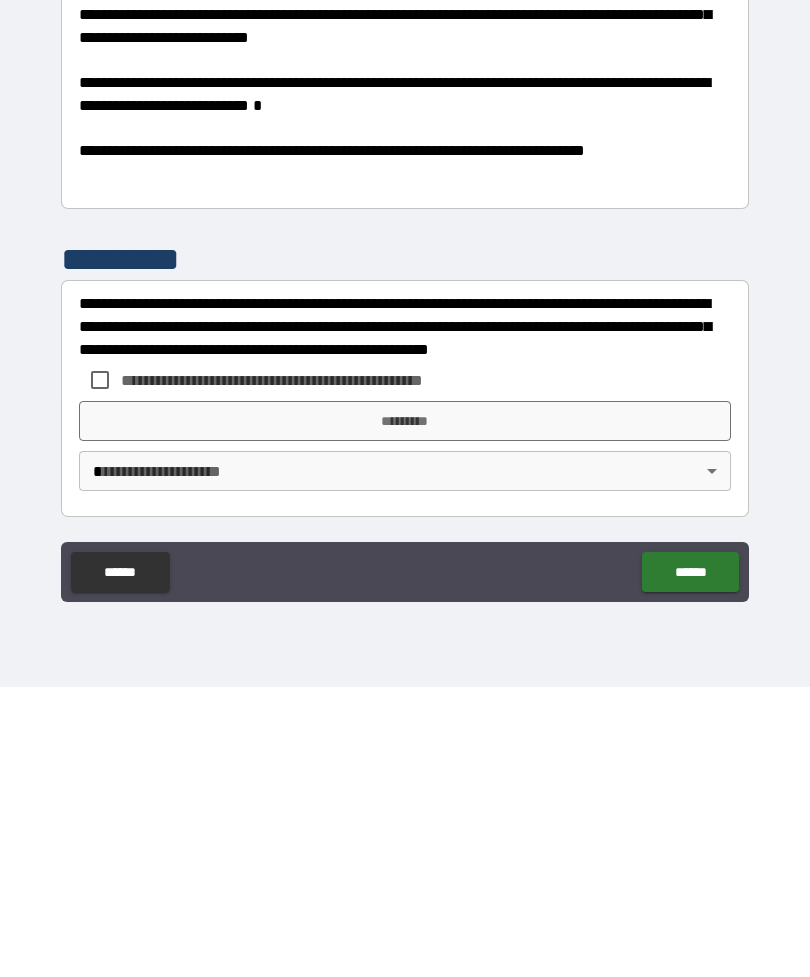 type on "******" 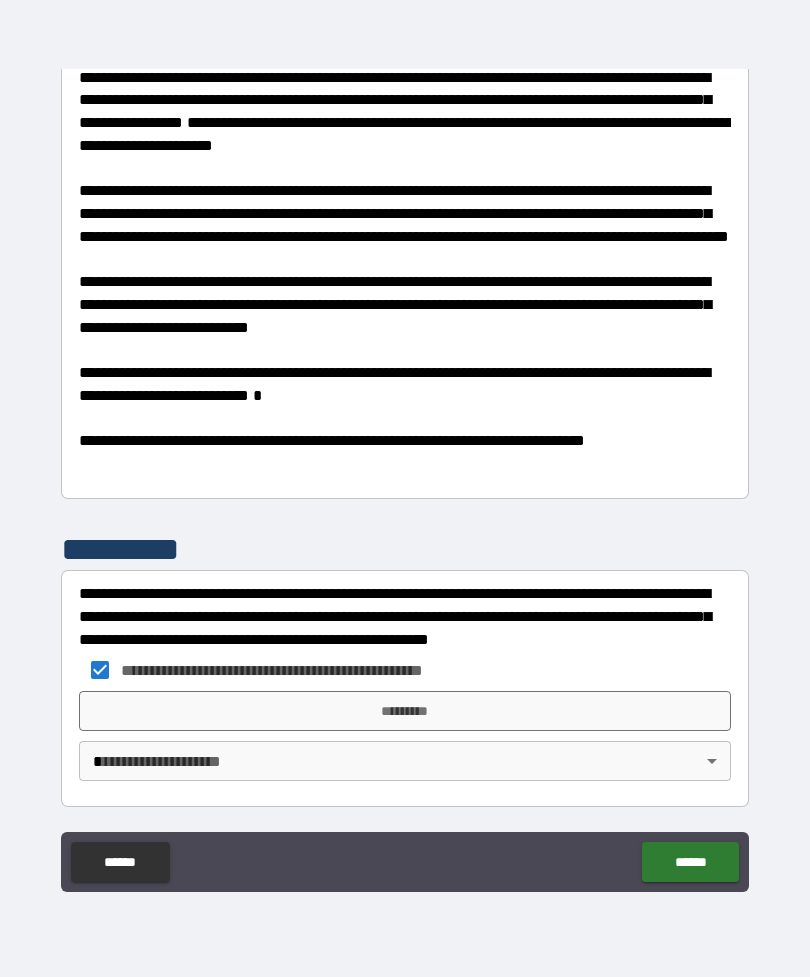 click on "*********" at bounding box center (405, 711) 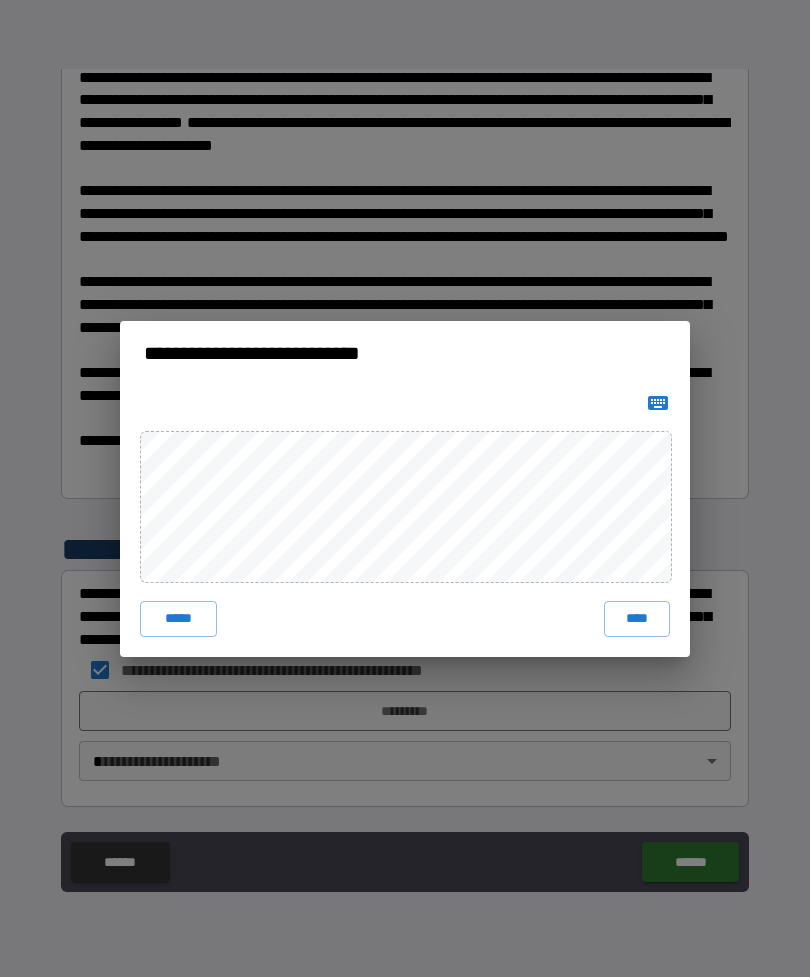 click on "****" at bounding box center (637, 619) 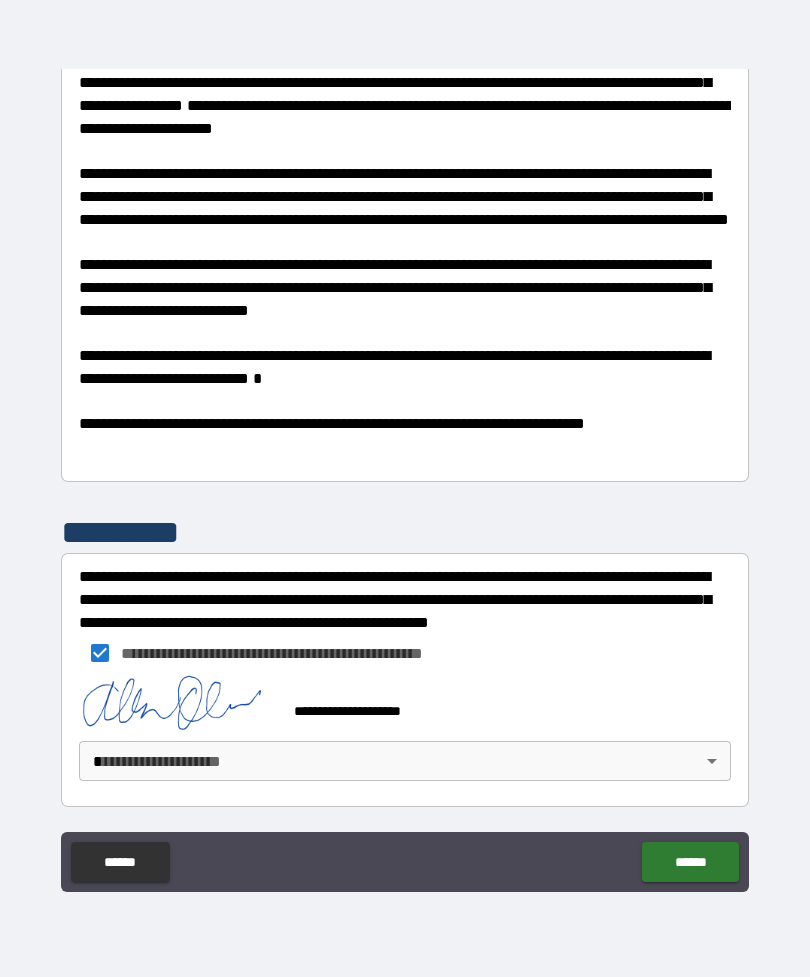 scroll, scrollTop: 2064, scrollLeft: 0, axis: vertical 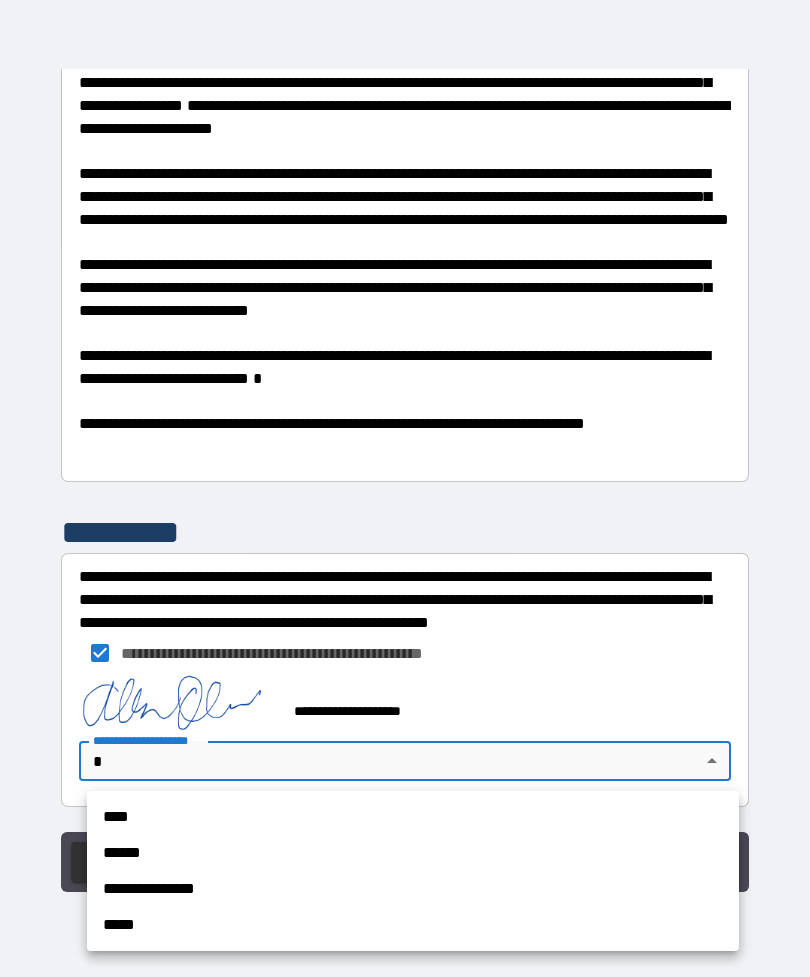 click on "****" at bounding box center [413, 817] 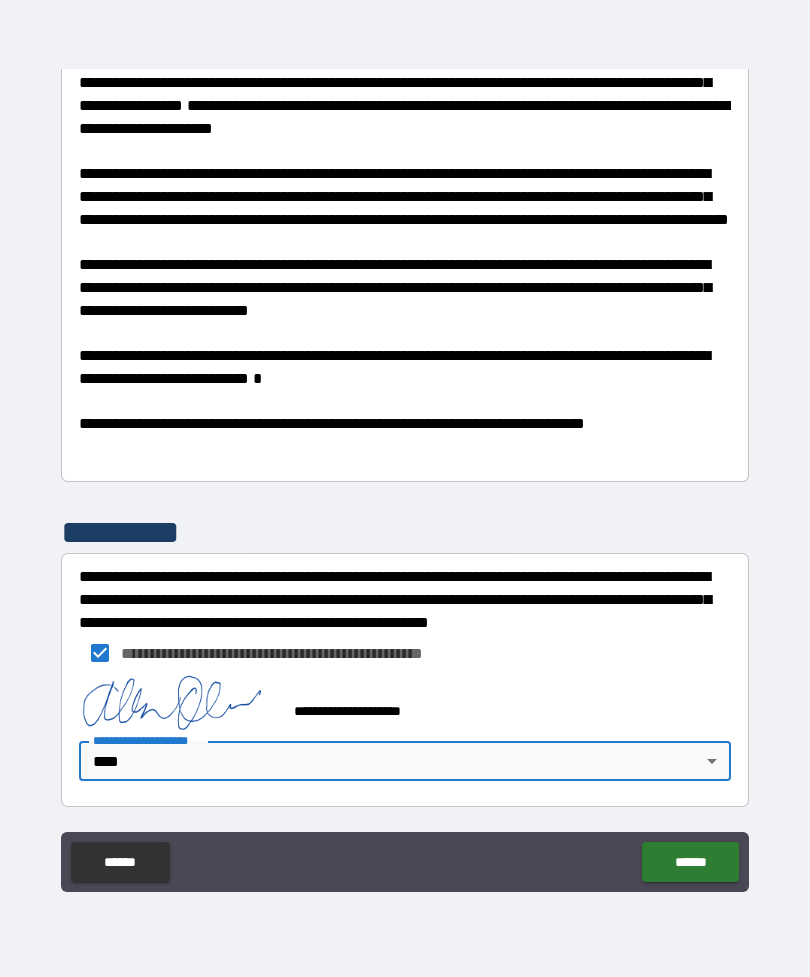 click on "******" at bounding box center [690, 862] 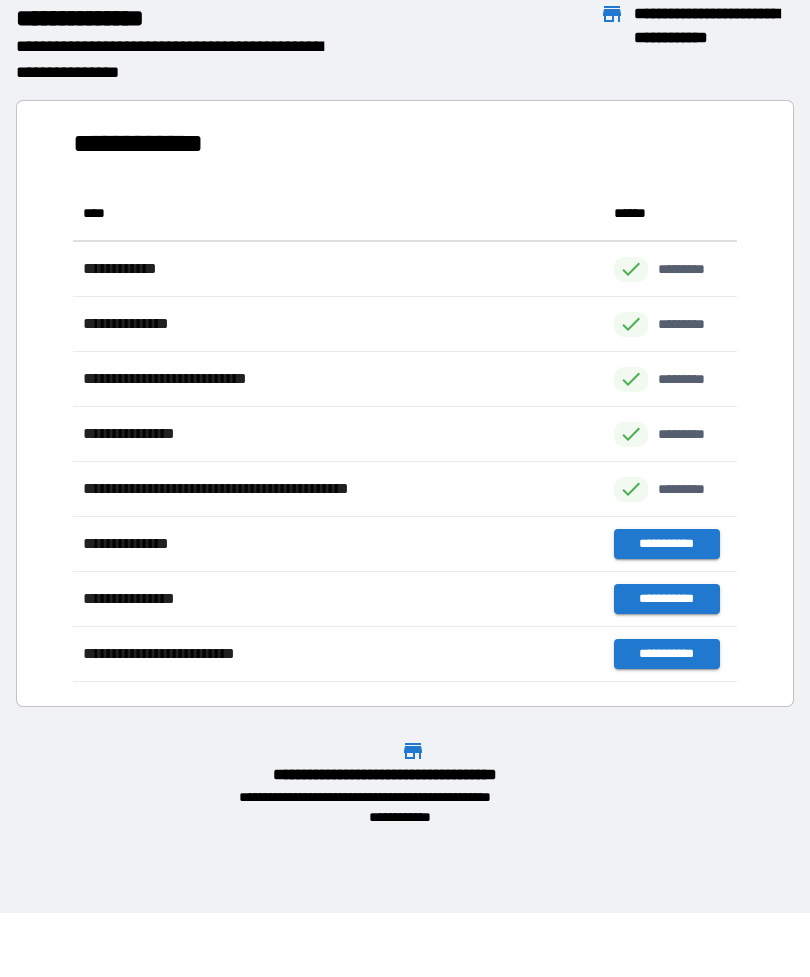 scroll, scrollTop: 1, scrollLeft: 1, axis: both 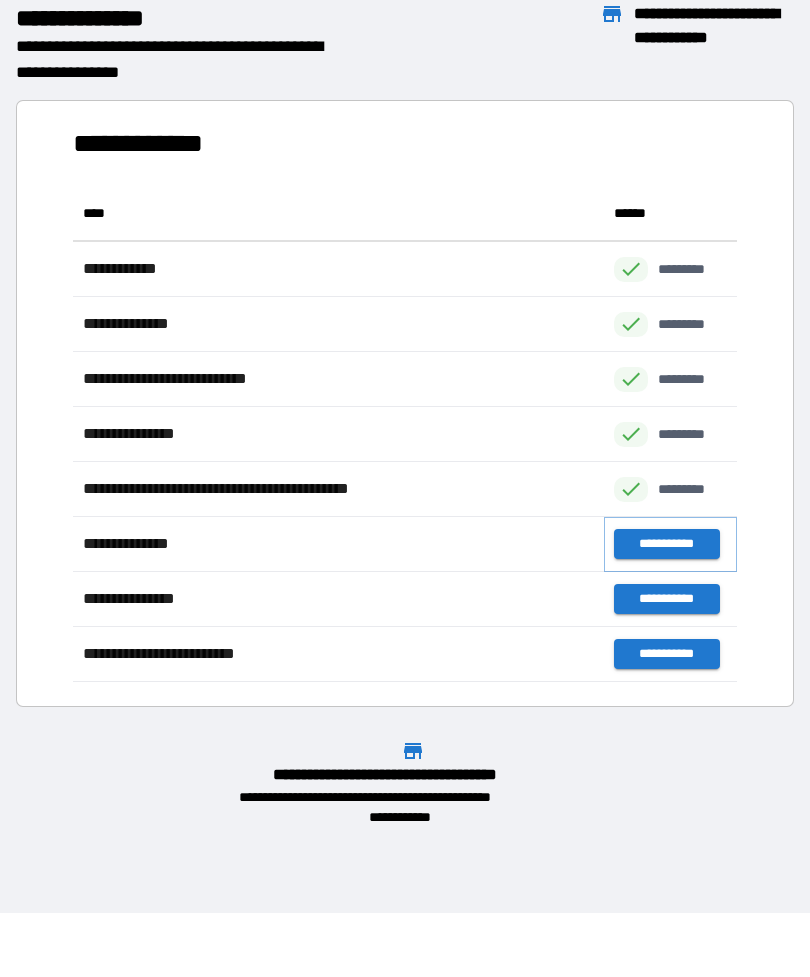 click on "**********" at bounding box center [666, 544] 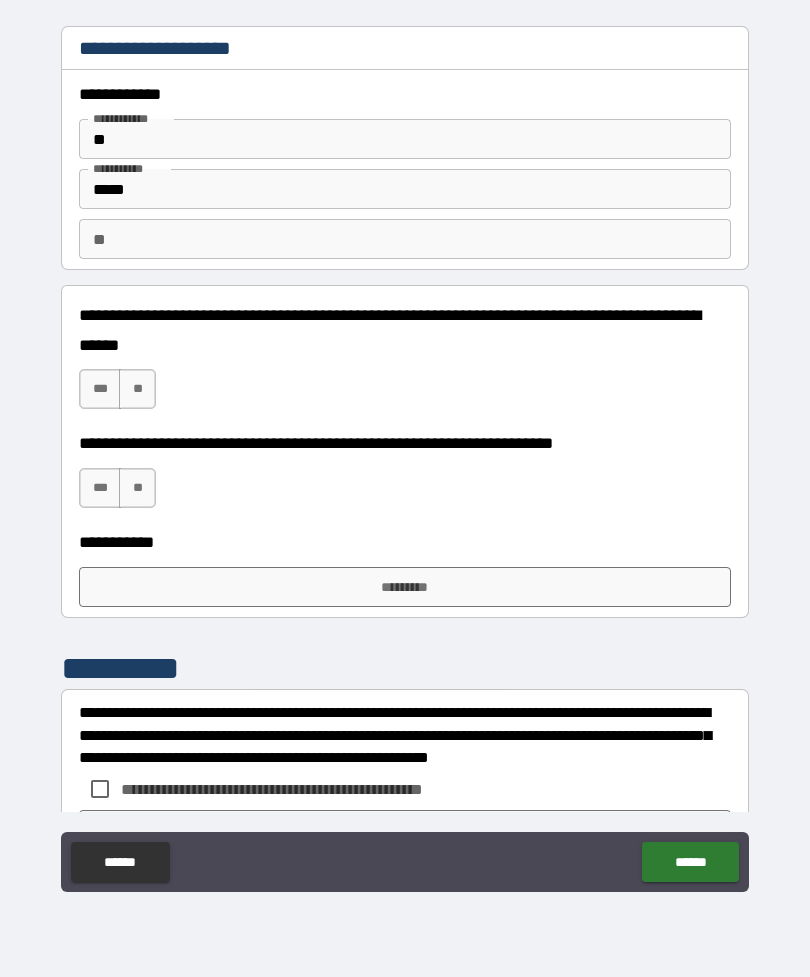 click on "**" at bounding box center (405, 139) 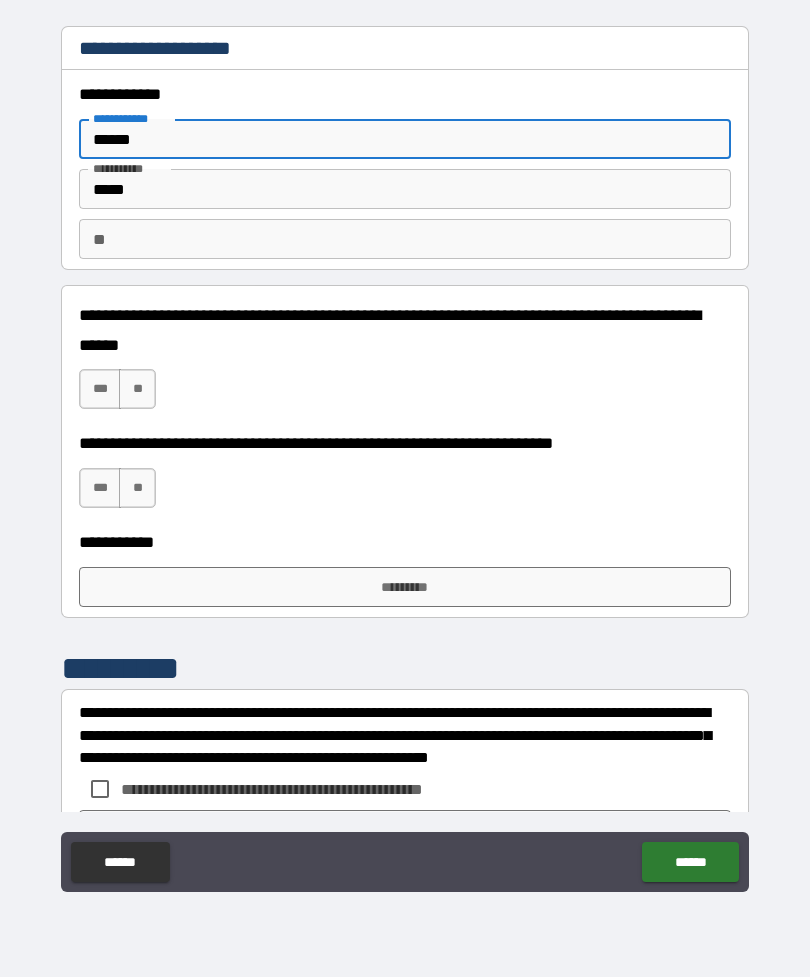 type on "******" 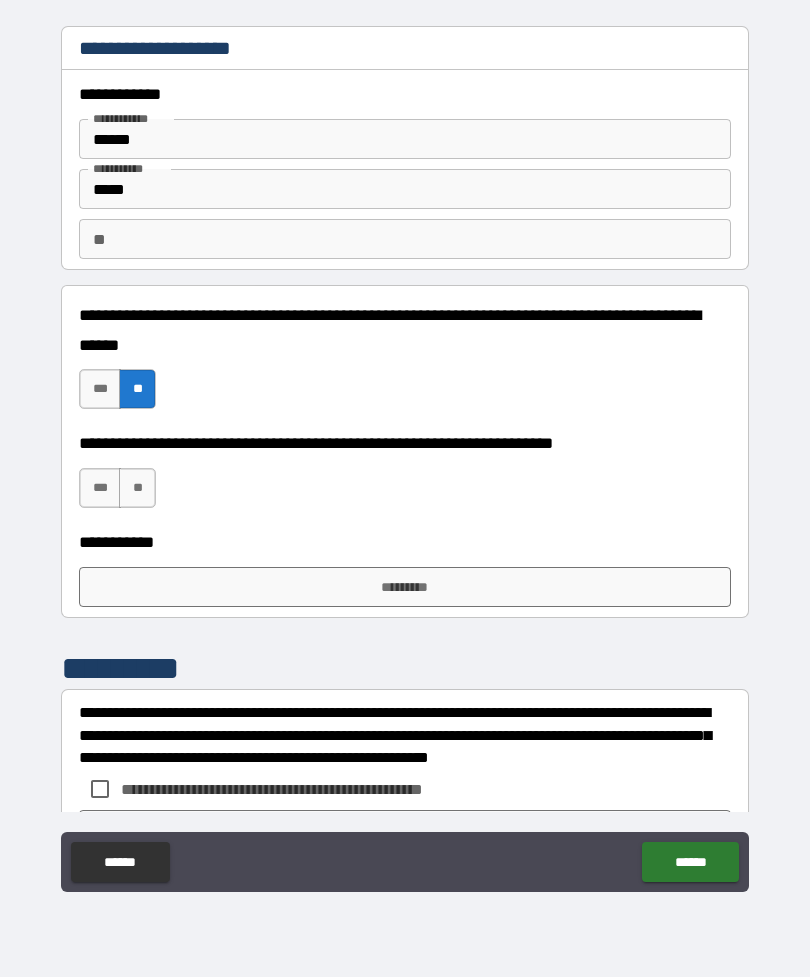 click on "*********" at bounding box center (405, 587) 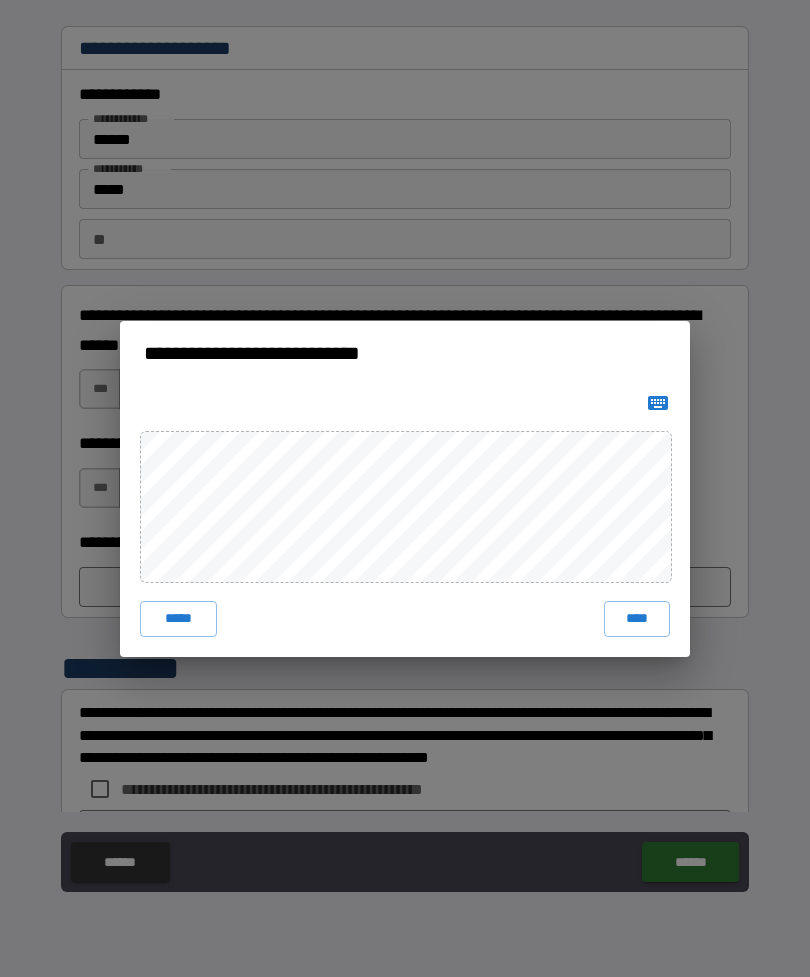 click on "****" at bounding box center (637, 619) 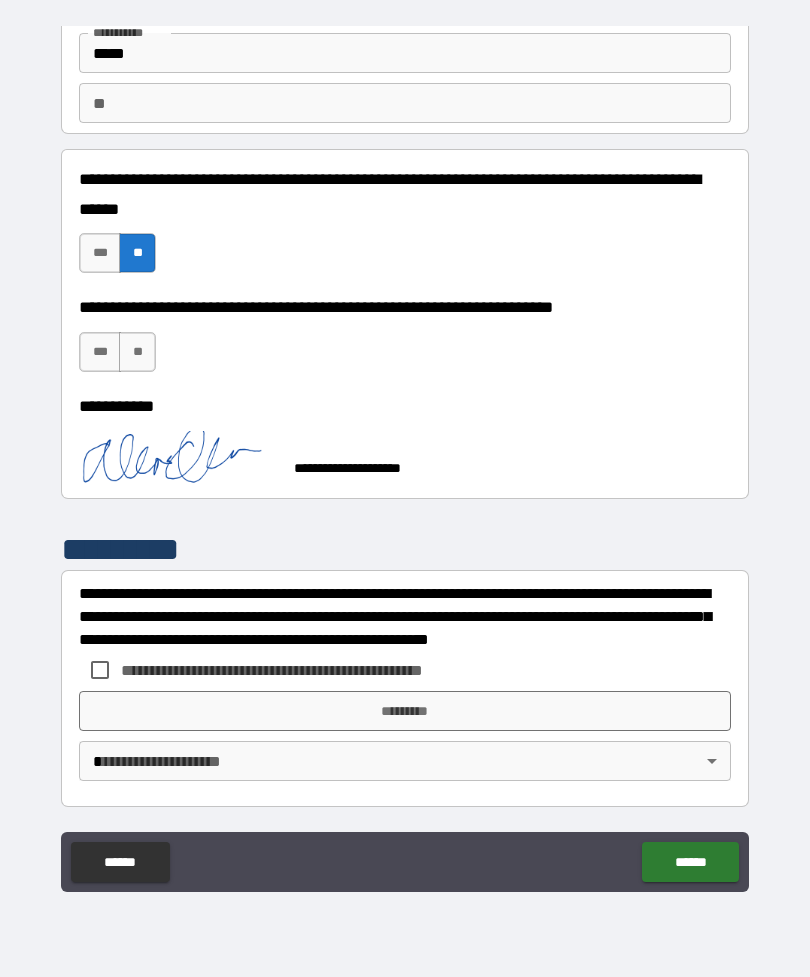 scroll, scrollTop: 136, scrollLeft: 0, axis: vertical 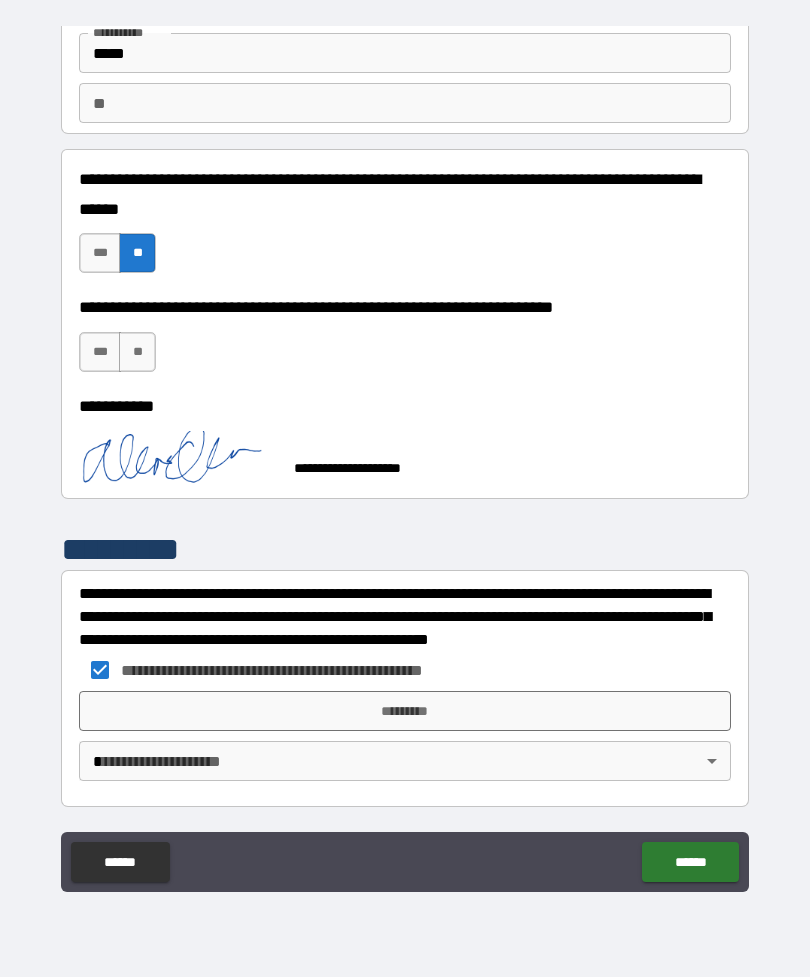 click on "*********" at bounding box center (405, 711) 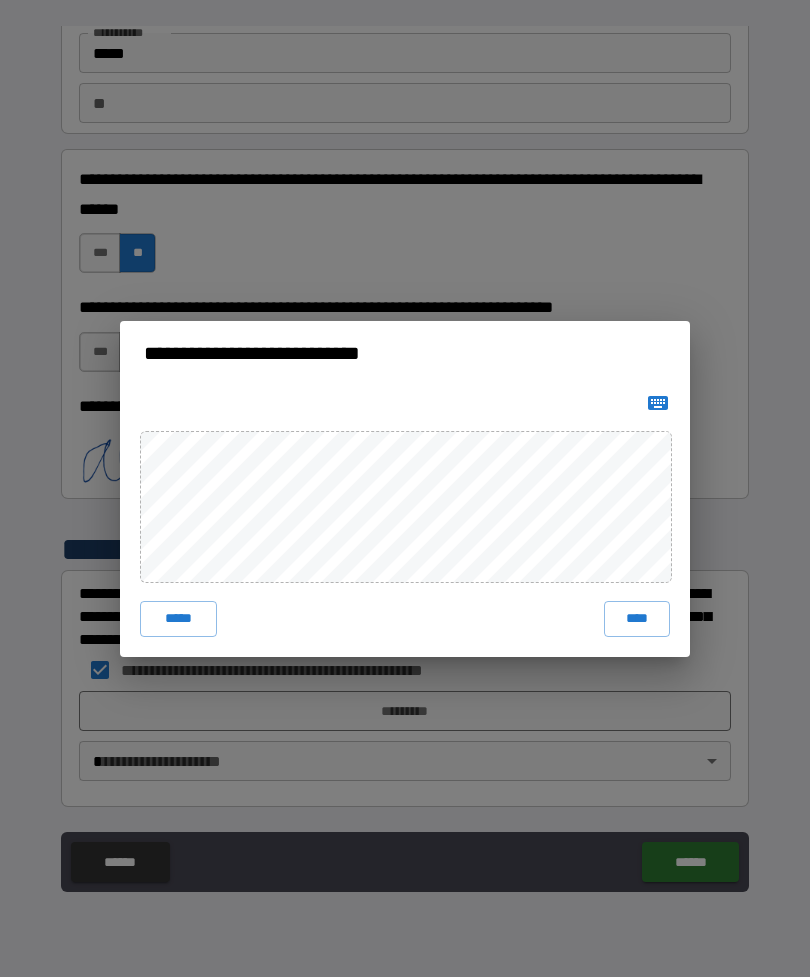 click on "****" at bounding box center (637, 619) 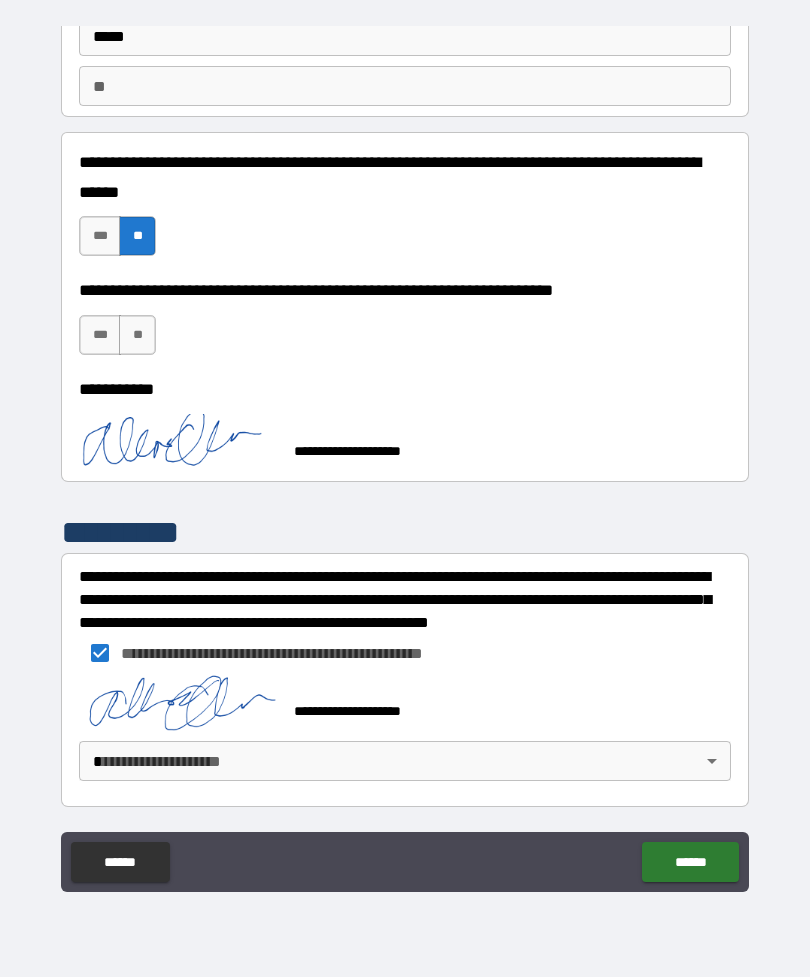 scroll, scrollTop: 153, scrollLeft: 0, axis: vertical 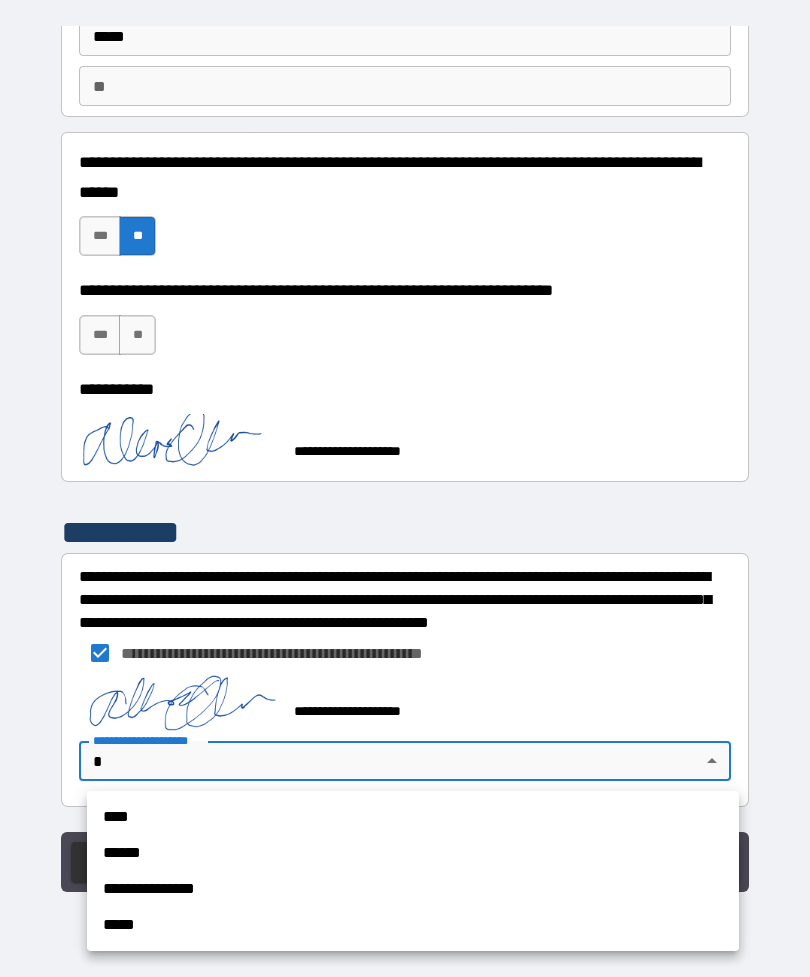 click on "****" at bounding box center (413, 817) 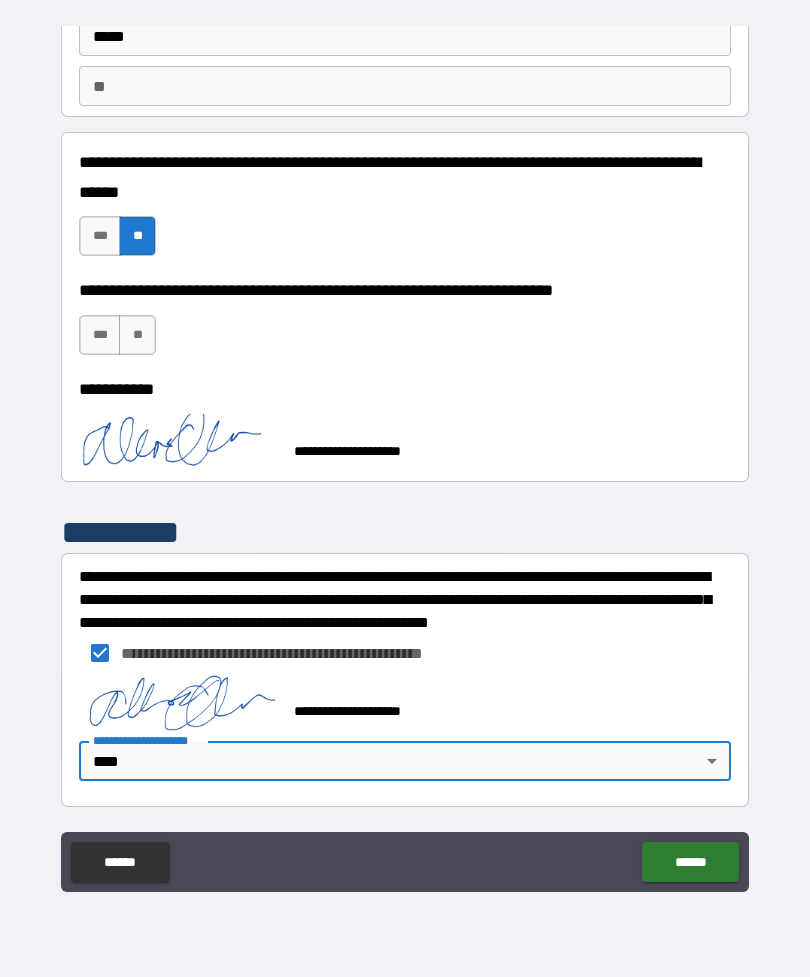click on "******" at bounding box center [690, 862] 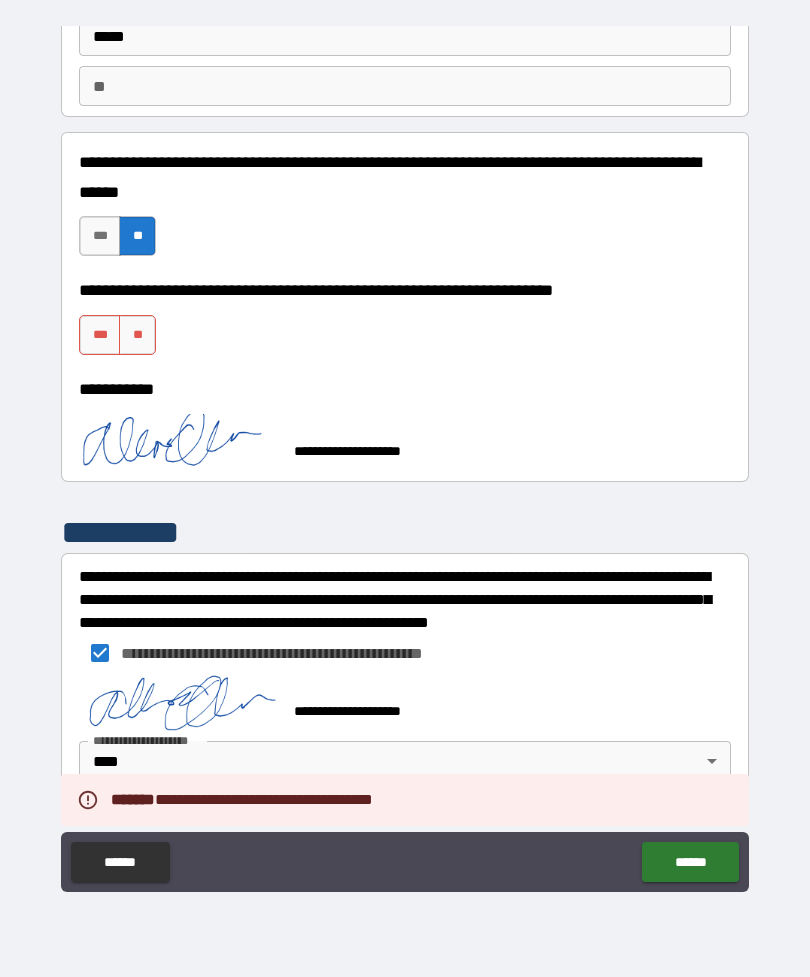 click on "**" at bounding box center (137, 335) 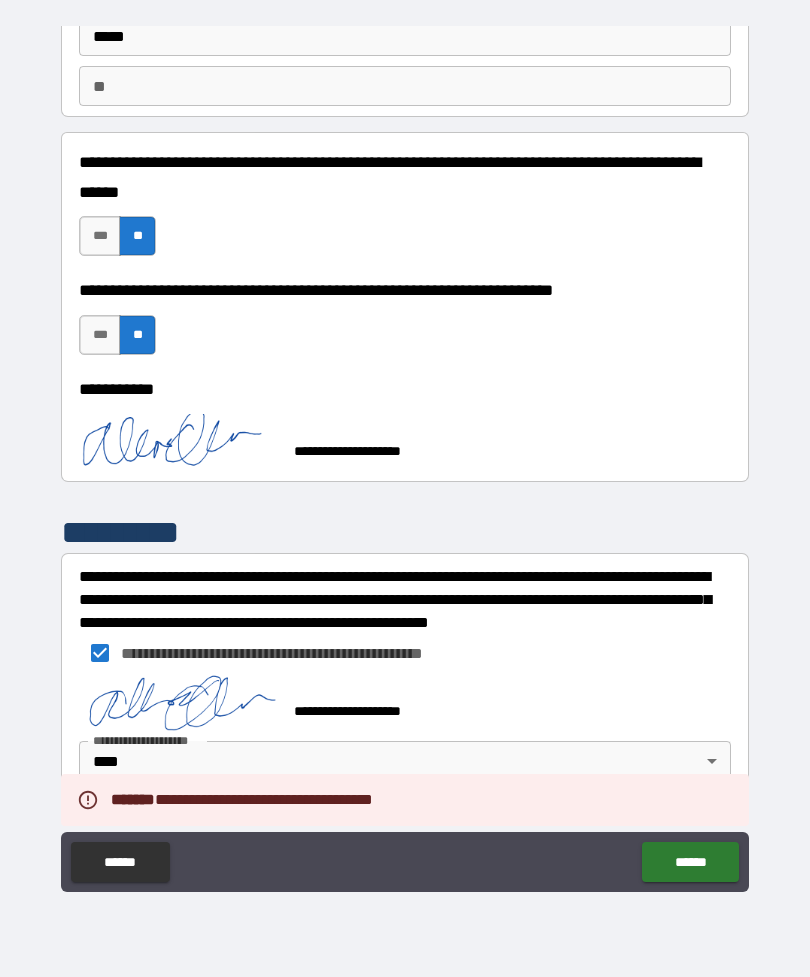 scroll, scrollTop: 153, scrollLeft: 0, axis: vertical 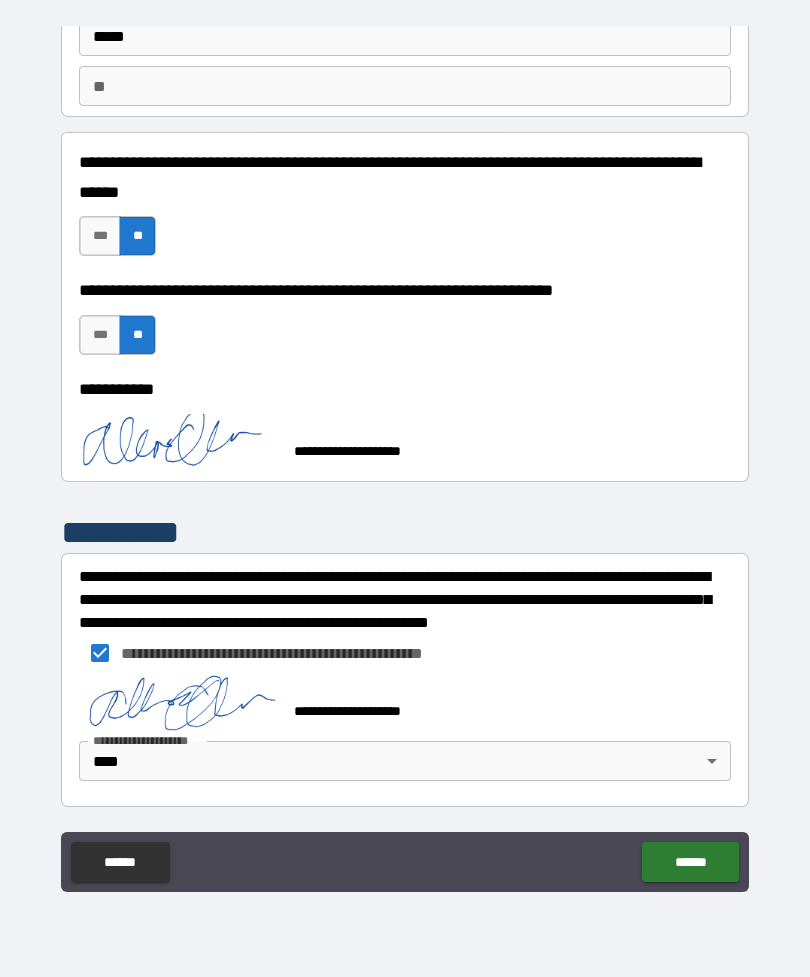 click on "******" at bounding box center (690, 862) 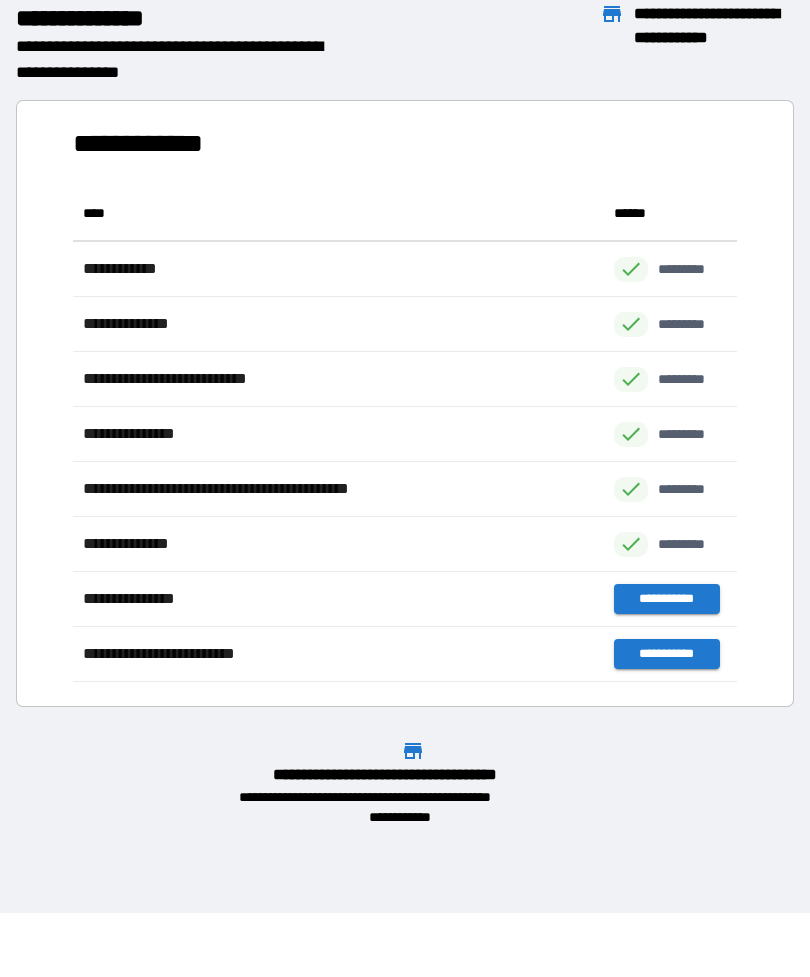 scroll, scrollTop: 1, scrollLeft: 1, axis: both 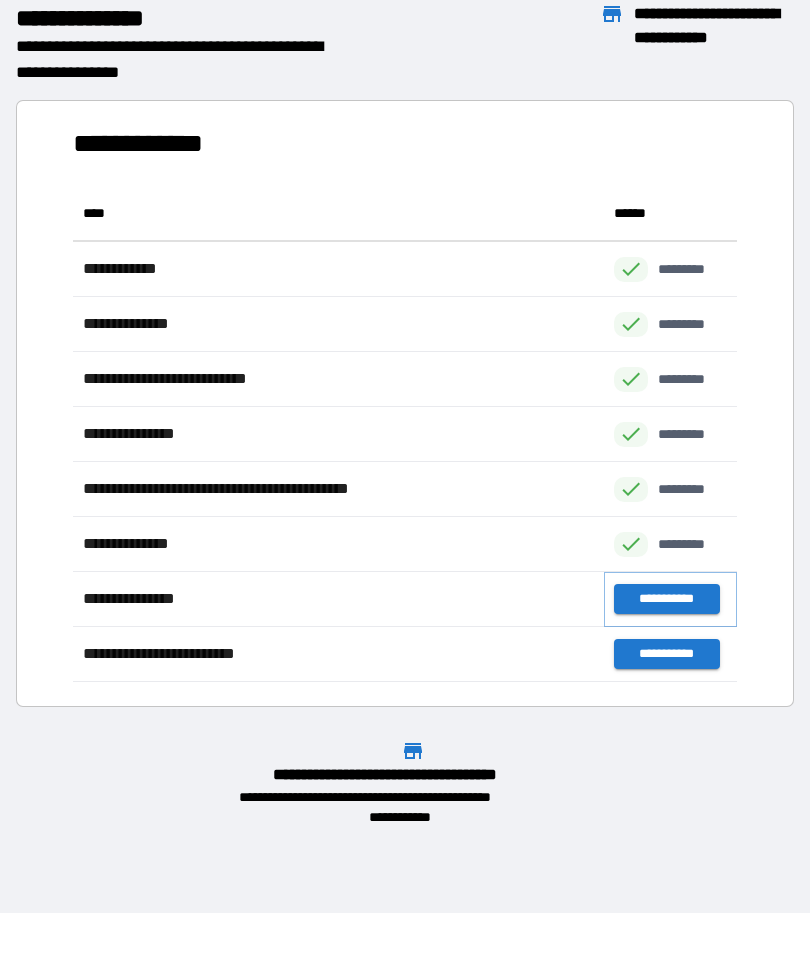 click on "**********" at bounding box center [666, 599] 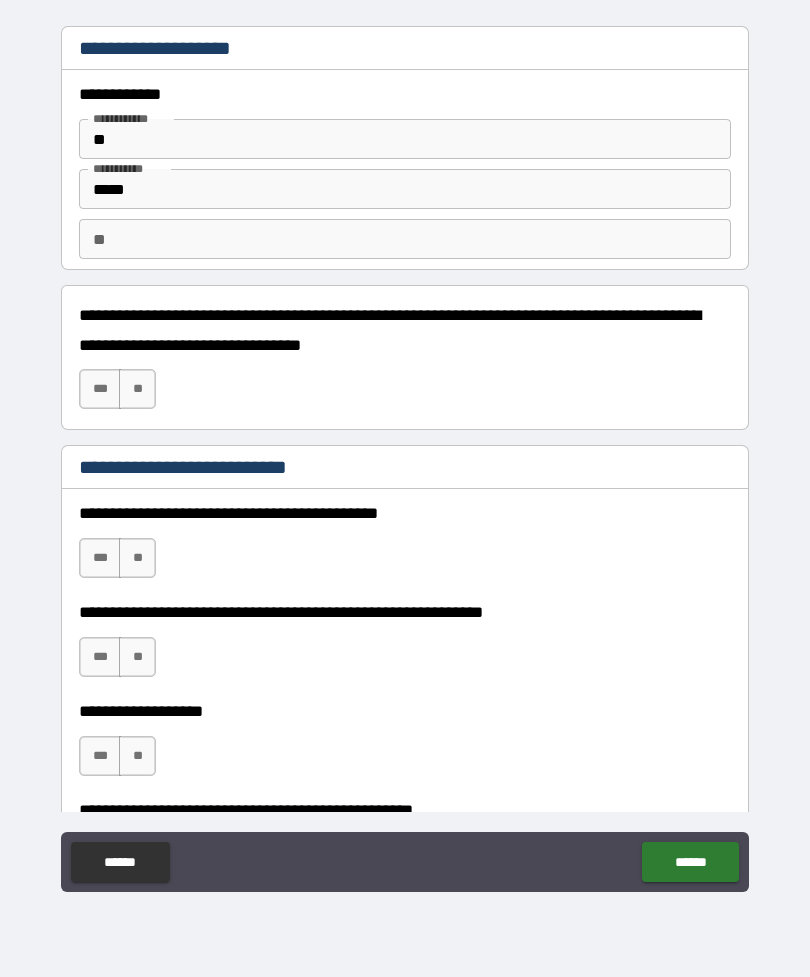type on "*" 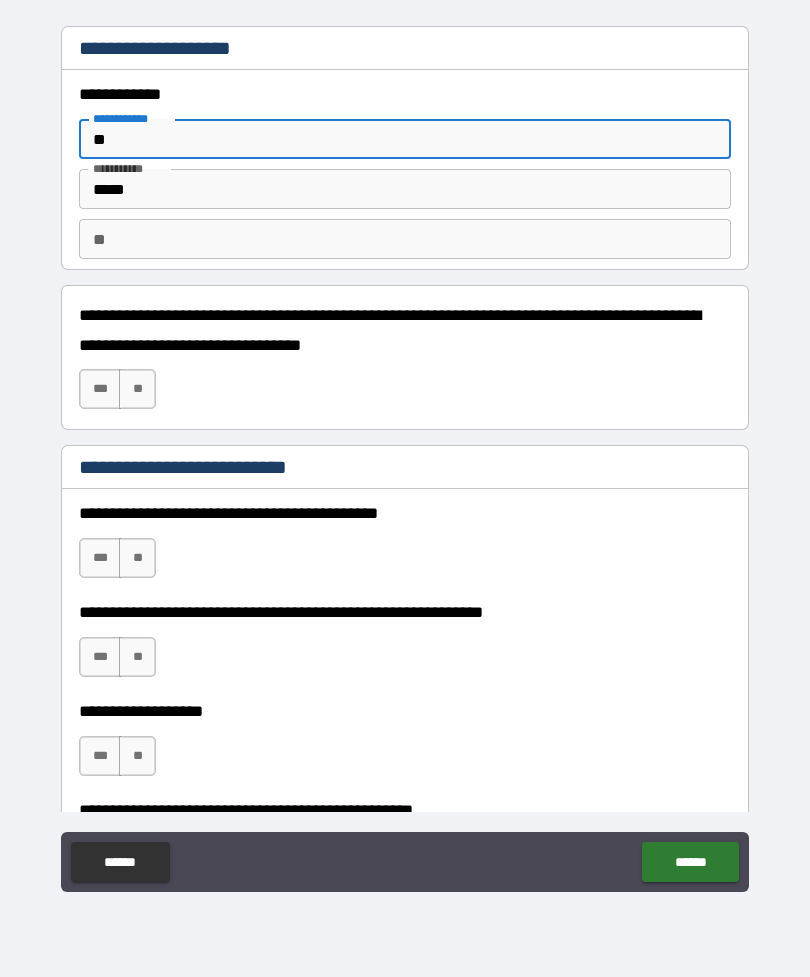 type on "***" 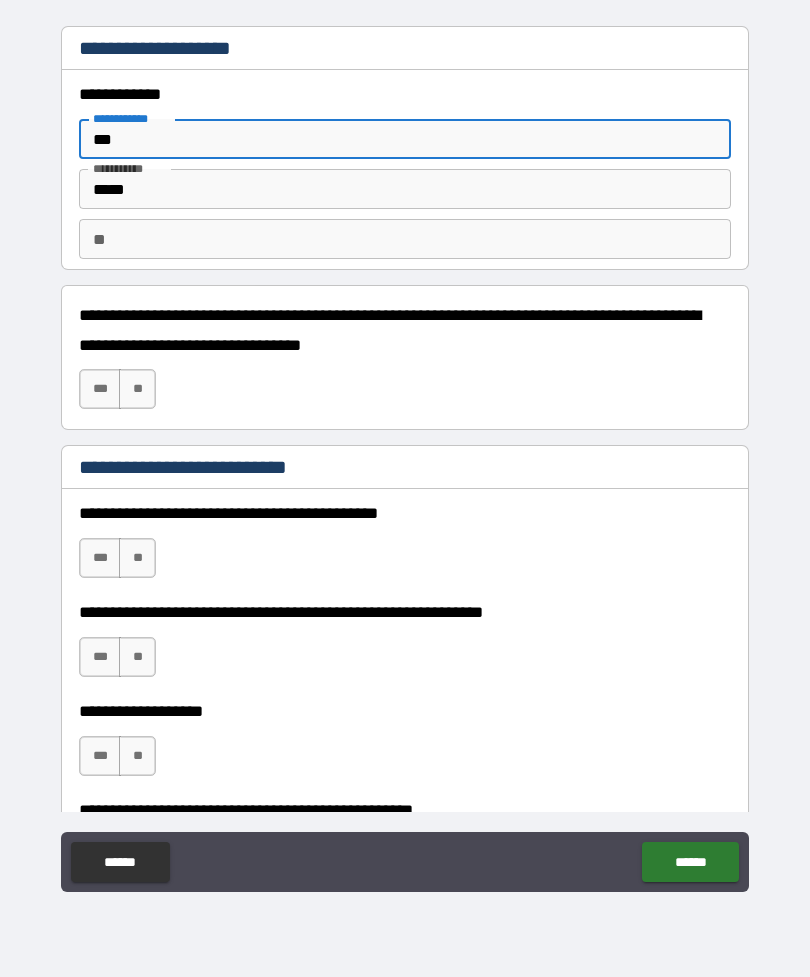 type on "*" 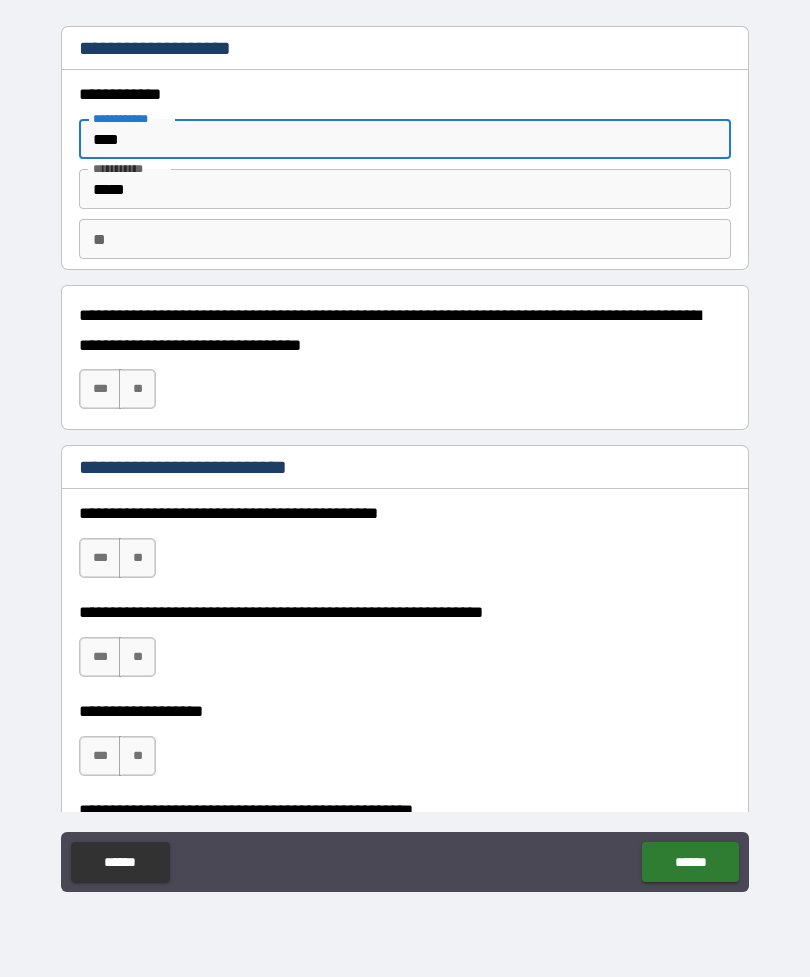 type on "*" 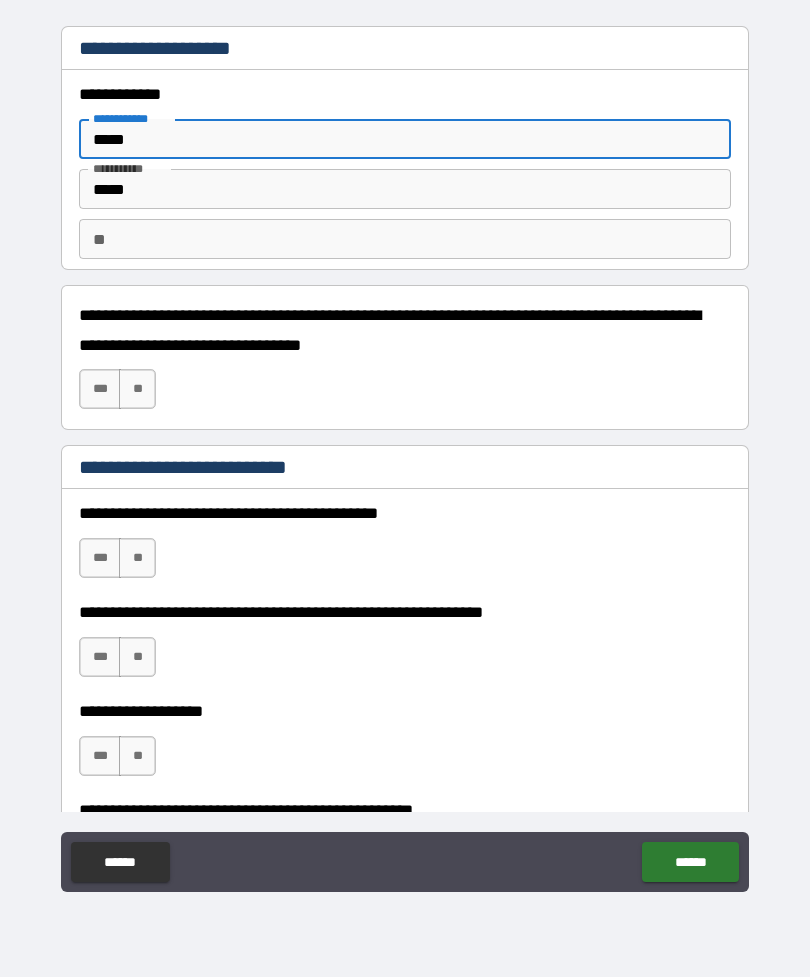 type on "*" 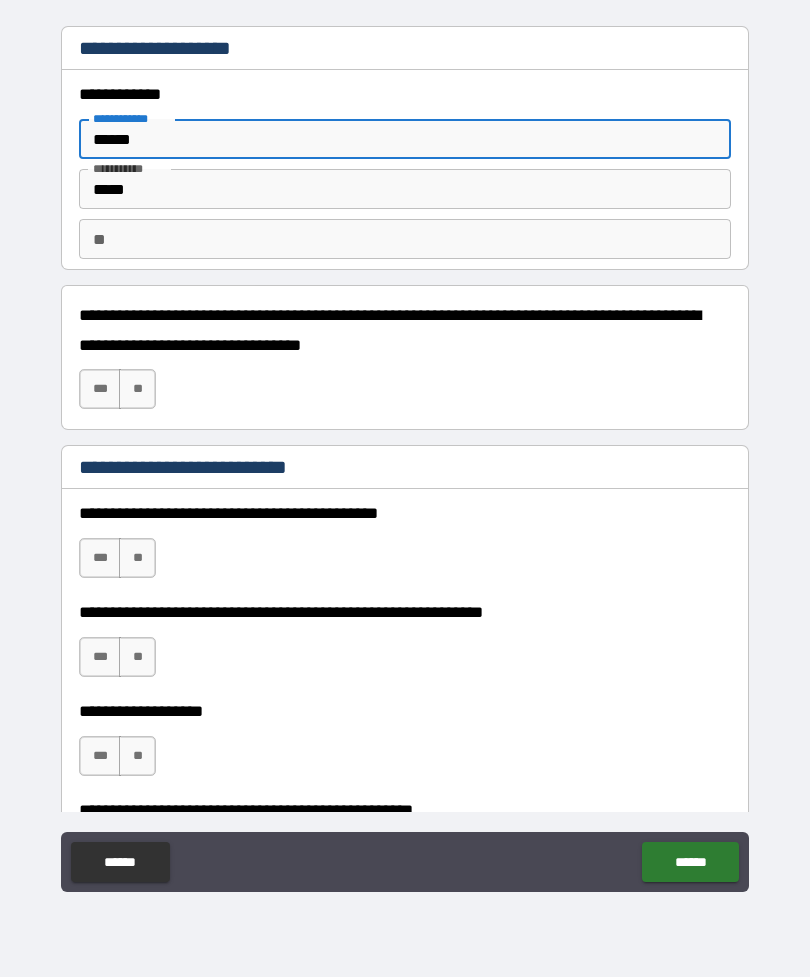 type on "*" 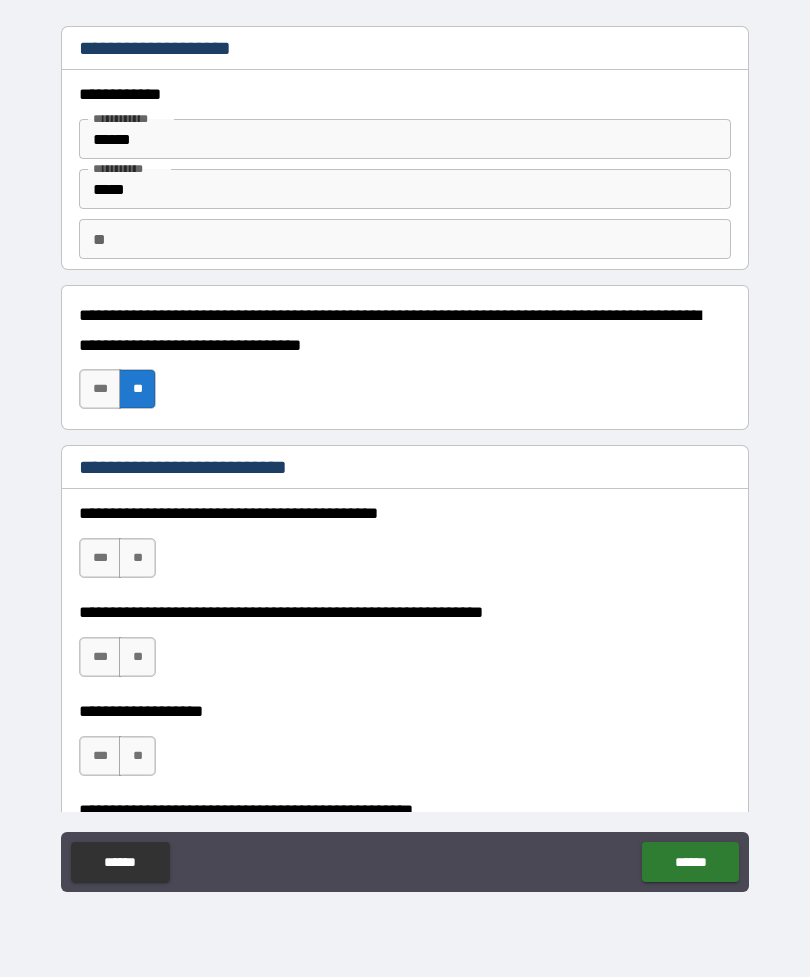 click on "***" at bounding box center [100, 558] 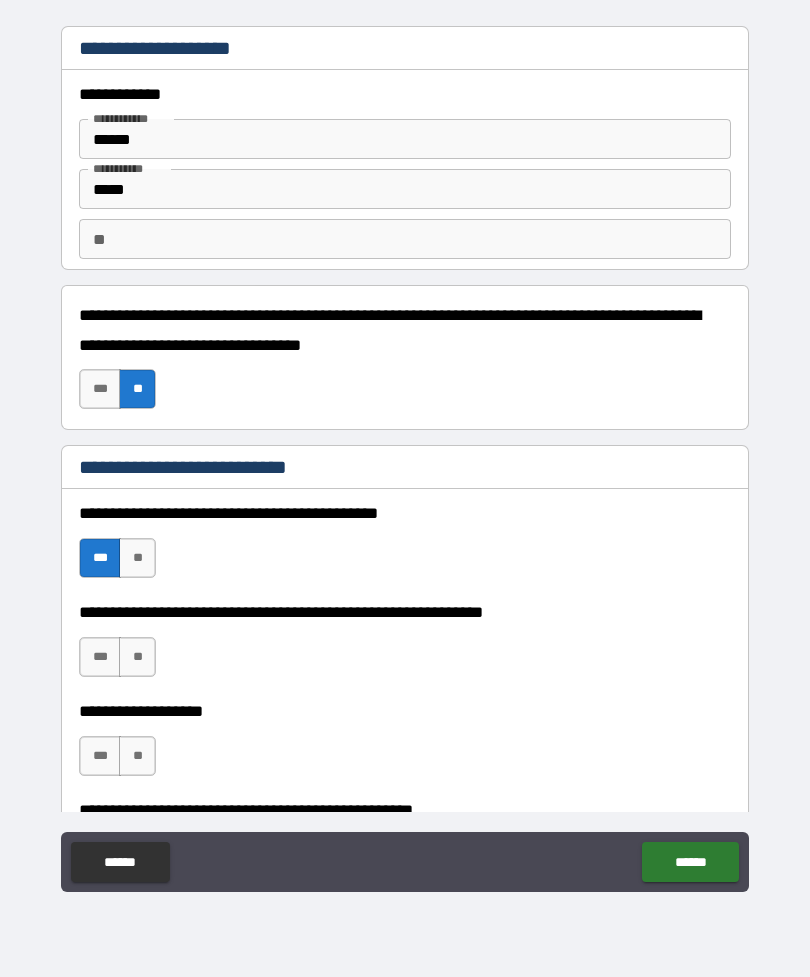type on "*" 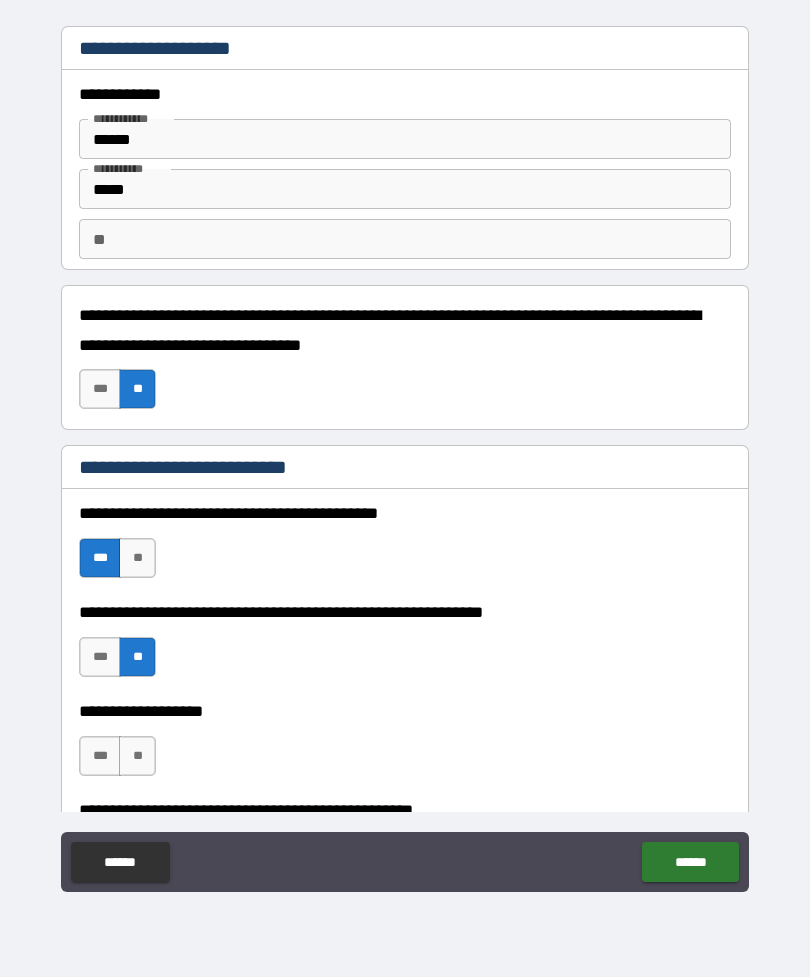 type on "*" 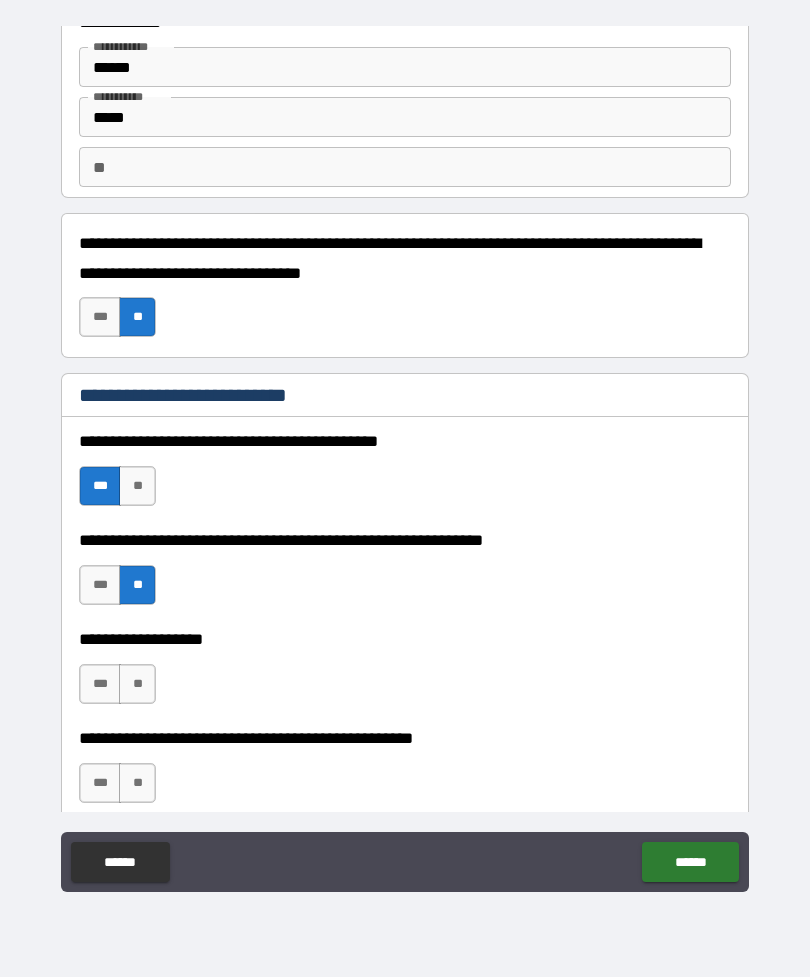 scroll, scrollTop: 80, scrollLeft: 0, axis: vertical 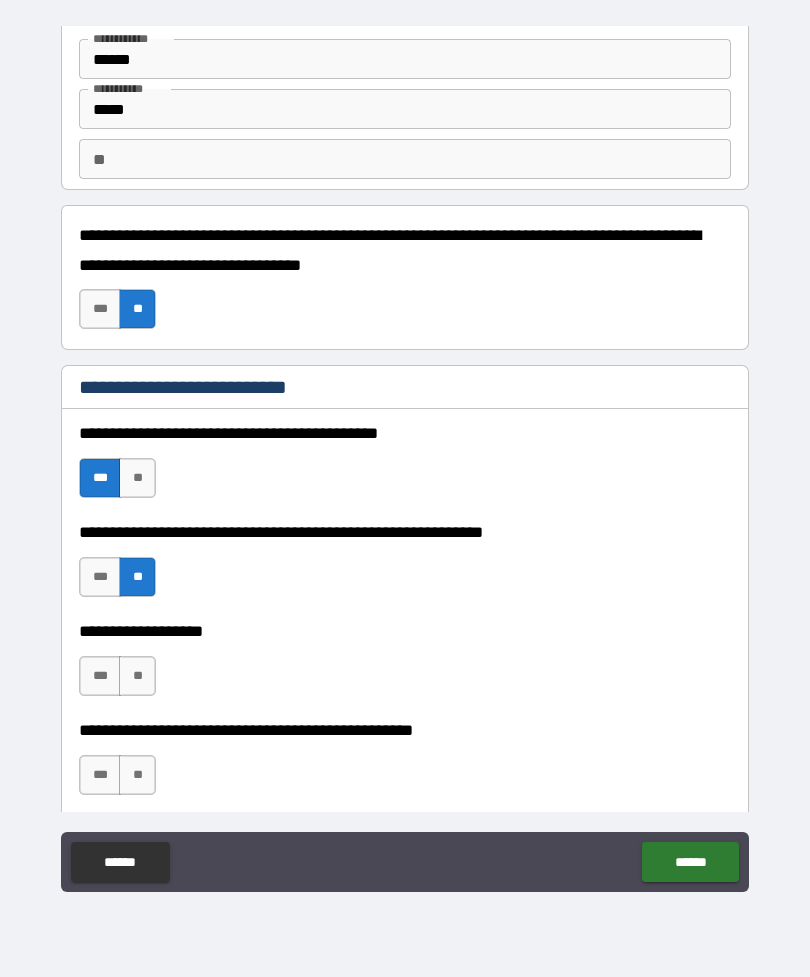 click on "**" at bounding box center [137, 676] 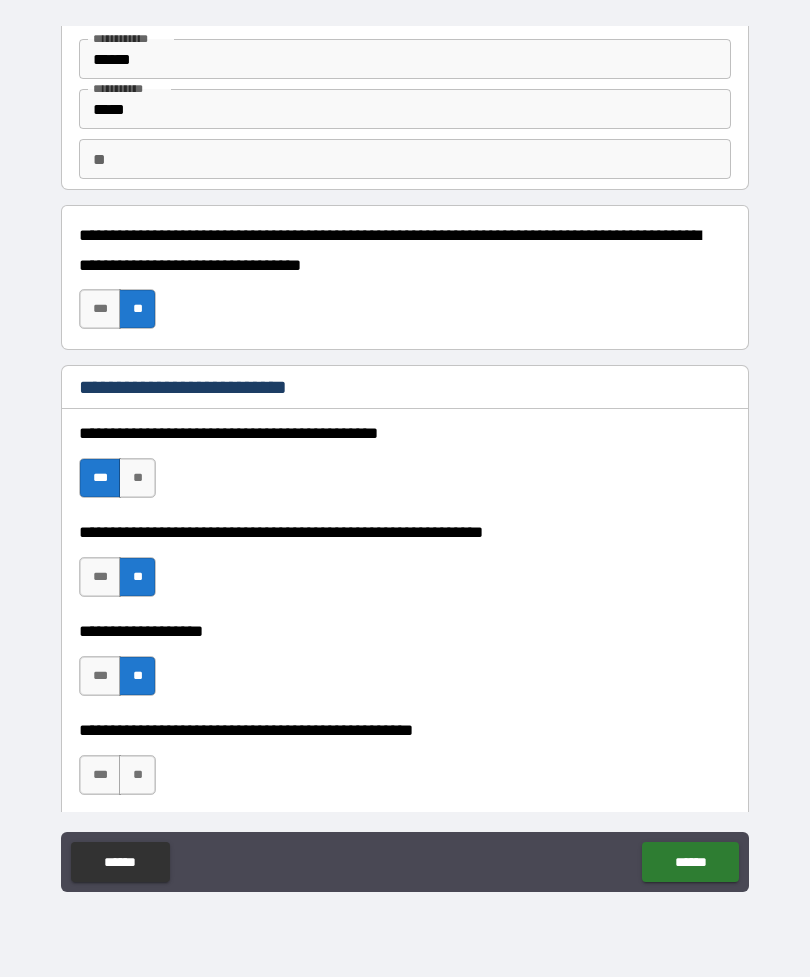type on "*" 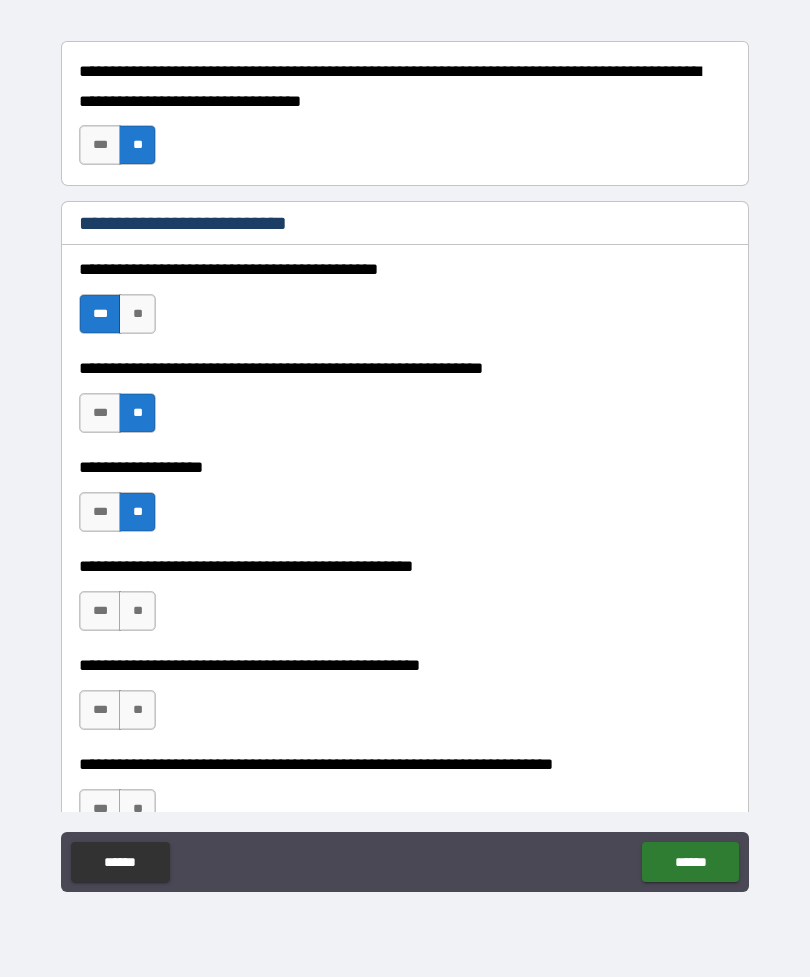scroll, scrollTop: 248, scrollLeft: 0, axis: vertical 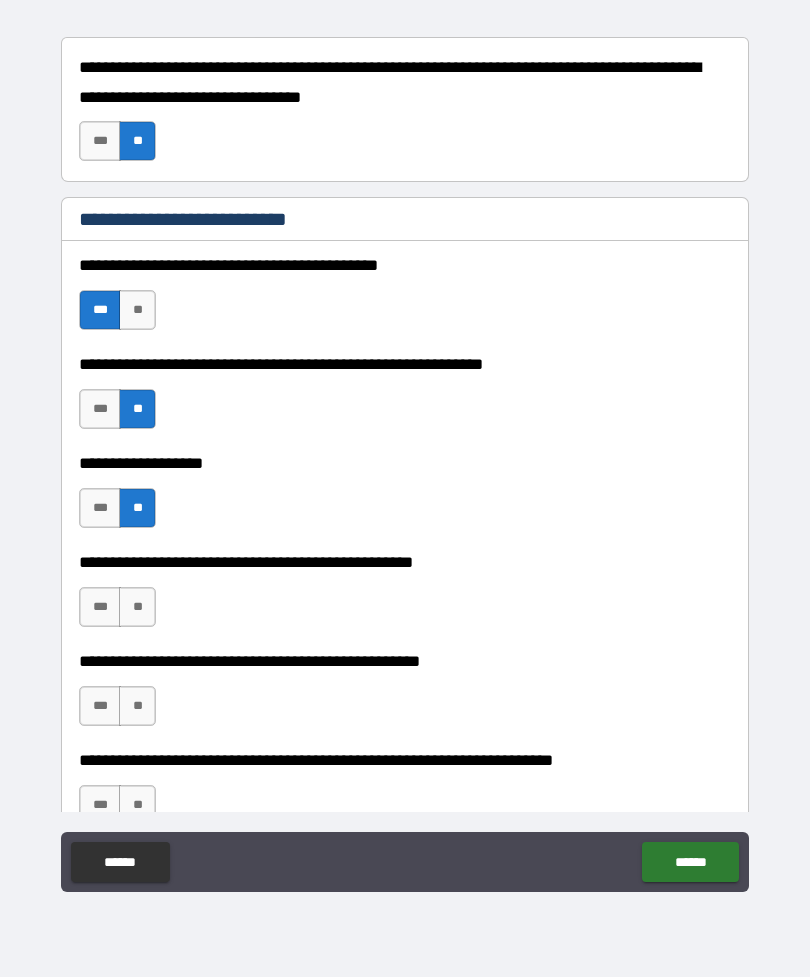 click on "**" at bounding box center (137, 607) 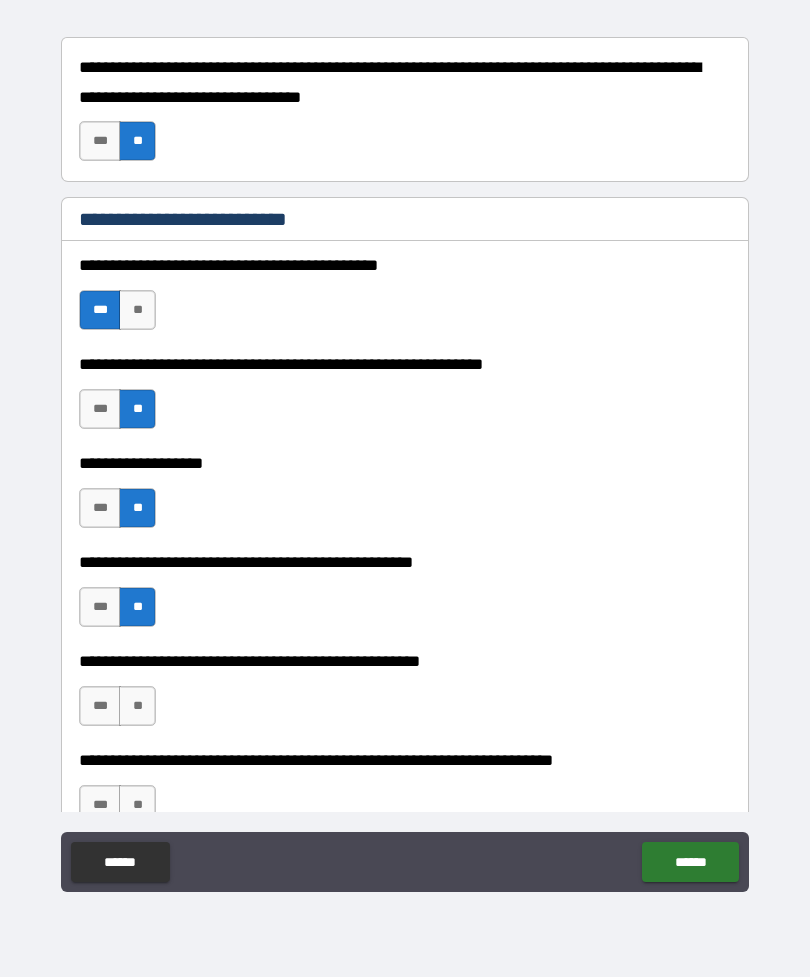 type on "*" 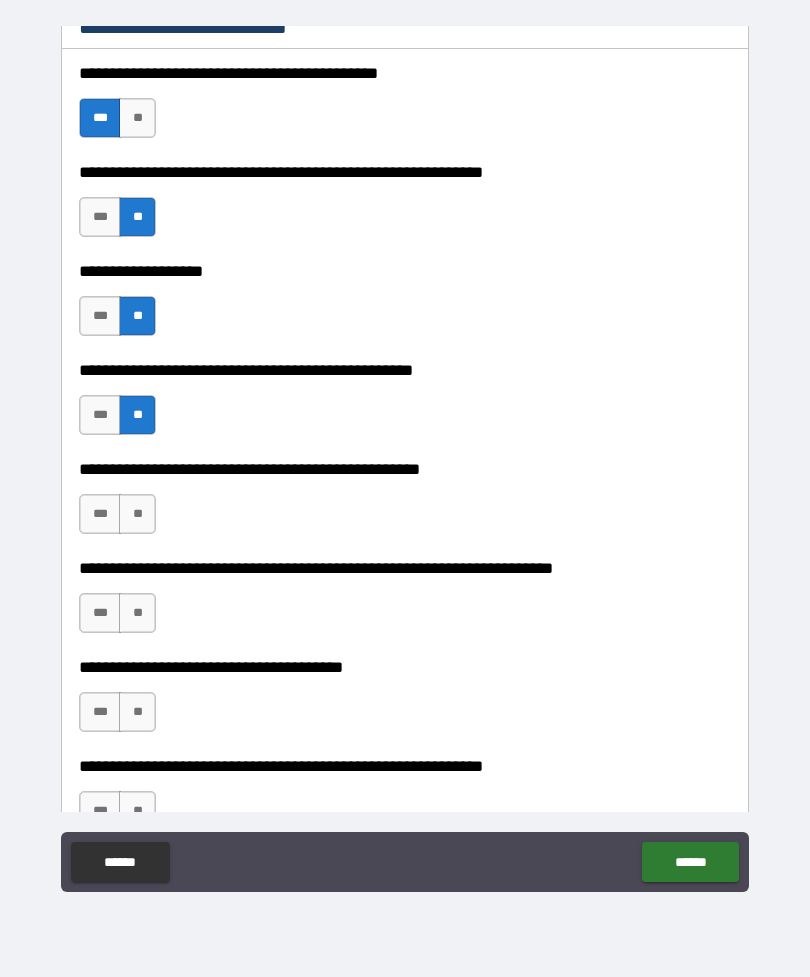 scroll, scrollTop: 446, scrollLeft: 0, axis: vertical 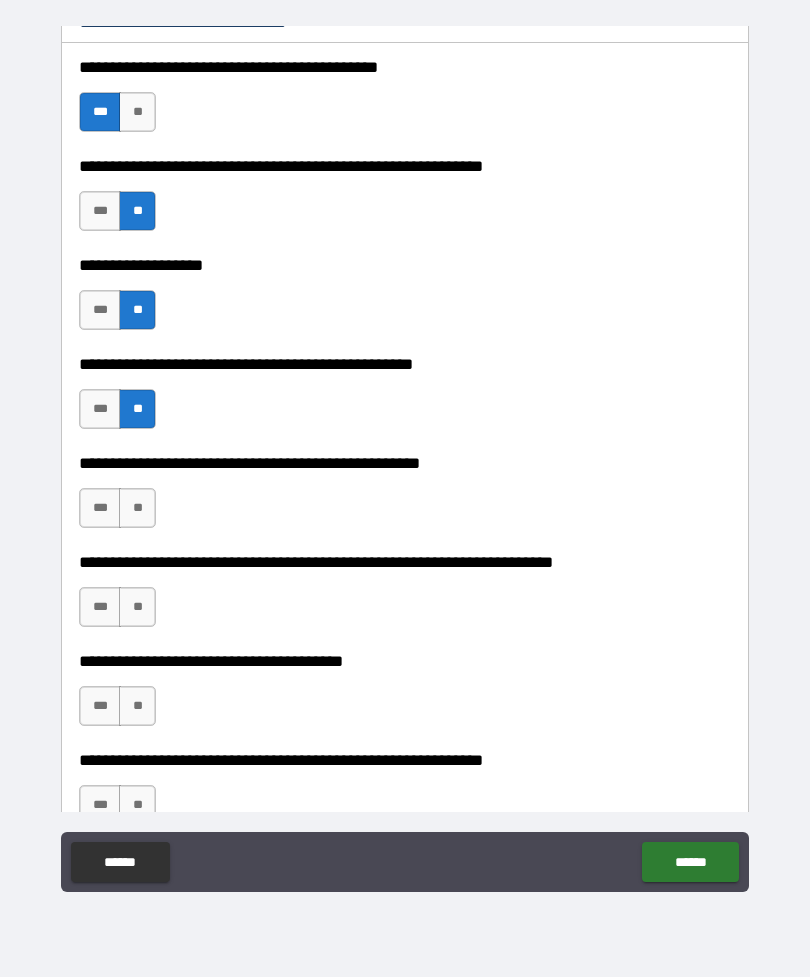 click on "**" at bounding box center [137, 508] 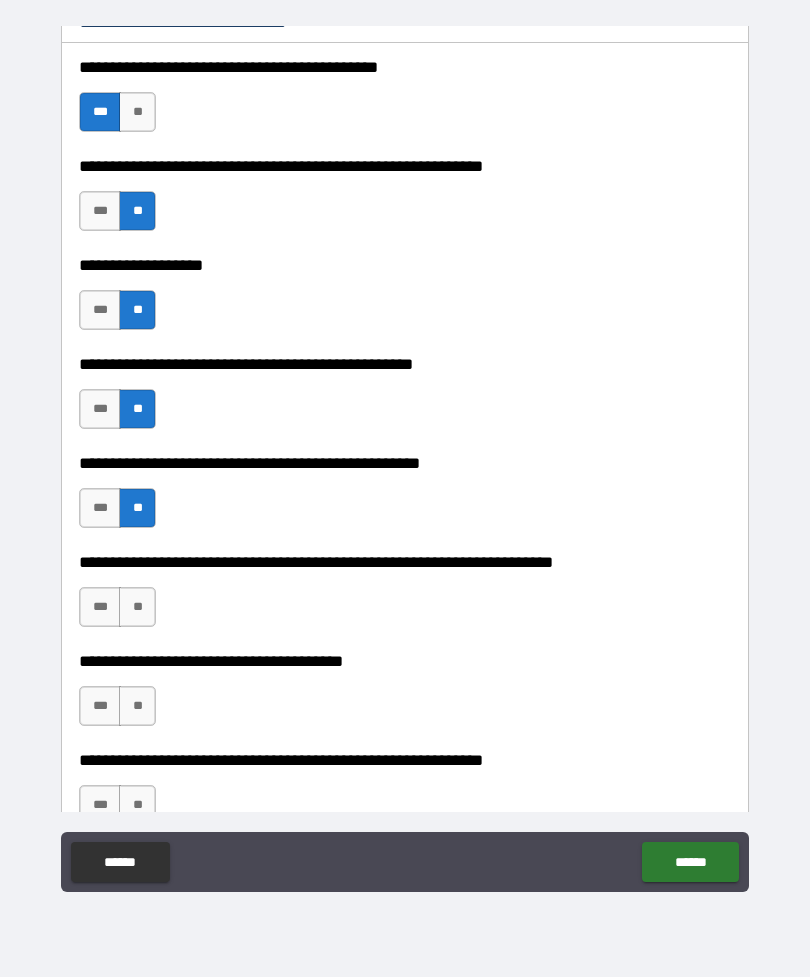 type on "*" 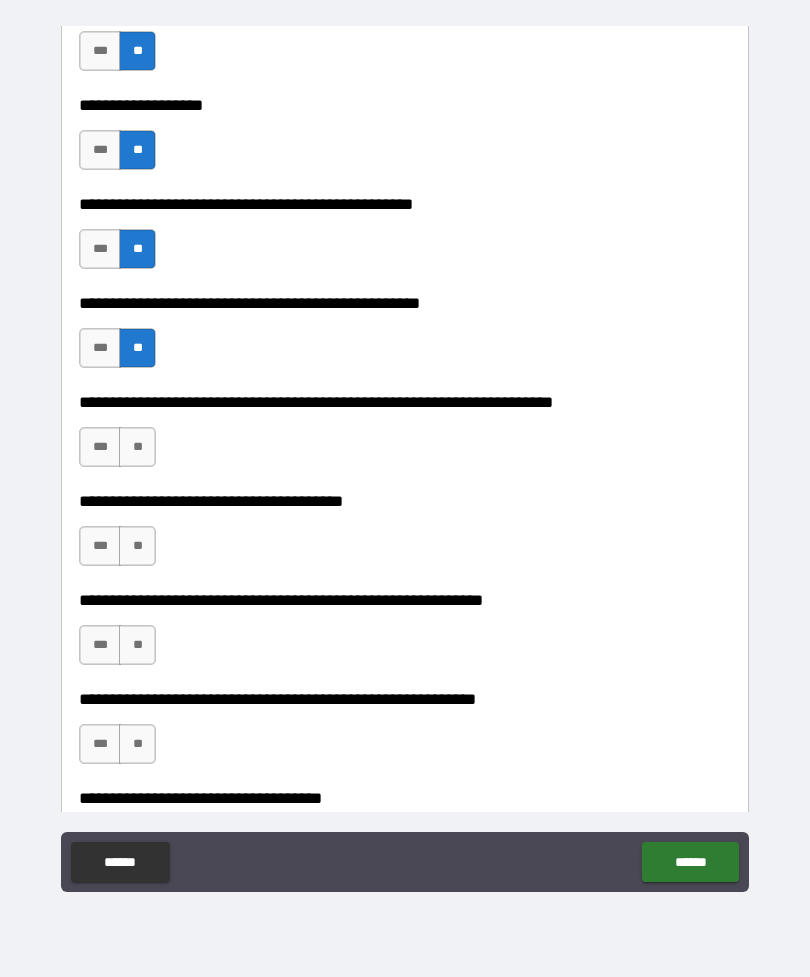 scroll, scrollTop: 603, scrollLeft: 0, axis: vertical 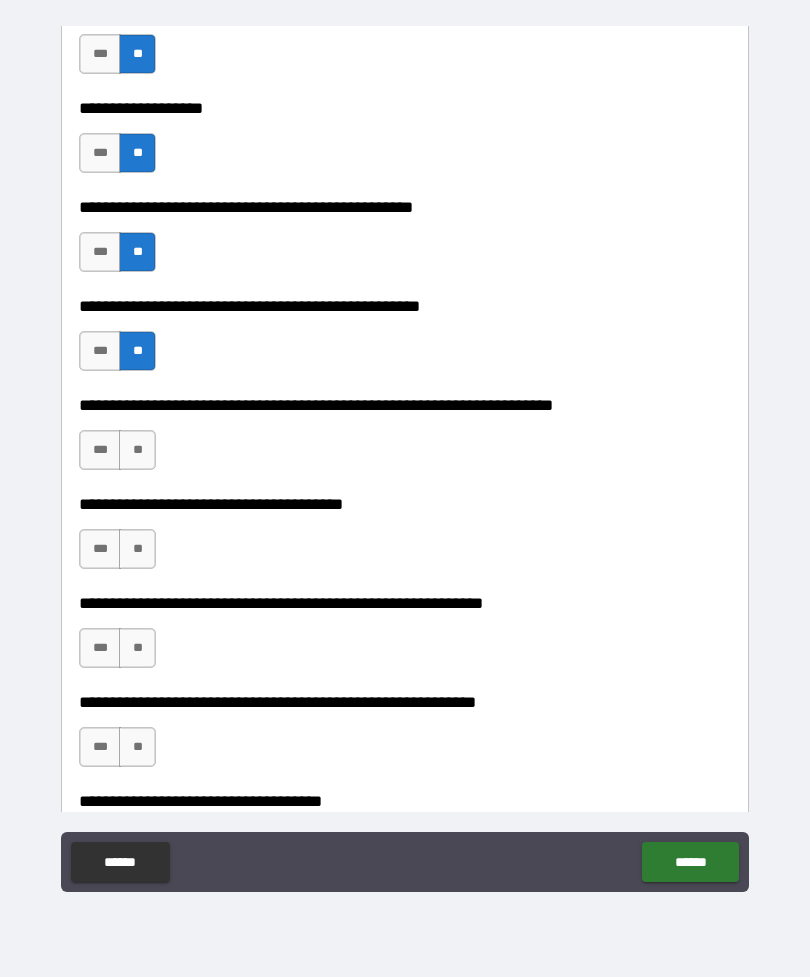 click on "**" at bounding box center [137, 549] 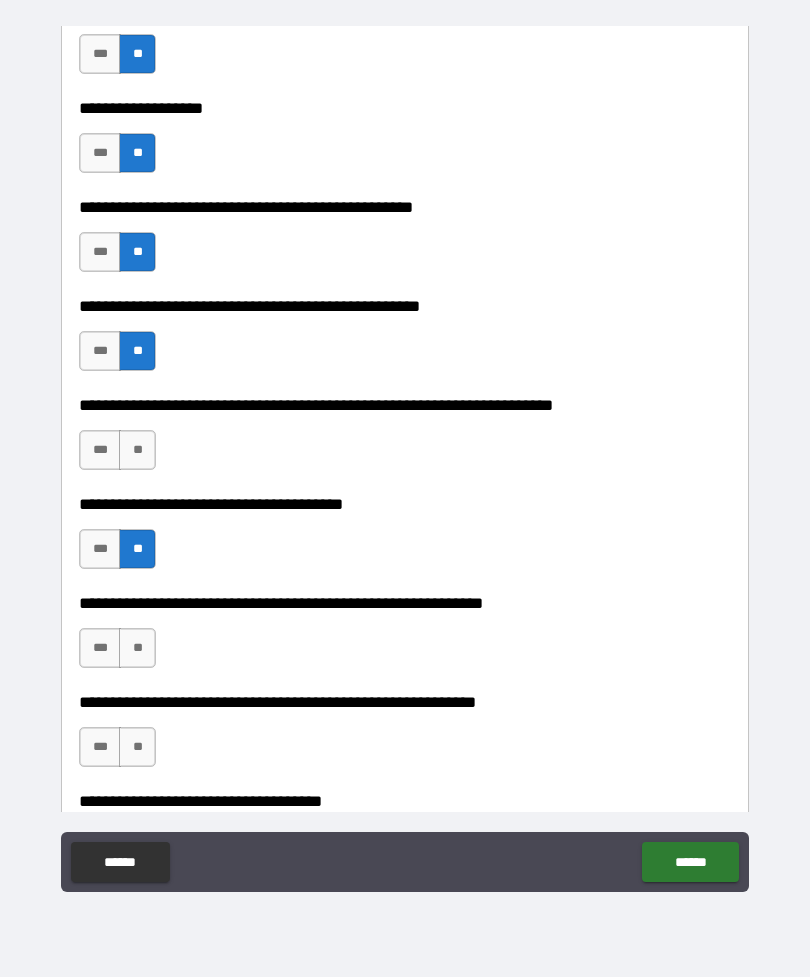 type on "*" 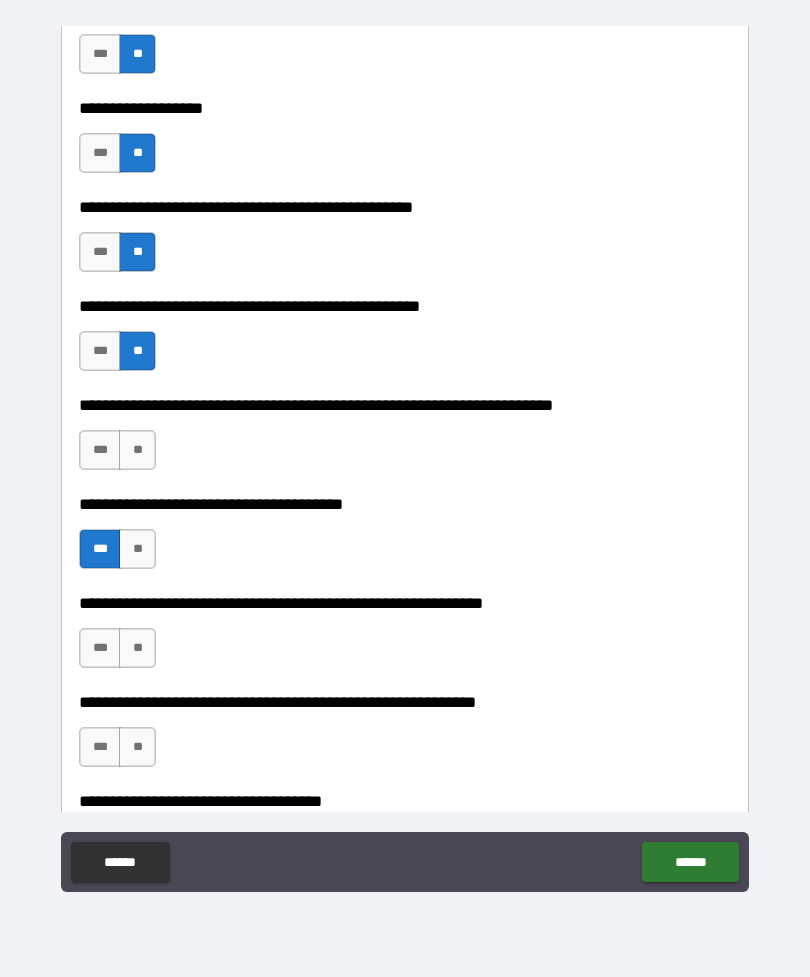 type on "*" 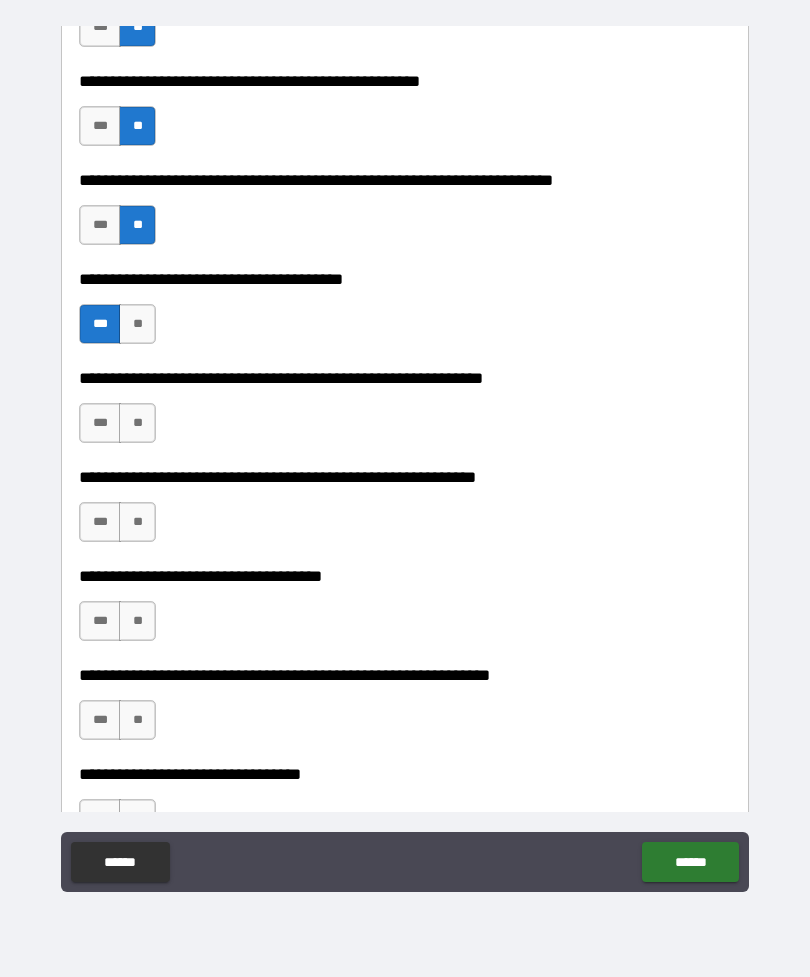 scroll, scrollTop: 837, scrollLeft: 0, axis: vertical 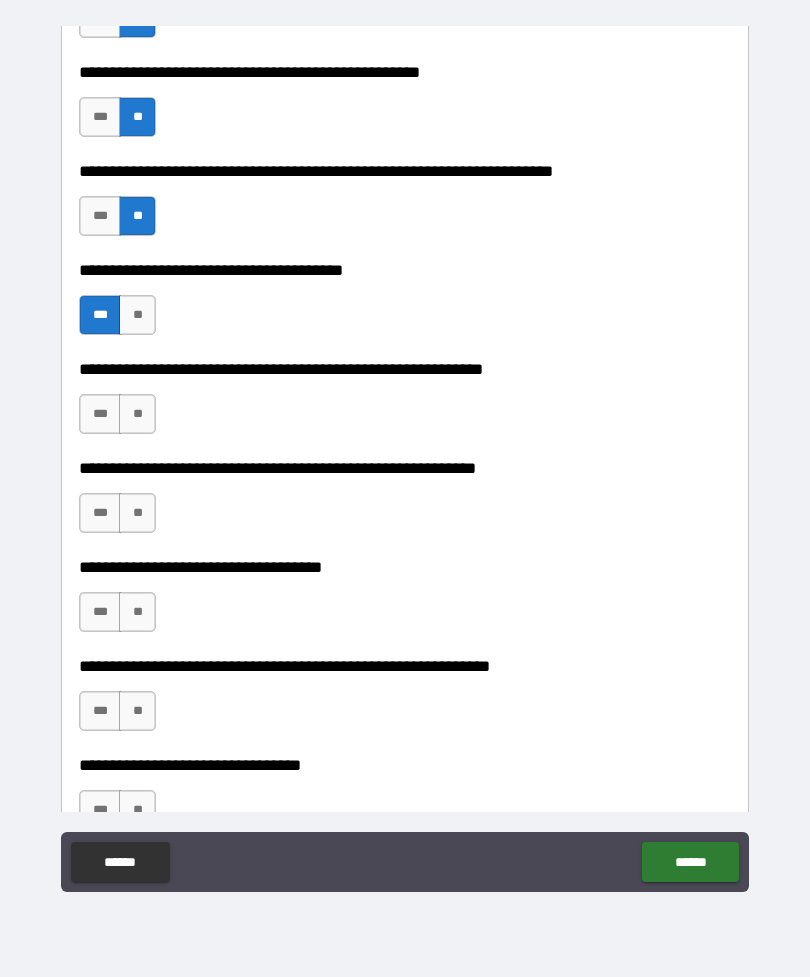 click on "***" at bounding box center (100, 414) 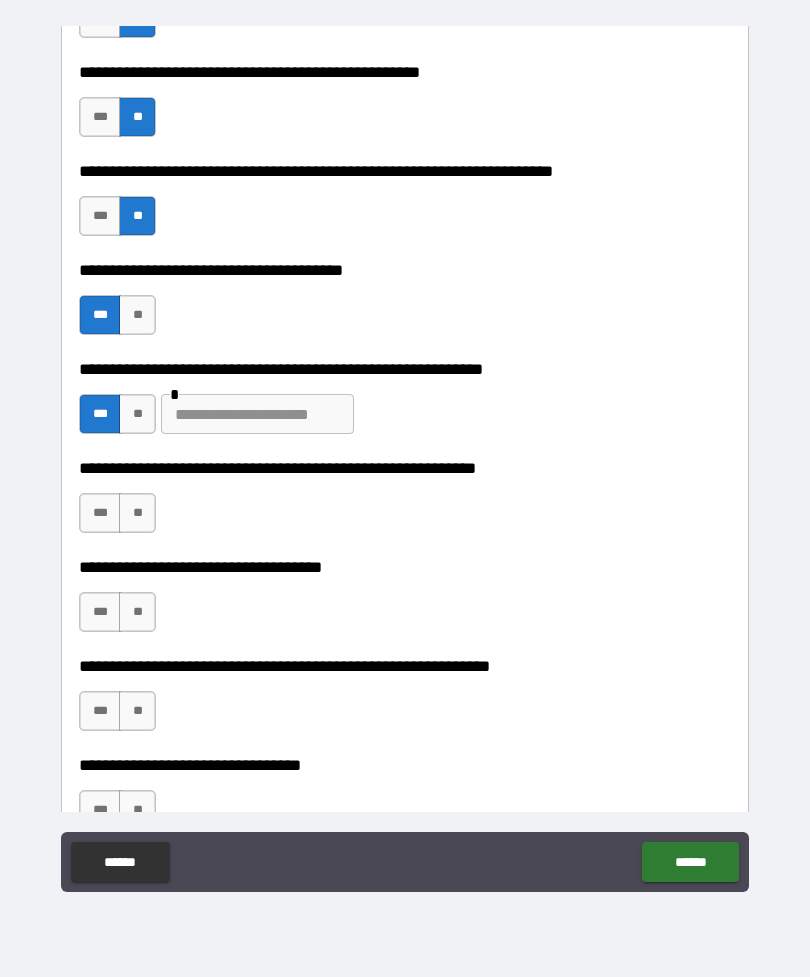 click at bounding box center (257, 414) 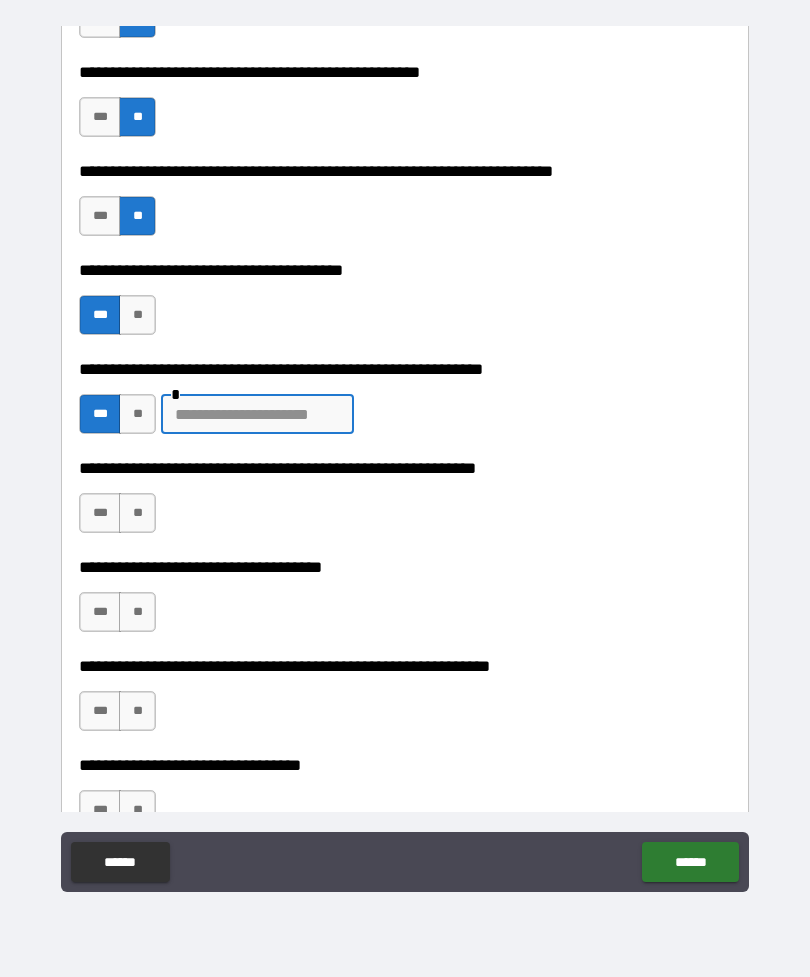 click on "**" at bounding box center (137, 414) 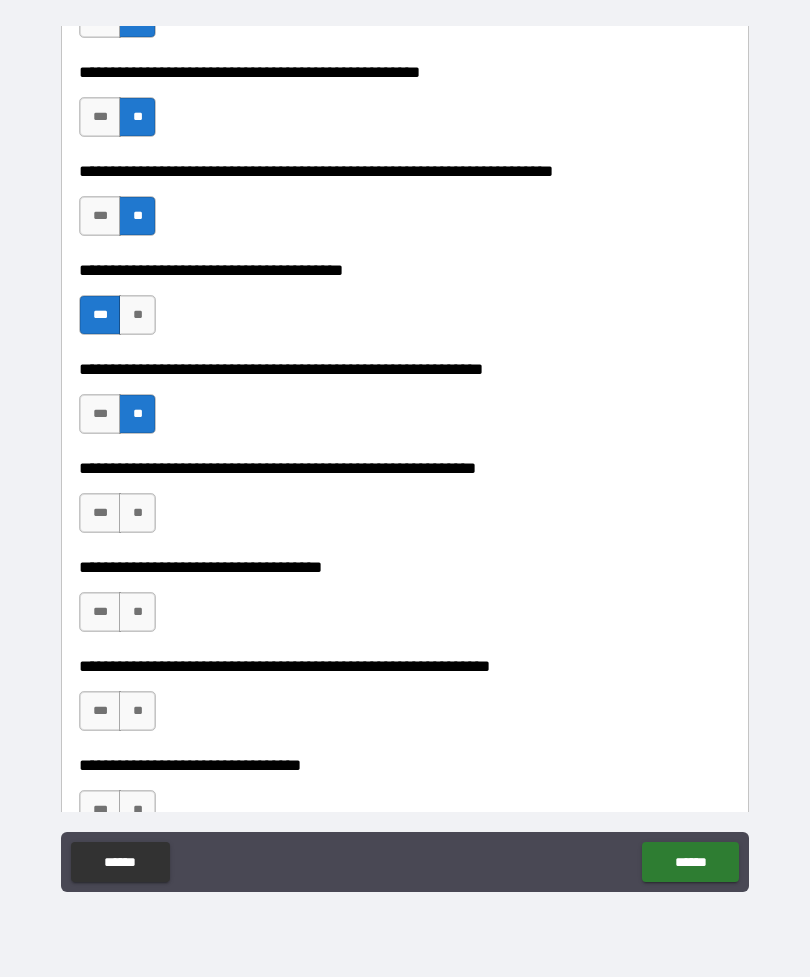 click on "**" at bounding box center [137, 513] 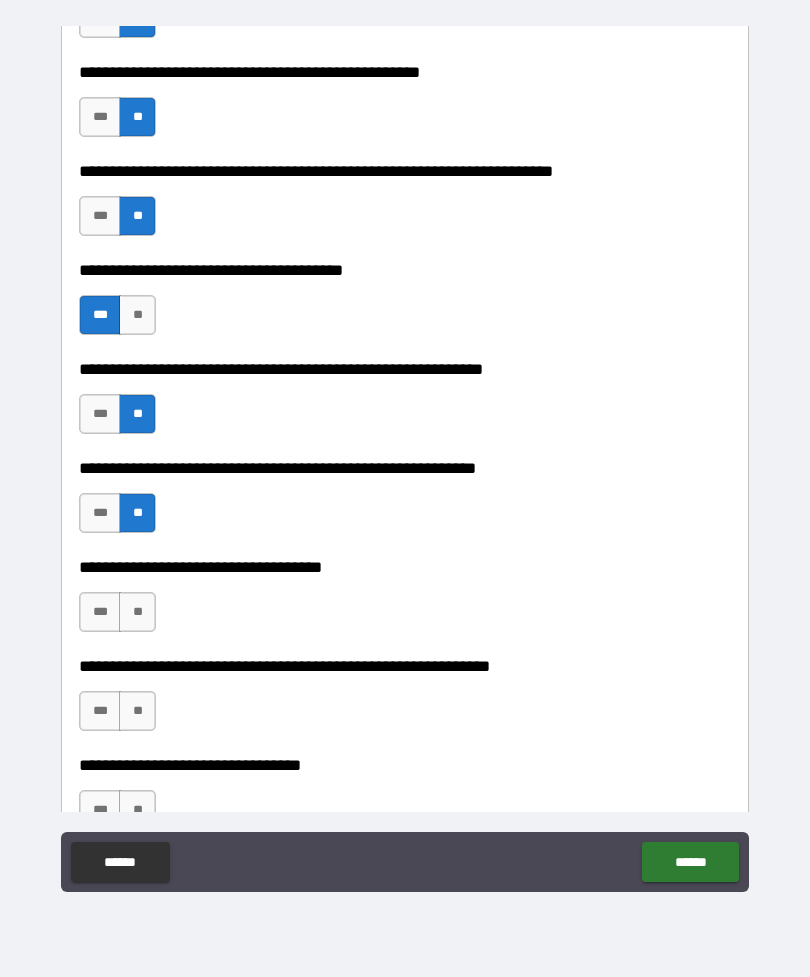 click on "**" at bounding box center (137, 612) 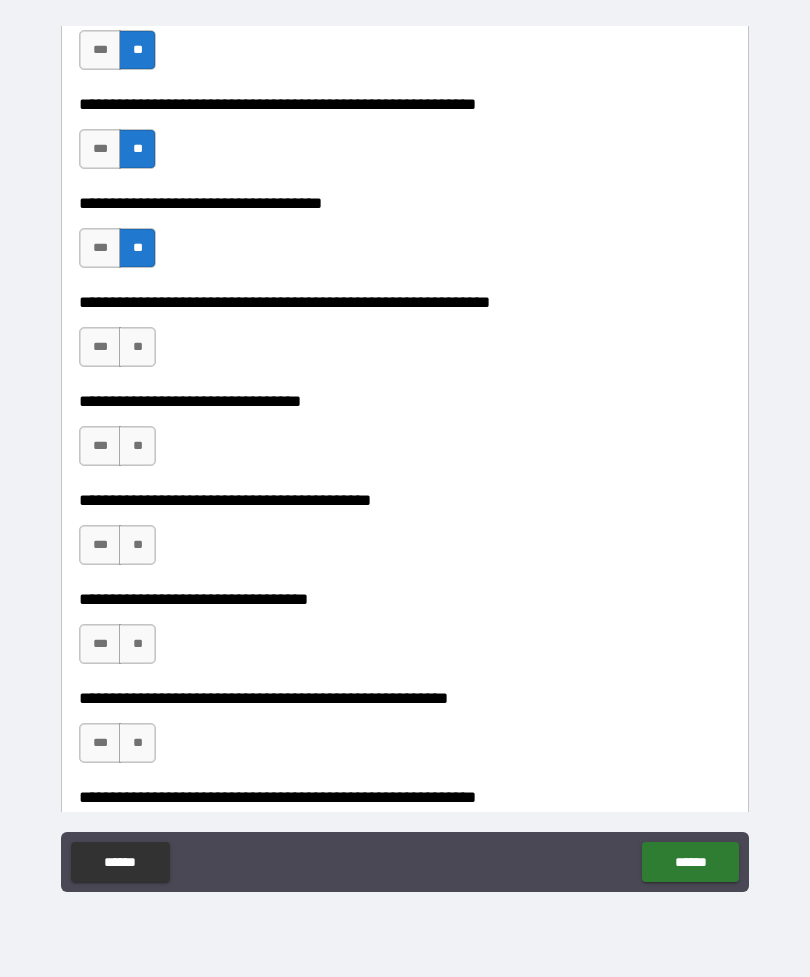 scroll, scrollTop: 1207, scrollLeft: 0, axis: vertical 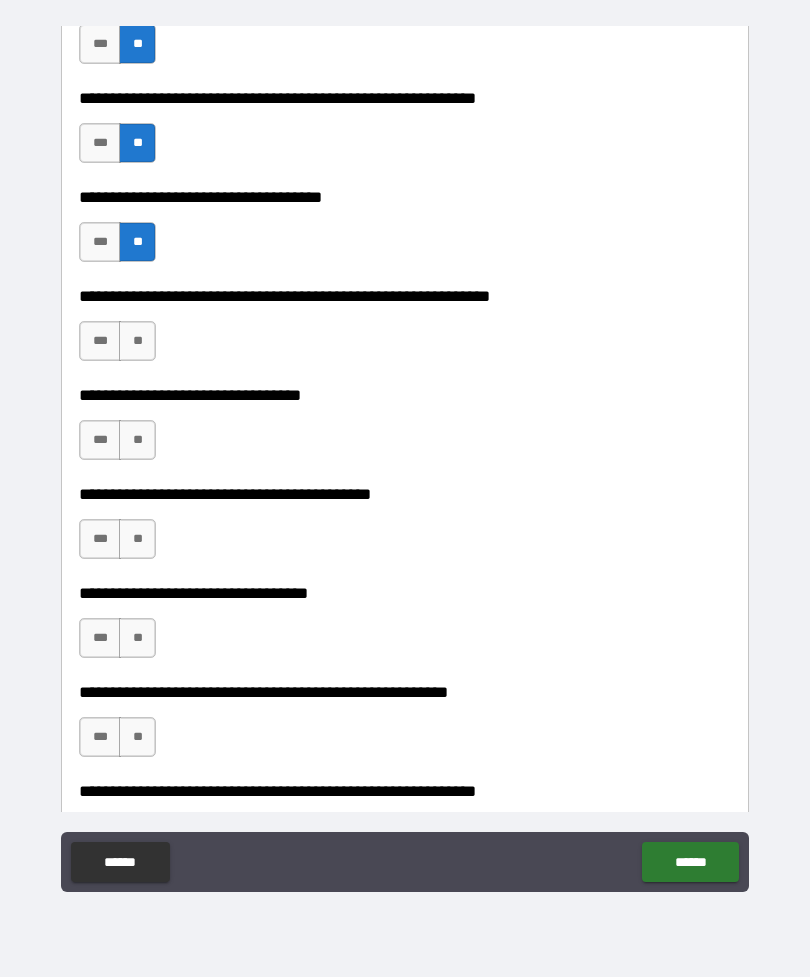 click on "**" at bounding box center [137, 341] 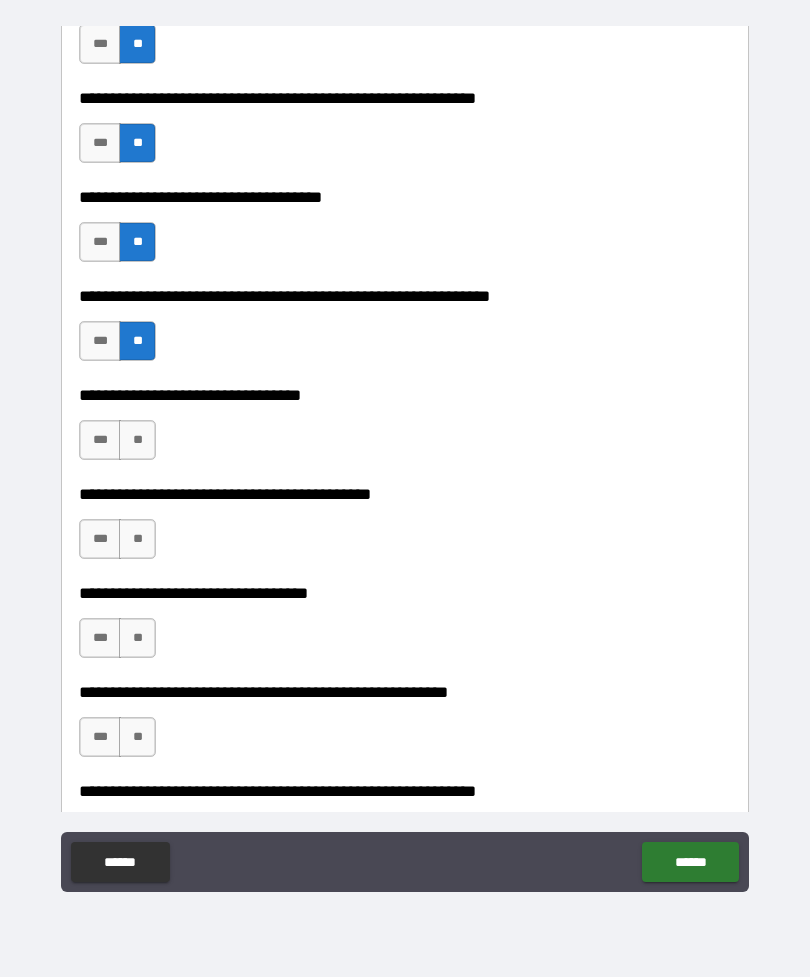 click on "***" at bounding box center [100, 440] 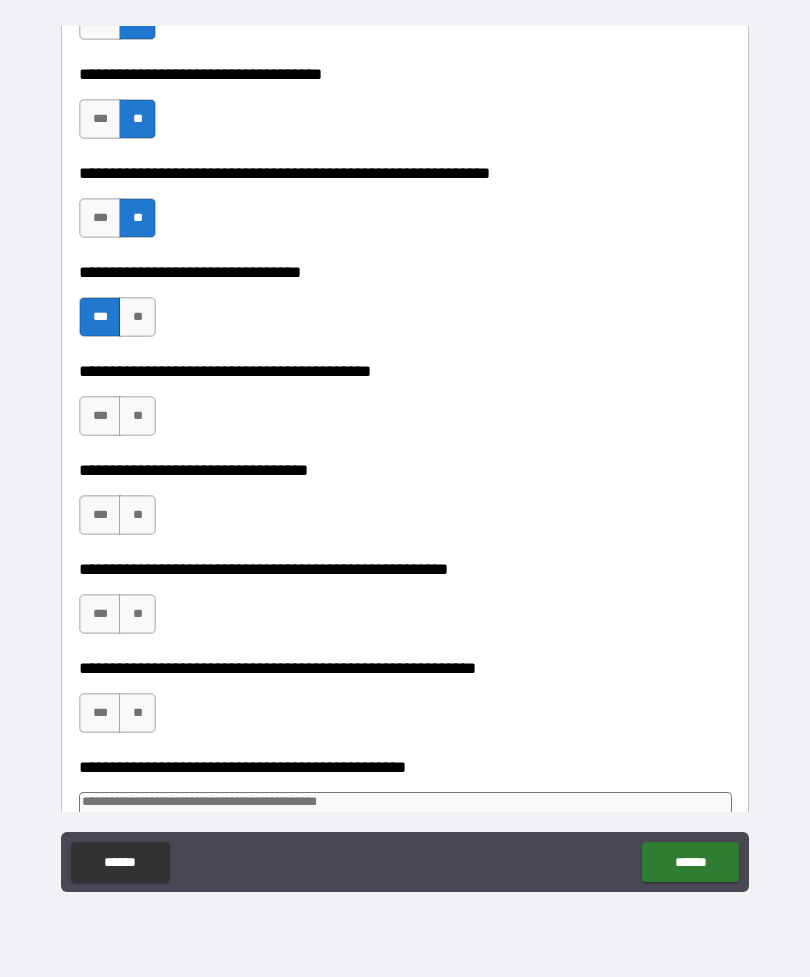 scroll, scrollTop: 1350, scrollLeft: 0, axis: vertical 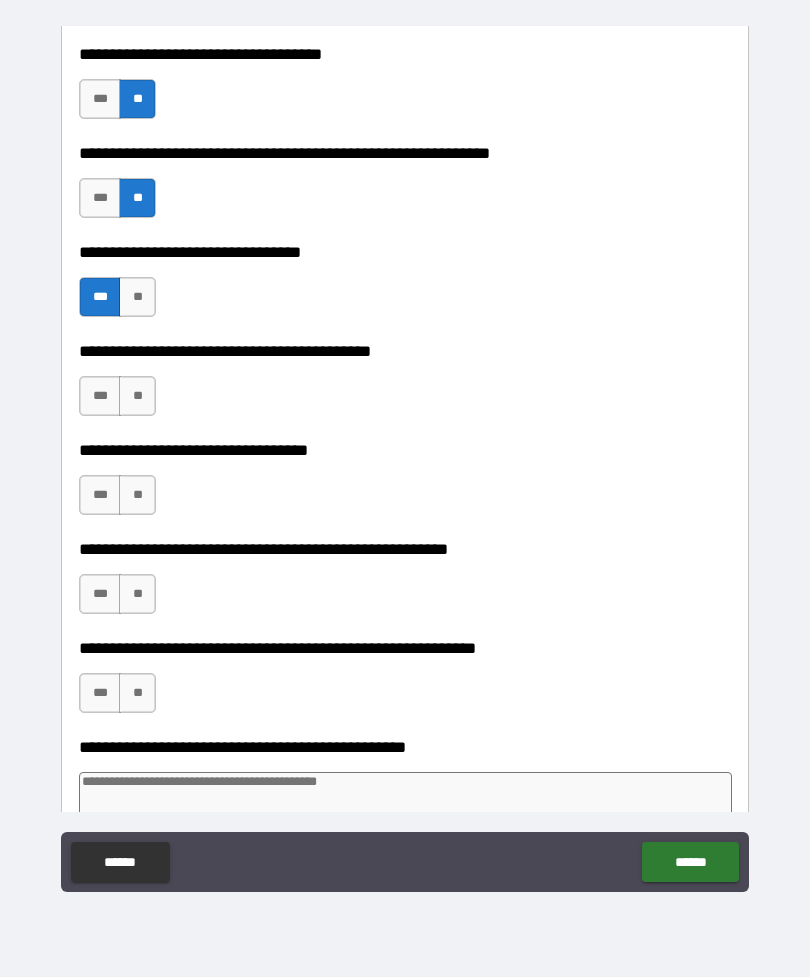 click on "**" at bounding box center (137, 396) 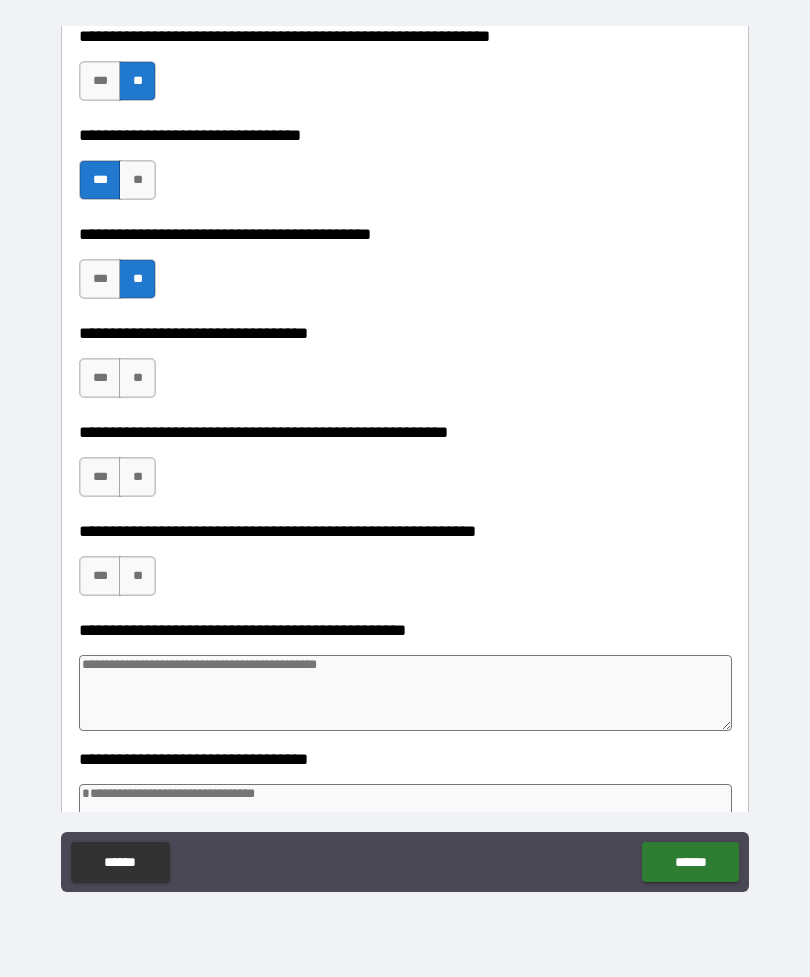scroll, scrollTop: 1468, scrollLeft: 0, axis: vertical 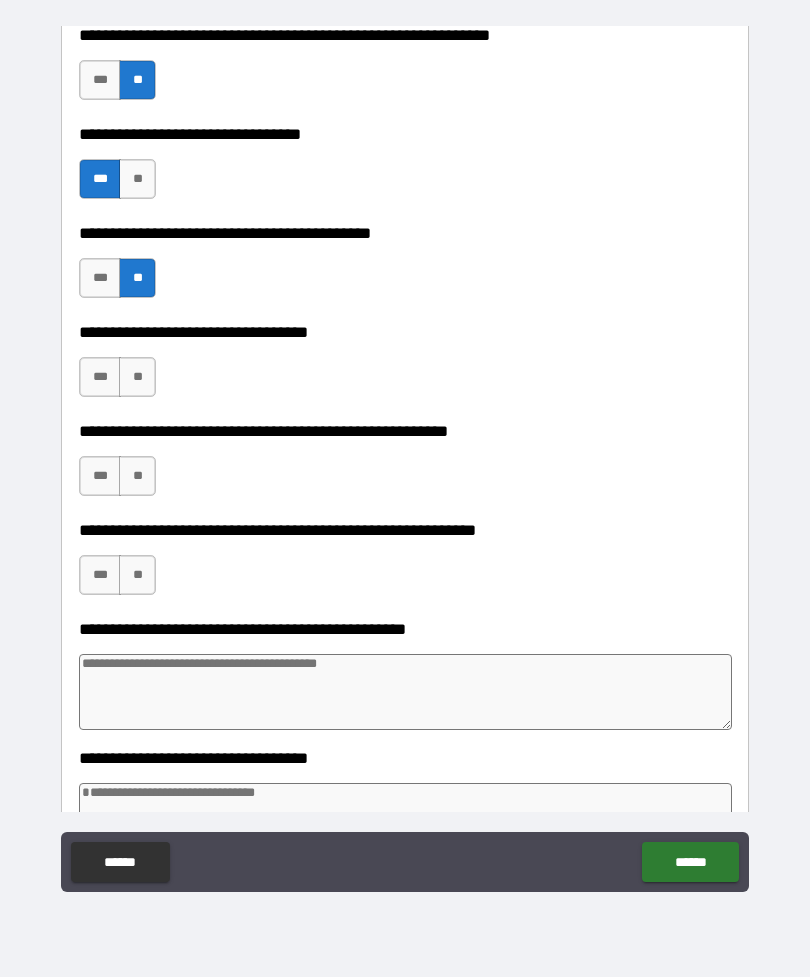 click on "**" at bounding box center [137, 377] 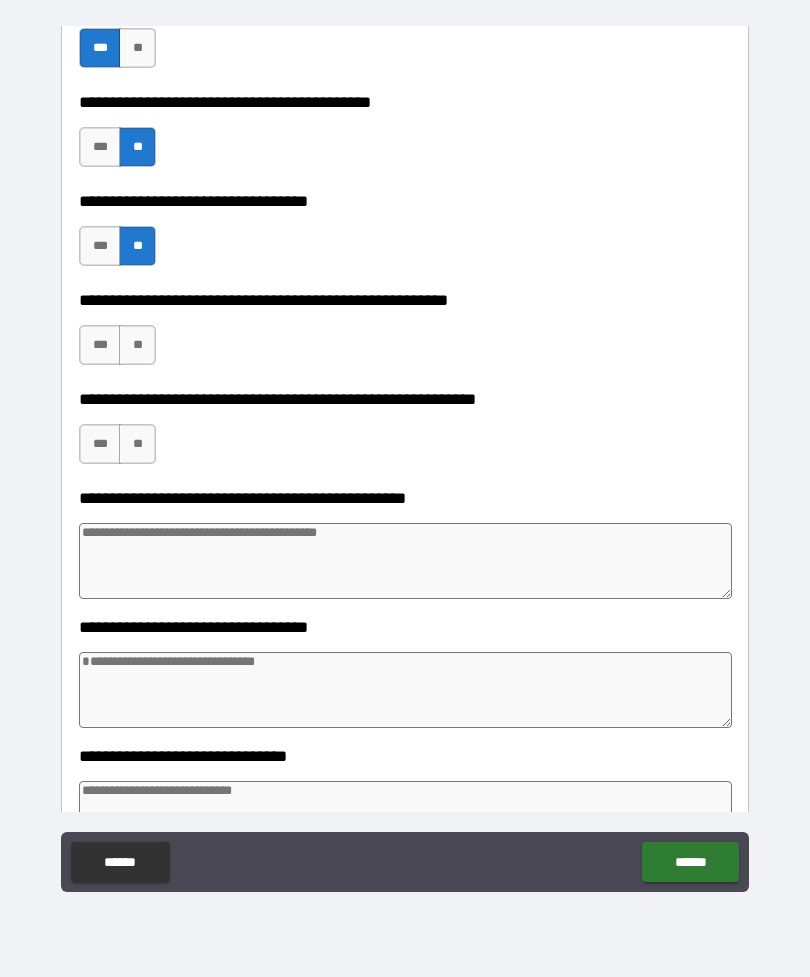 scroll, scrollTop: 1600, scrollLeft: 0, axis: vertical 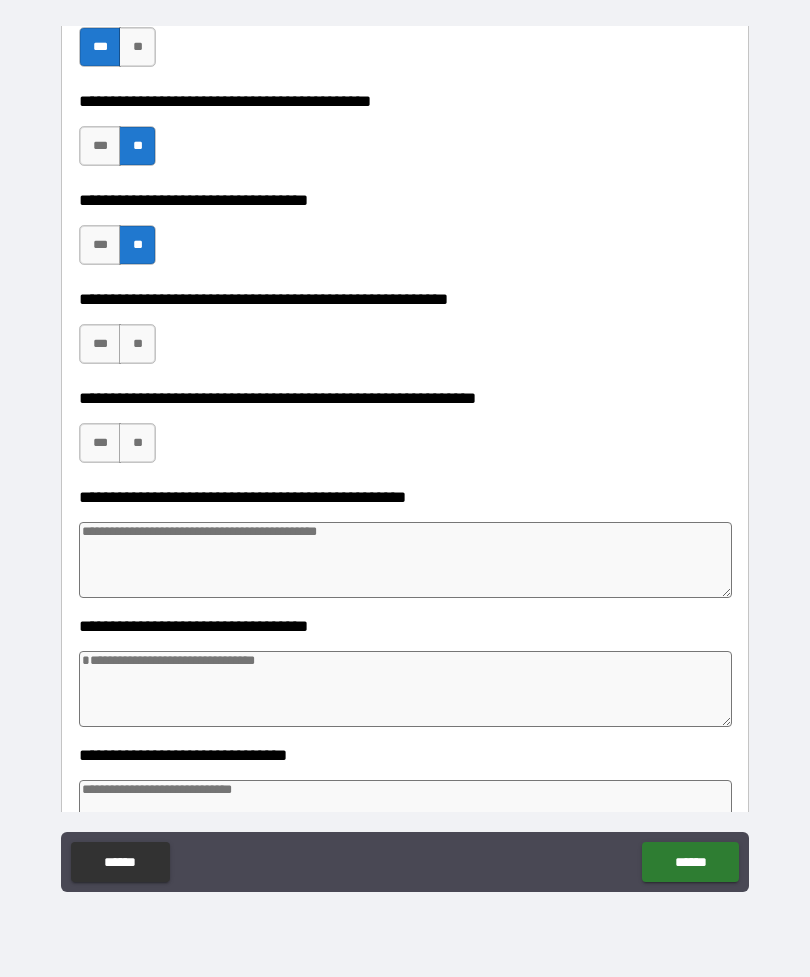 click on "***" at bounding box center [100, 344] 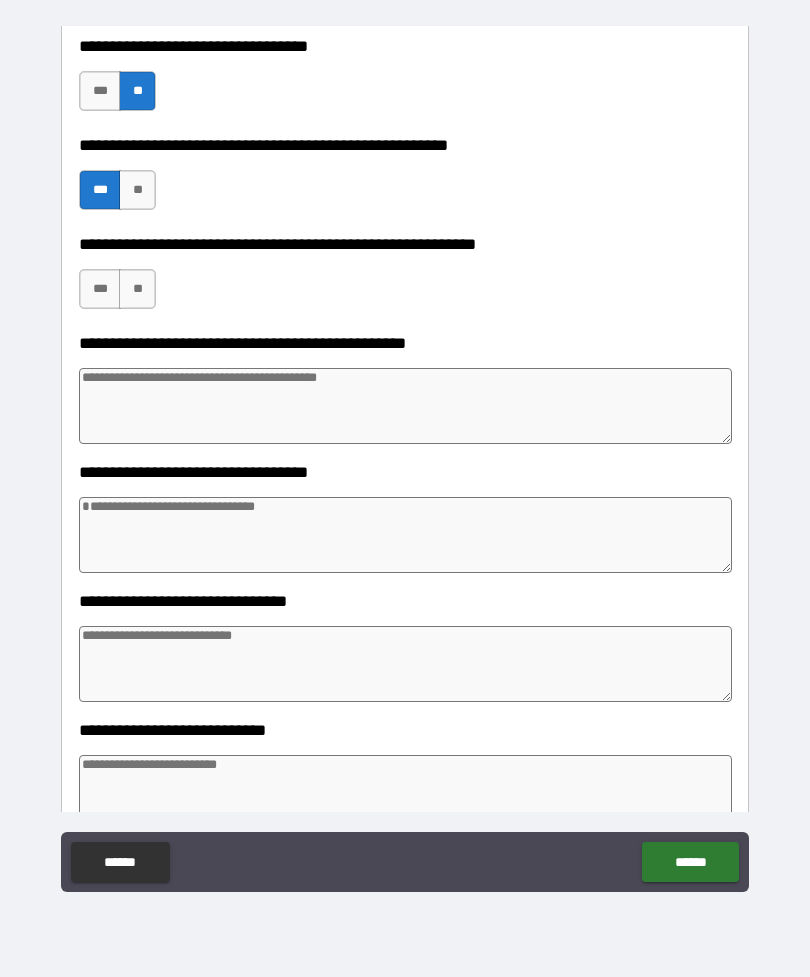 scroll, scrollTop: 1755, scrollLeft: 0, axis: vertical 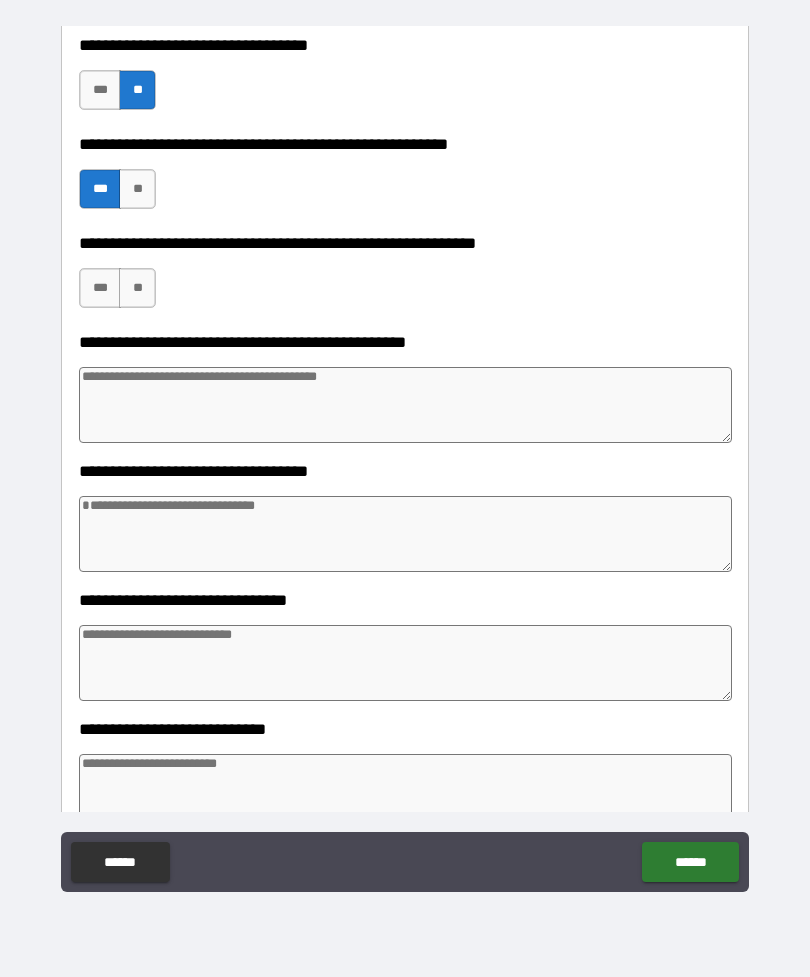 click on "**" at bounding box center [137, 288] 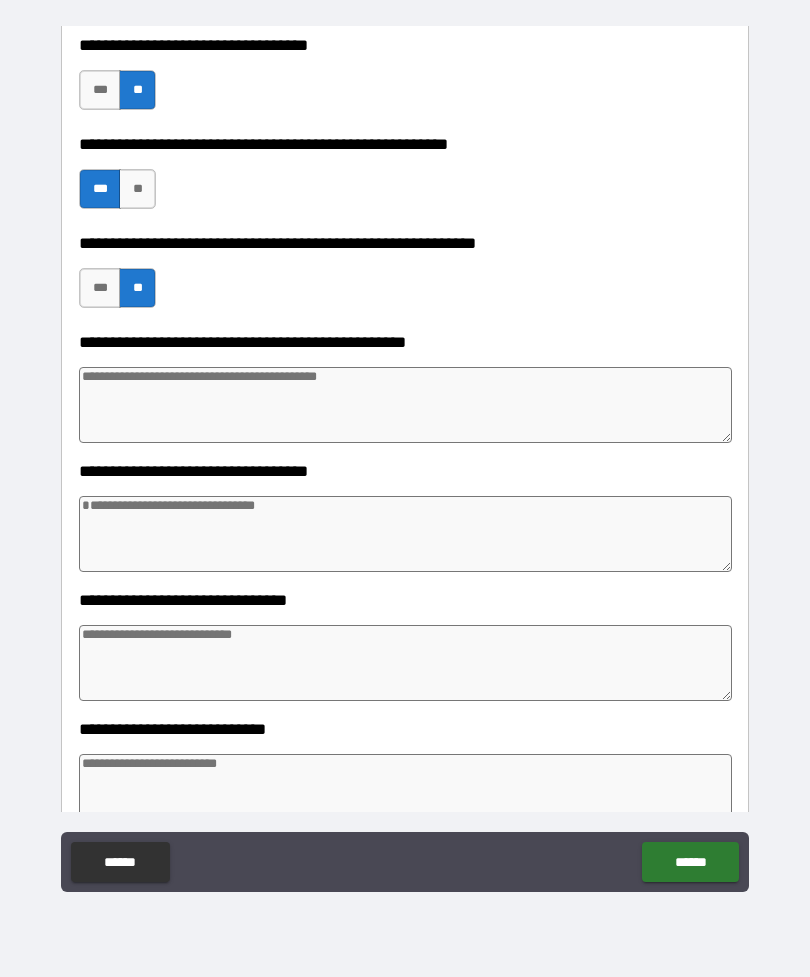 click at bounding box center (405, 405) 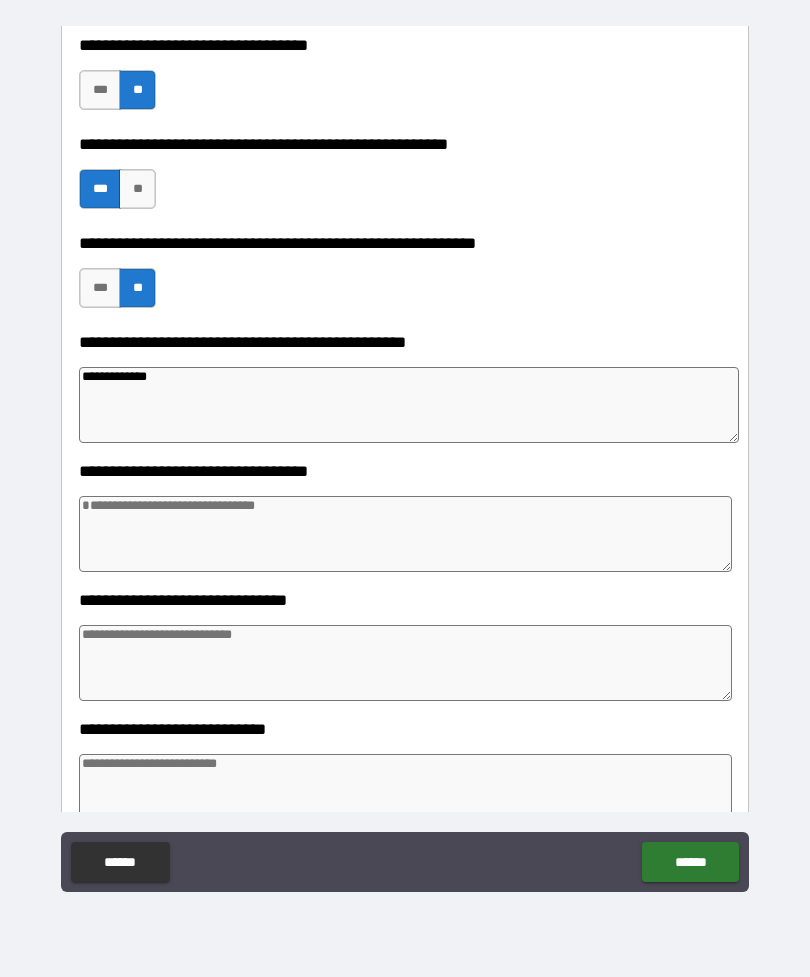 click at bounding box center [405, 534] 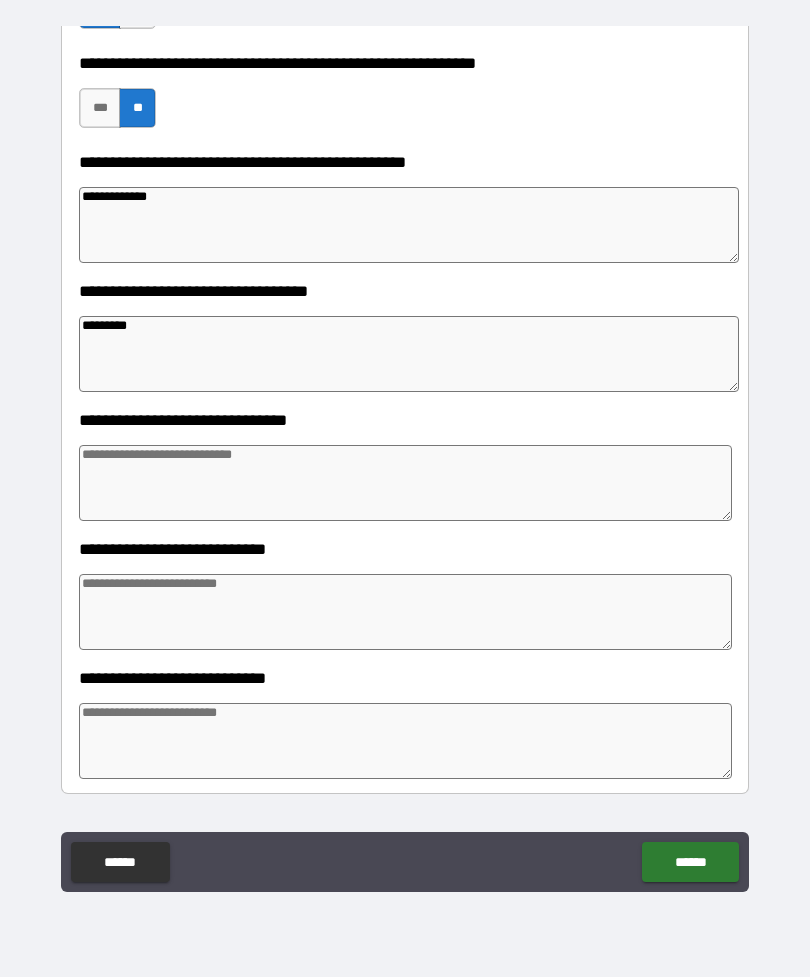 scroll, scrollTop: 1936, scrollLeft: 0, axis: vertical 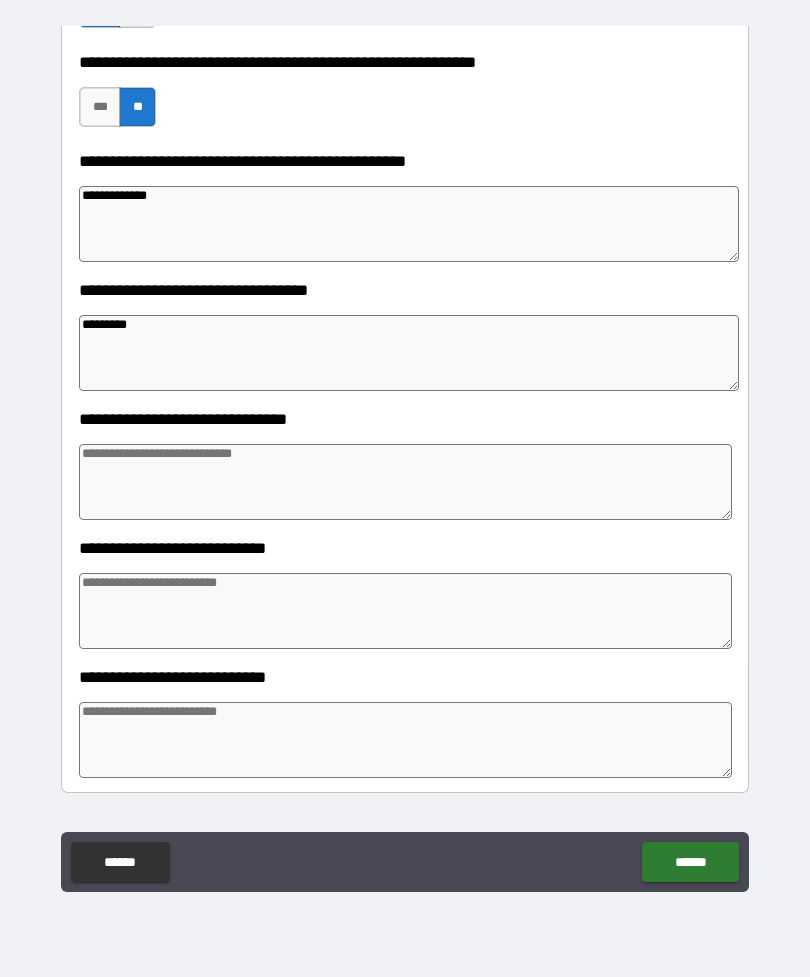 click at bounding box center (405, 482) 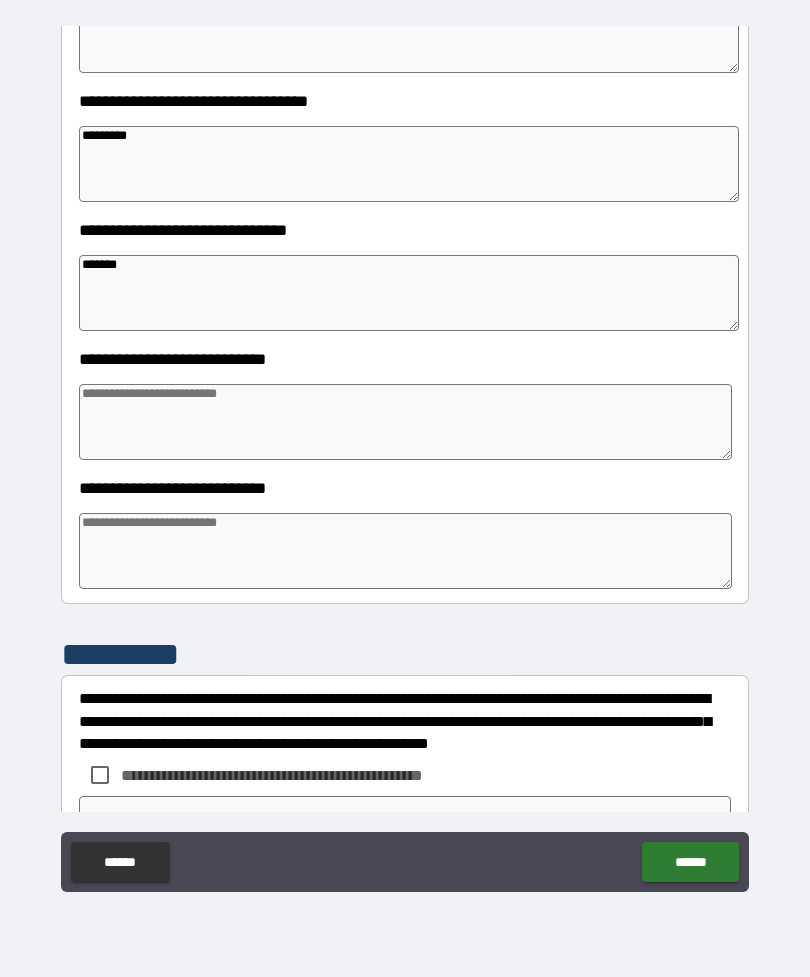 scroll, scrollTop: 2134, scrollLeft: 0, axis: vertical 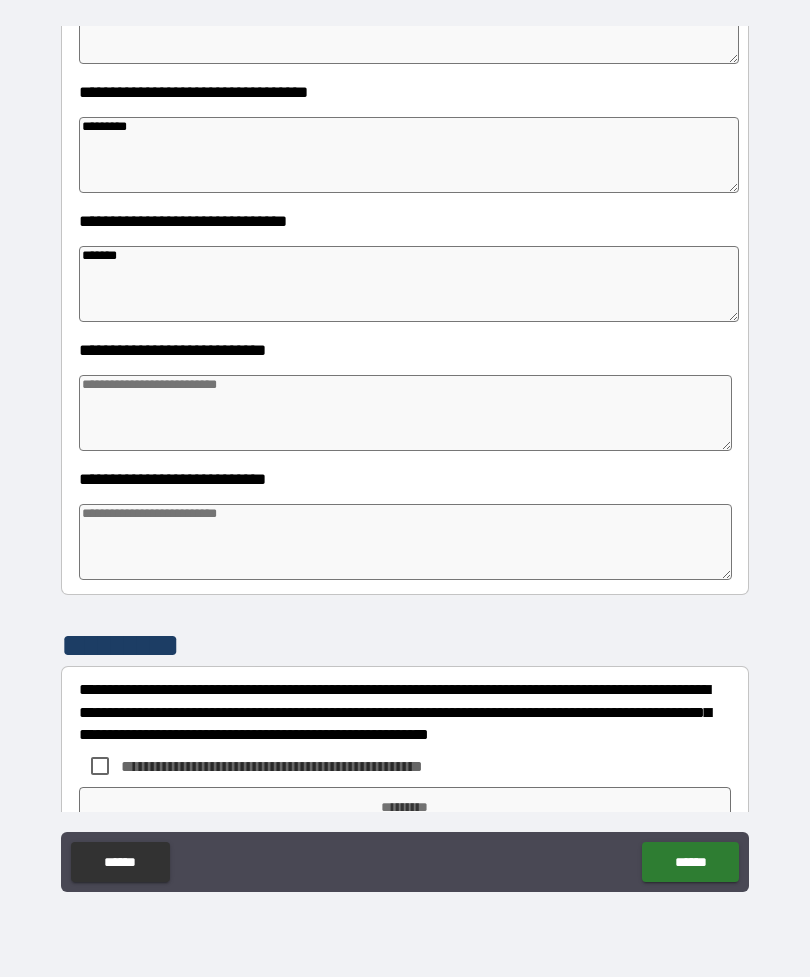 click at bounding box center (405, 413) 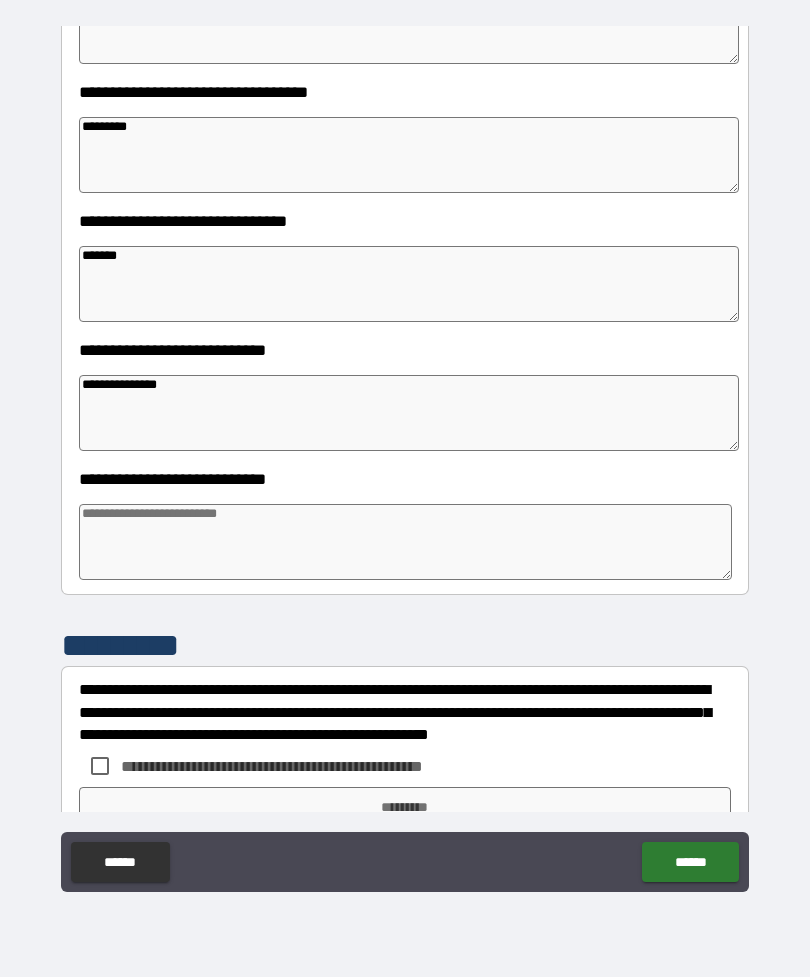 click at bounding box center [405, 542] 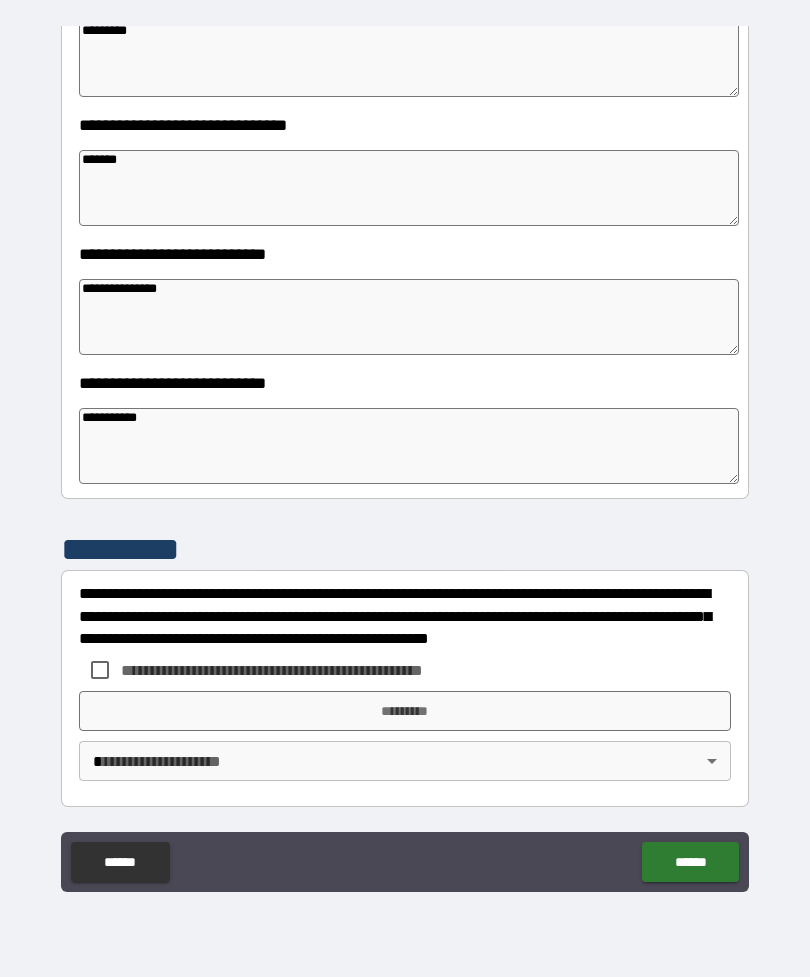 scroll, scrollTop: 2230, scrollLeft: 0, axis: vertical 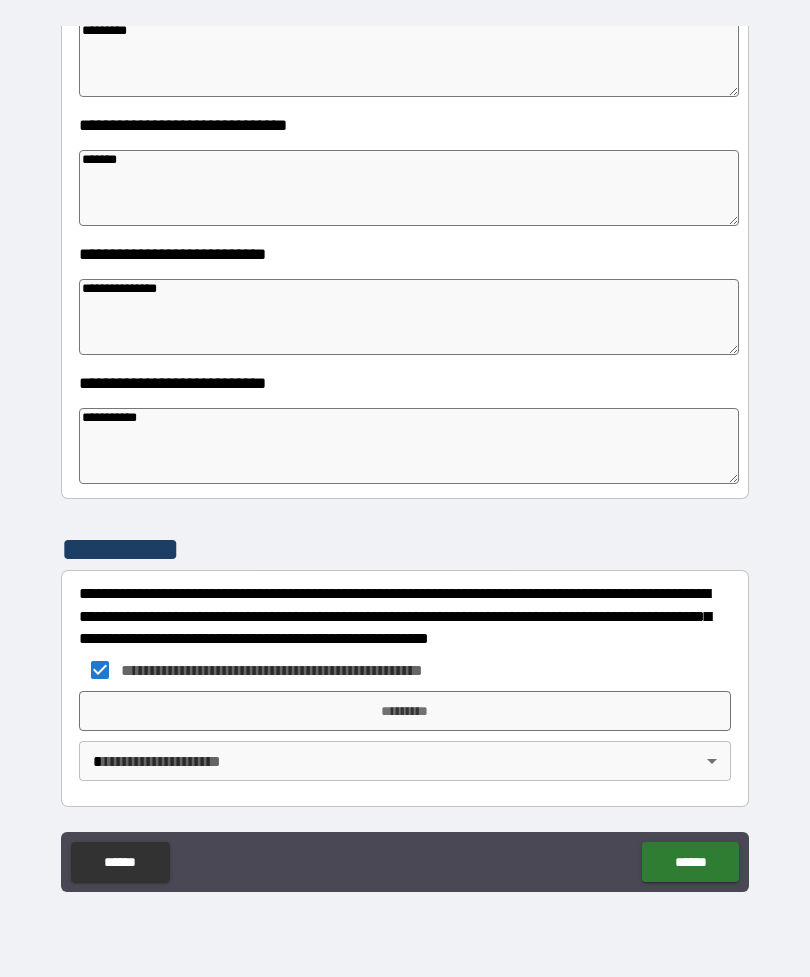 click on "*********" at bounding box center [405, 711] 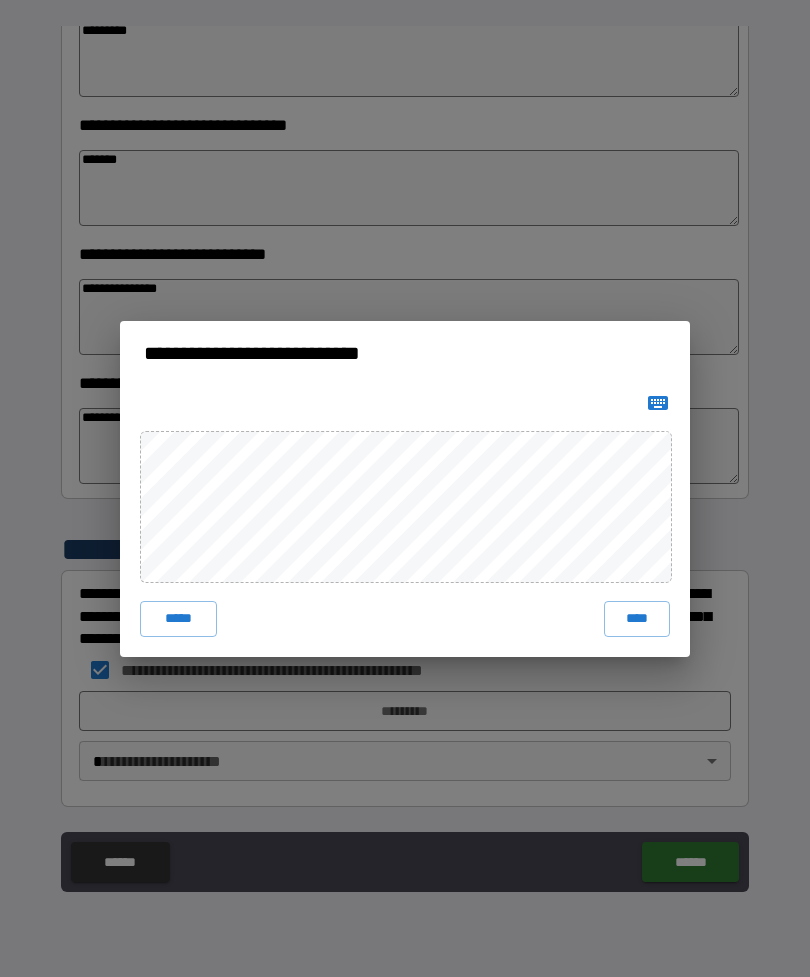 click on "****" at bounding box center (637, 619) 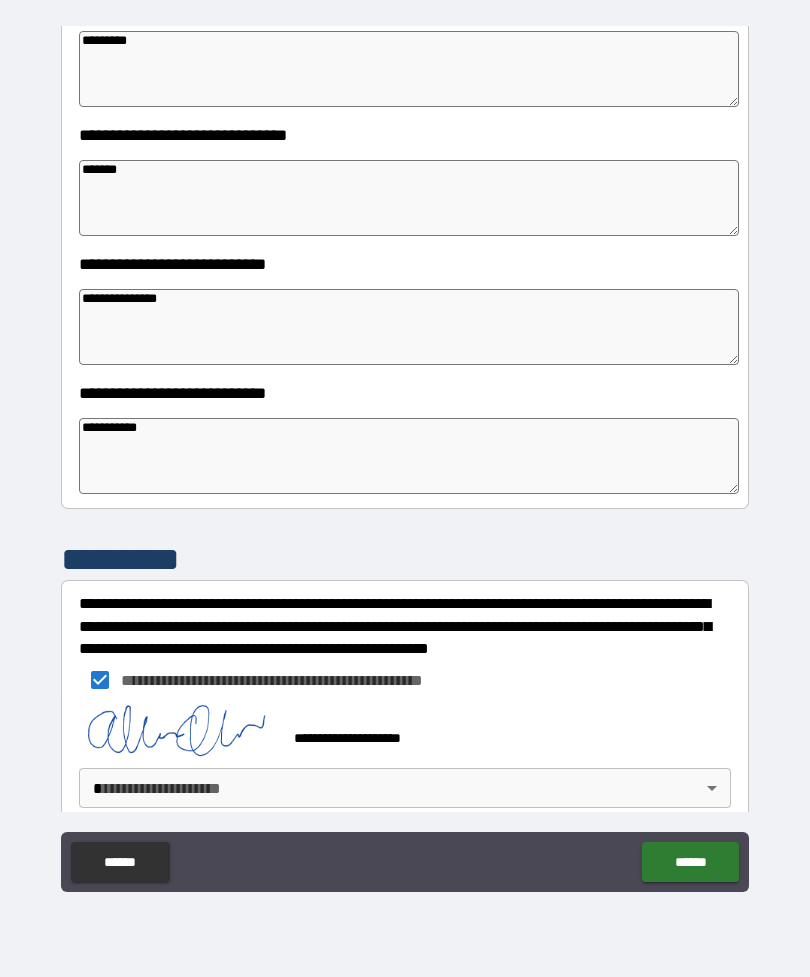 click on "******" at bounding box center (690, 862) 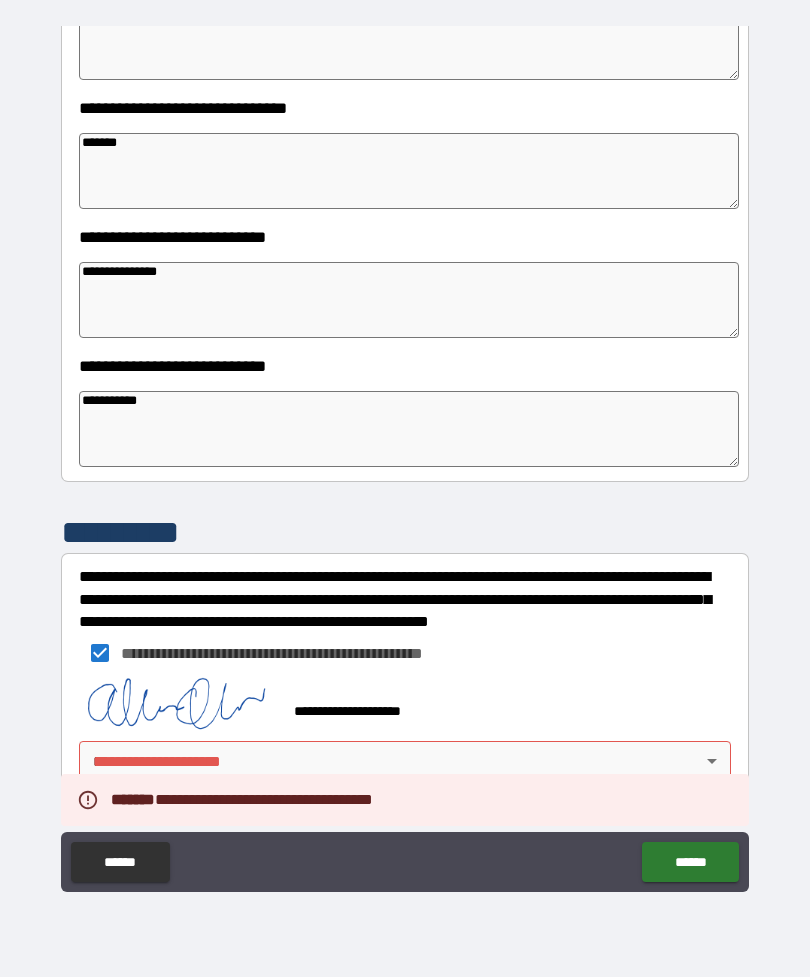 scroll, scrollTop: 2247, scrollLeft: 0, axis: vertical 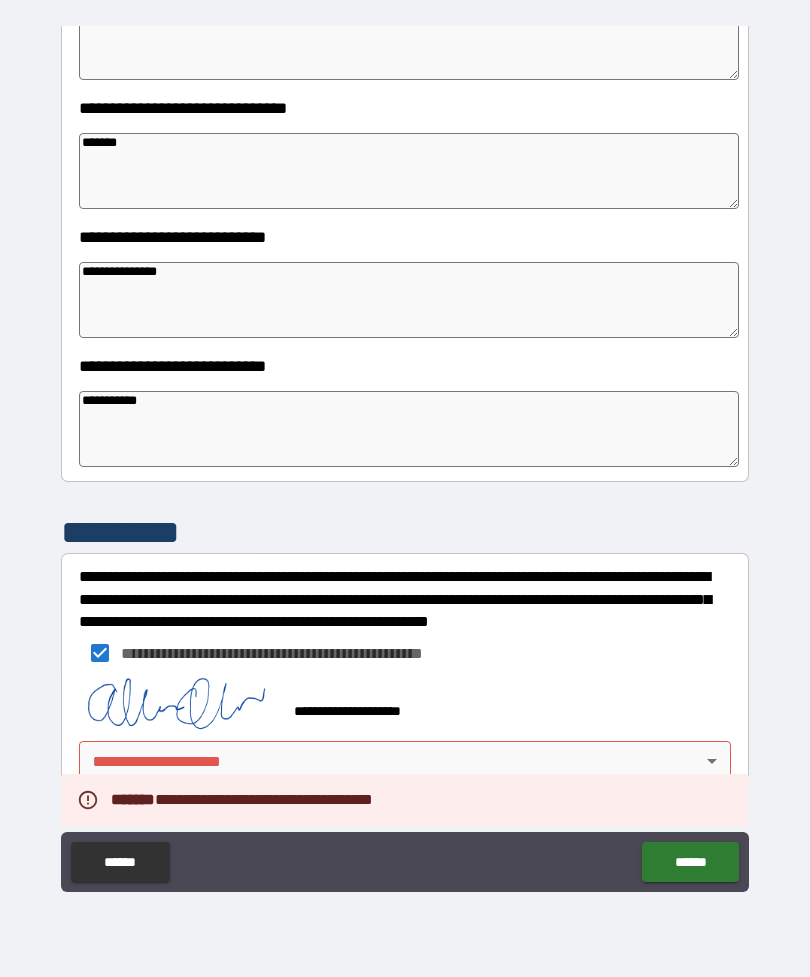 click on "**********" at bounding box center [405, 456] 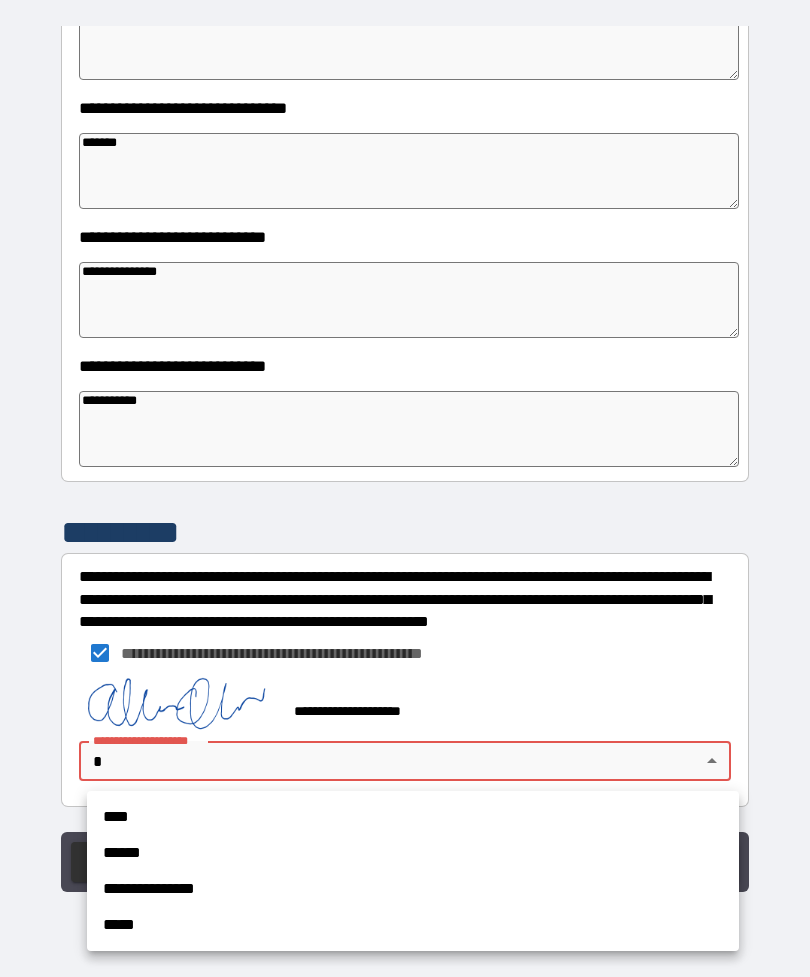 click on "****" at bounding box center (413, 817) 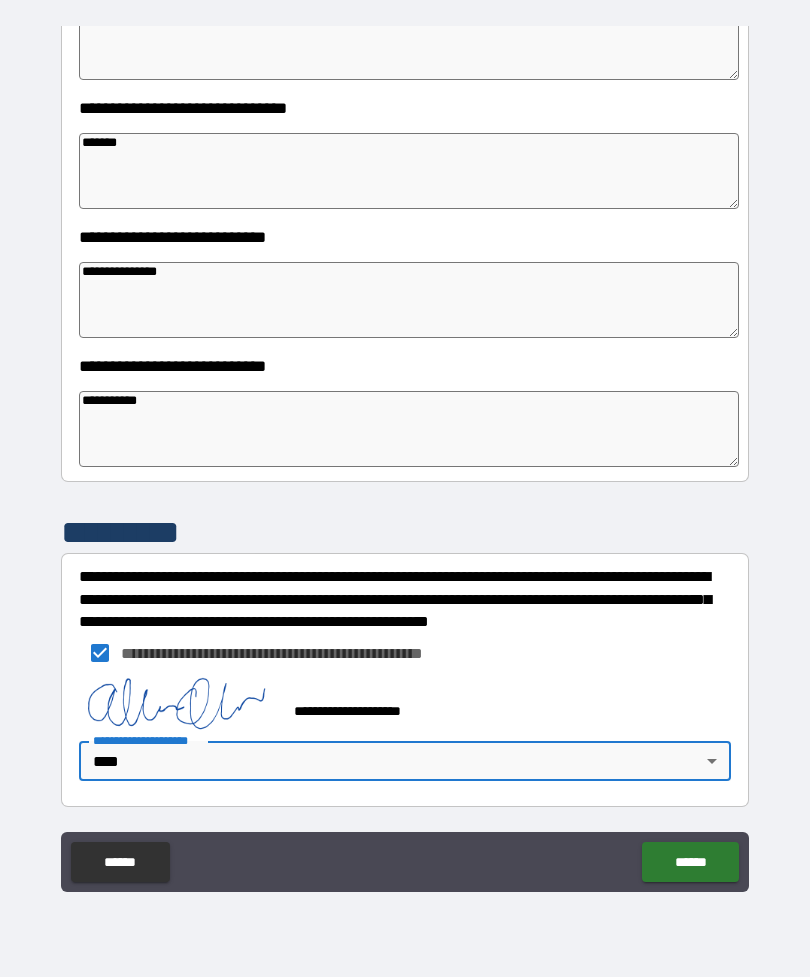 click on "******" at bounding box center [690, 862] 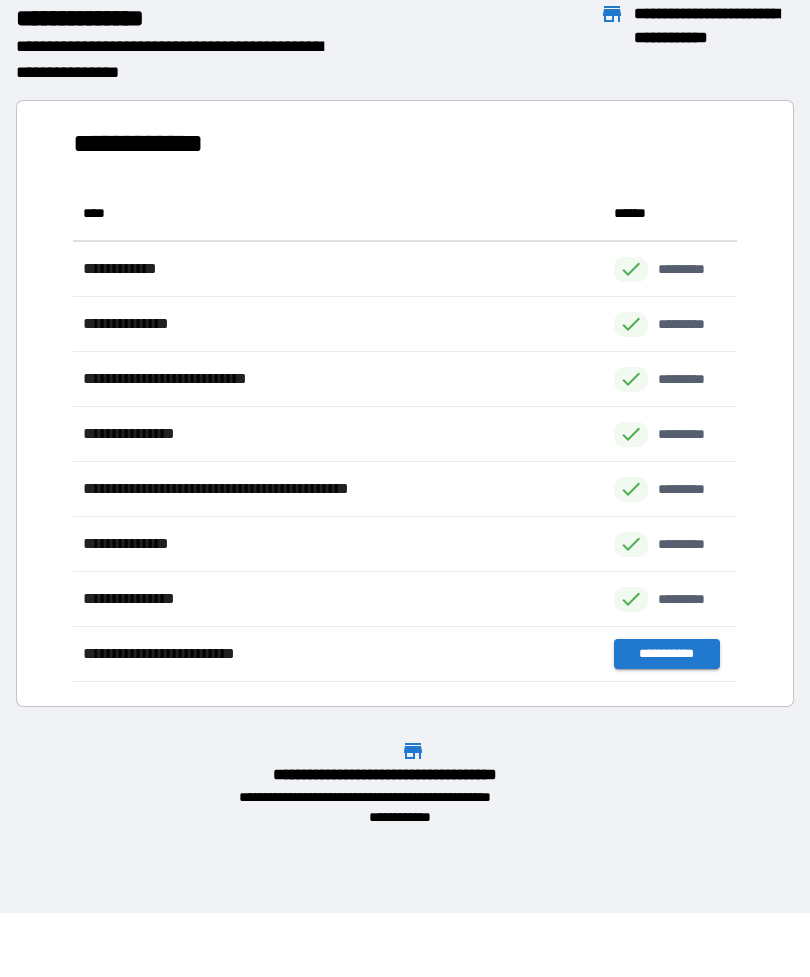 scroll, scrollTop: 1, scrollLeft: 1, axis: both 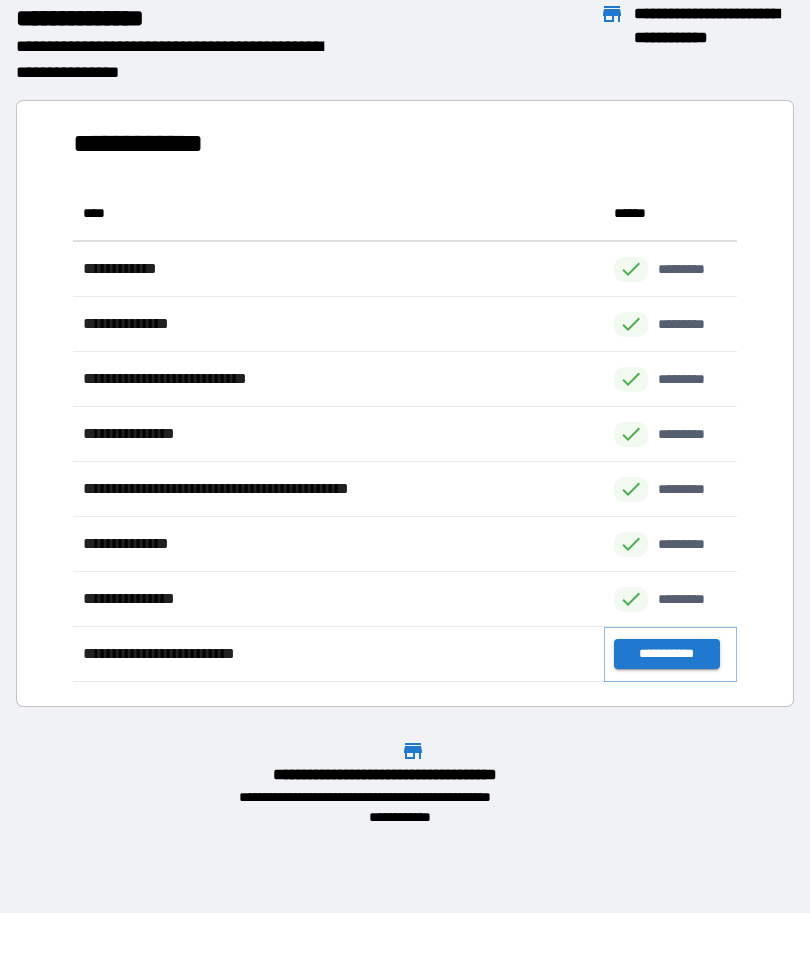 click on "**********" at bounding box center (666, 654) 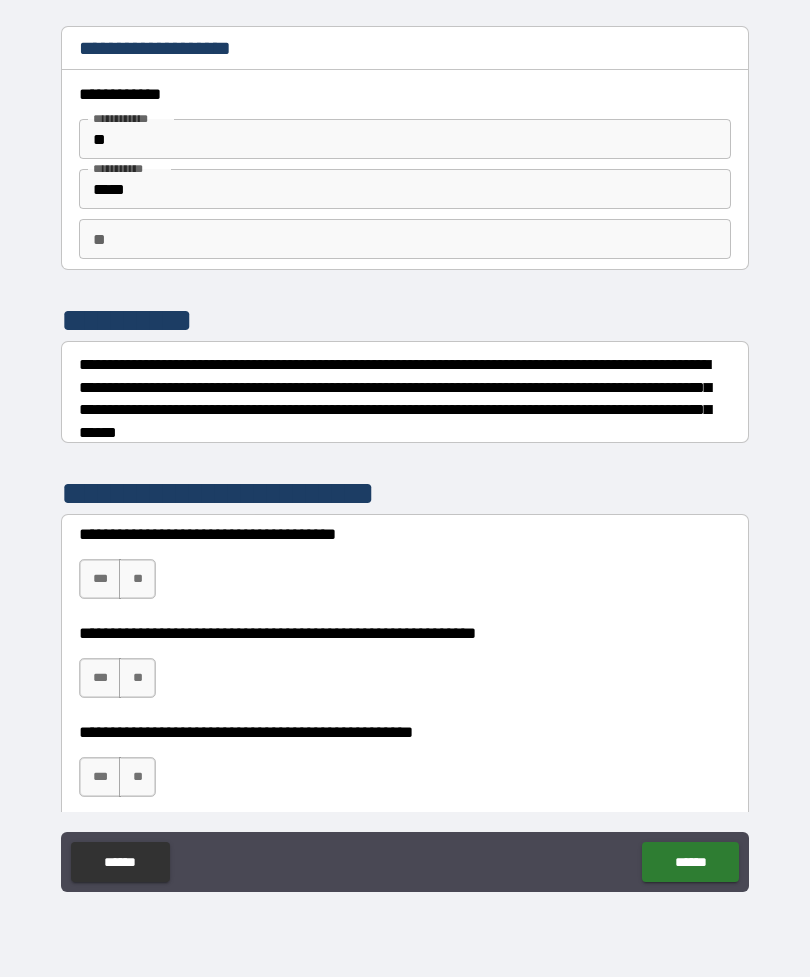 click on "**" at bounding box center (405, 139) 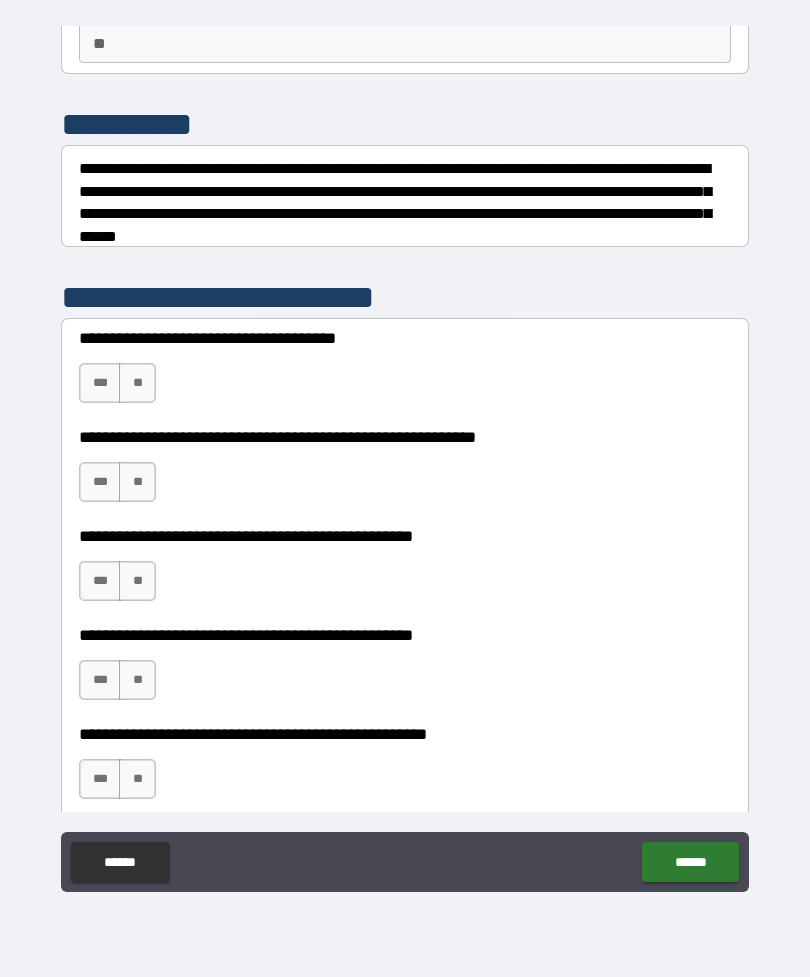 scroll, scrollTop: 195, scrollLeft: 0, axis: vertical 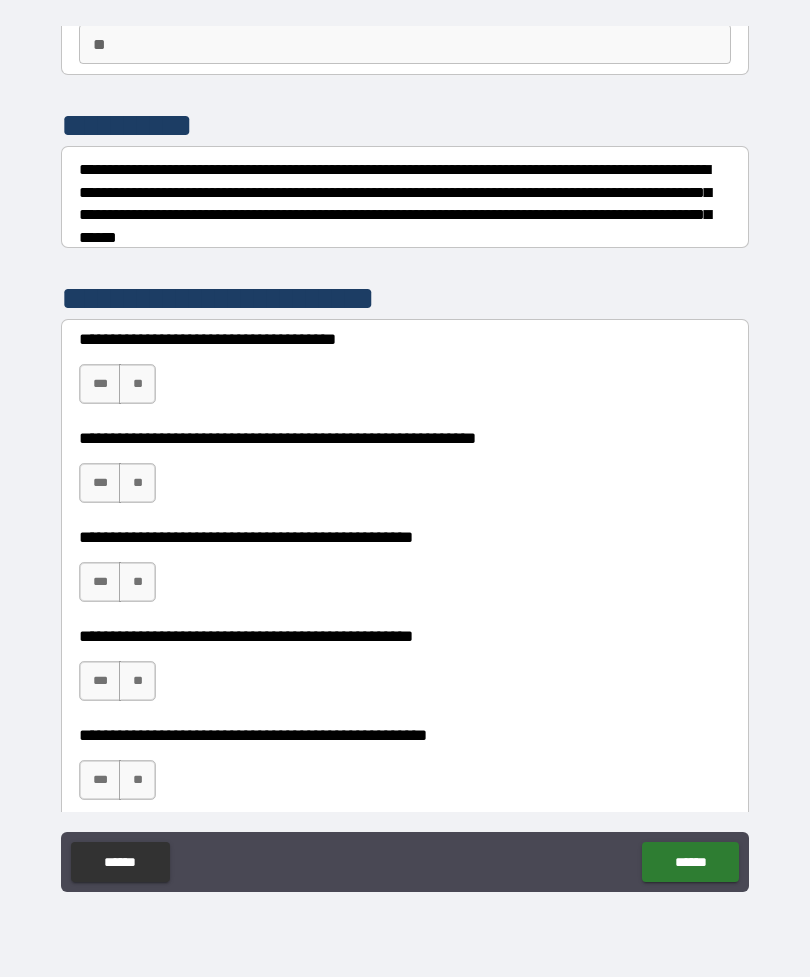 click on "***" at bounding box center [100, 384] 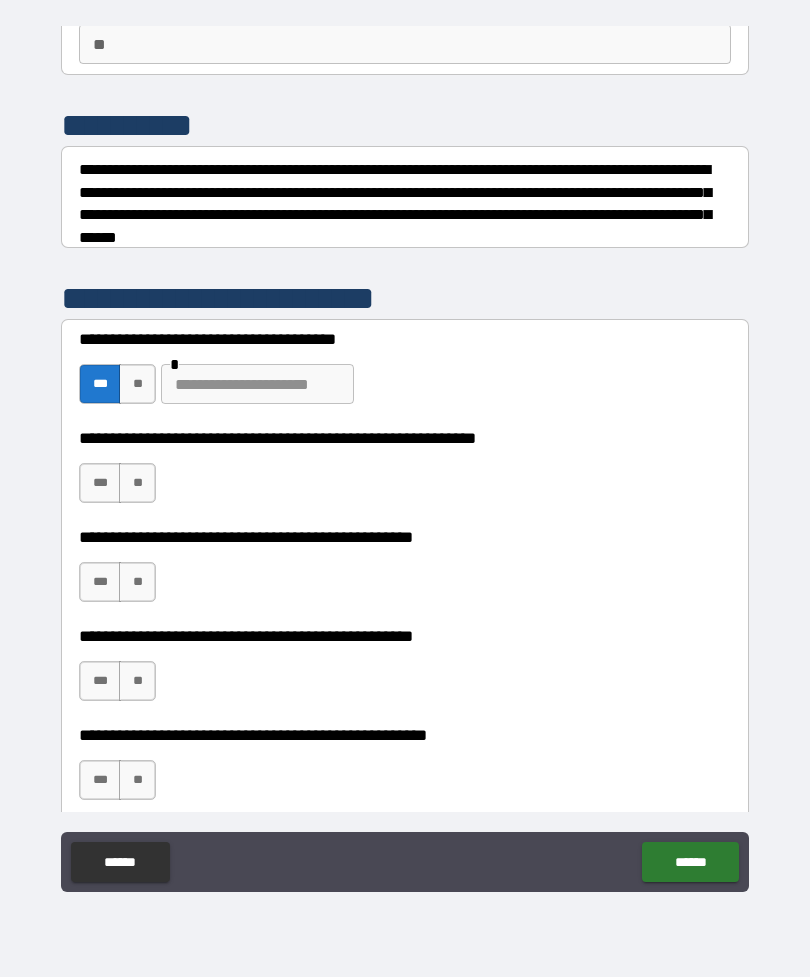click on "**" at bounding box center (137, 384) 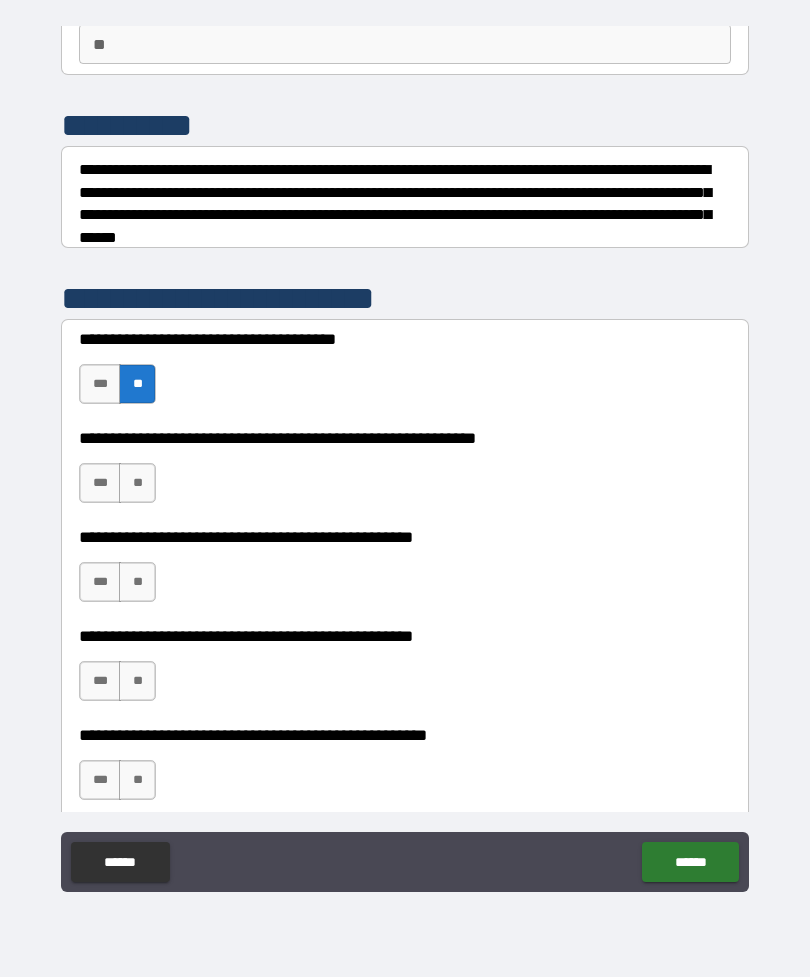 click on "**" at bounding box center (137, 483) 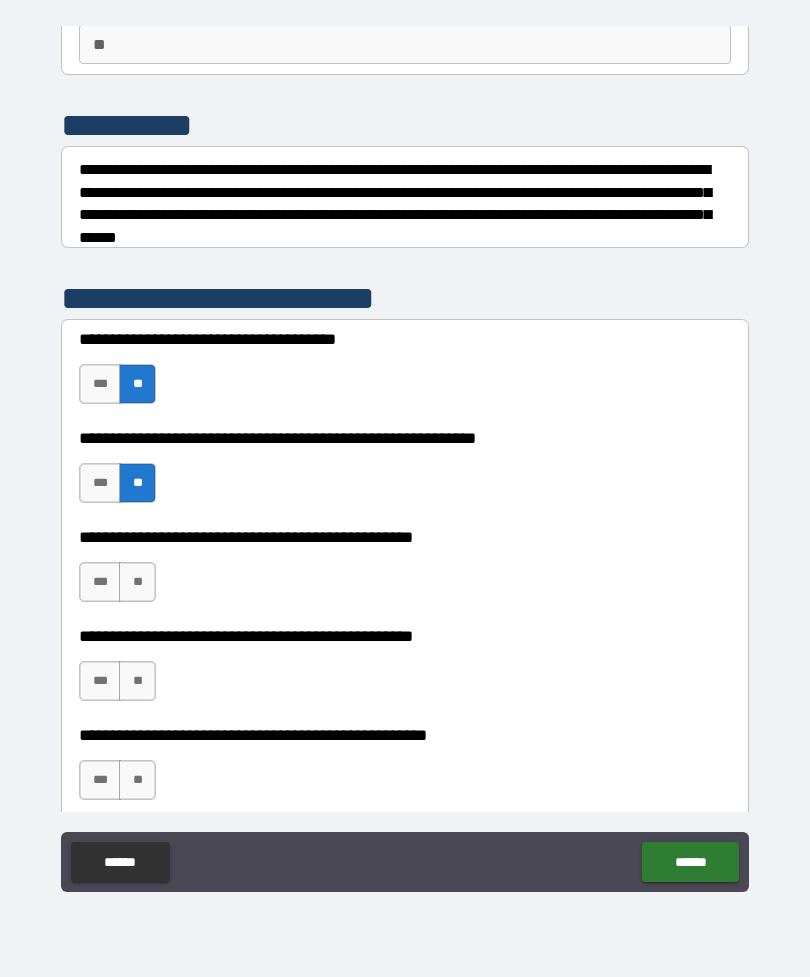 click on "**" at bounding box center [137, 582] 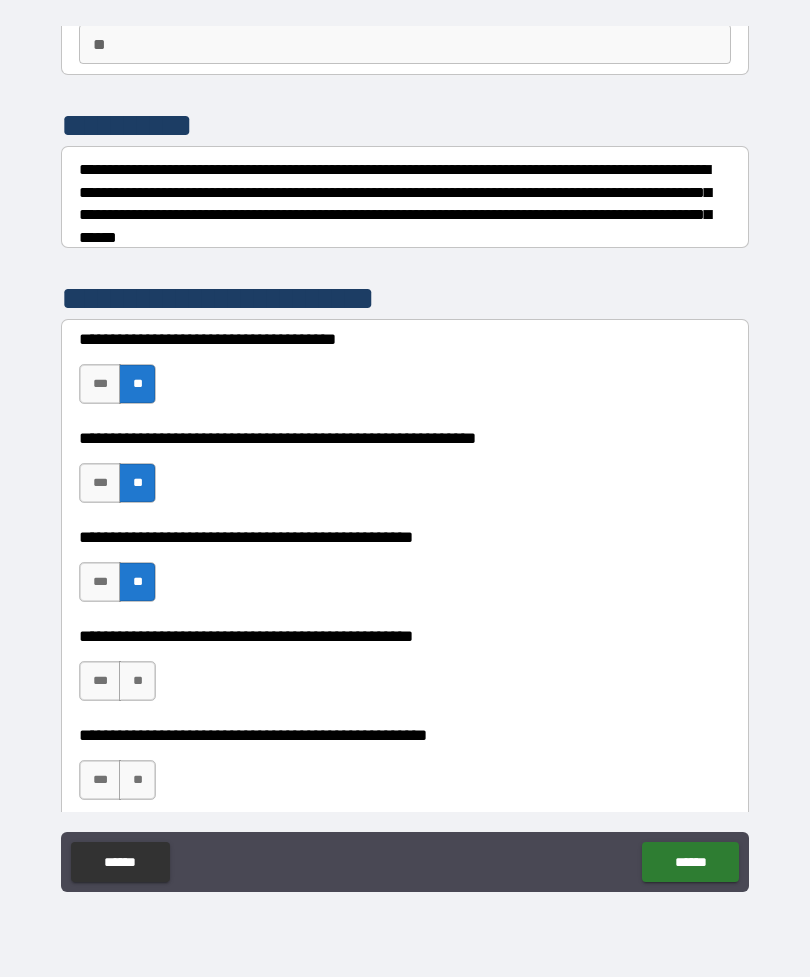 click on "***" at bounding box center (100, 681) 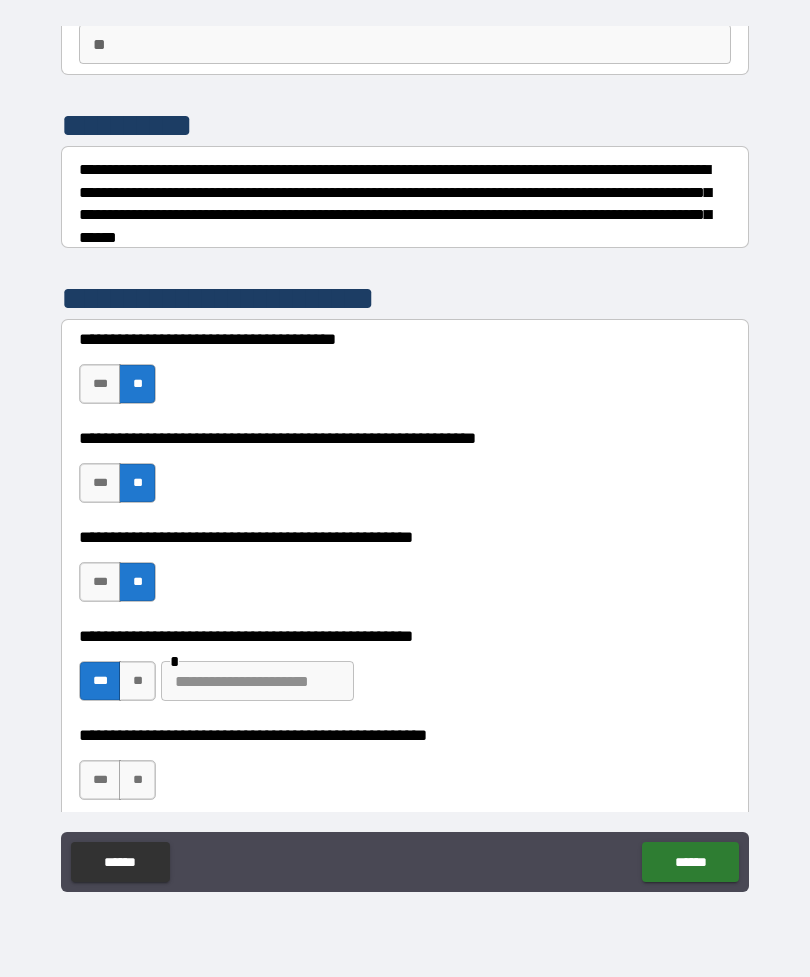click on "**" at bounding box center [137, 780] 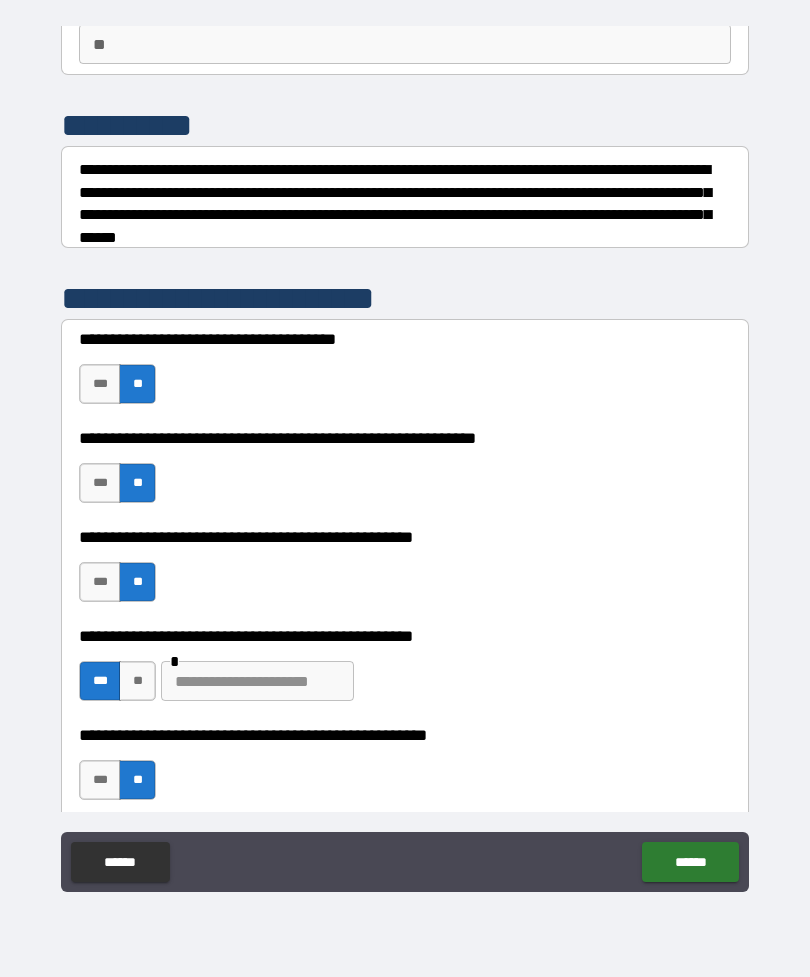 click at bounding box center [257, 681] 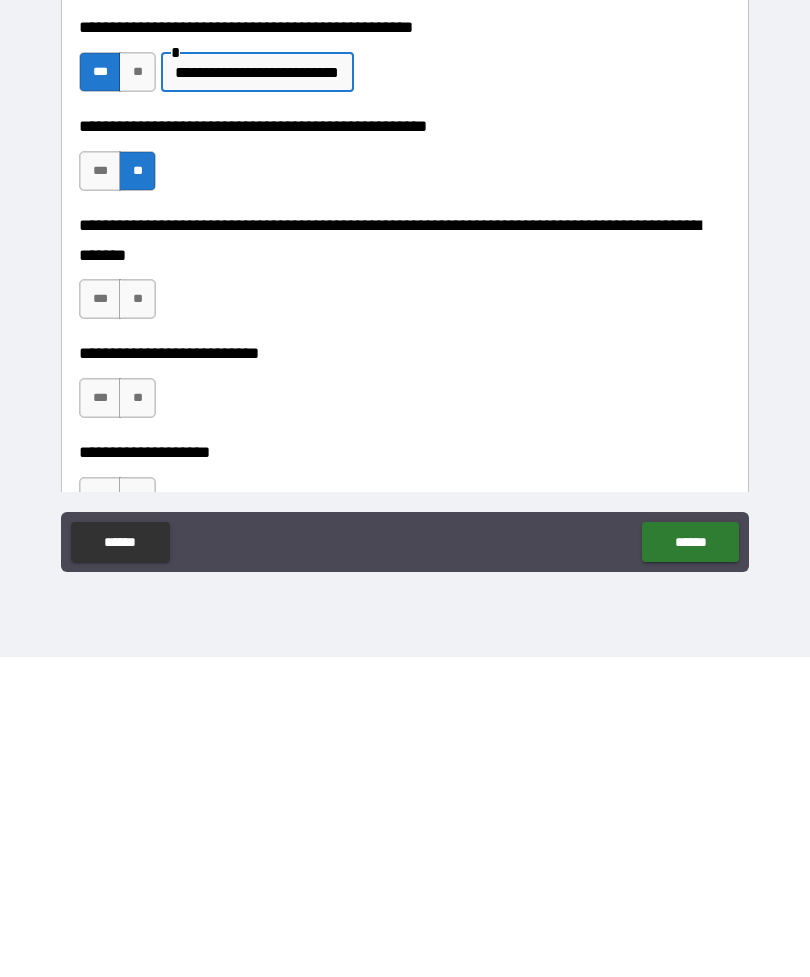 scroll, scrollTop: 485, scrollLeft: 0, axis: vertical 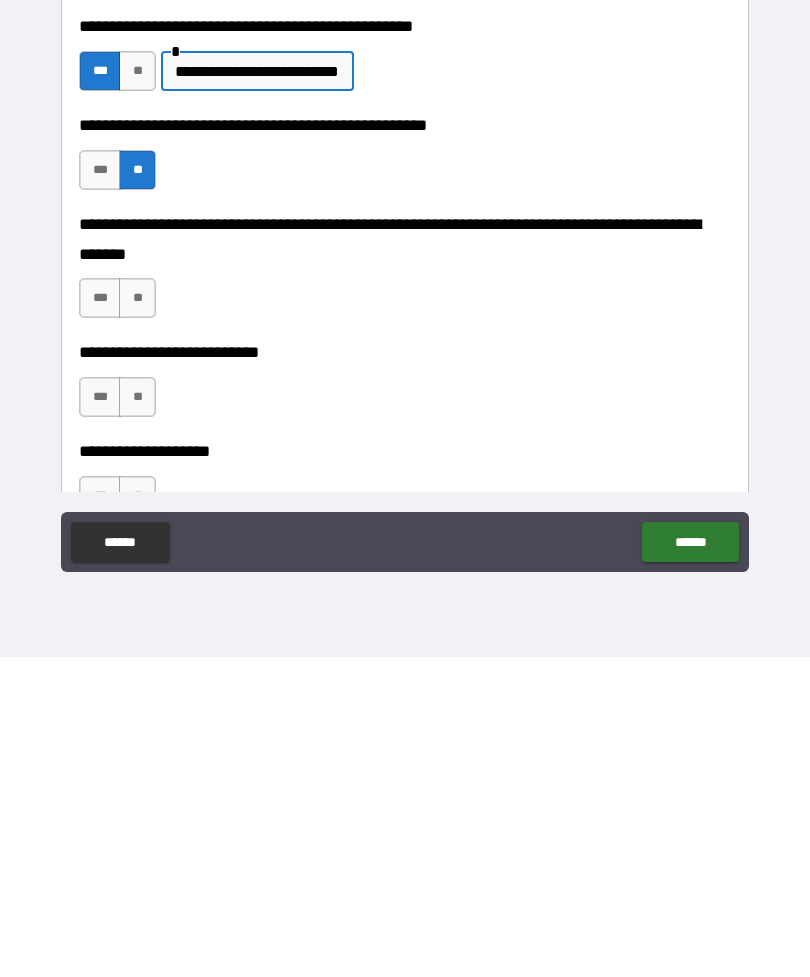 click on "**" at bounding box center (137, 618) 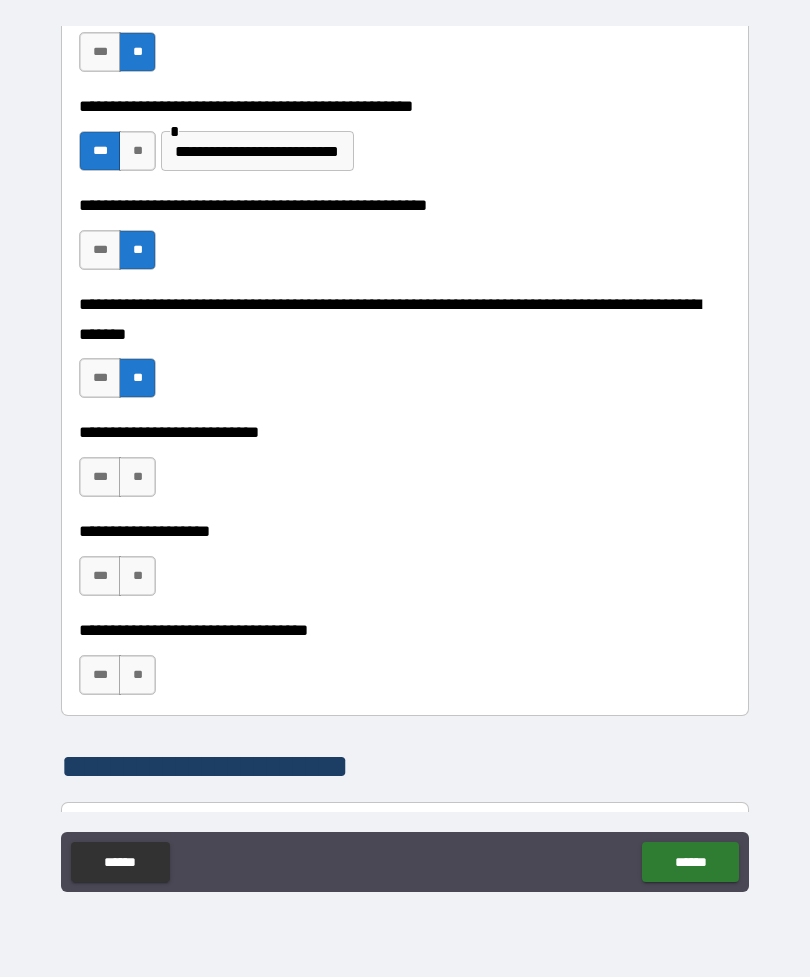 scroll, scrollTop: 726, scrollLeft: 0, axis: vertical 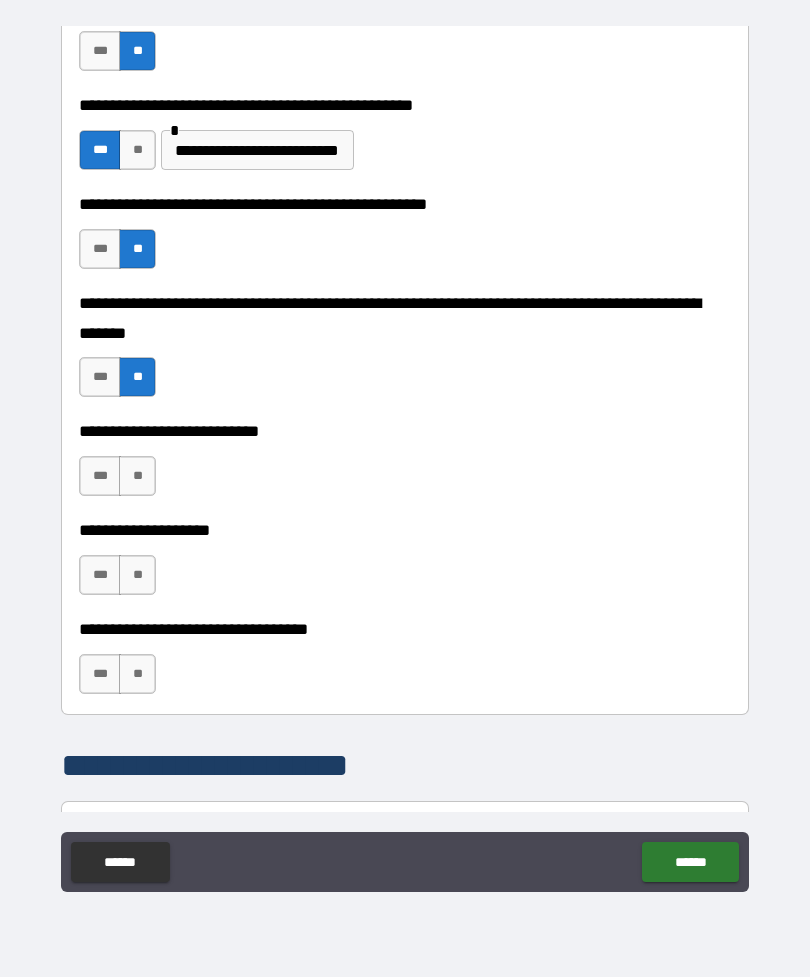 click on "**" at bounding box center (137, 476) 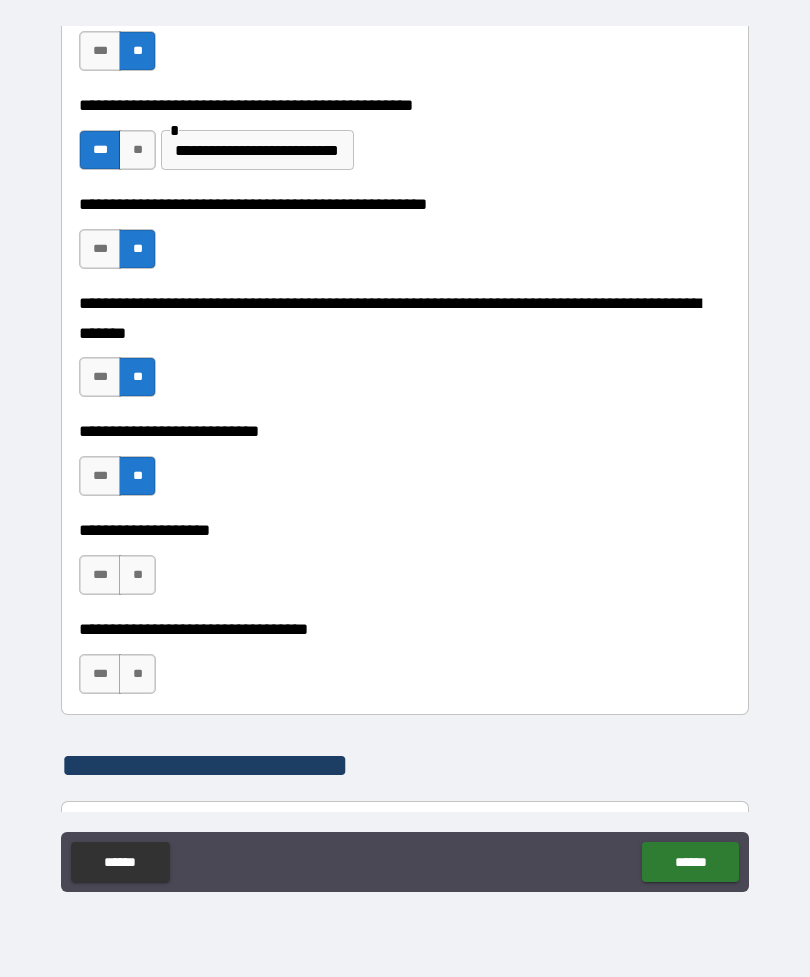 scroll, scrollTop: 817, scrollLeft: 0, axis: vertical 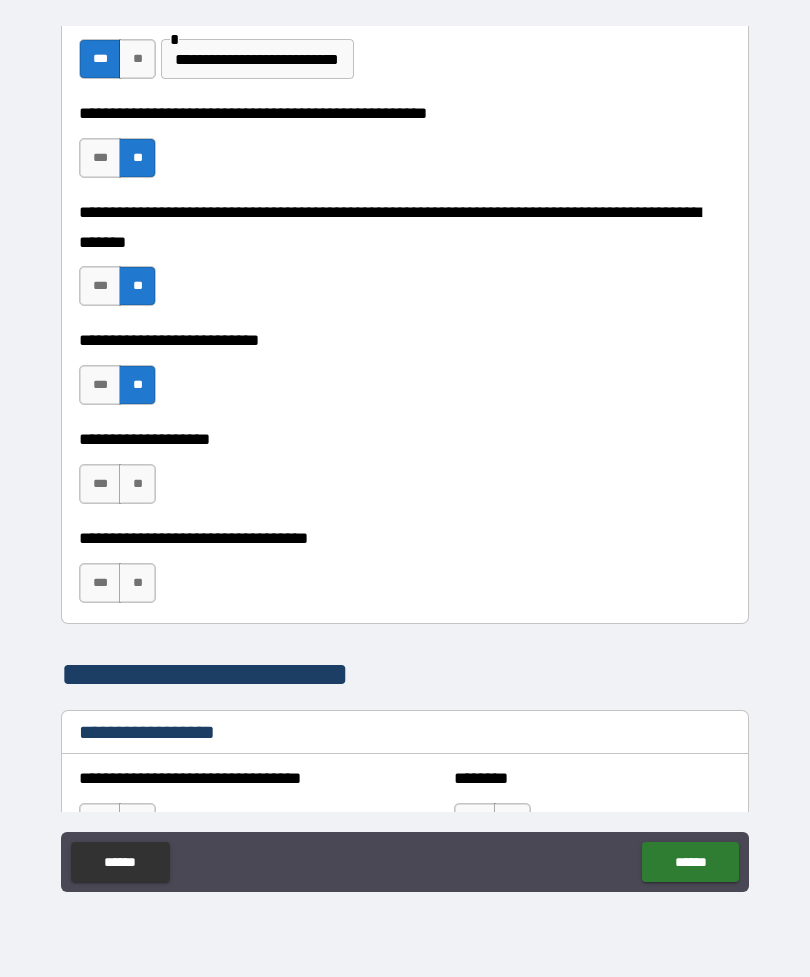 click on "***" at bounding box center (100, 484) 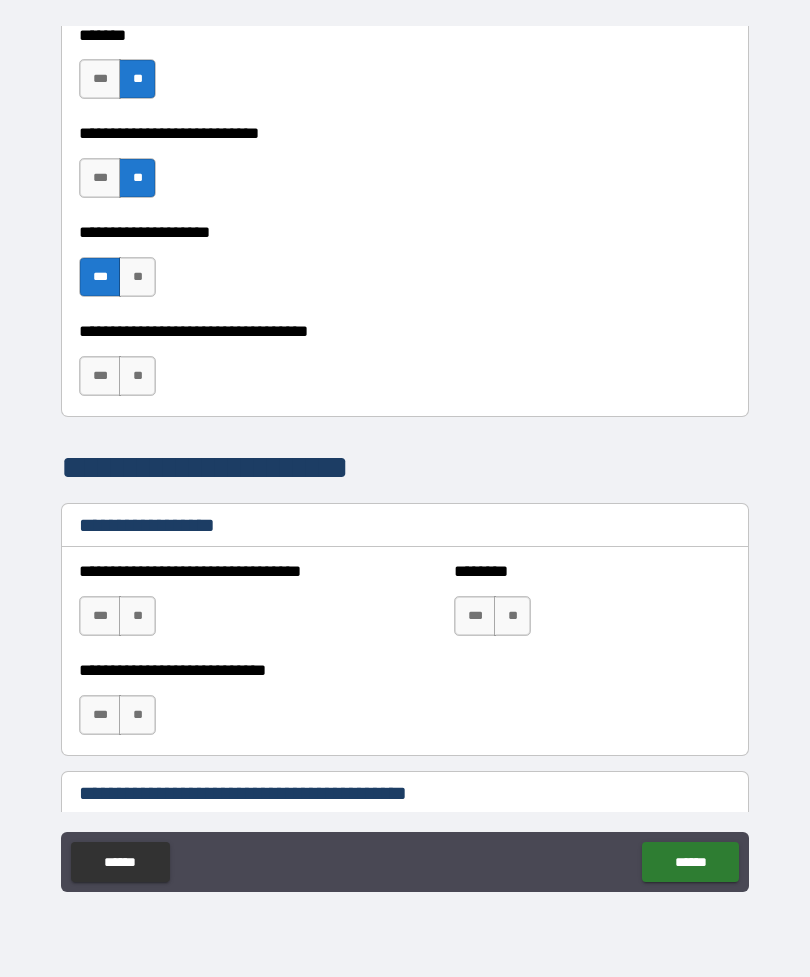 scroll, scrollTop: 1025, scrollLeft: 0, axis: vertical 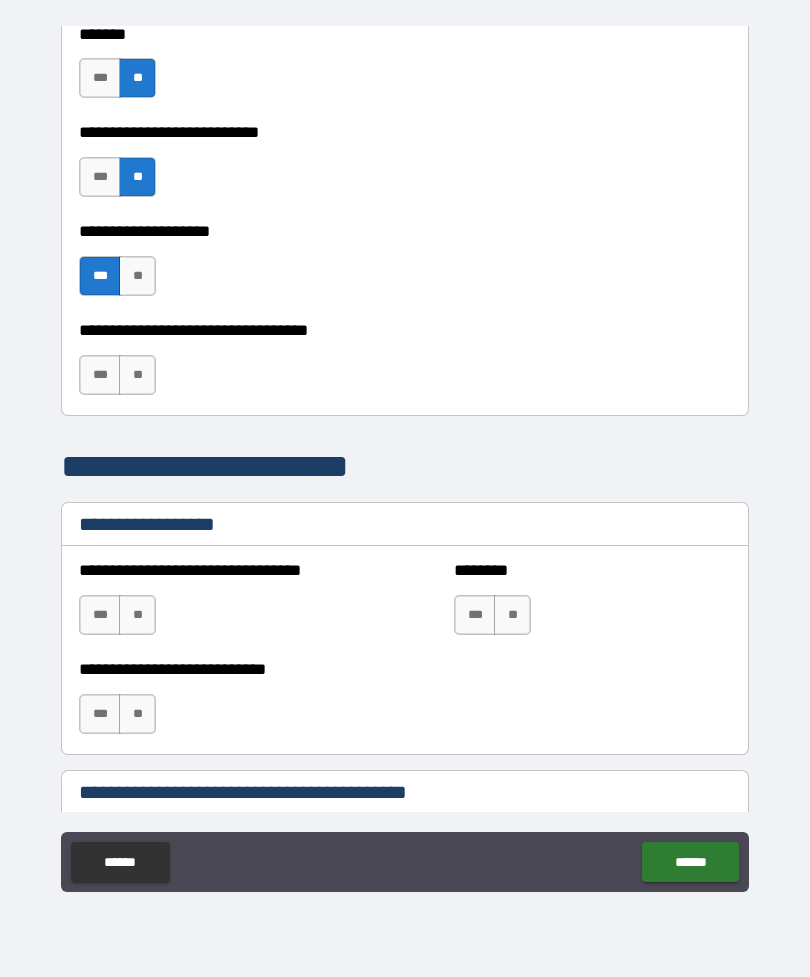 click on "**" at bounding box center [137, 375] 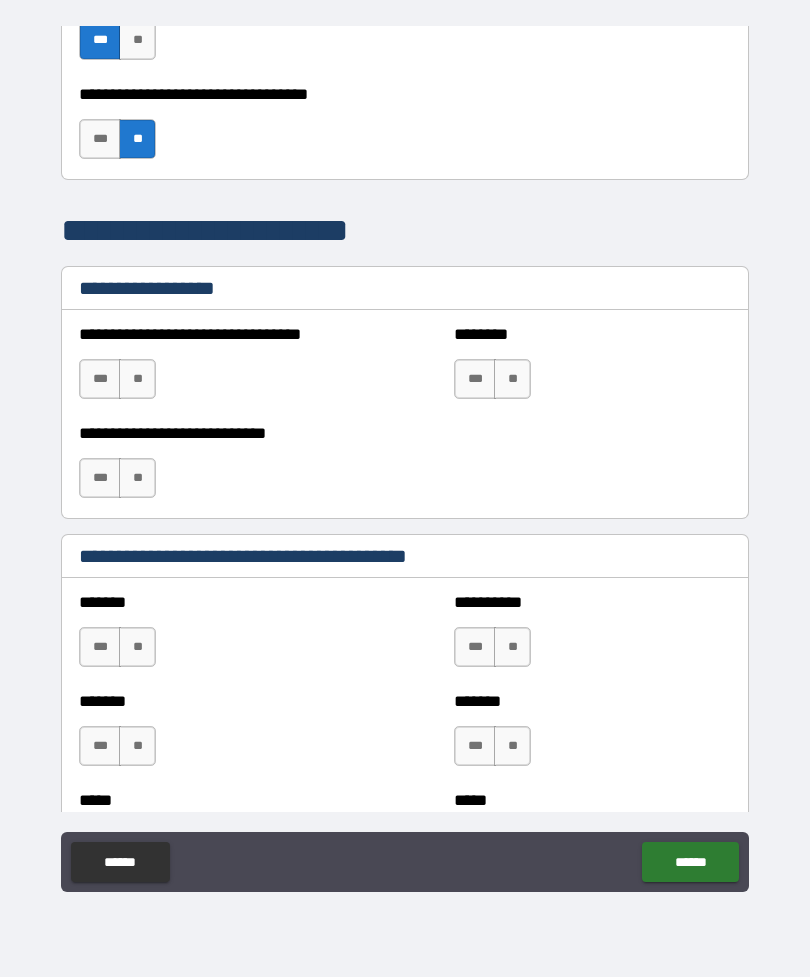 scroll, scrollTop: 1270, scrollLeft: 0, axis: vertical 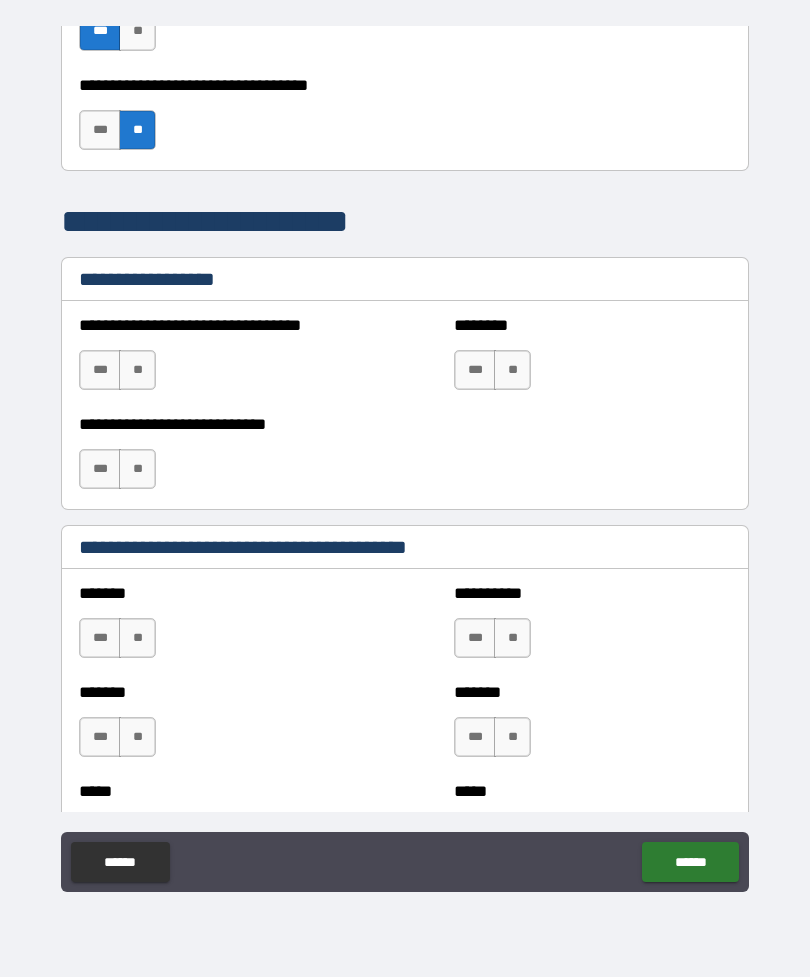 click on "**" at bounding box center [137, 370] 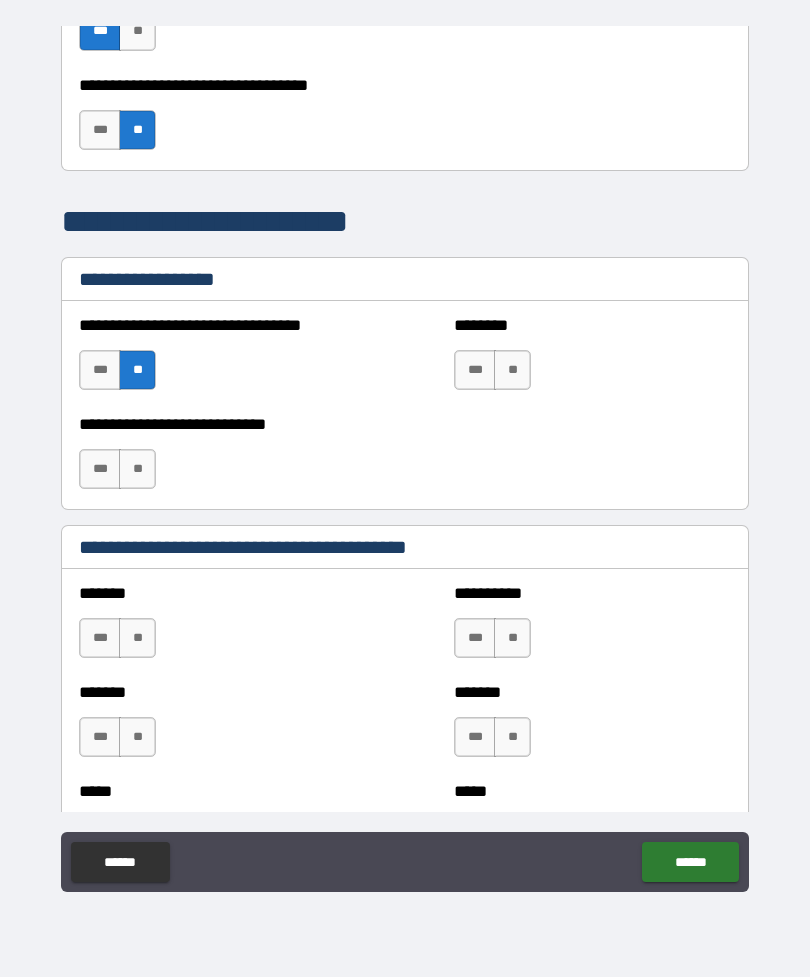click on "**" at bounding box center (512, 370) 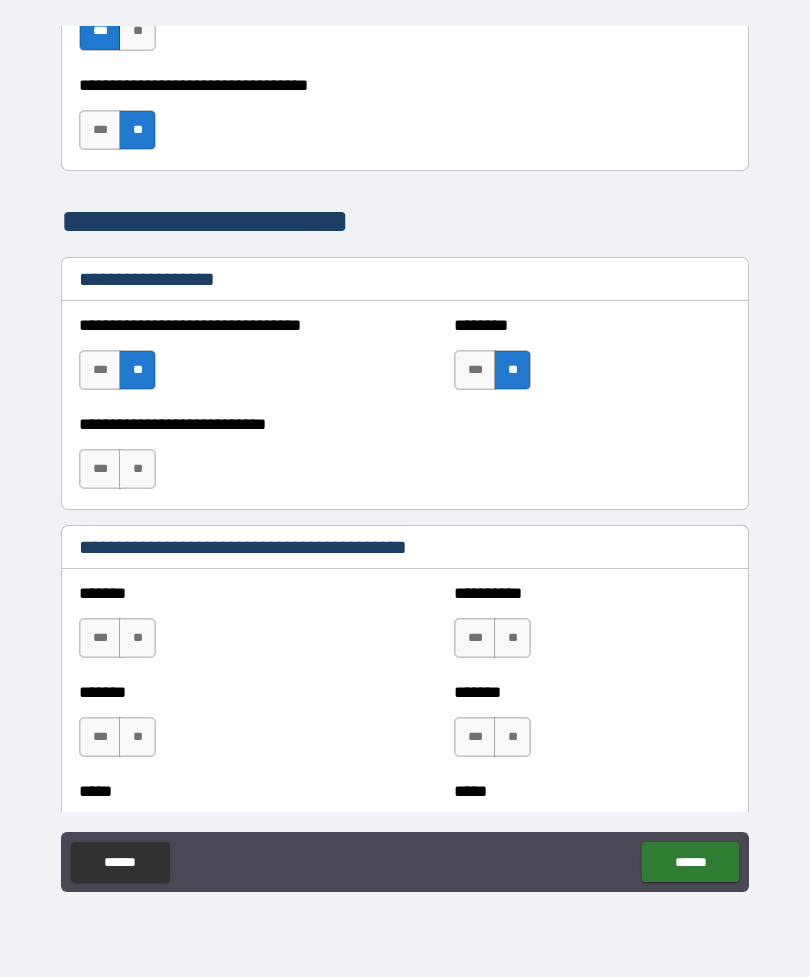 click on "**" at bounding box center [137, 469] 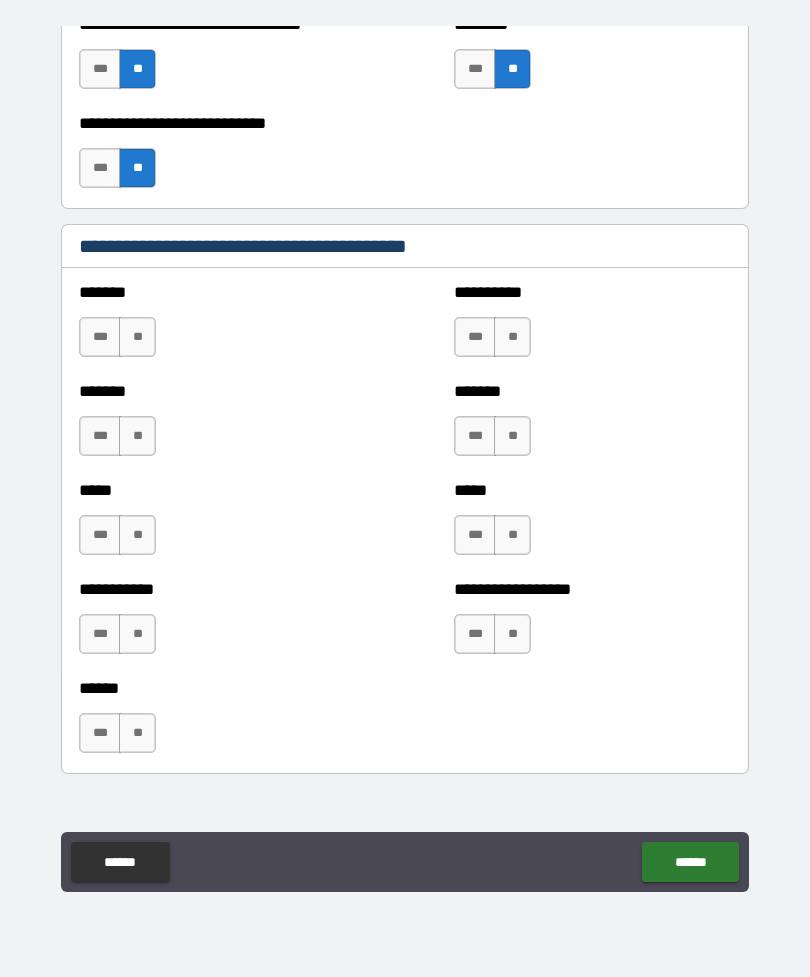 scroll, scrollTop: 1567, scrollLeft: 0, axis: vertical 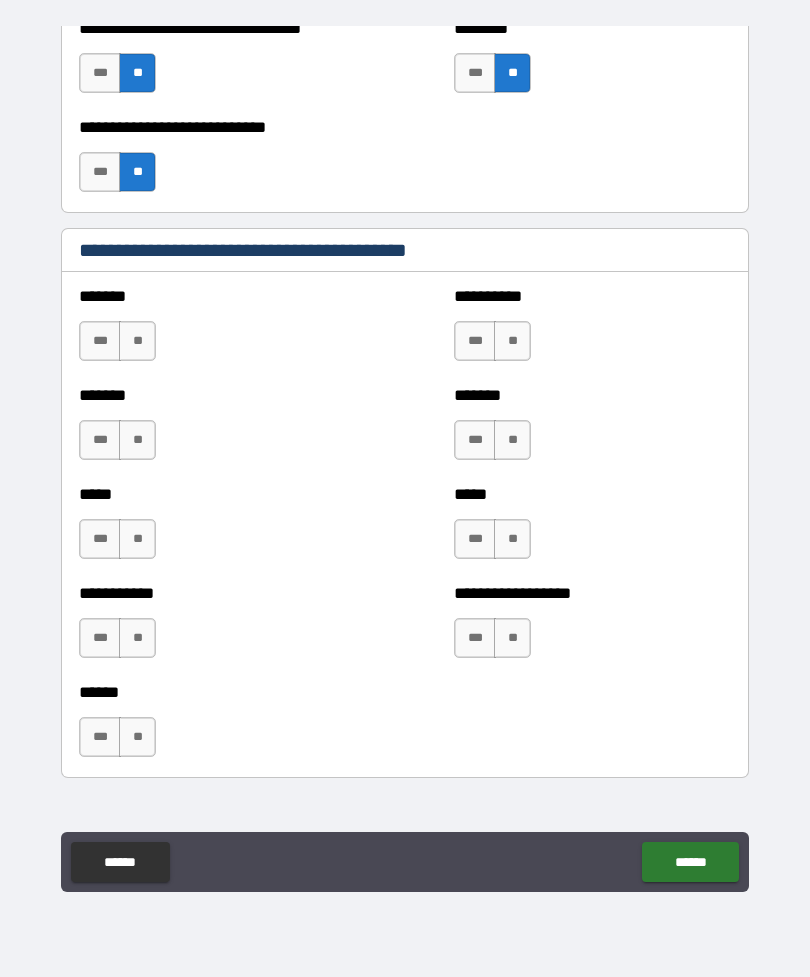 click on "**" at bounding box center (137, 341) 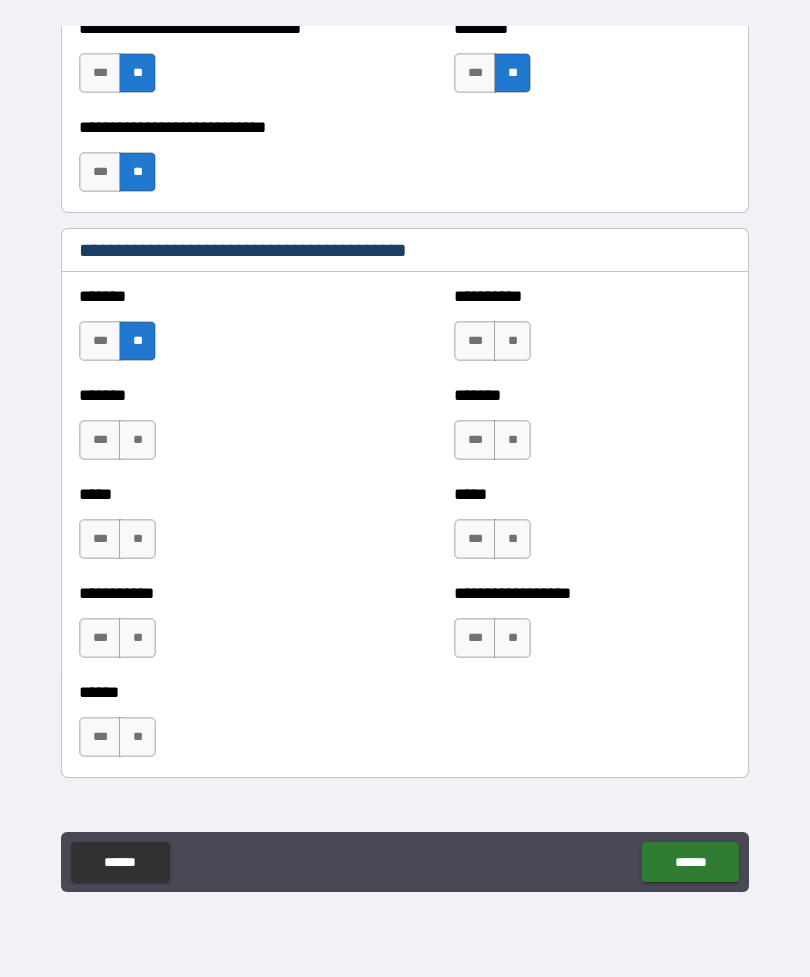 click on "**" at bounding box center [137, 440] 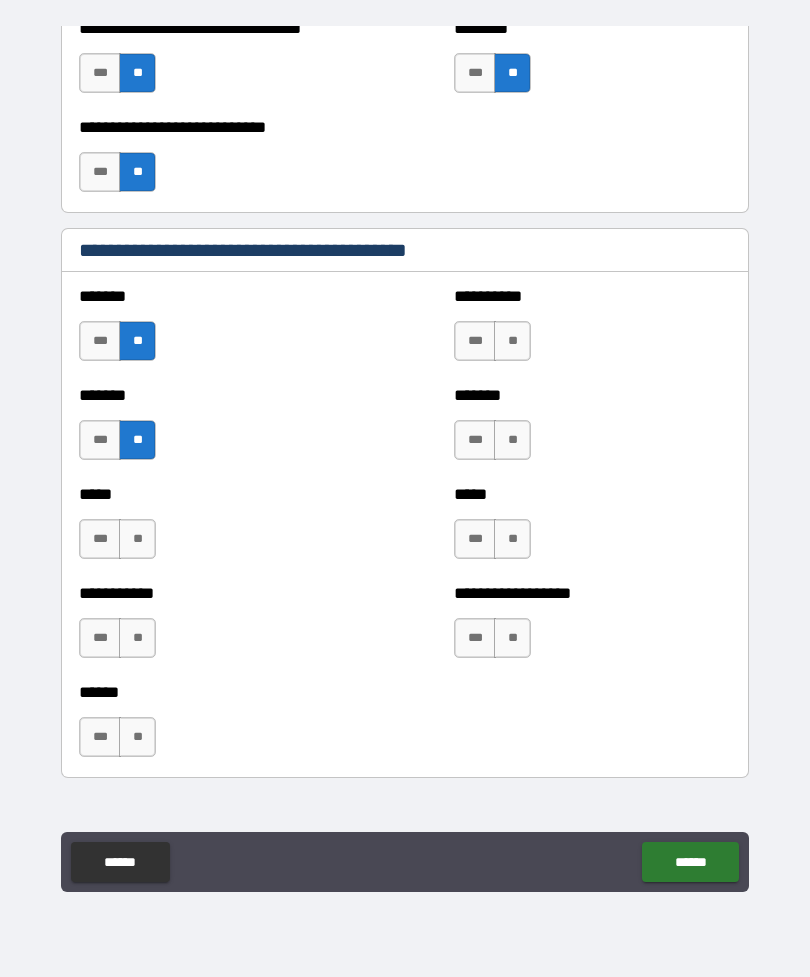 click on "**" at bounding box center (137, 539) 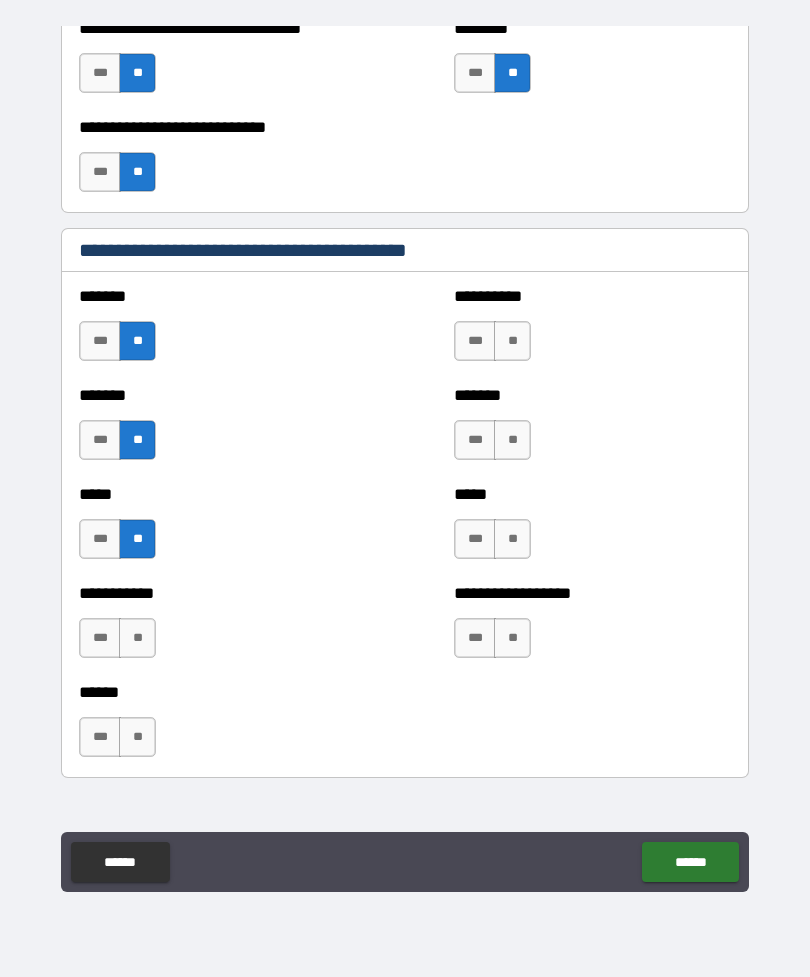 click on "**" at bounding box center [137, 638] 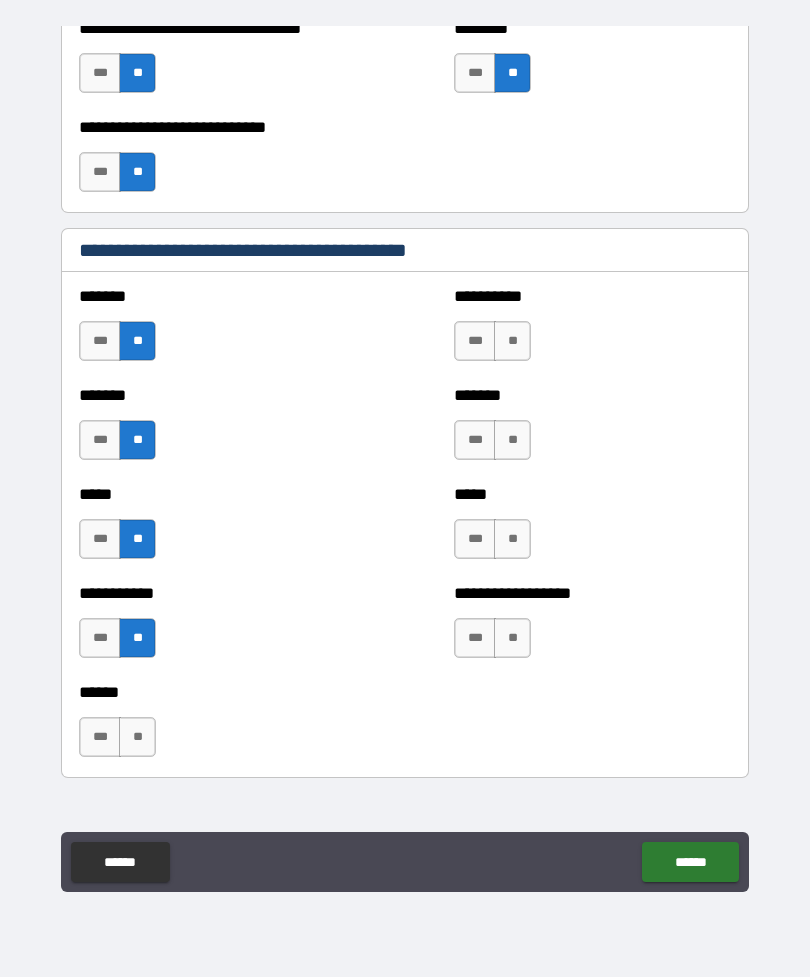 click on "**" at bounding box center (512, 341) 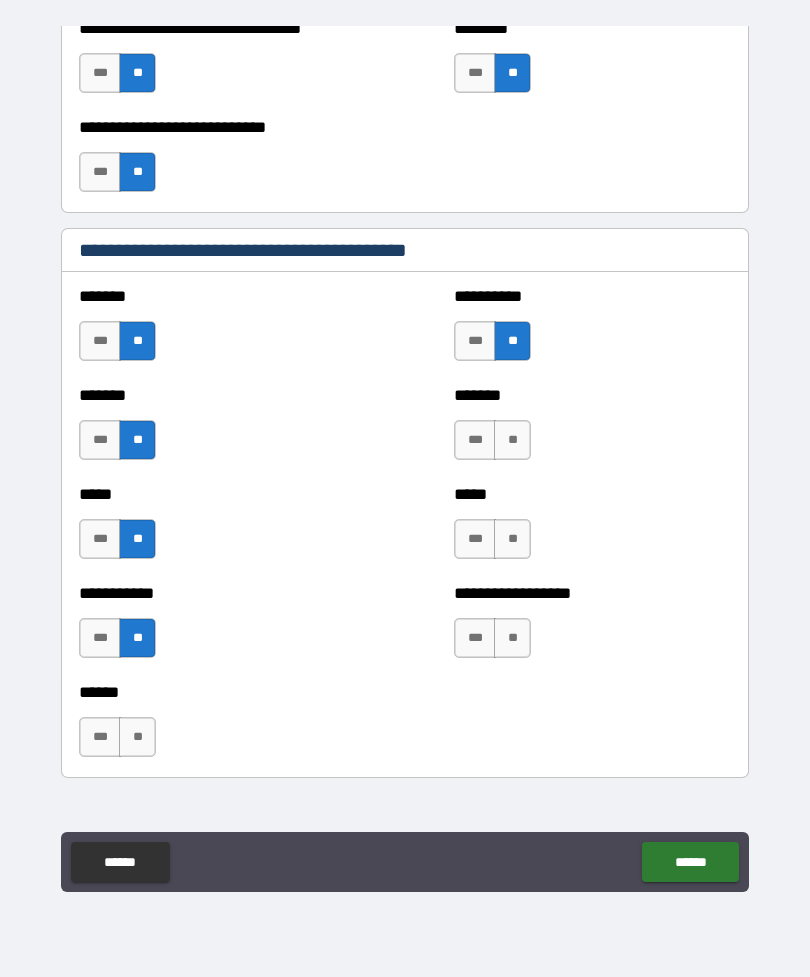 click on "**" at bounding box center (512, 440) 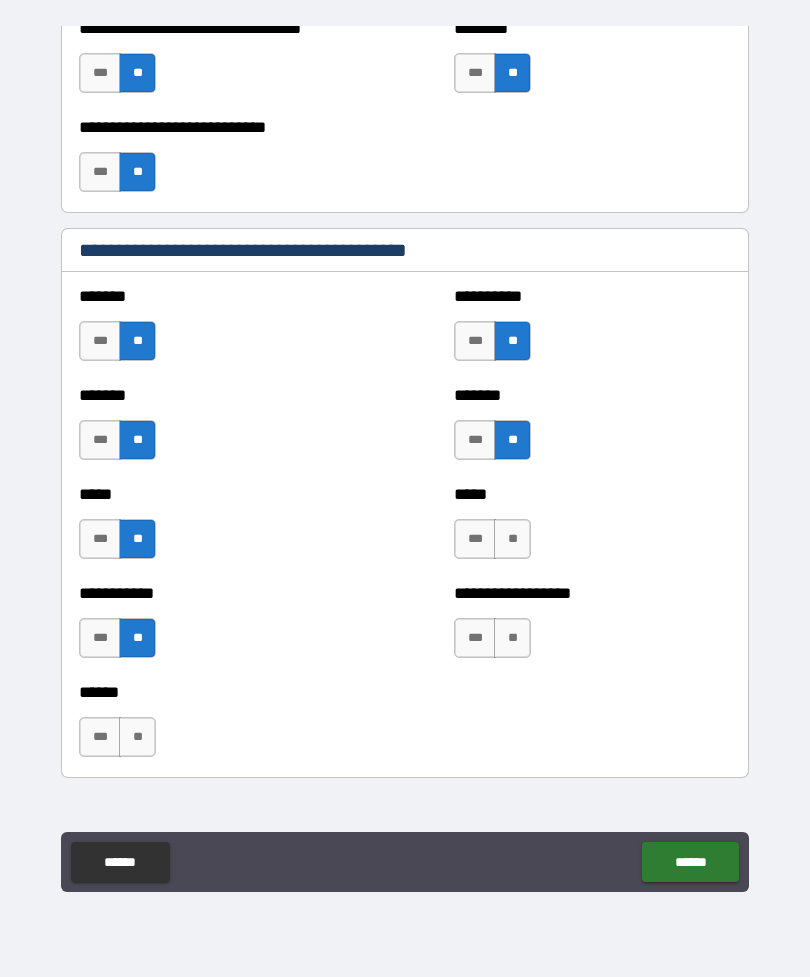 click on "**" at bounding box center [512, 539] 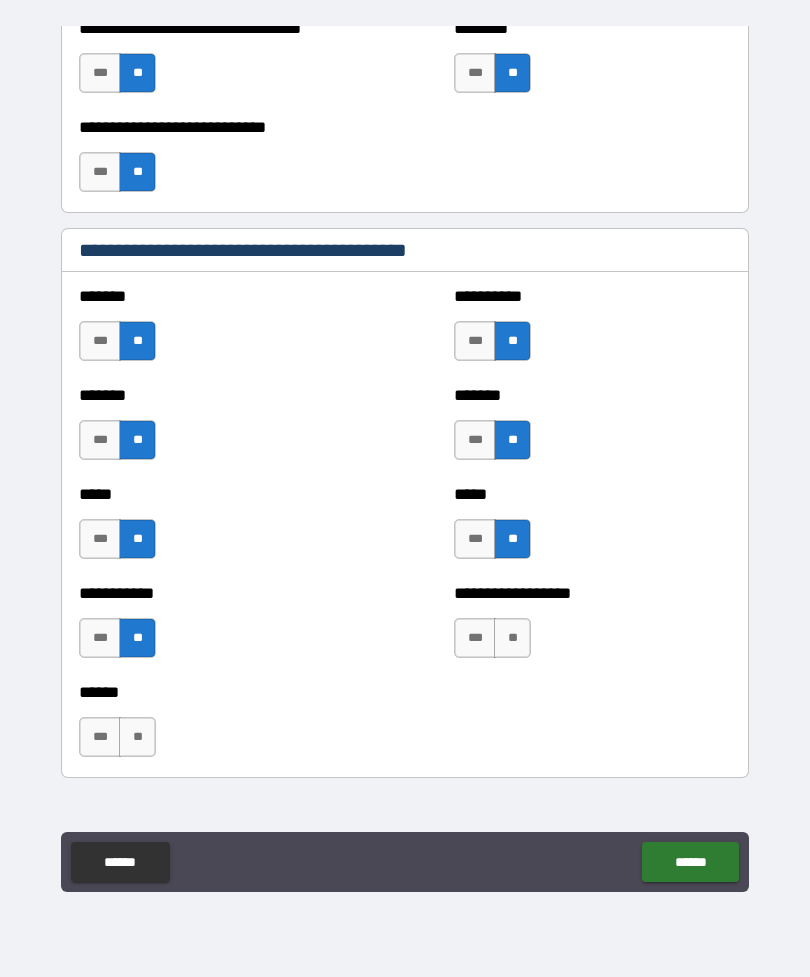 click on "**" at bounding box center (512, 638) 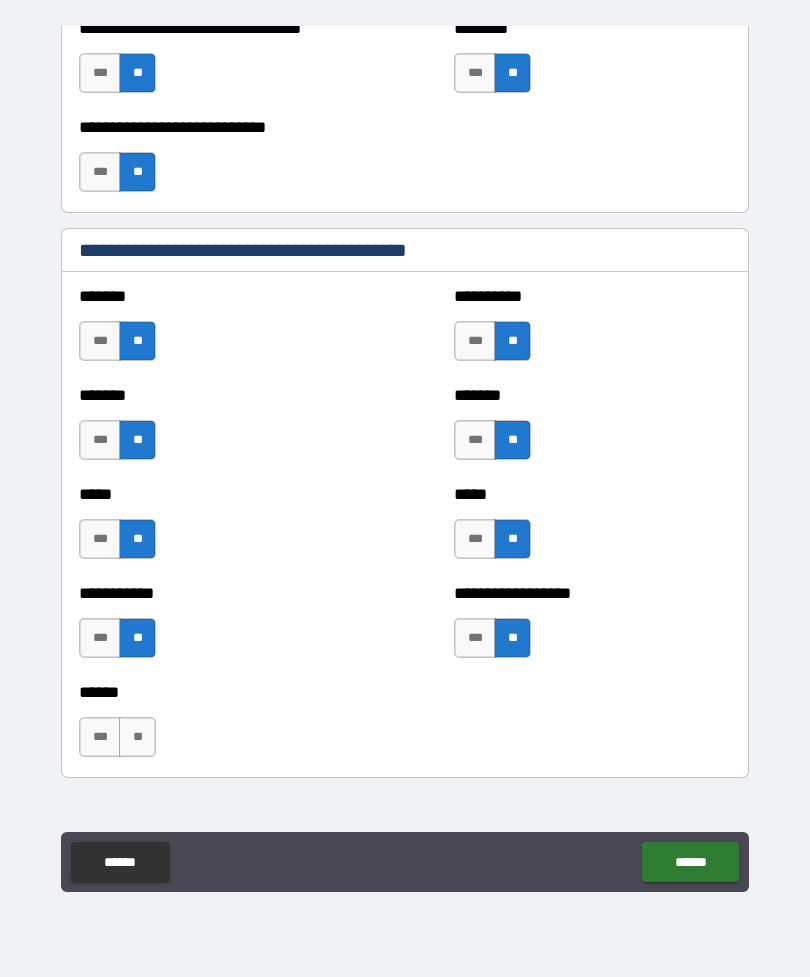 click on "**" at bounding box center [137, 737] 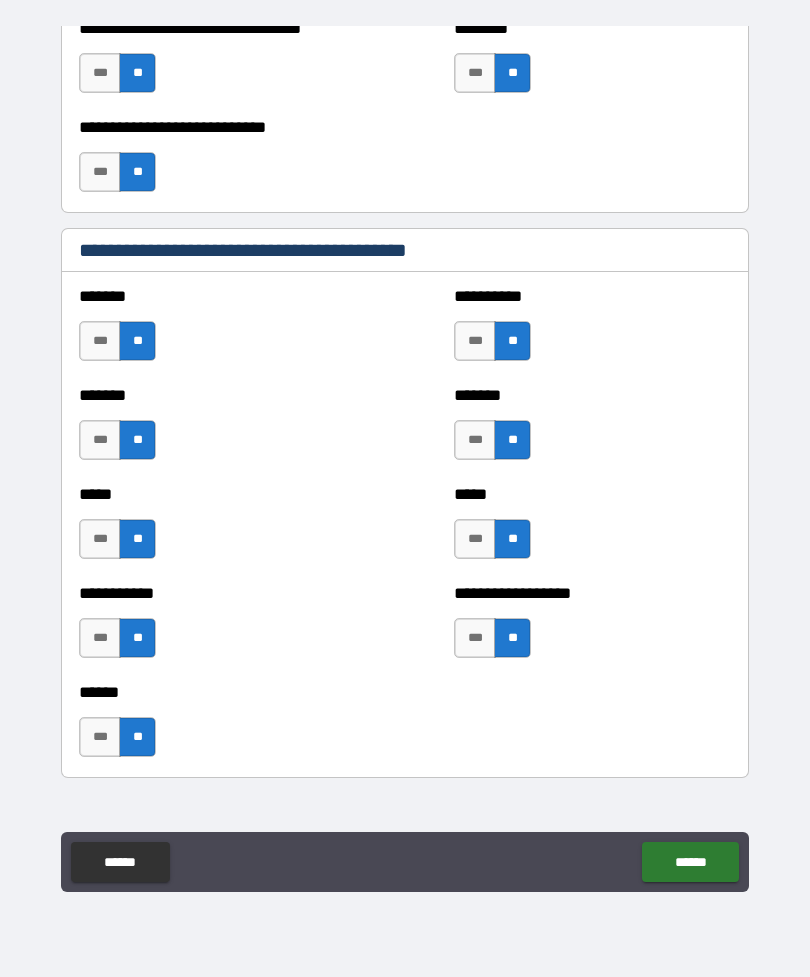 click on "******" at bounding box center (690, 862) 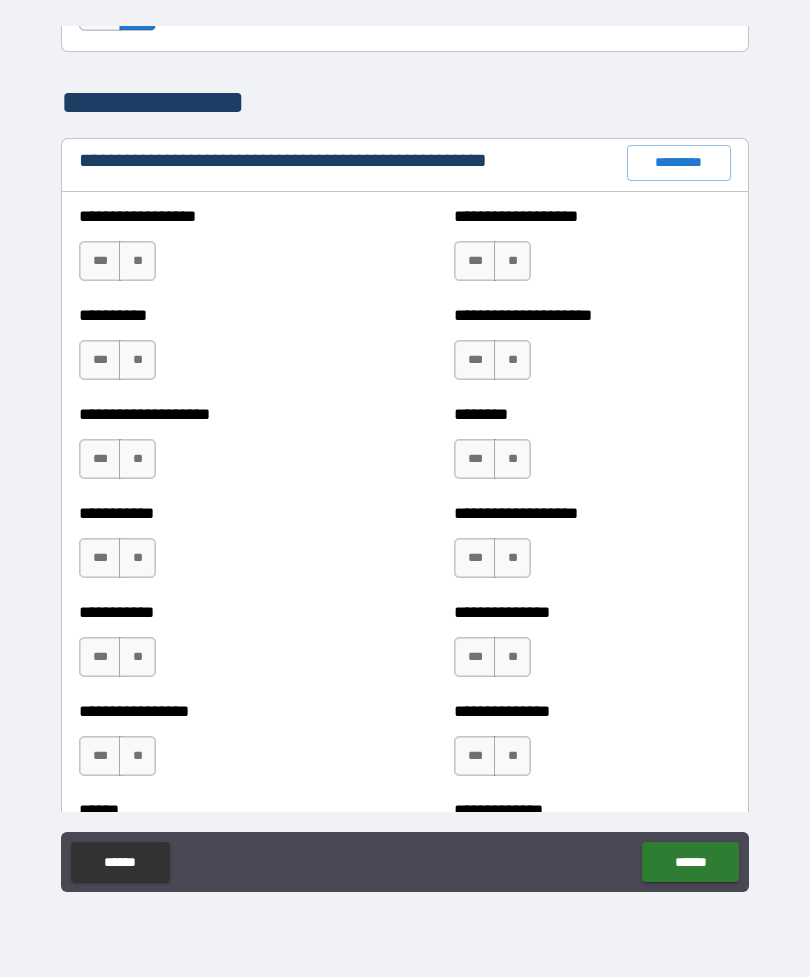 scroll, scrollTop: 2291, scrollLeft: 0, axis: vertical 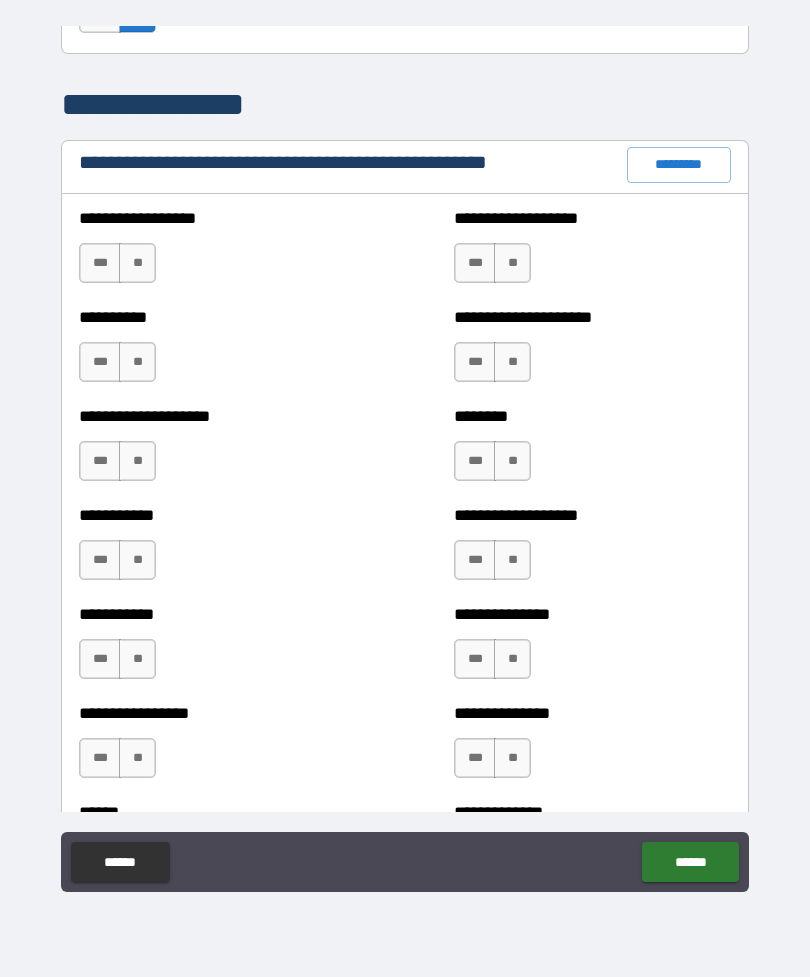 click on "**" at bounding box center (137, 263) 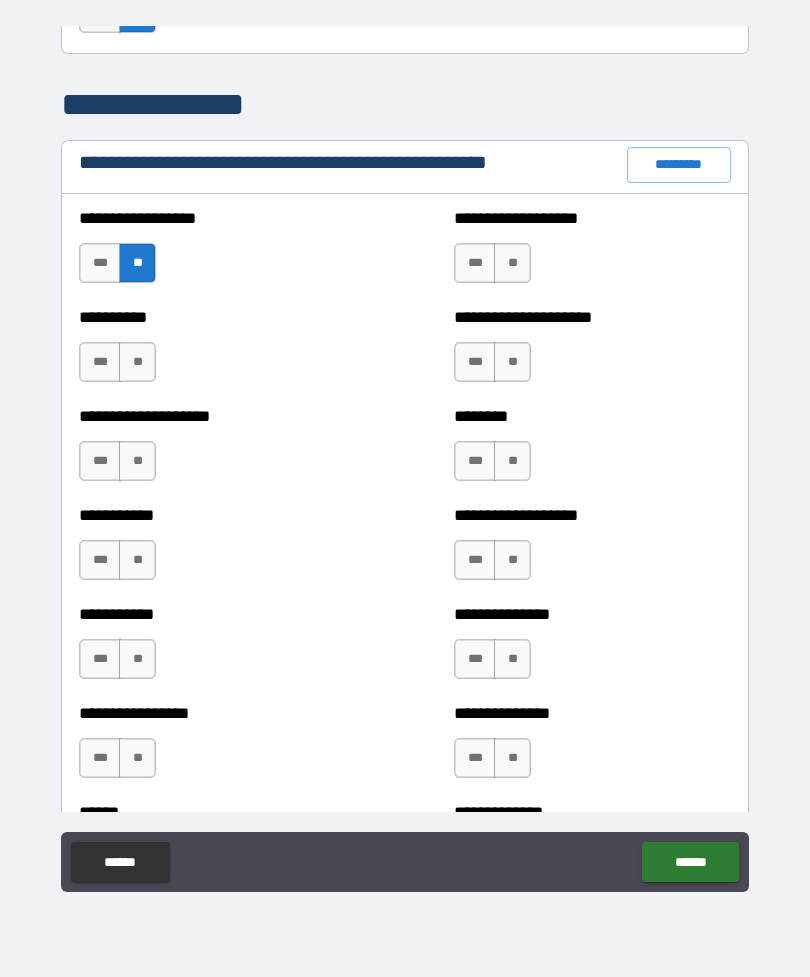 click on "**" at bounding box center [137, 362] 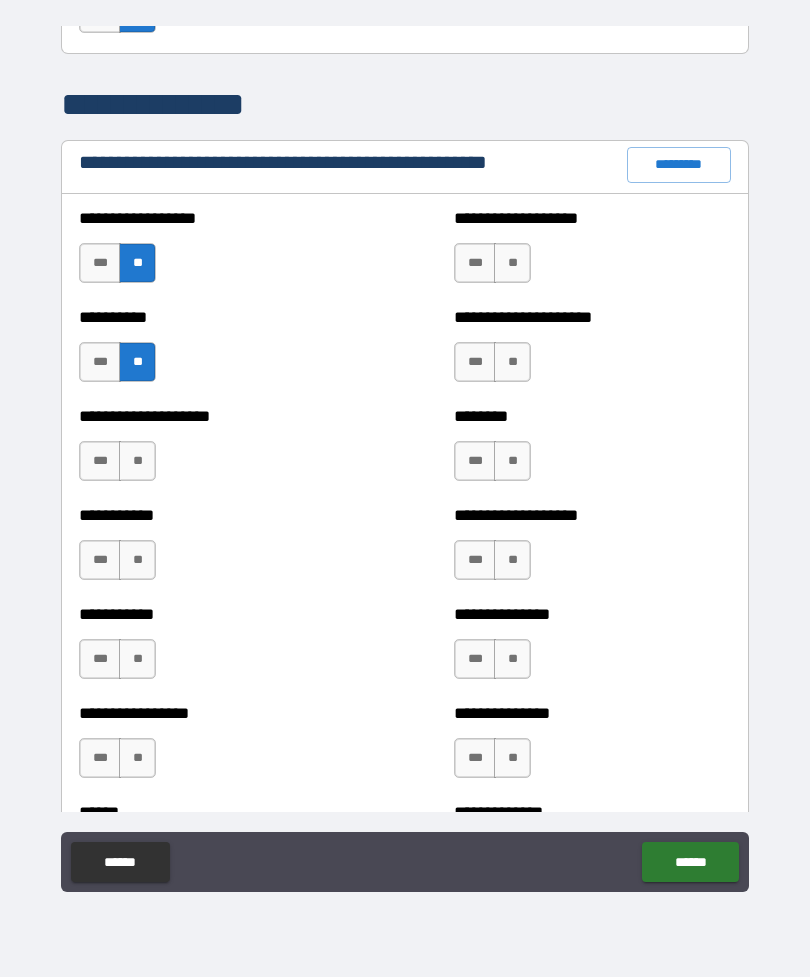 click on "**" at bounding box center [137, 461] 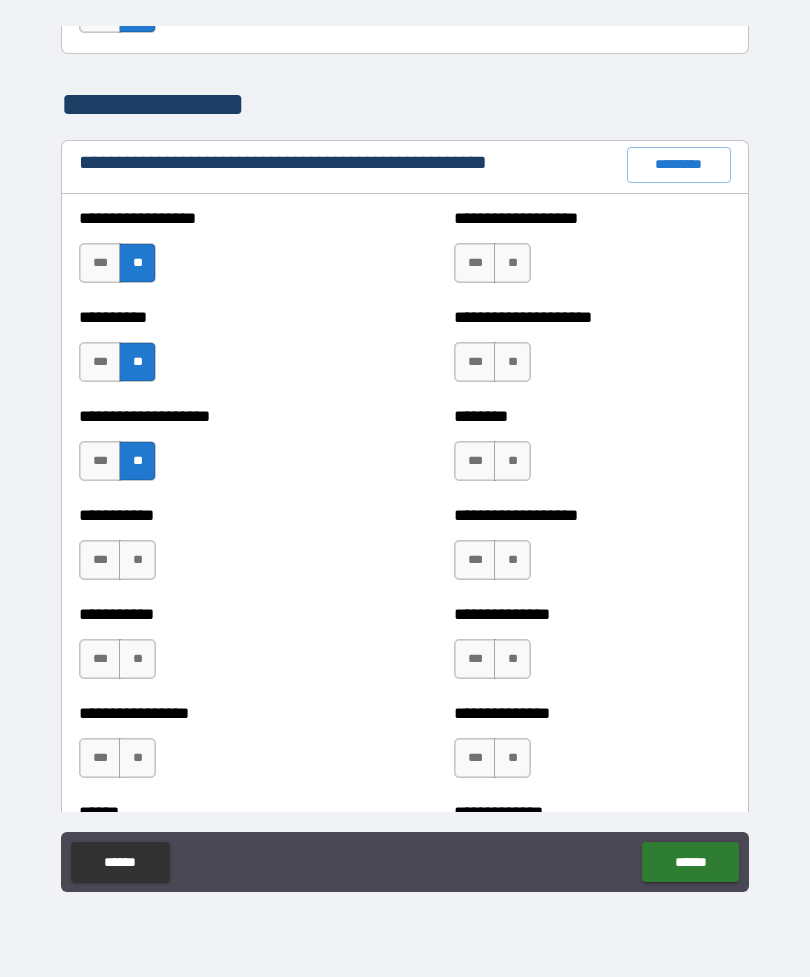 click on "**" at bounding box center [137, 560] 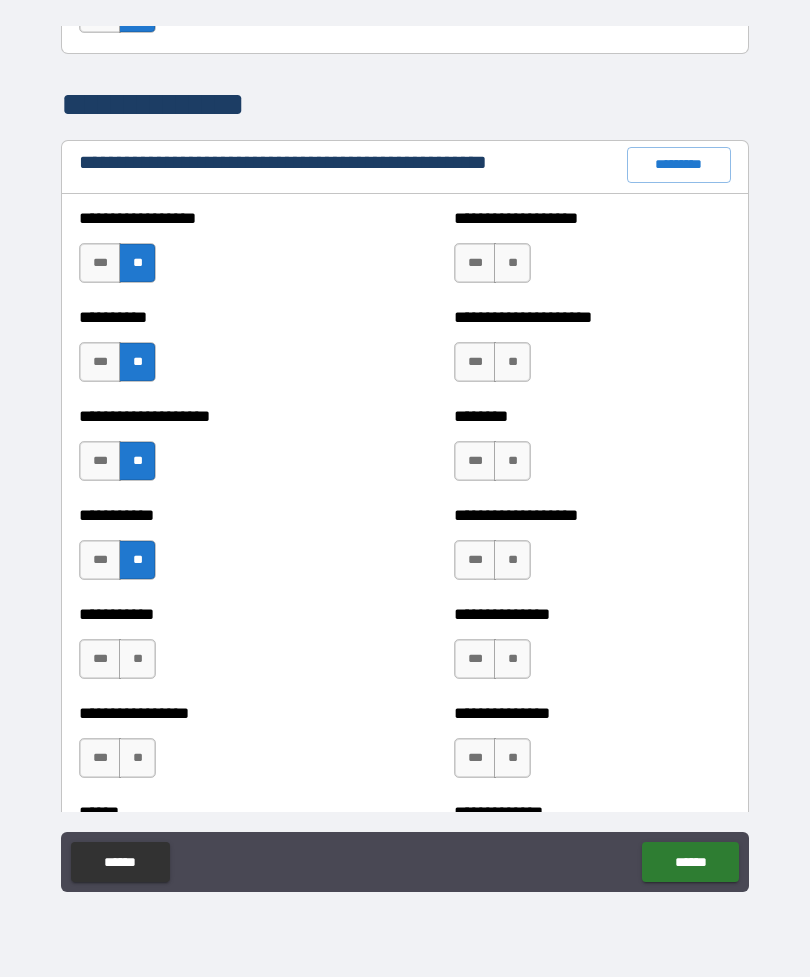 click on "**" at bounding box center (137, 659) 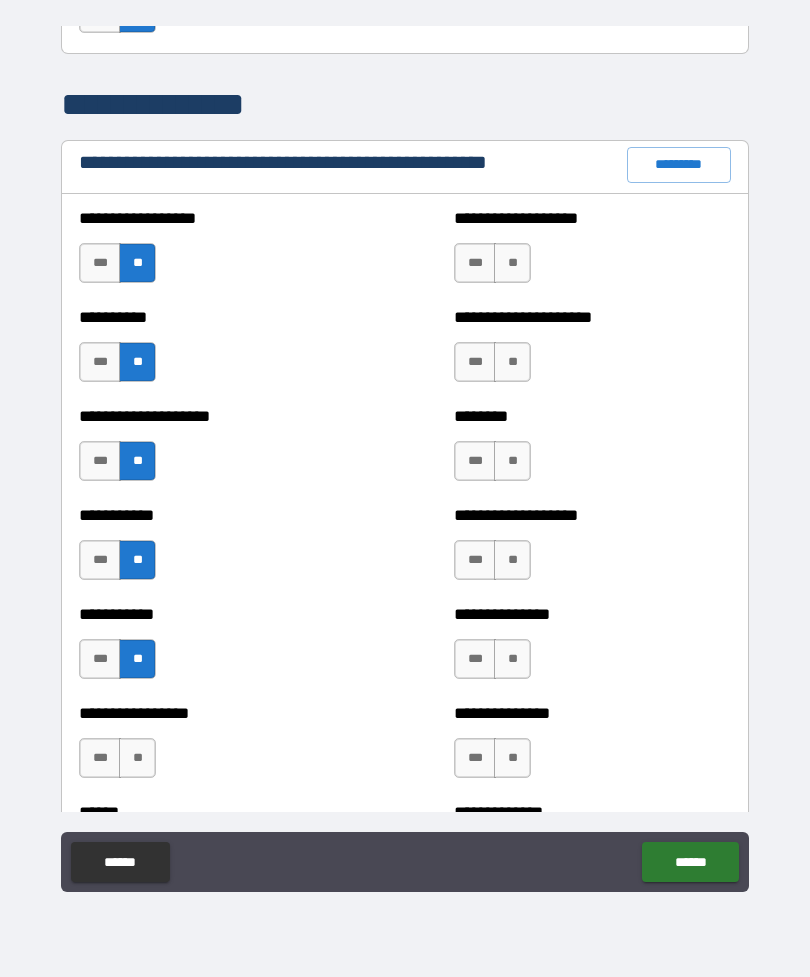 click on "**" at bounding box center [137, 758] 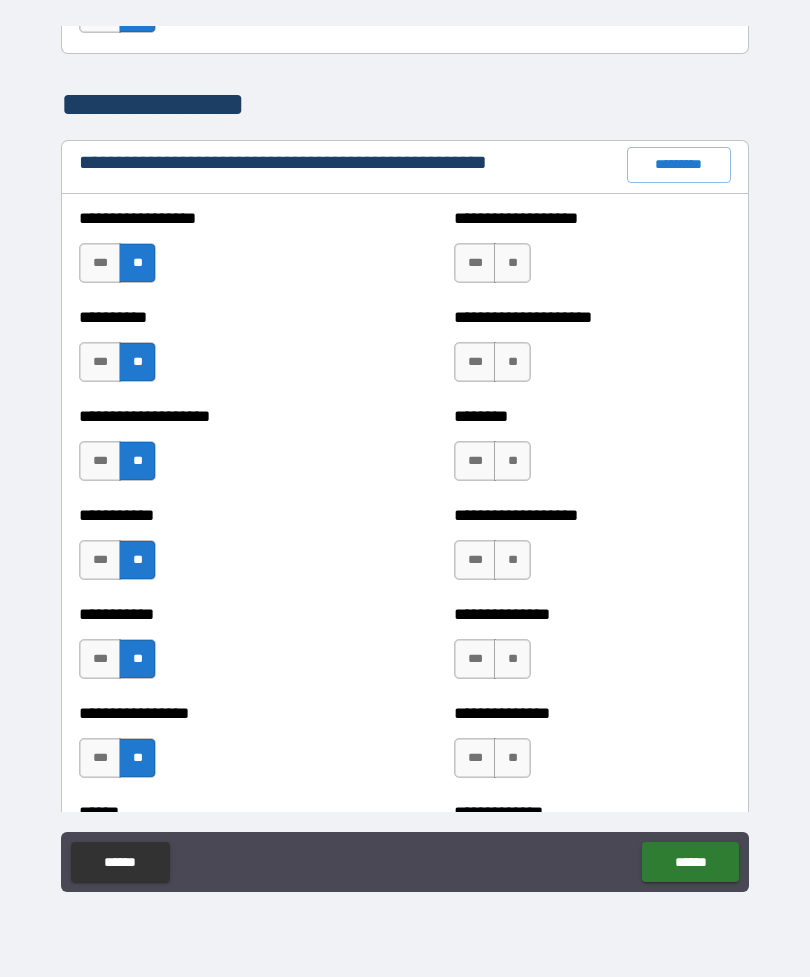 click on "**" at bounding box center (512, 263) 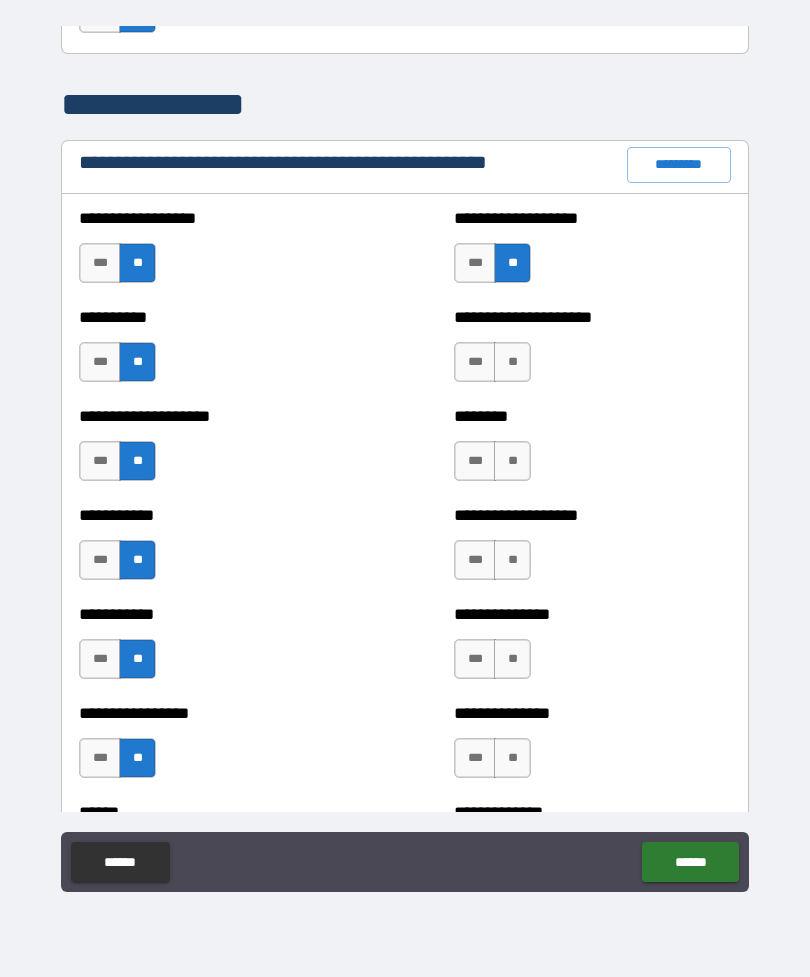 click on "**" at bounding box center (512, 362) 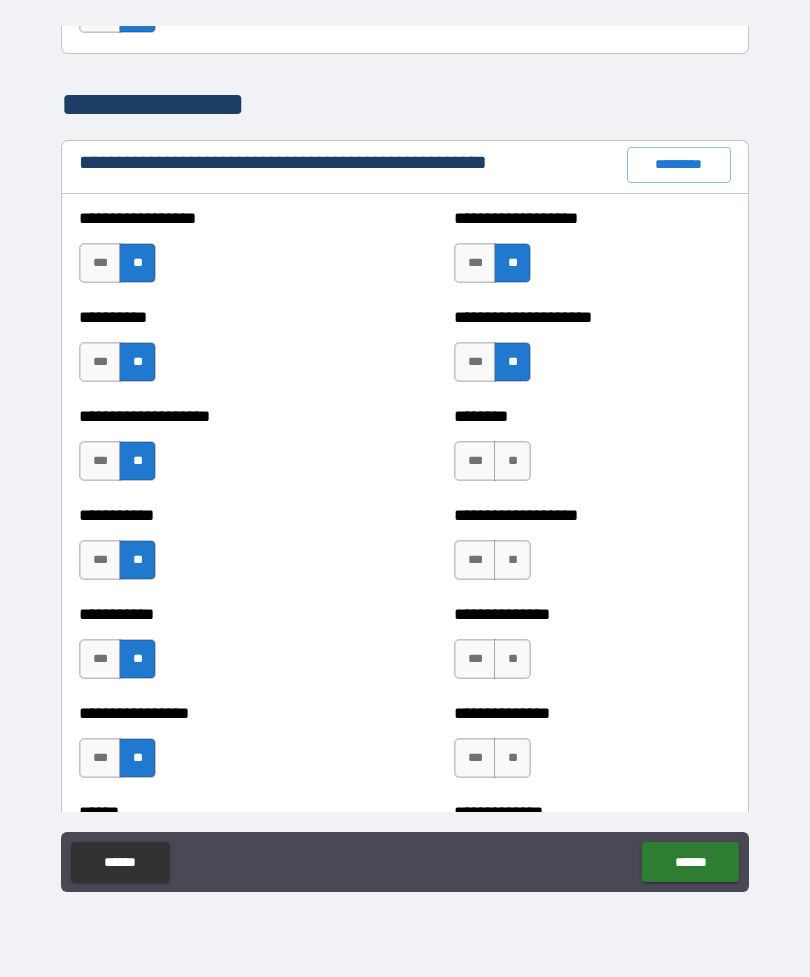 click on "**" at bounding box center [512, 461] 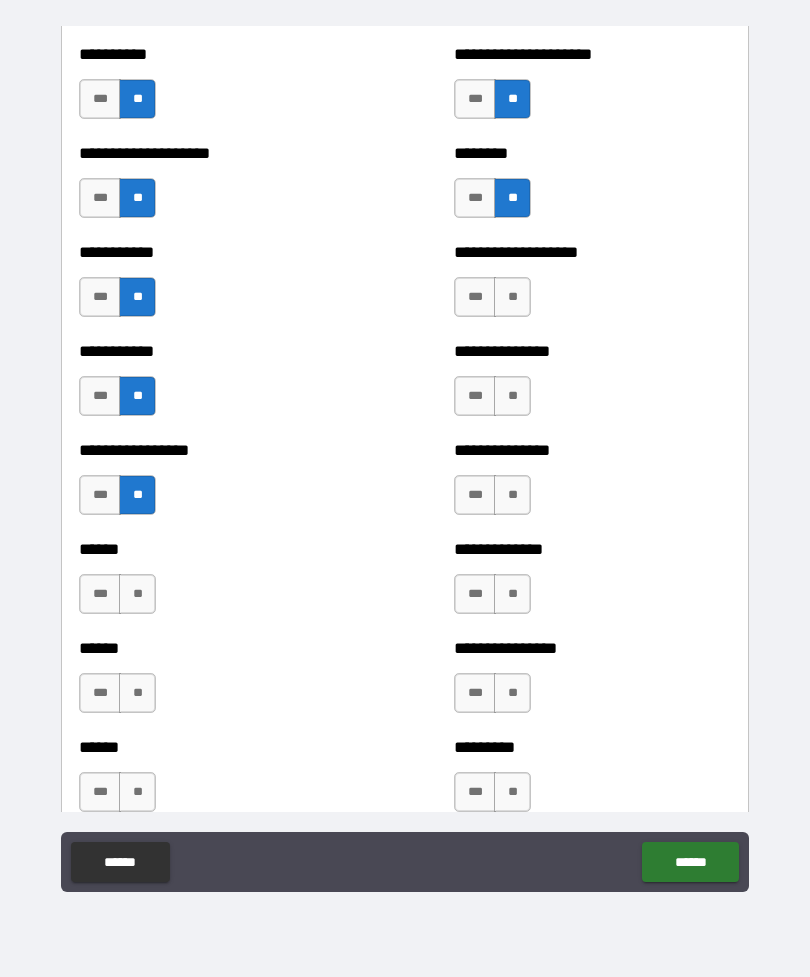 scroll, scrollTop: 2555, scrollLeft: 0, axis: vertical 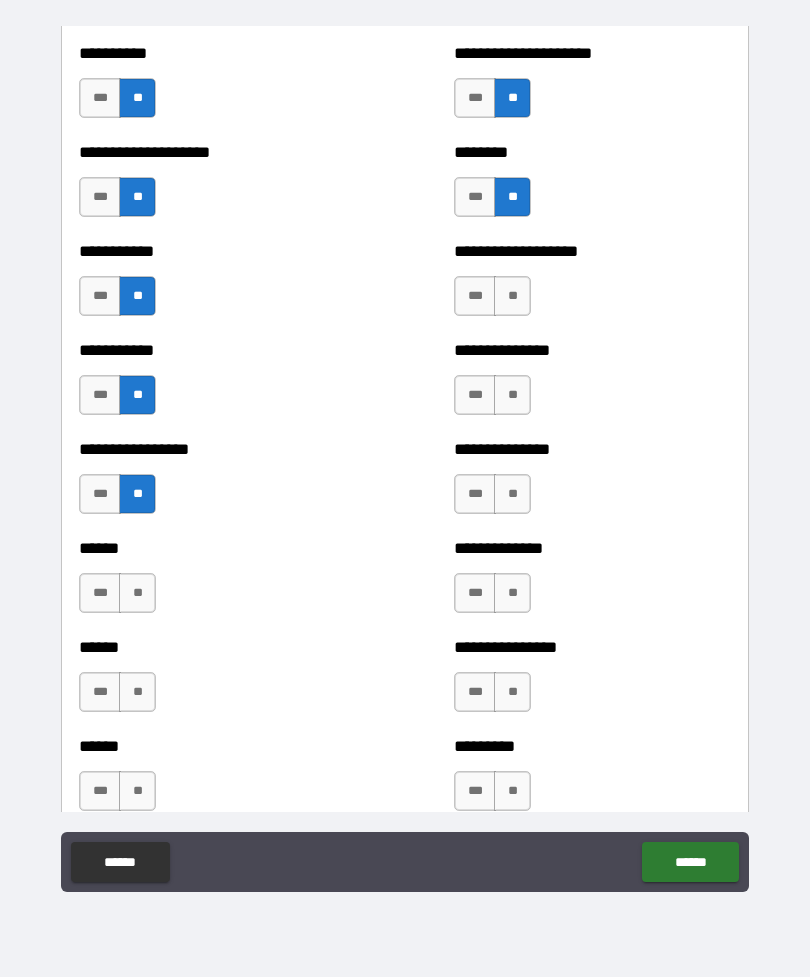 click on "**" at bounding box center [512, 296] 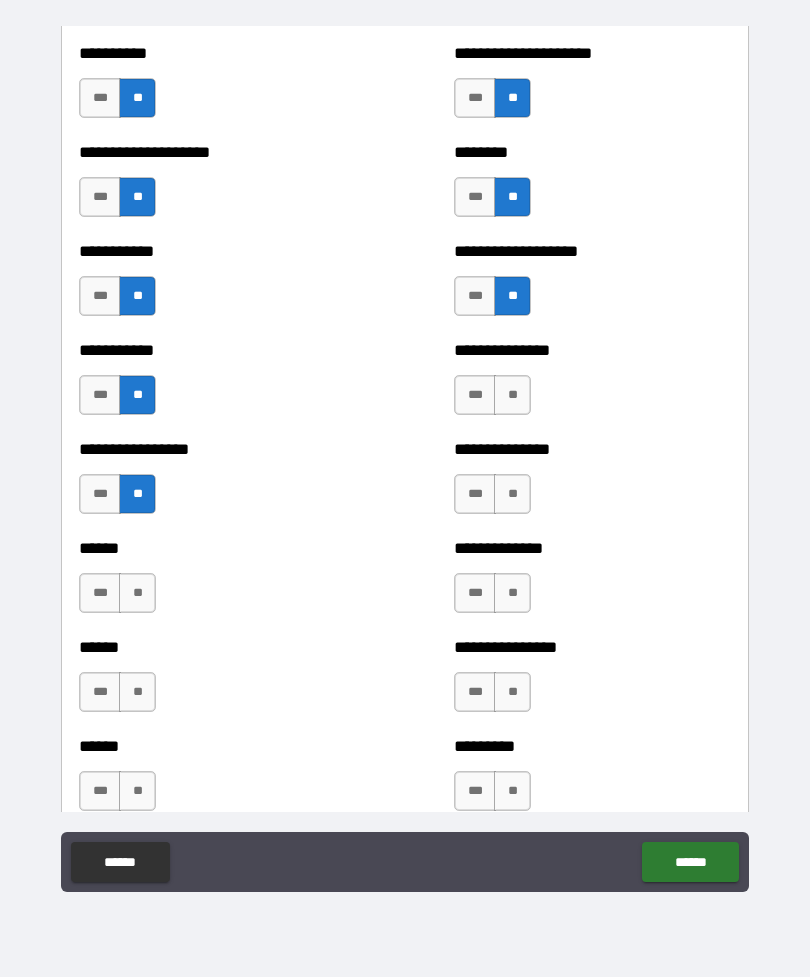 click on "**" at bounding box center [512, 395] 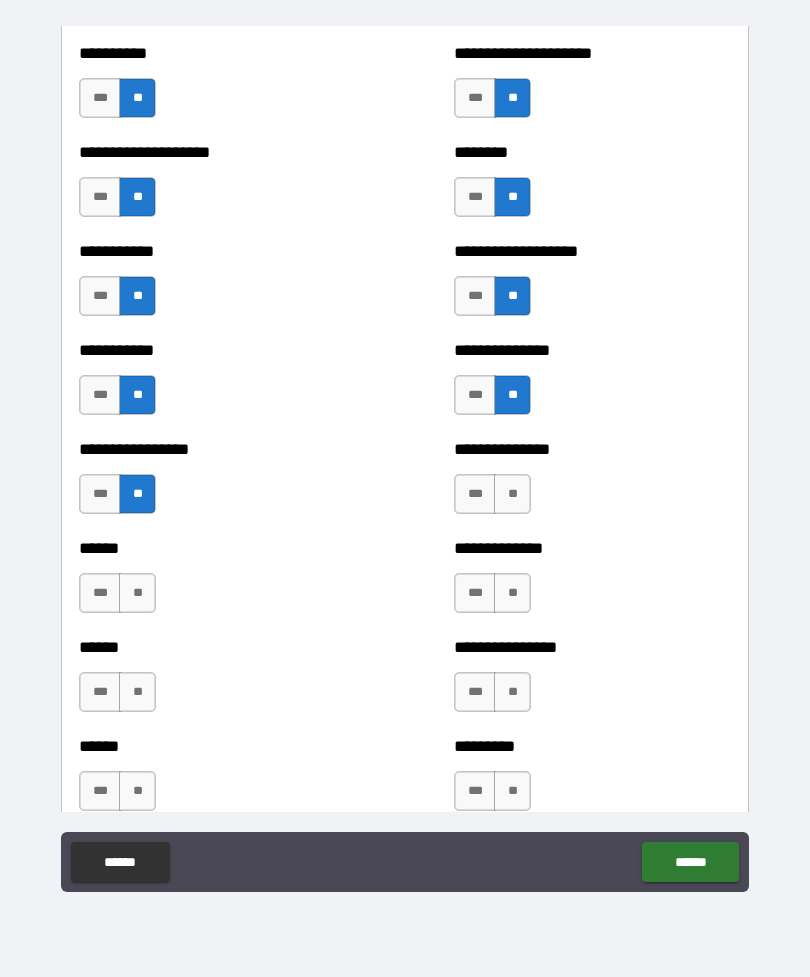 click on "**" at bounding box center (512, 494) 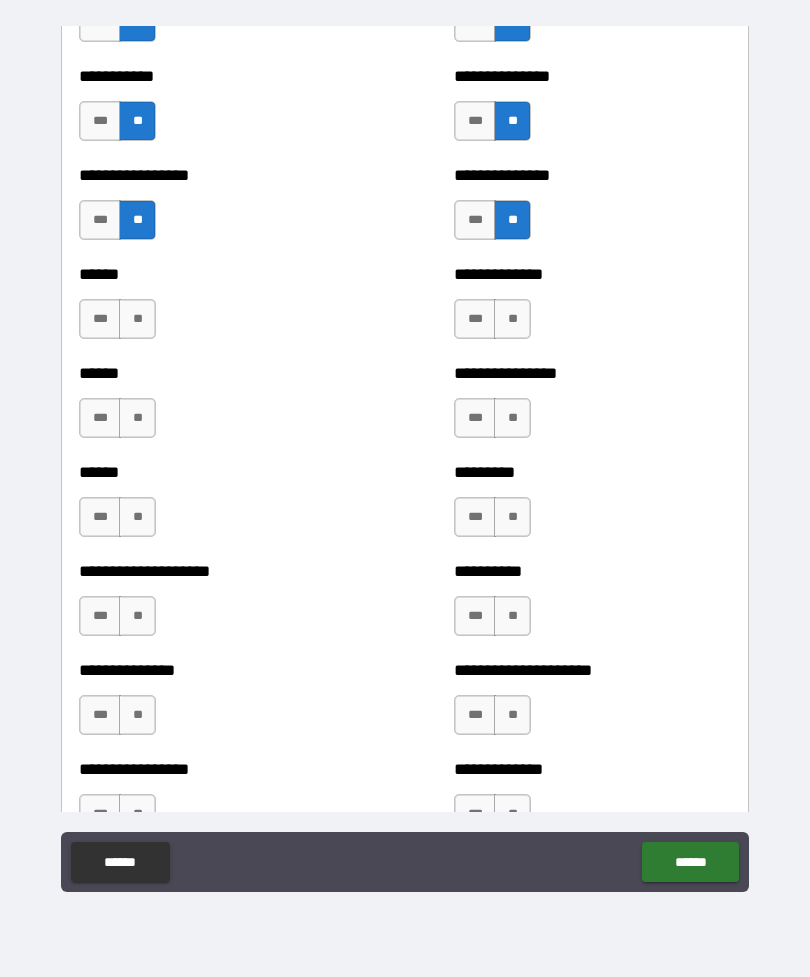 scroll, scrollTop: 2827, scrollLeft: 0, axis: vertical 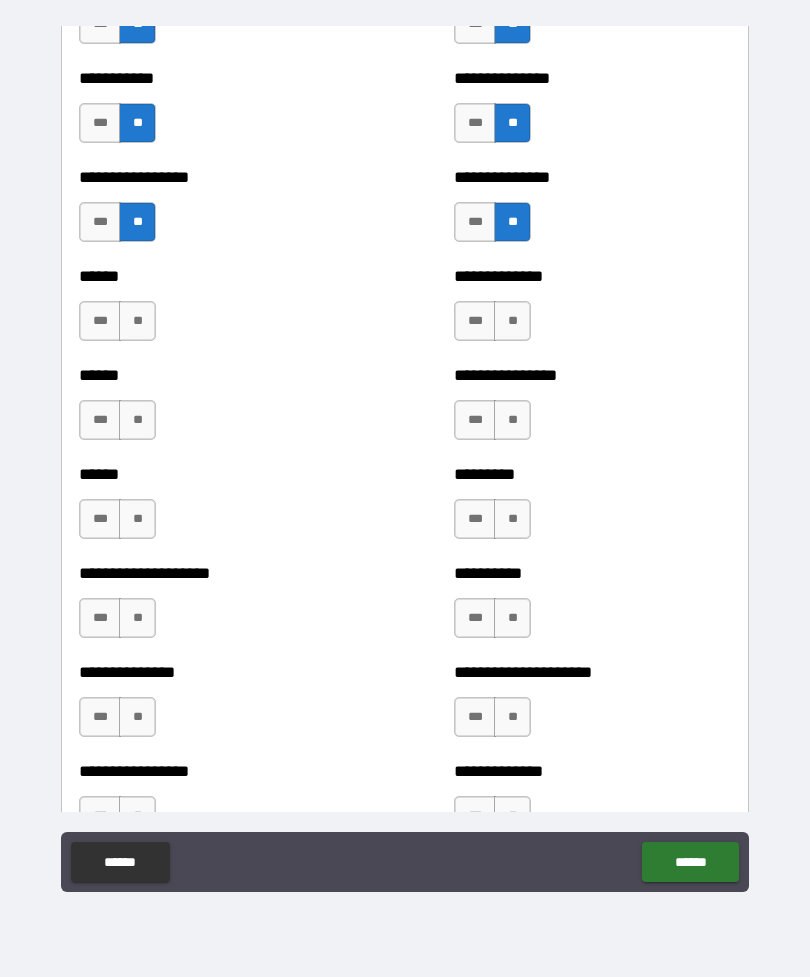 click on "**" at bounding box center (512, 321) 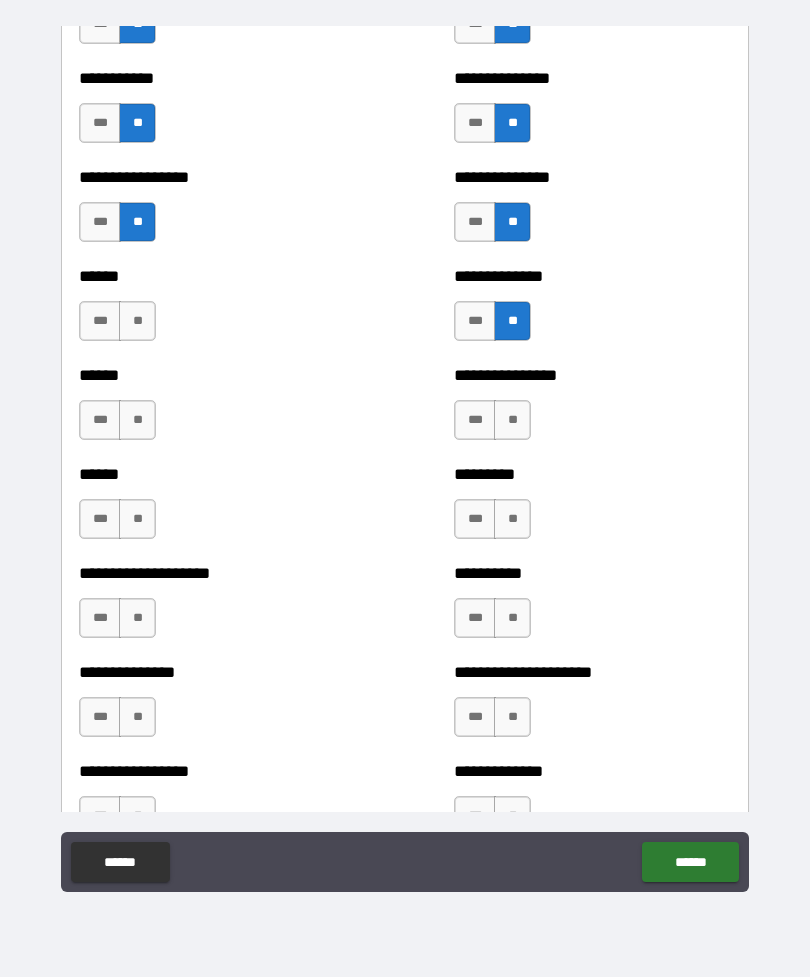 click on "**" at bounding box center (512, 420) 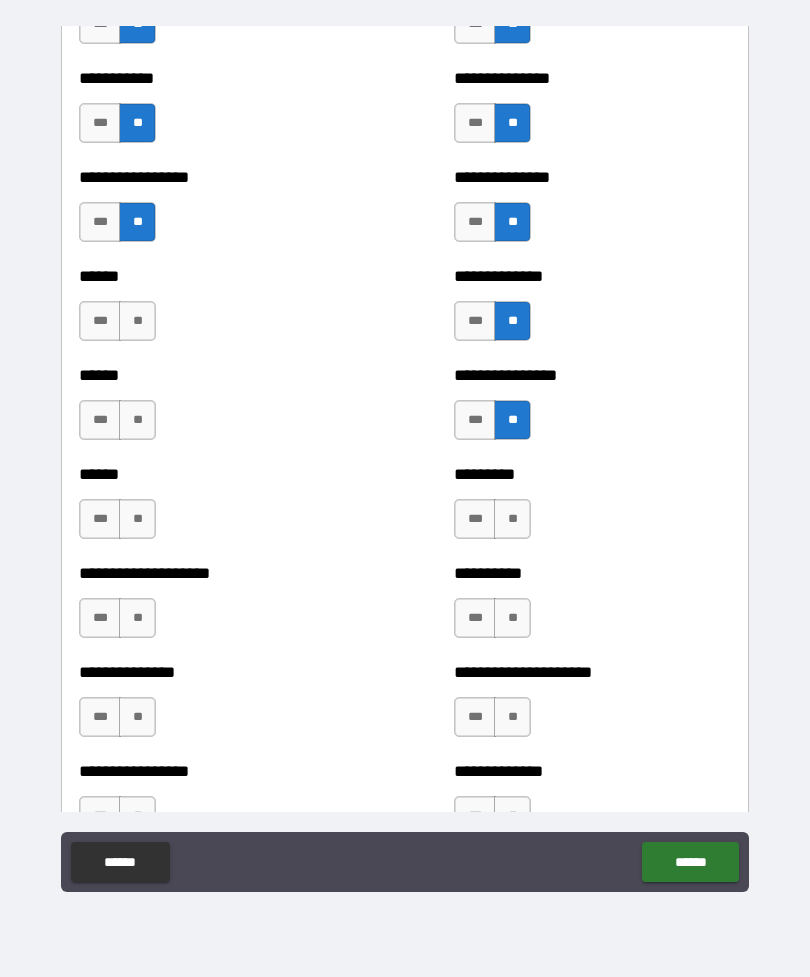 click on "**" at bounding box center (512, 519) 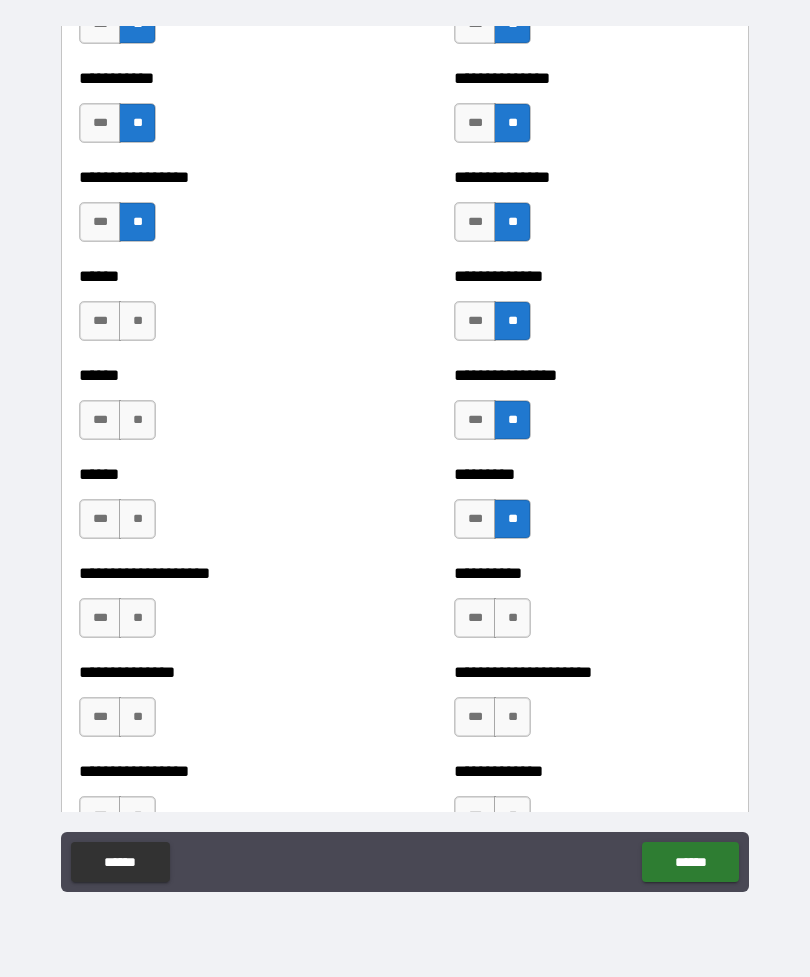 click on "**" at bounding box center (512, 618) 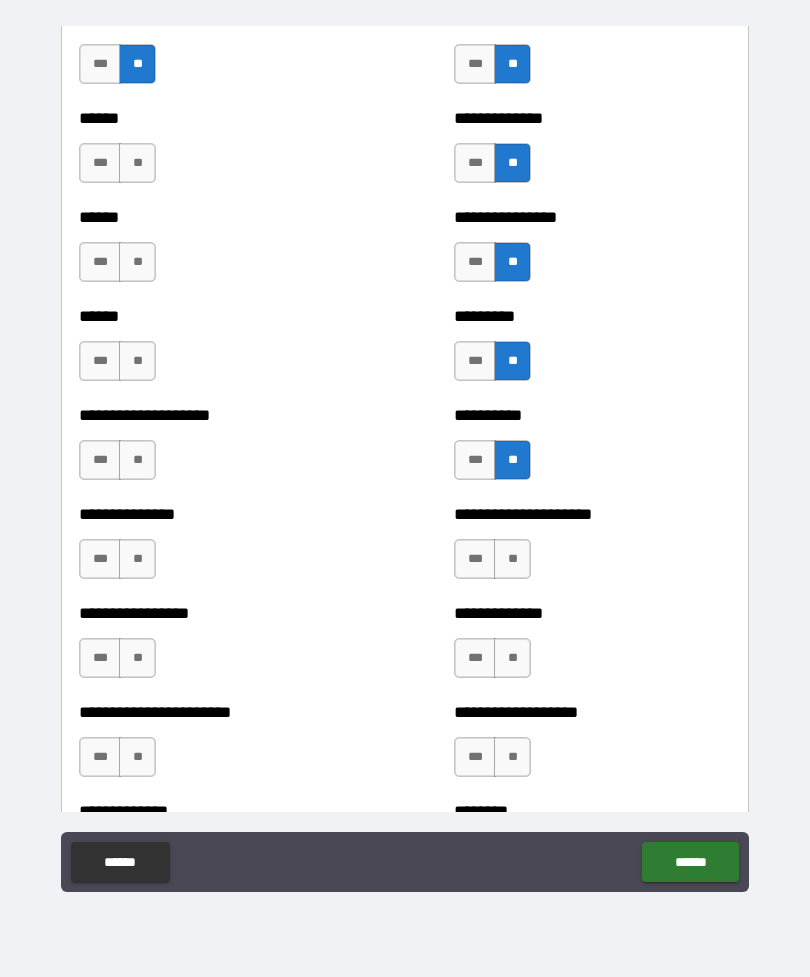 scroll, scrollTop: 3001, scrollLeft: 0, axis: vertical 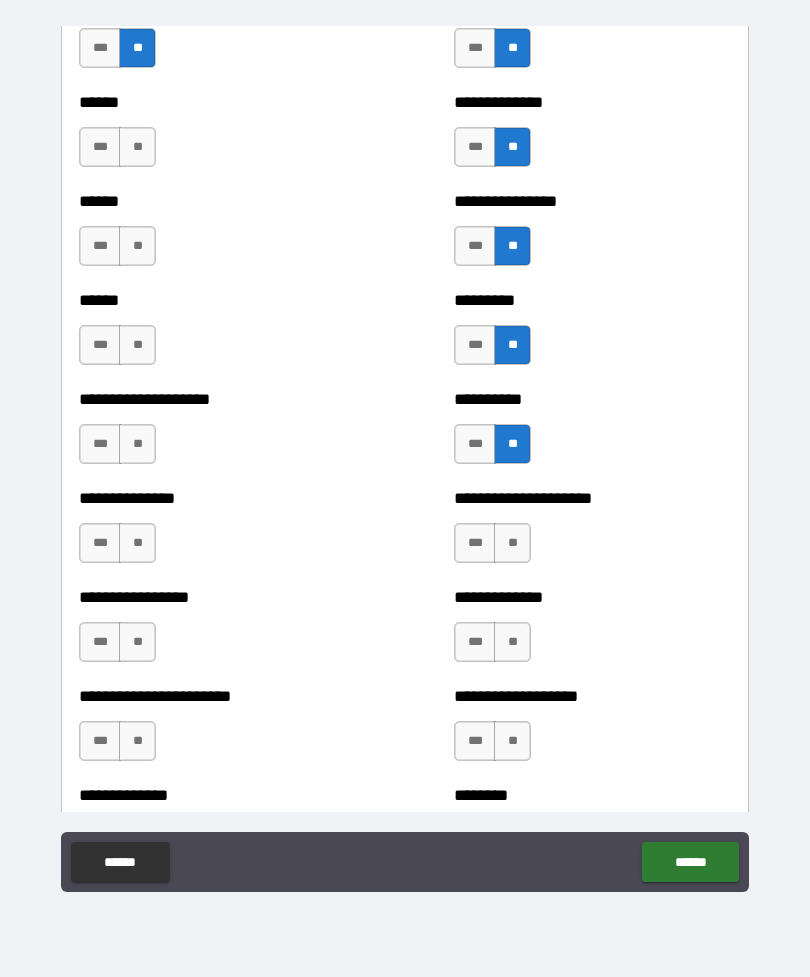 click on "**" at bounding box center (512, 543) 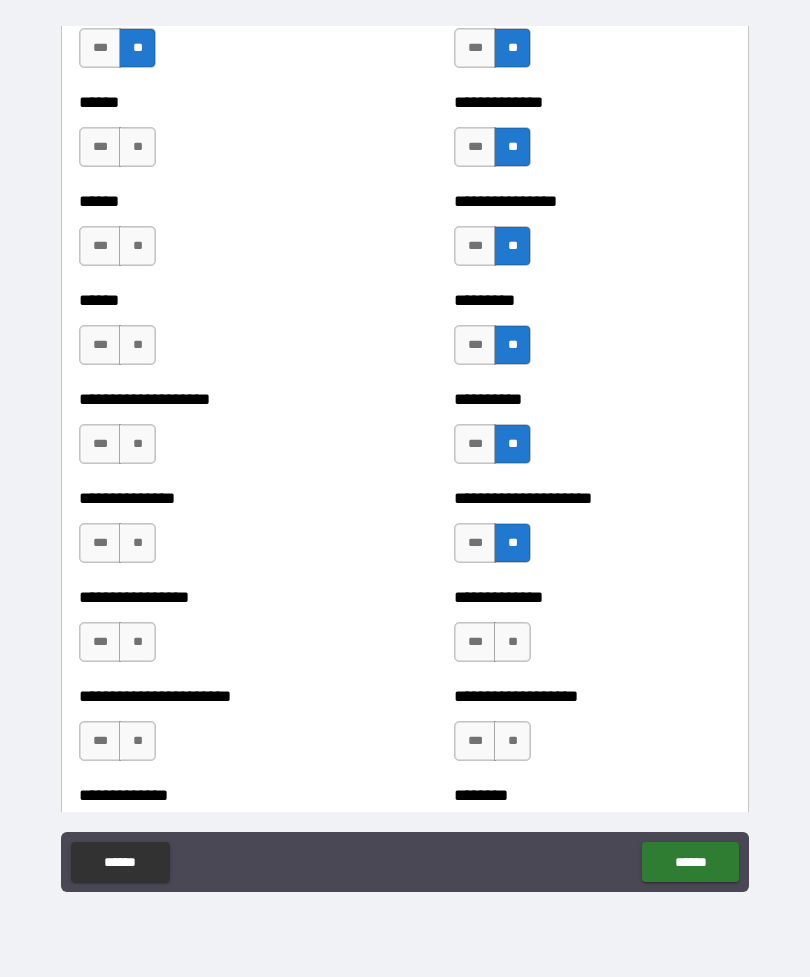 click on "**" at bounding box center [512, 642] 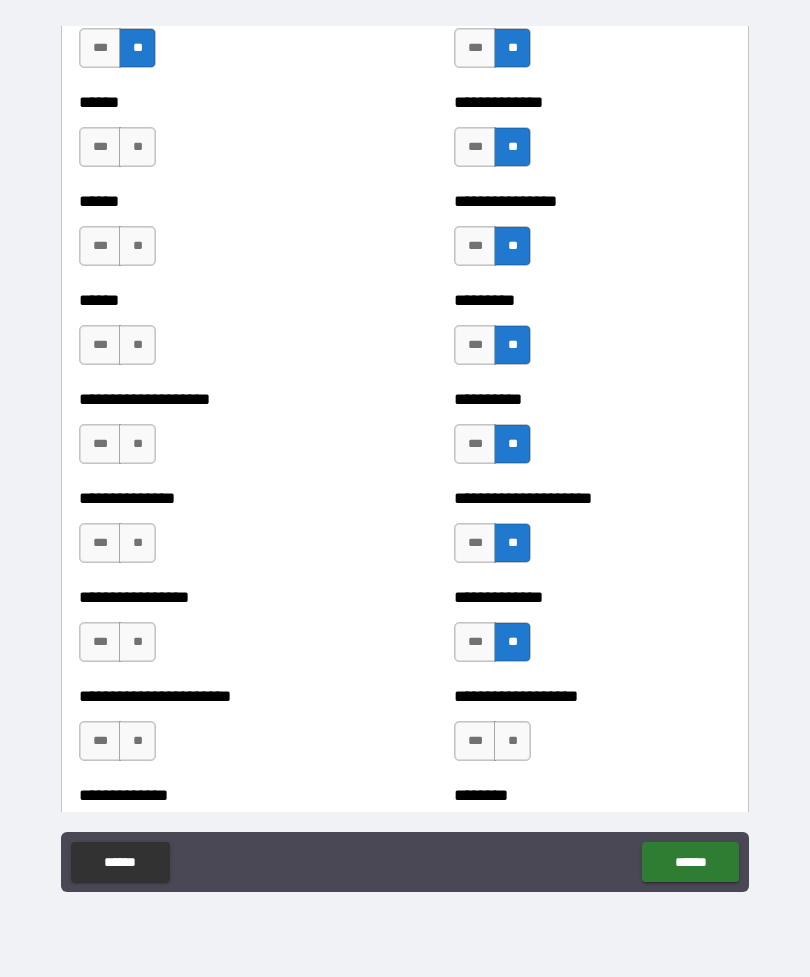 click on "**" at bounding box center (512, 741) 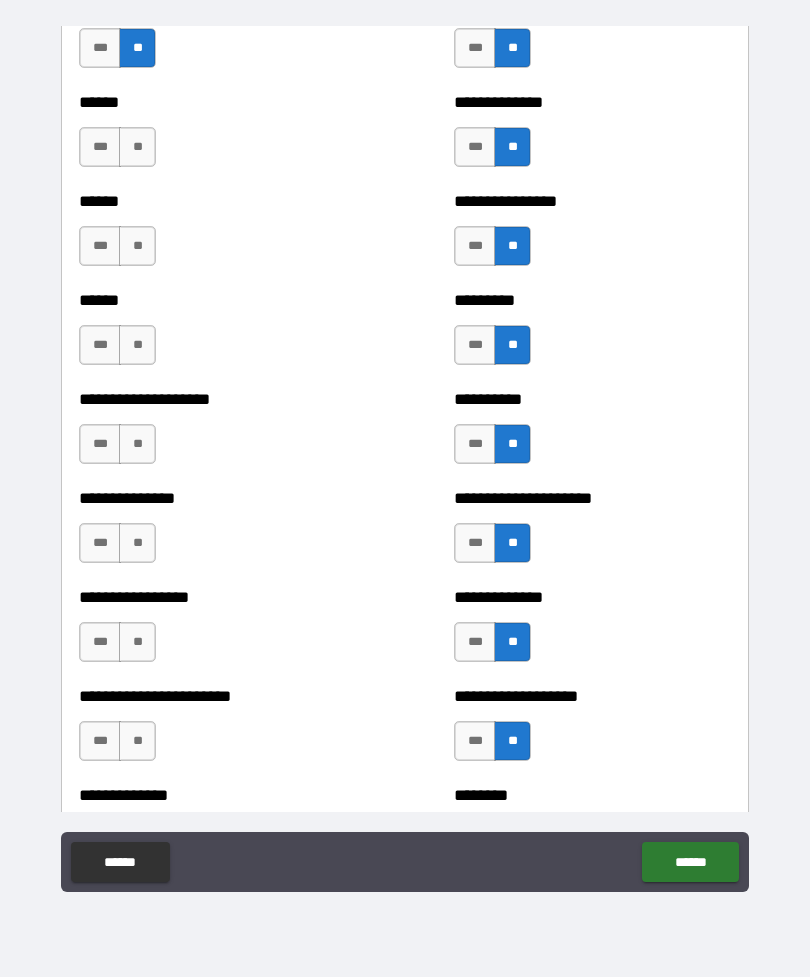 click on "**" at bounding box center [137, 147] 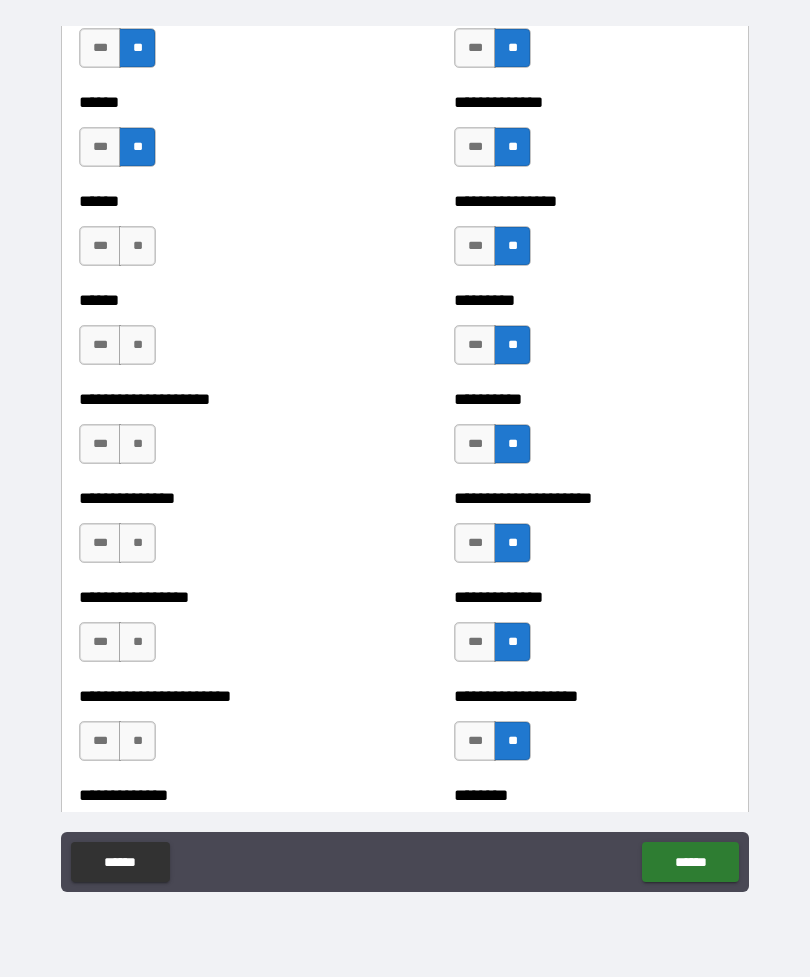 click on "**" at bounding box center [137, 246] 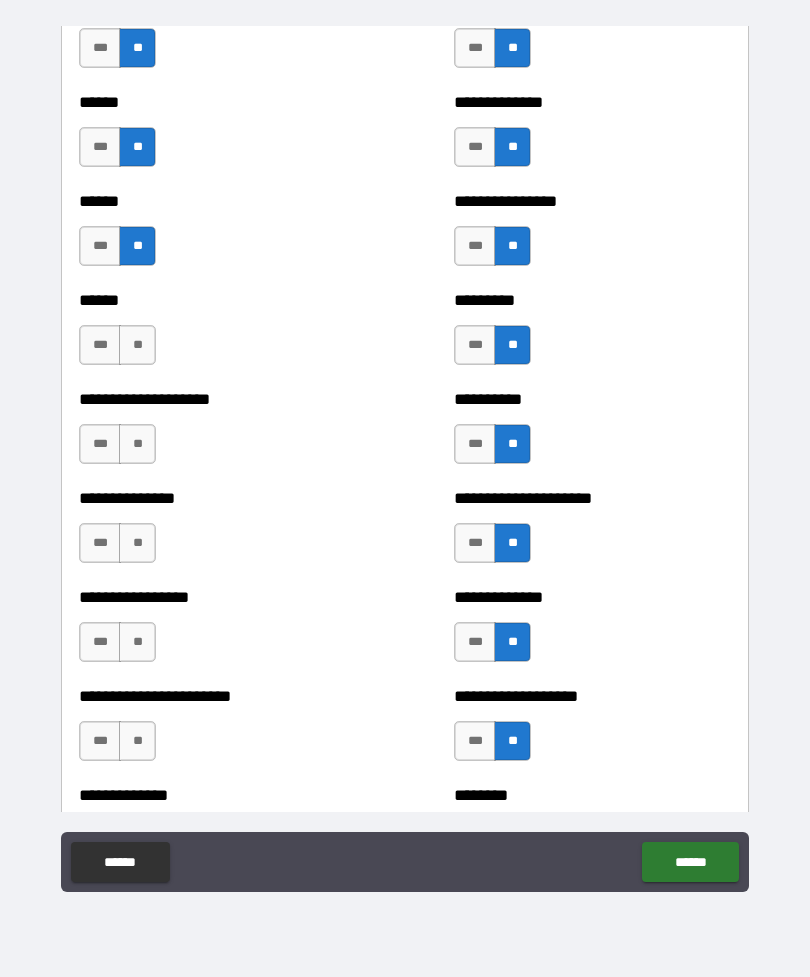 click on "**" at bounding box center [137, 345] 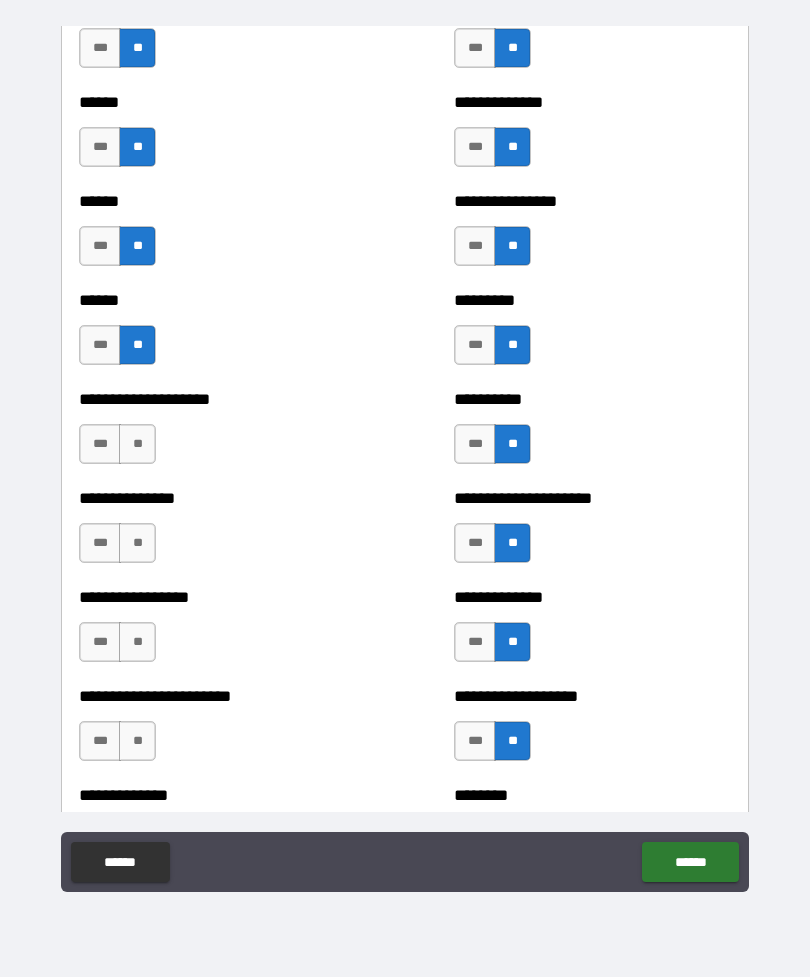 click on "***" at bounding box center [100, 444] 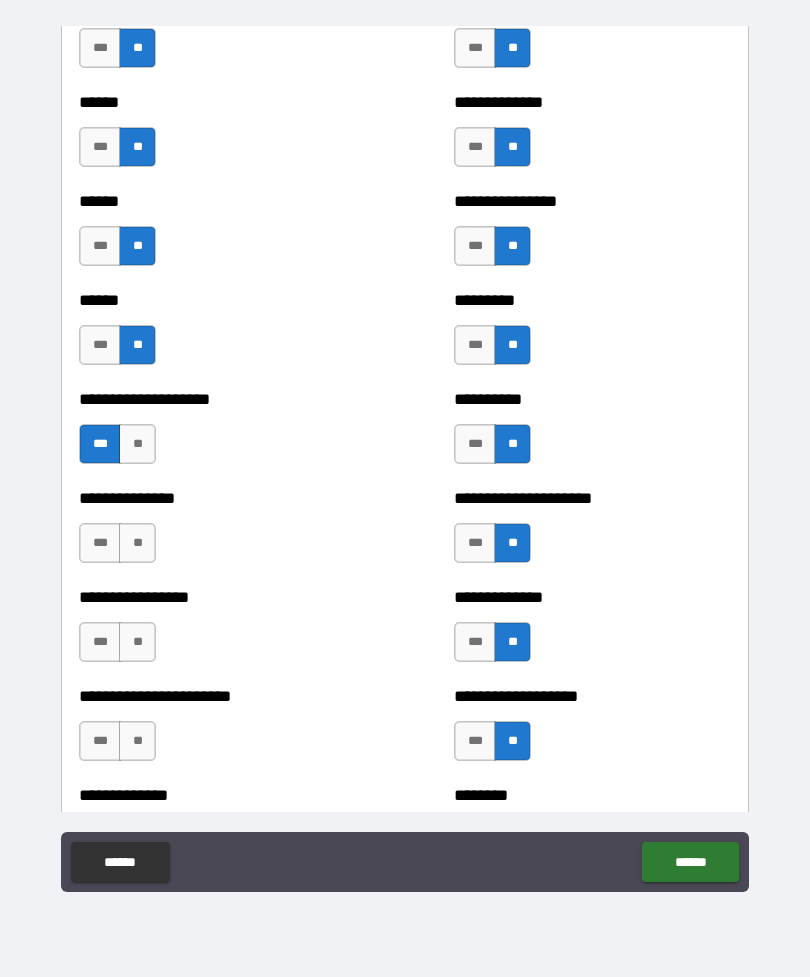 click on "**" at bounding box center (137, 543) 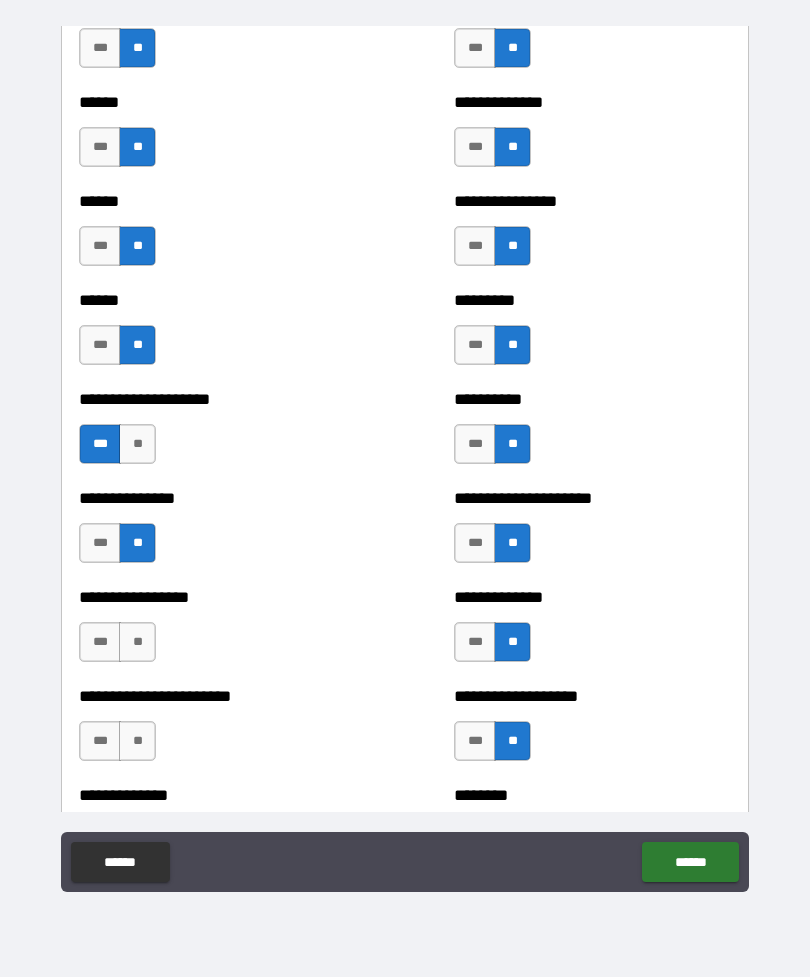 click on "**" at bounding box center [137, 642] 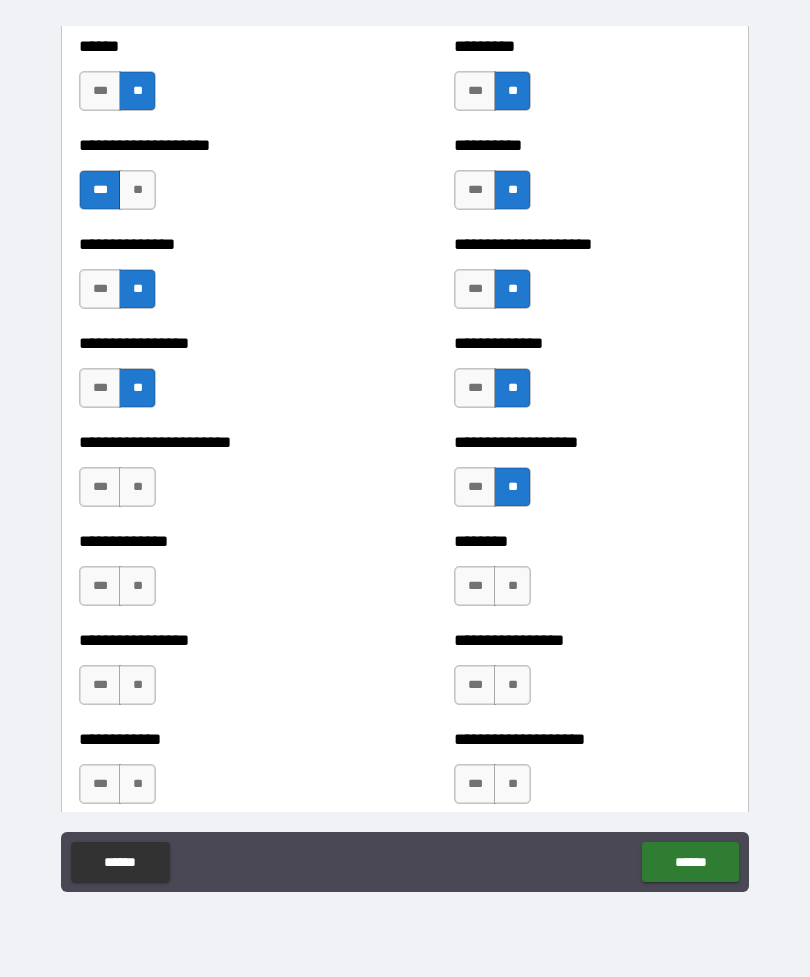 scroll, scrollTop: 3263, scrollLeft: 0, axis: vertical 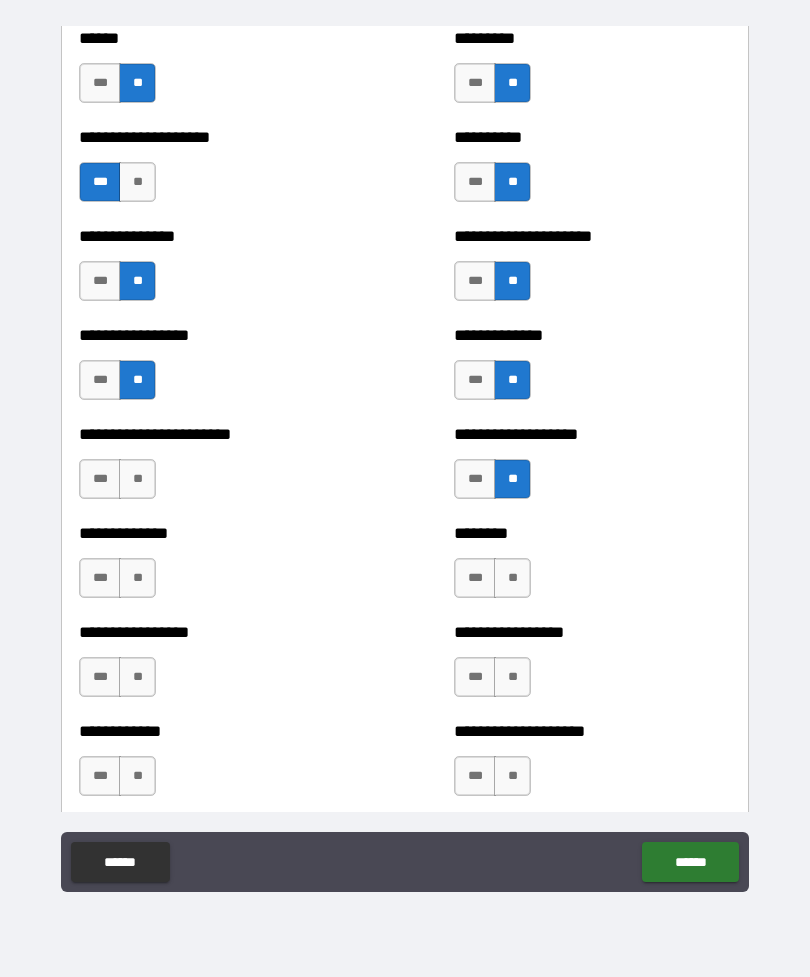 click on "**" at bounding box center [137, 479] 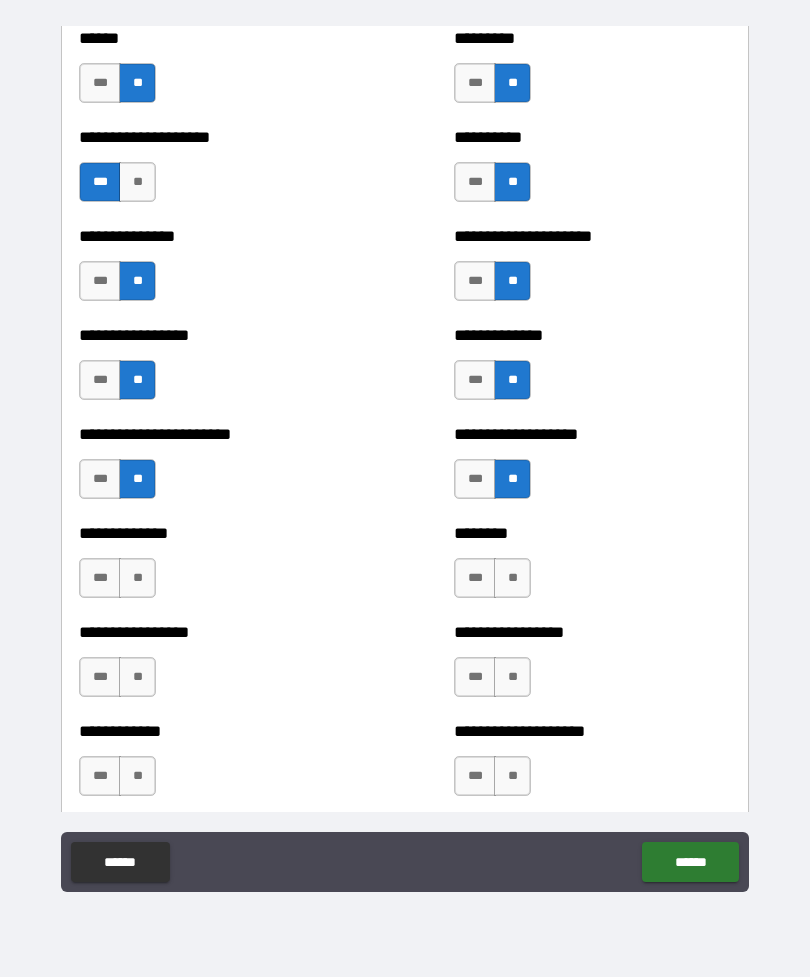 click on "**" at bounding box center (137, 578) 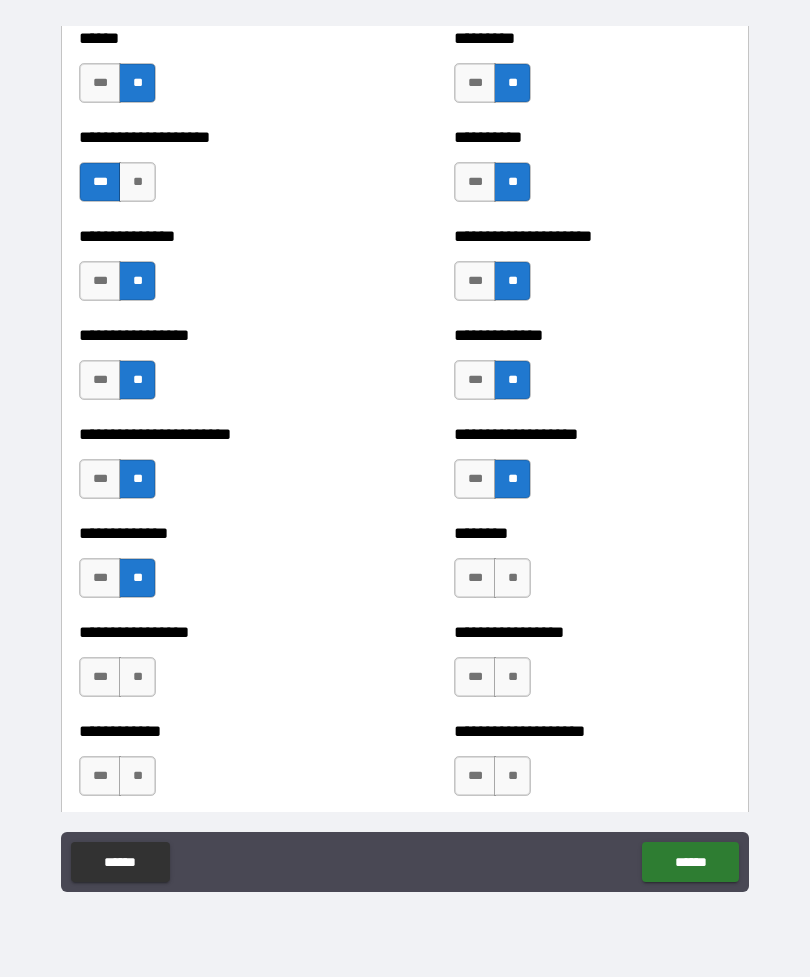 click on "**" at bounding box center [137, 677] 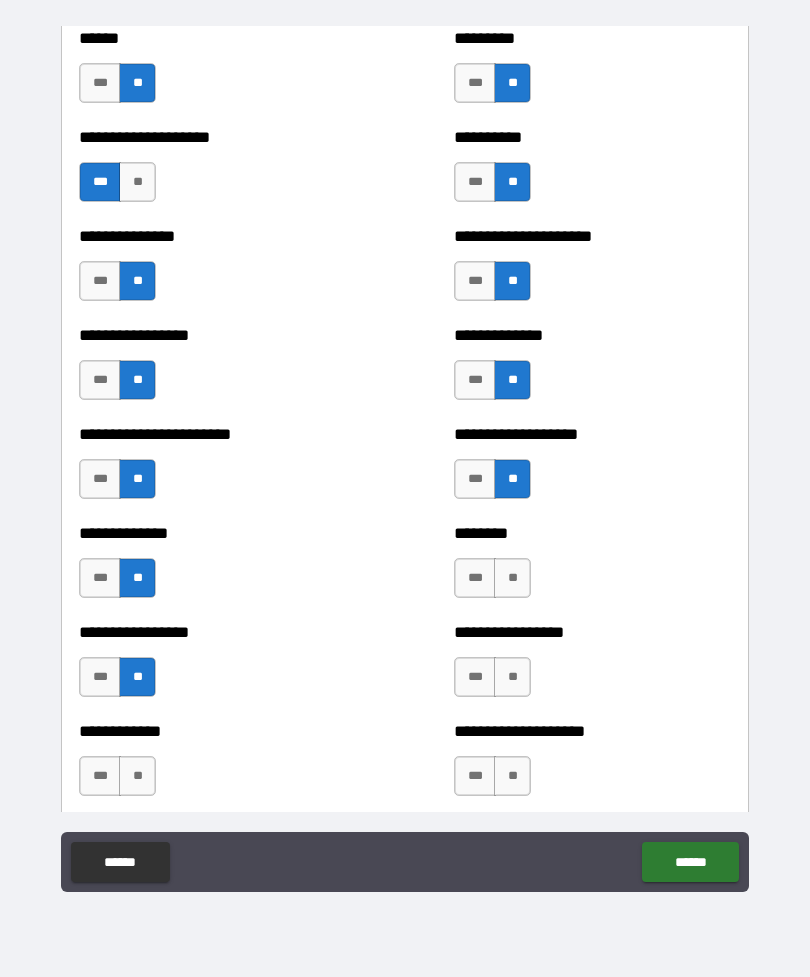 click on "**" at bounding box center [137, 776] 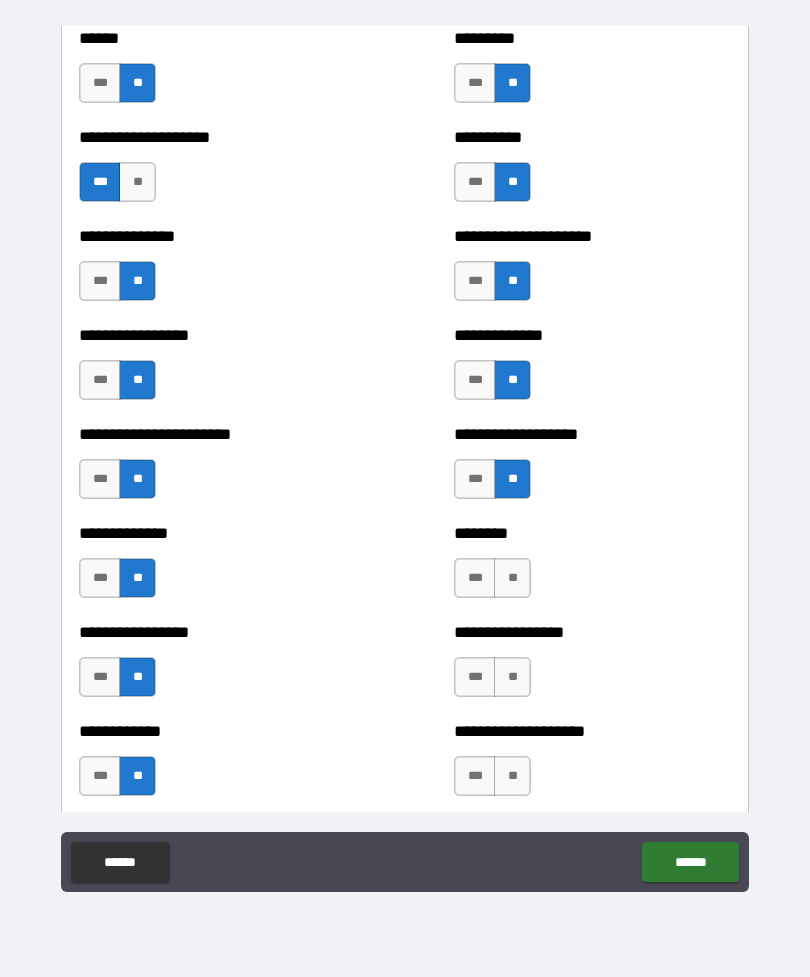 click on "**" at bounding box center (512, 578) 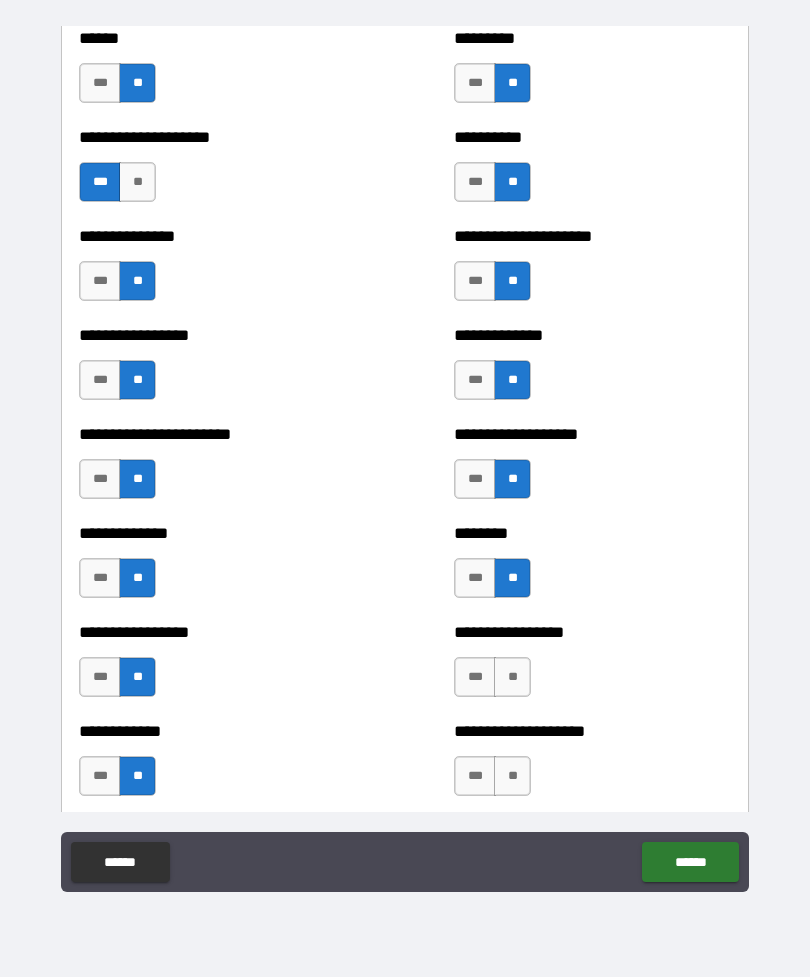 click on "**" at bounding box center (512, 677) 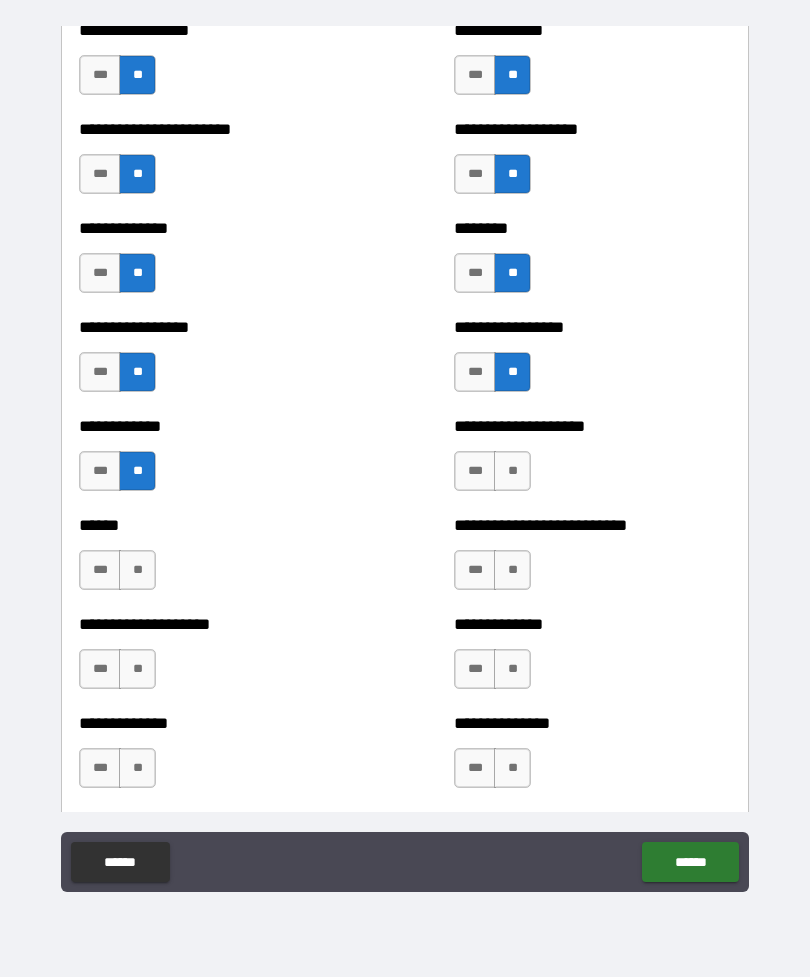 scroll, scrollTop: 3568, scrollLeft: 0, axis: vertical 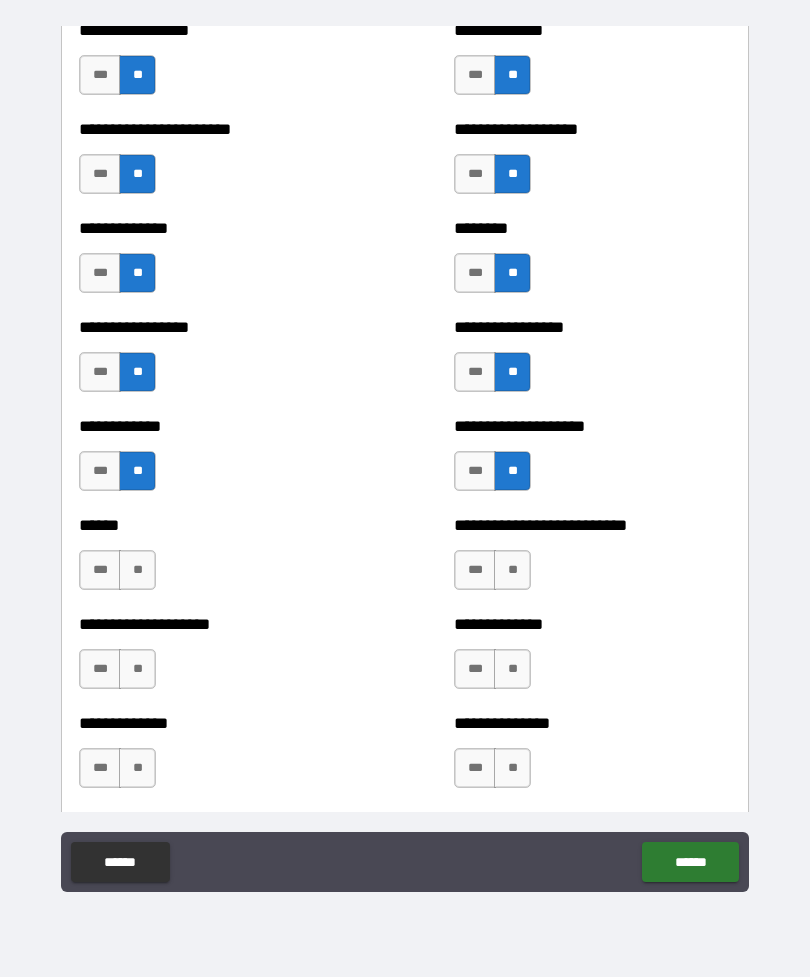 click on "**" at bounding box center [512, 570] 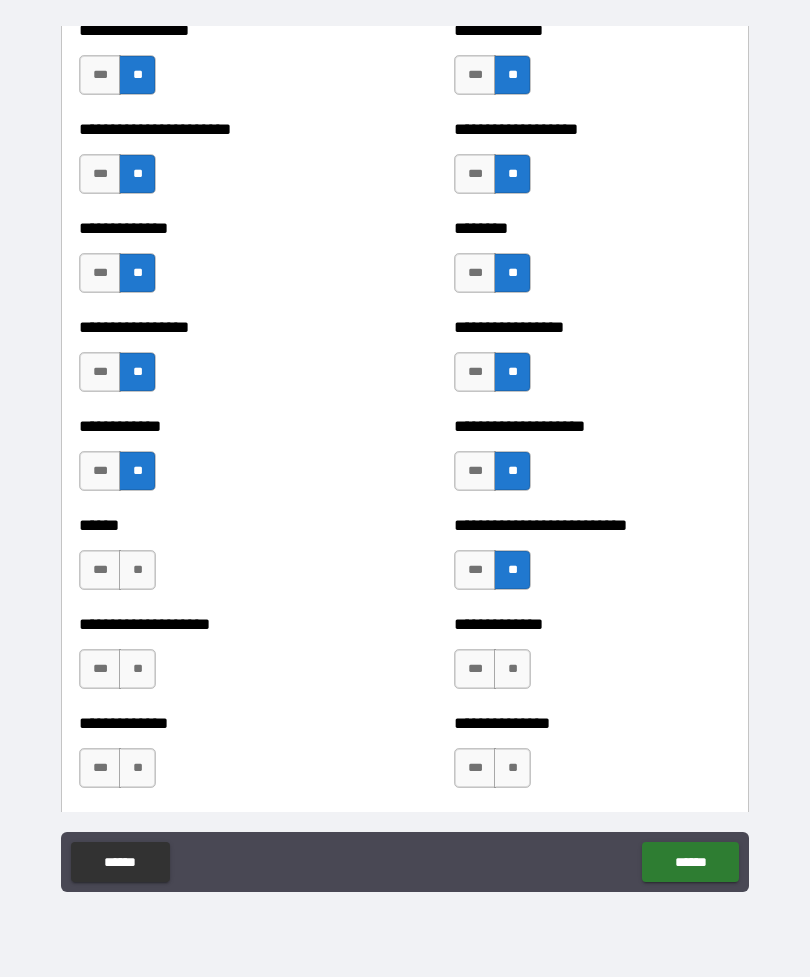 click on "**" at bounding box center [512, 669] 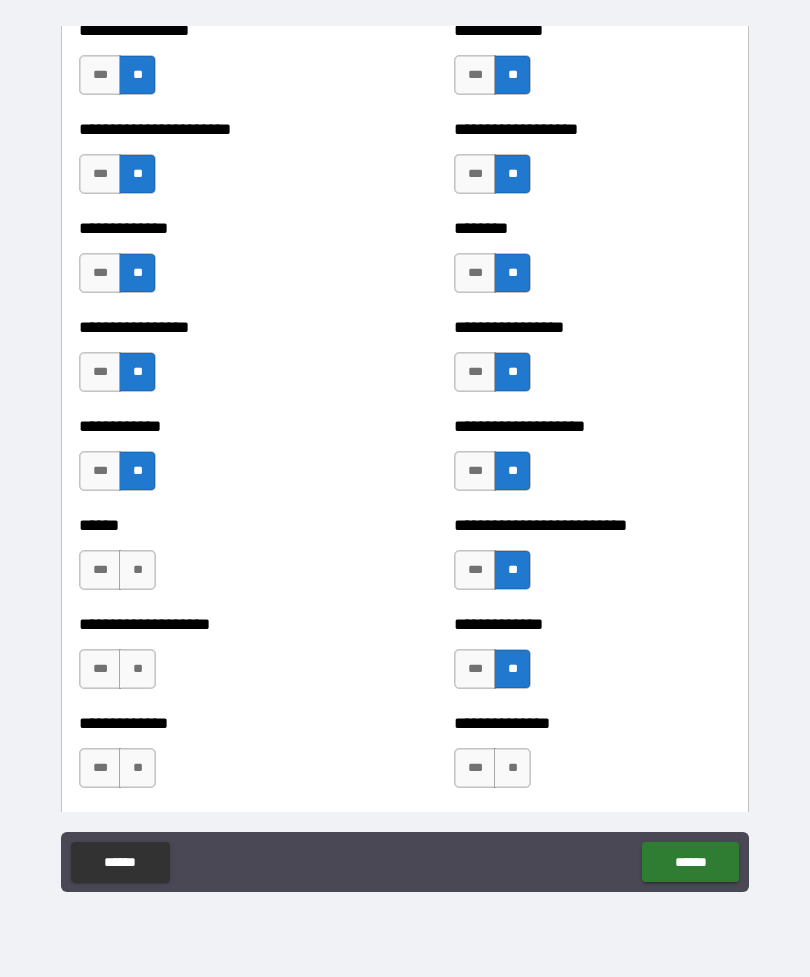 click on "**" at bounding box center (512, 768) 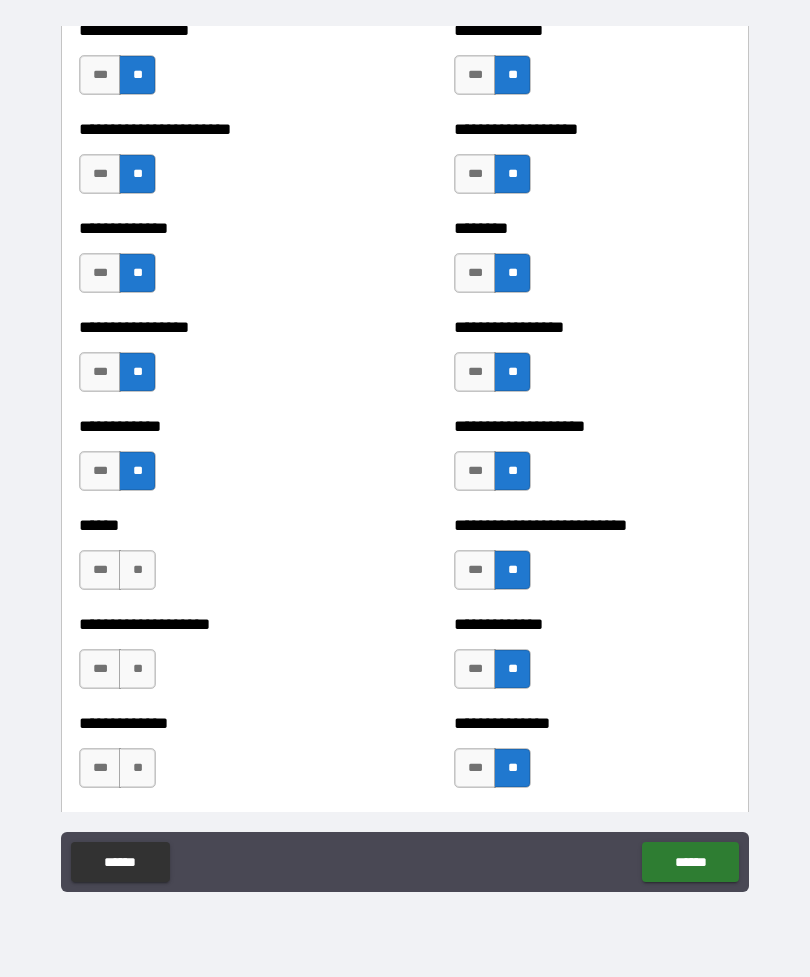 click on "**" at bounding box center (137, 570) 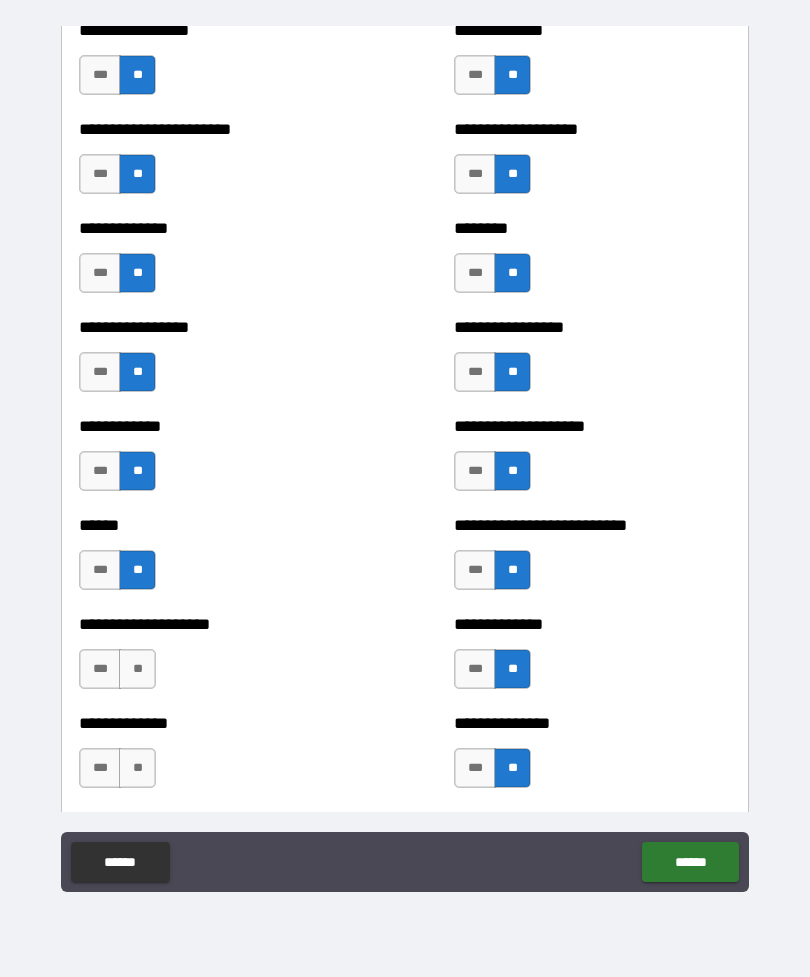 click on "**" at bounding box center [137, 669] 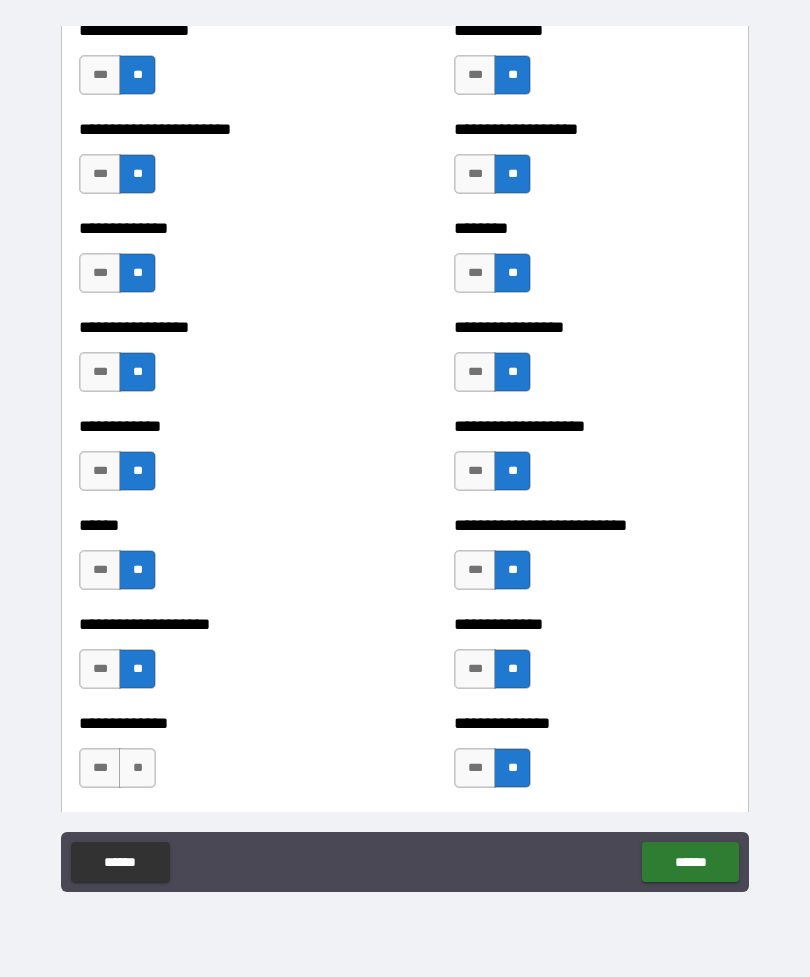 click on "**" at bounding box center (137, 768) 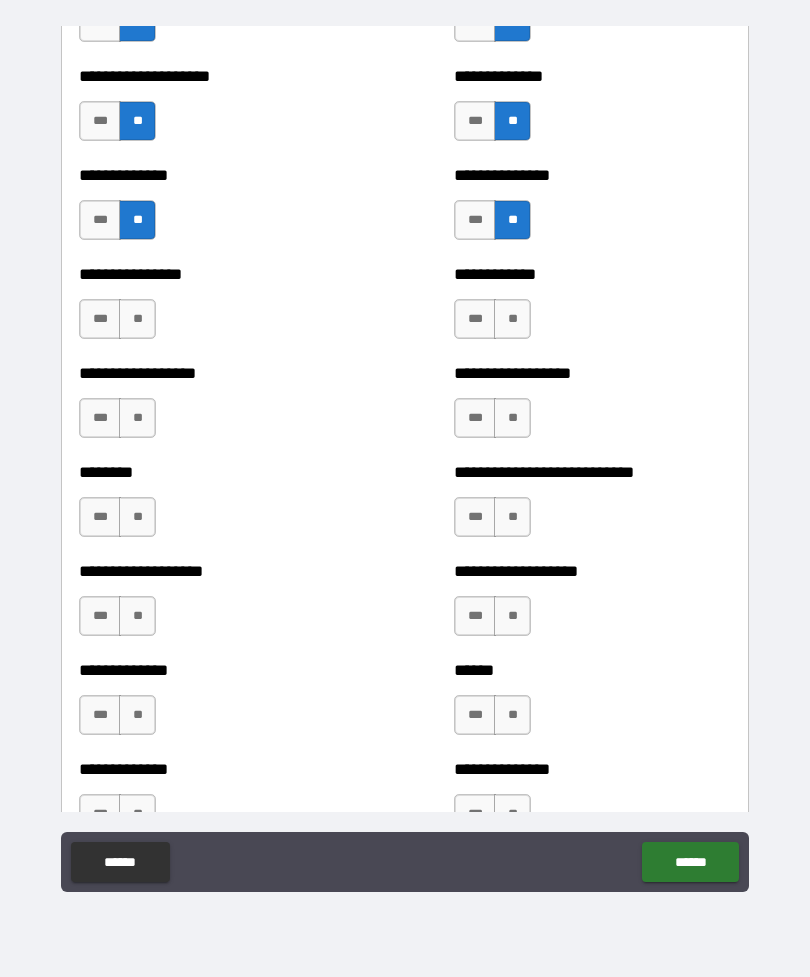 scroll, scrollTop: 4115, scrollLeft: 0, axis: vertical 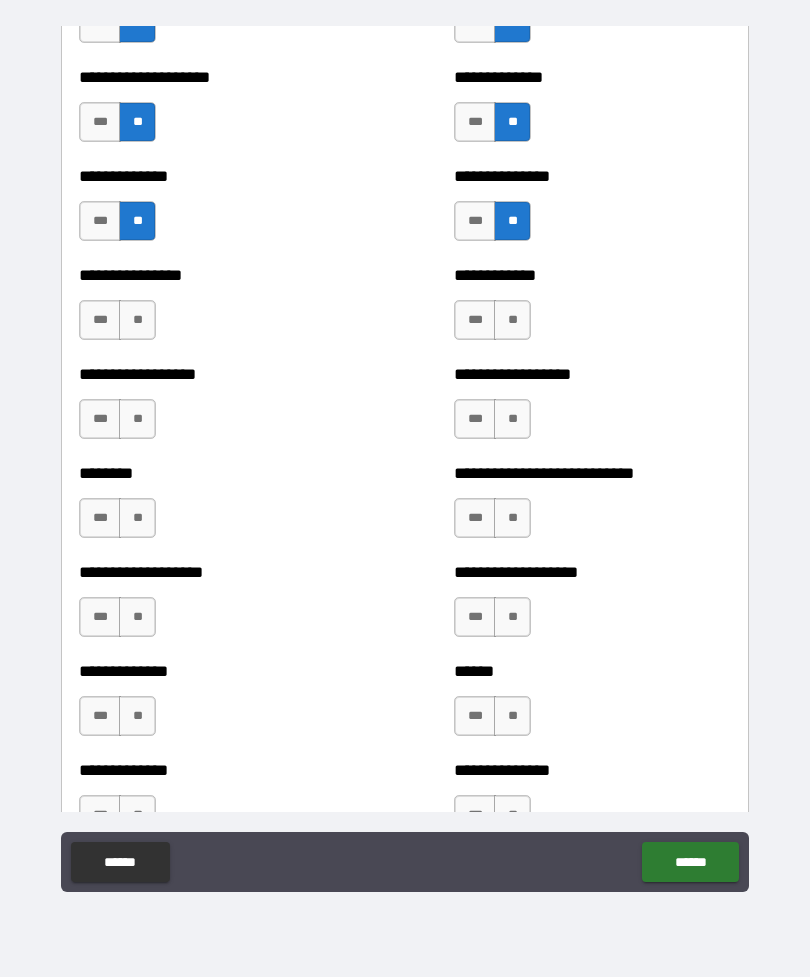 click on "**" at bounding box center [137, 320] 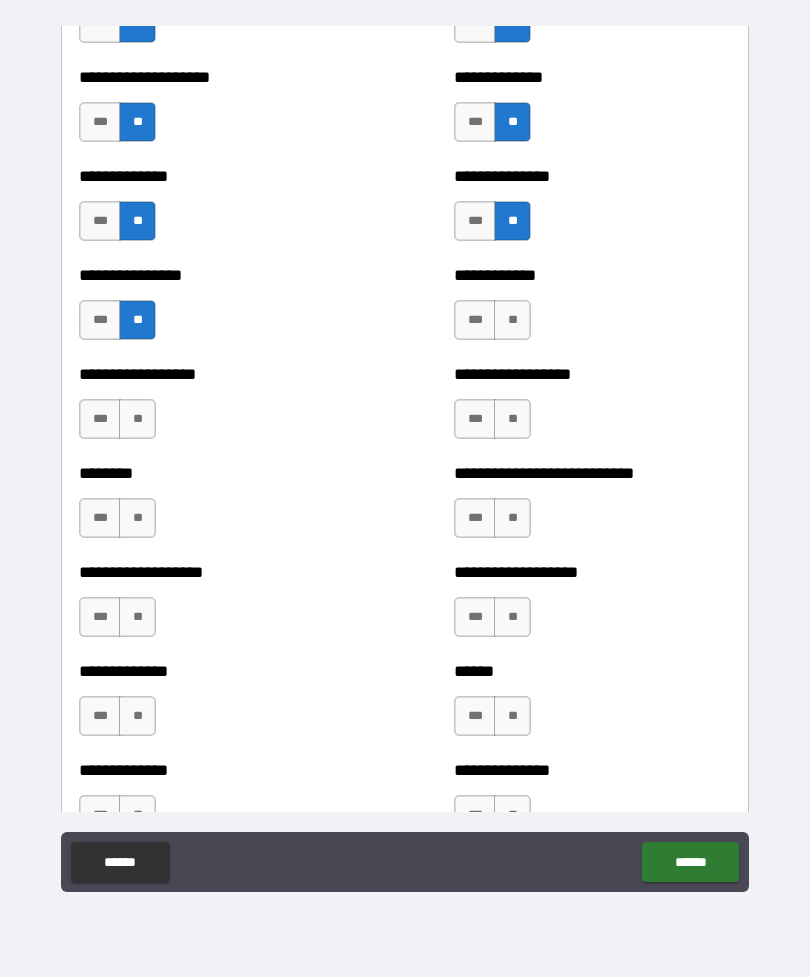click on "**" at bounding box center [137, 419] 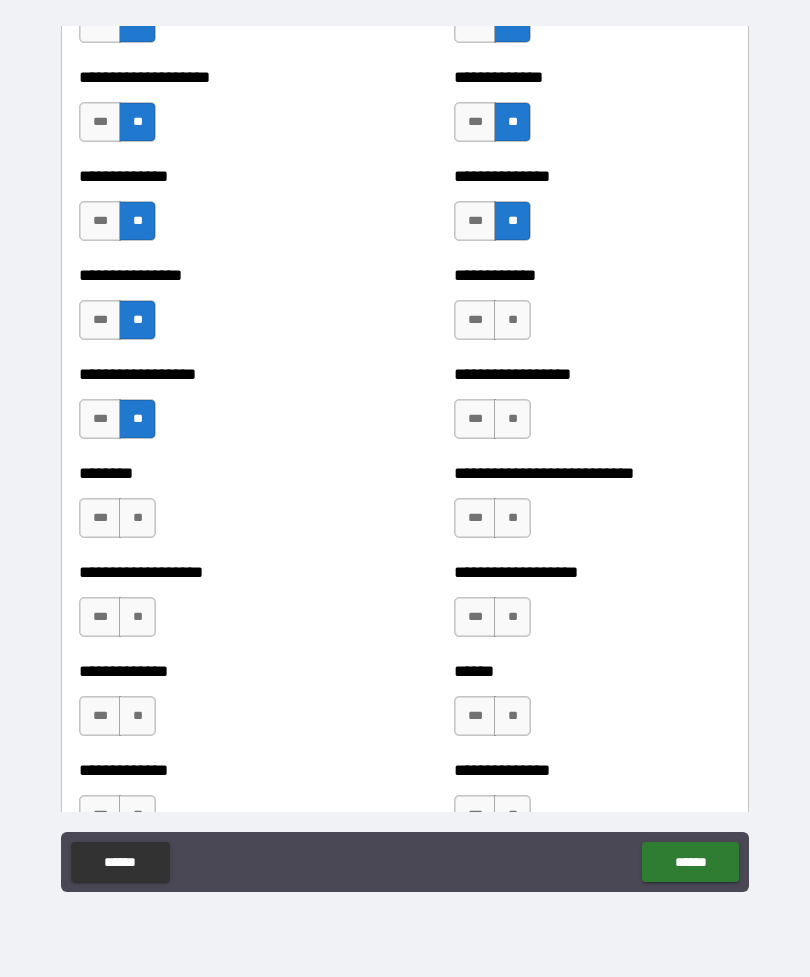 click on "**" at bounding box center [137, 518] 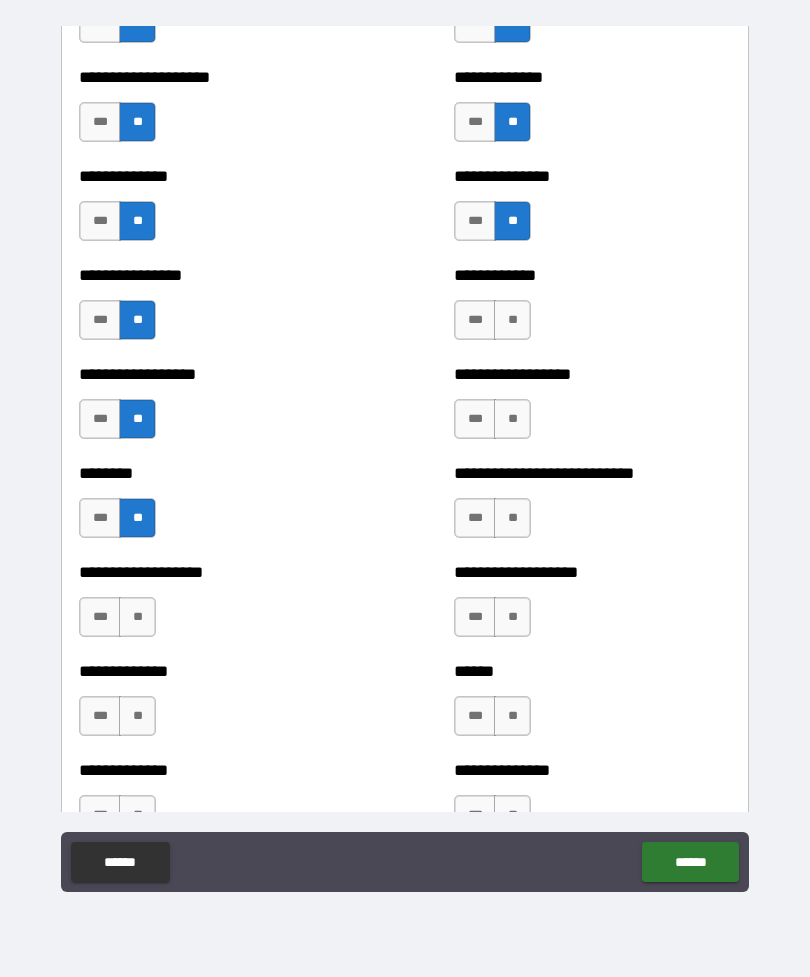 click on "**" at bounding box center [137, 617] 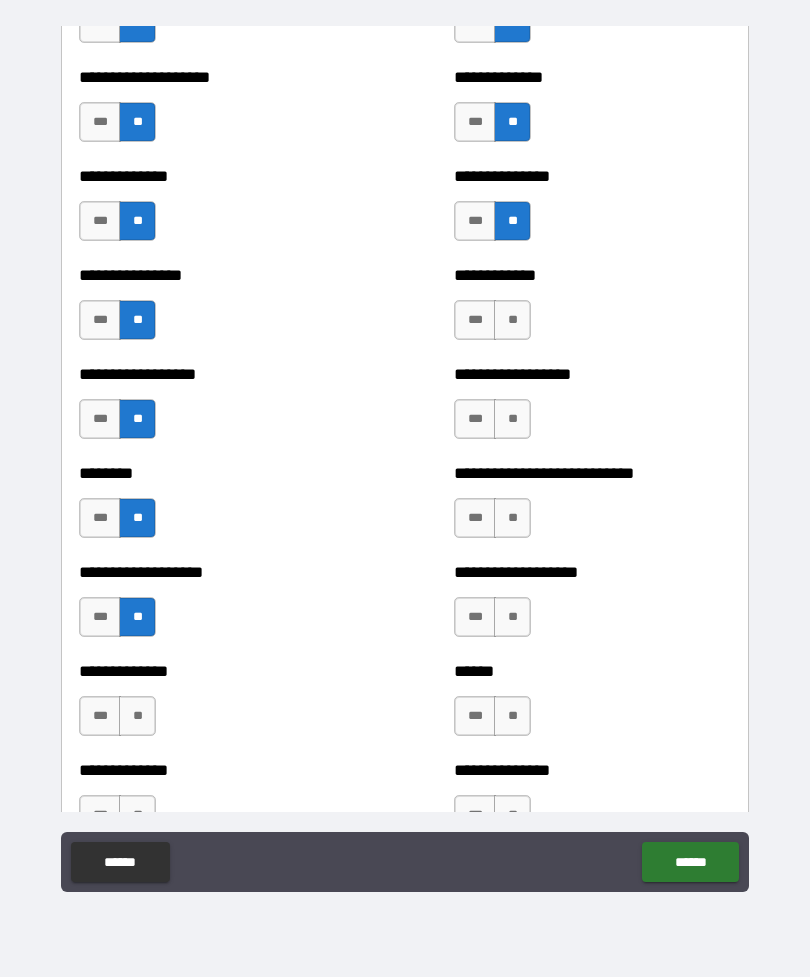 click on "**" at bounding box center (137, 716) 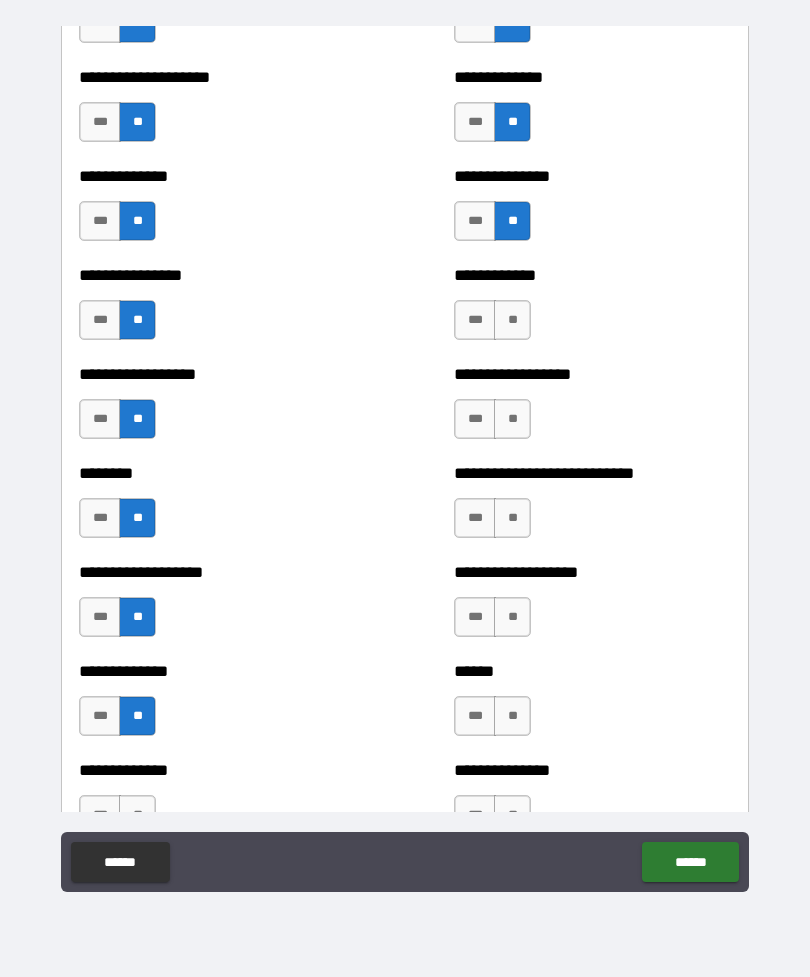 click on "**" at bounding box center [512, 320] 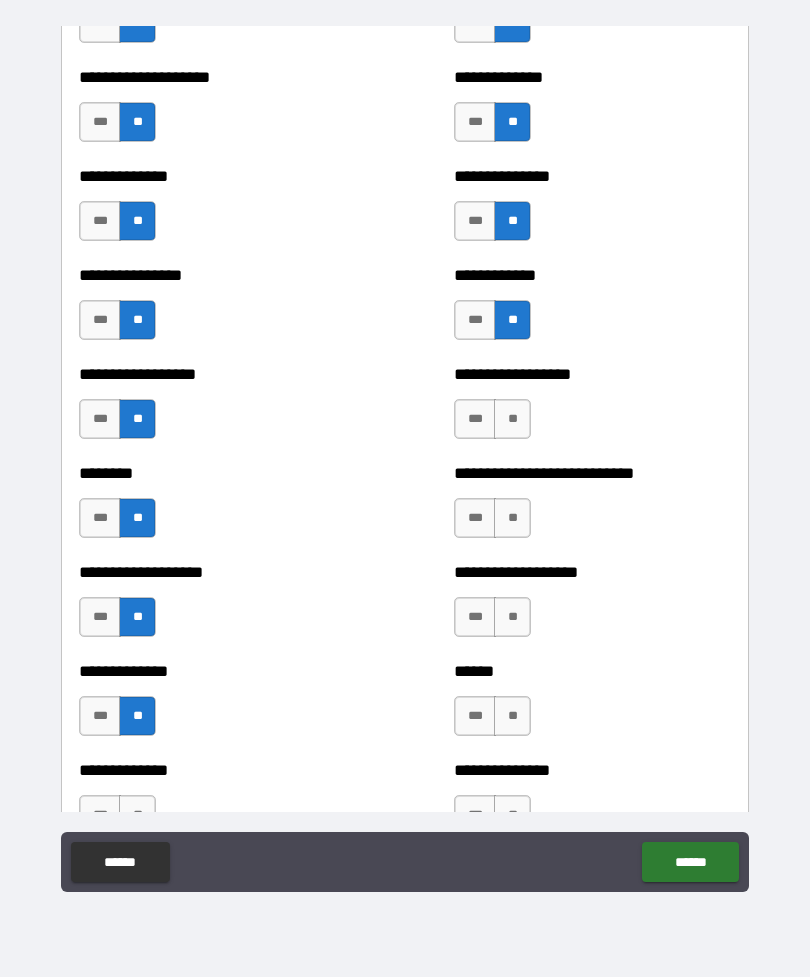 click on "**" at bounding box center [512, 419] 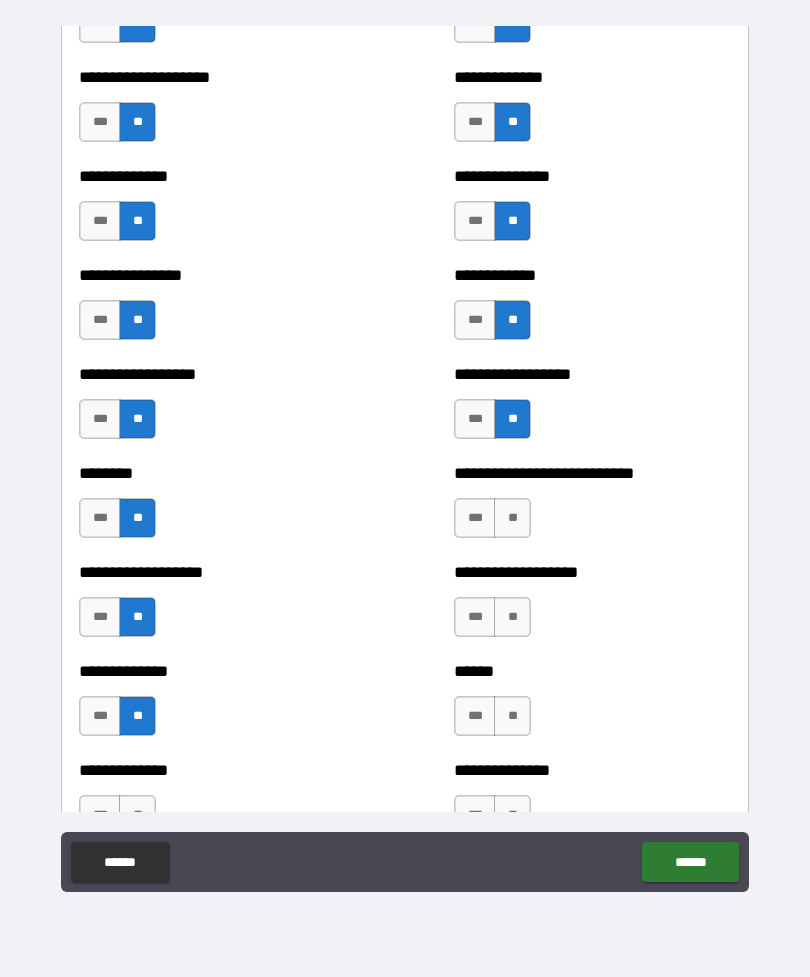 click on "**" at bounding box center (512, 518) 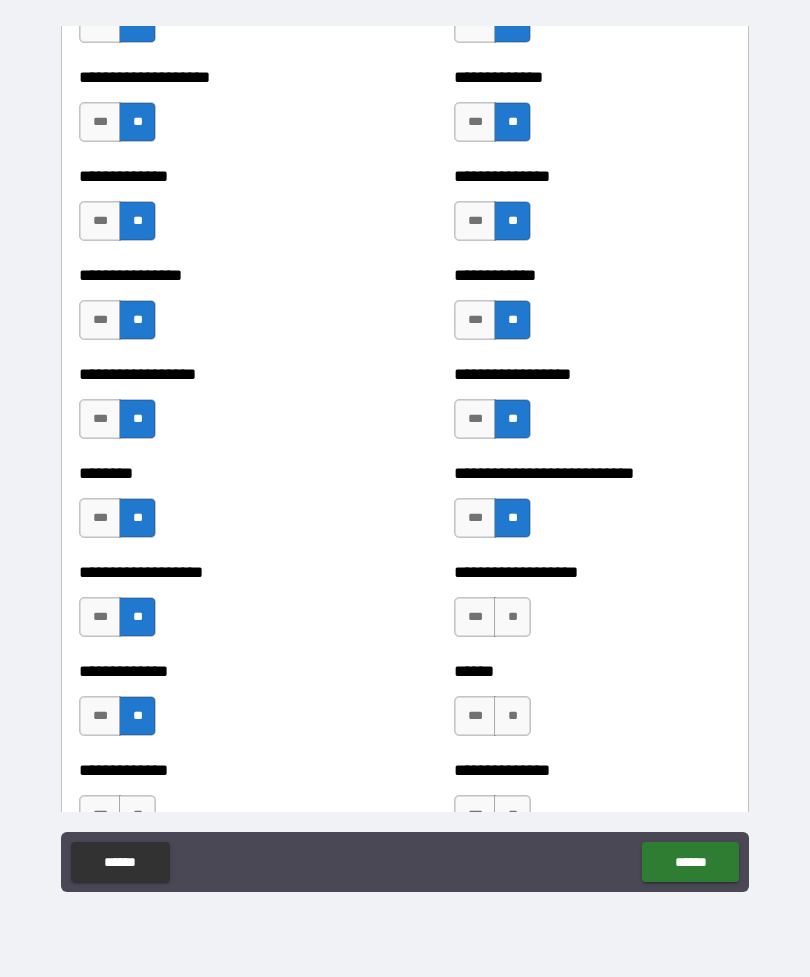 click on "**" at bounding box center (512, 617) 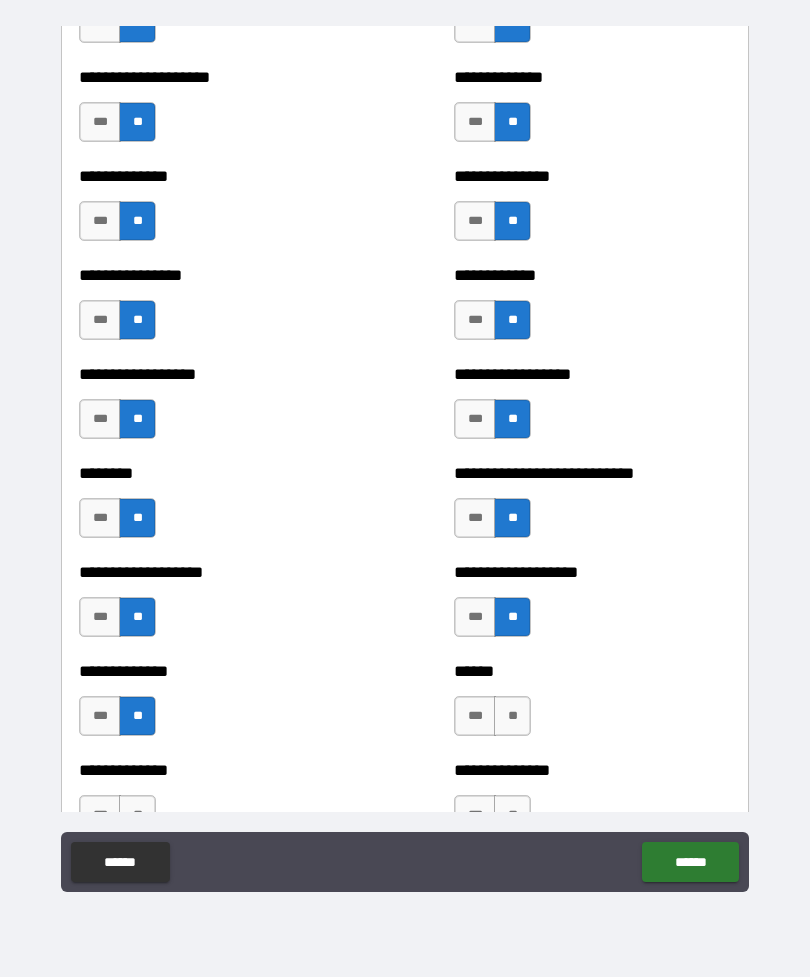 click on "**" at bounding box center (512, 716) 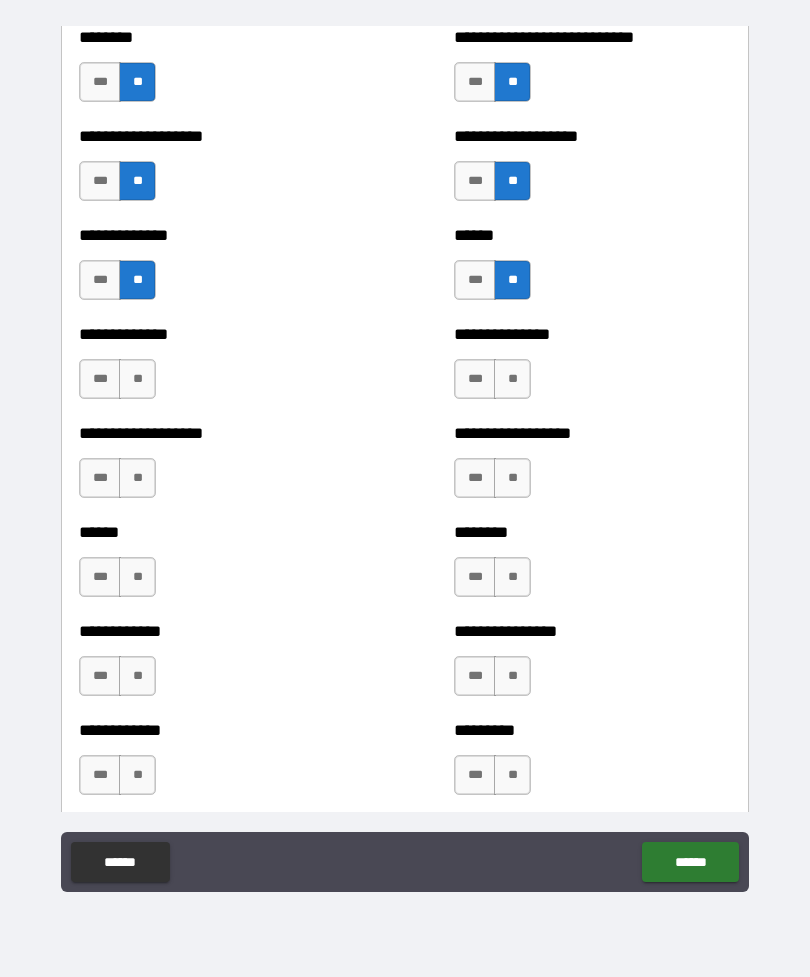 scroll, scrollTop: 4577, scrollLeft: 0, axis: vertical 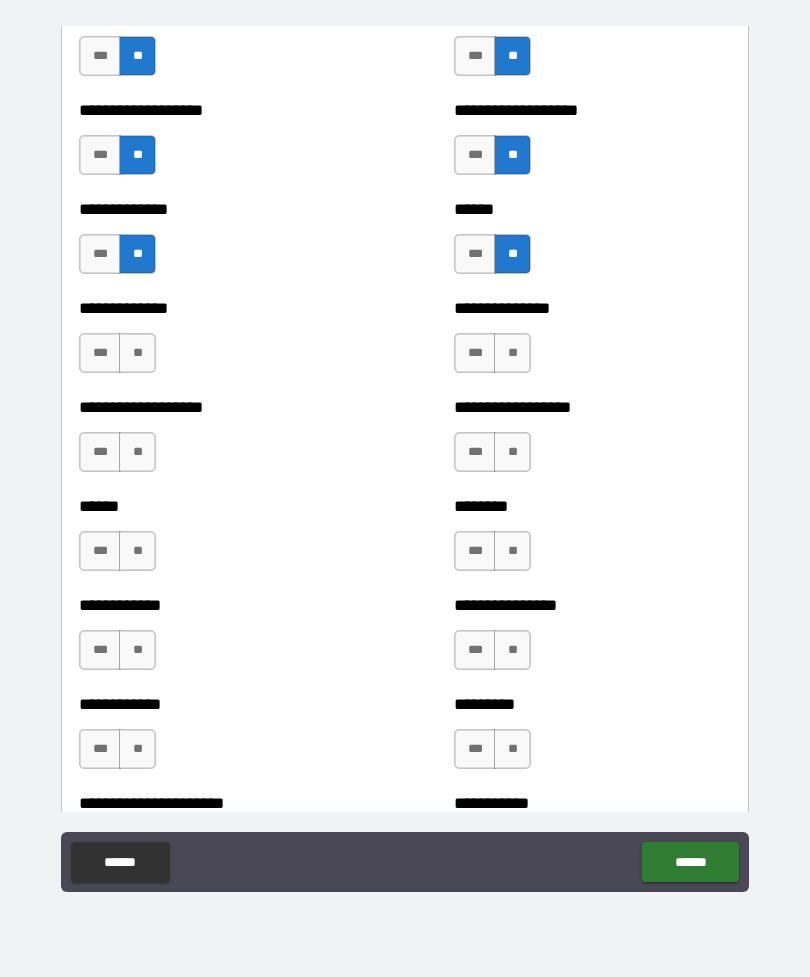 click on "**" at bounding box center [512, 353] 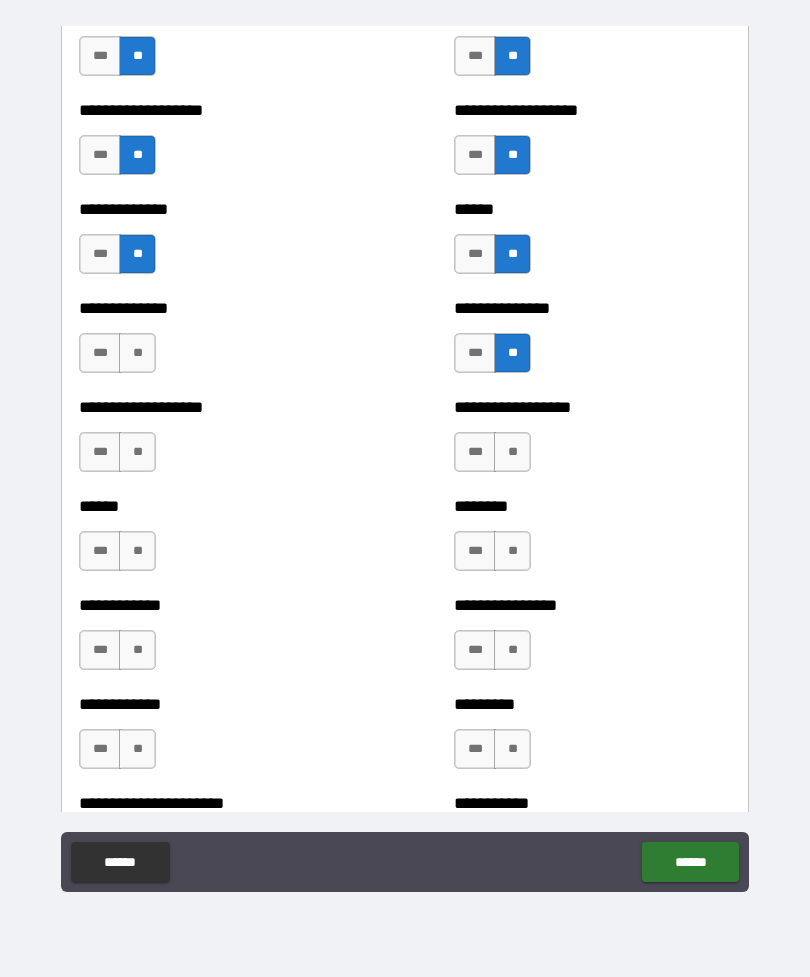 click on "**" at bounding box center (137, 353) 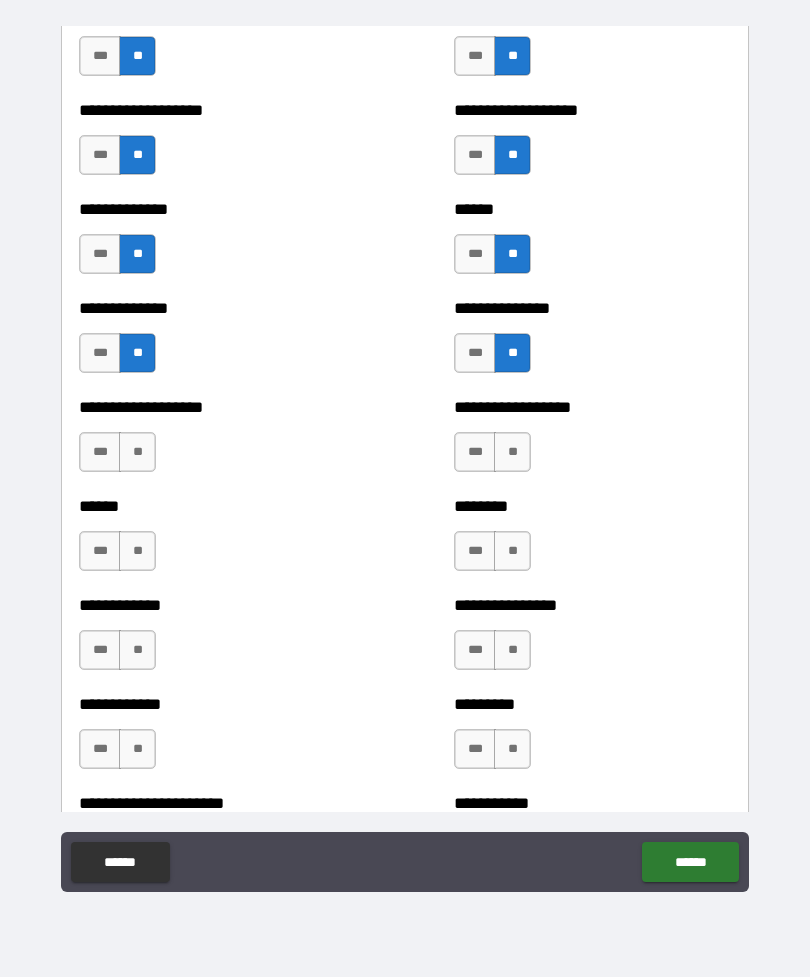 click on "**" at bounding box center [512, 452] 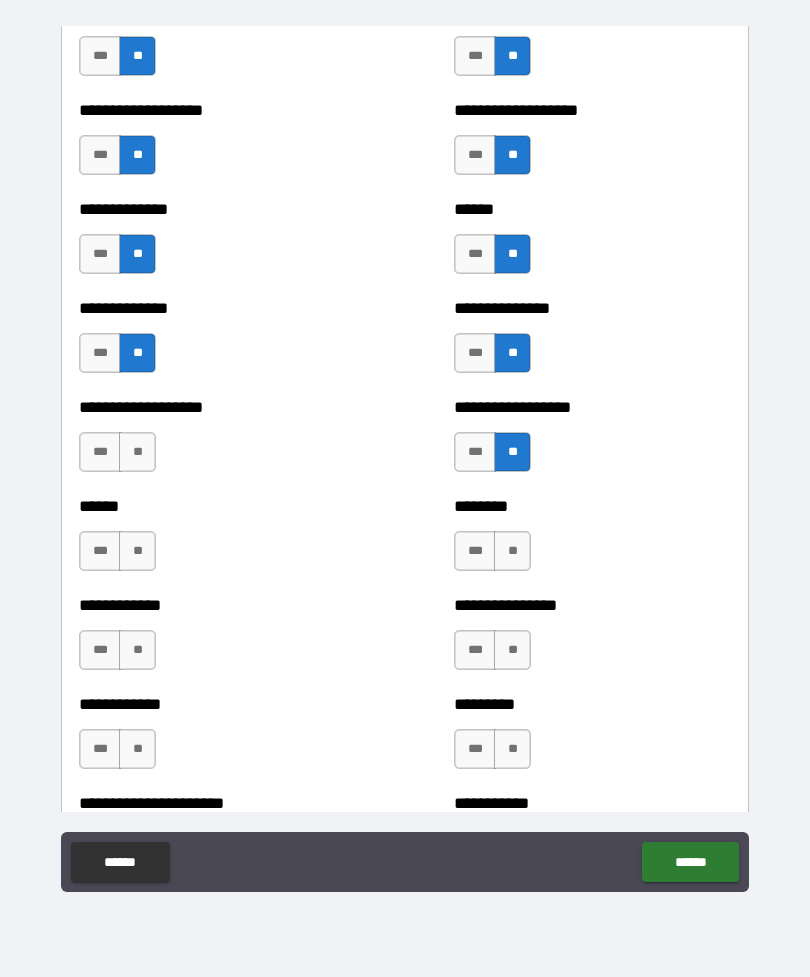 click on "**" at bounding box center (137, 452) 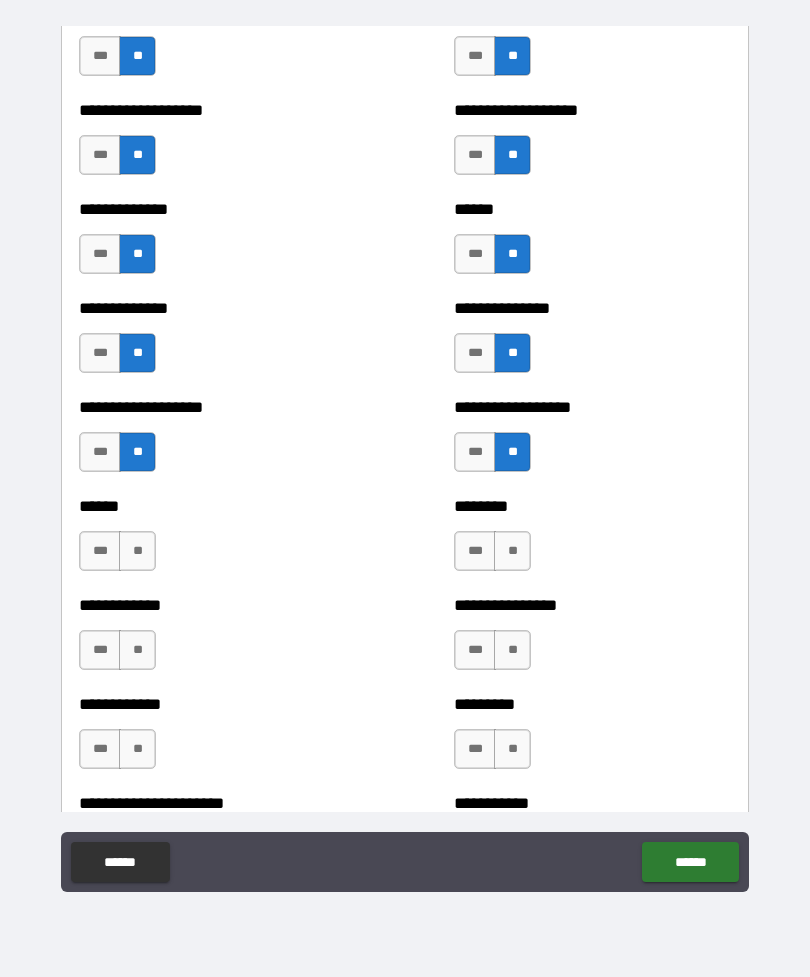 click on "**" at bounding box center (137, 551) 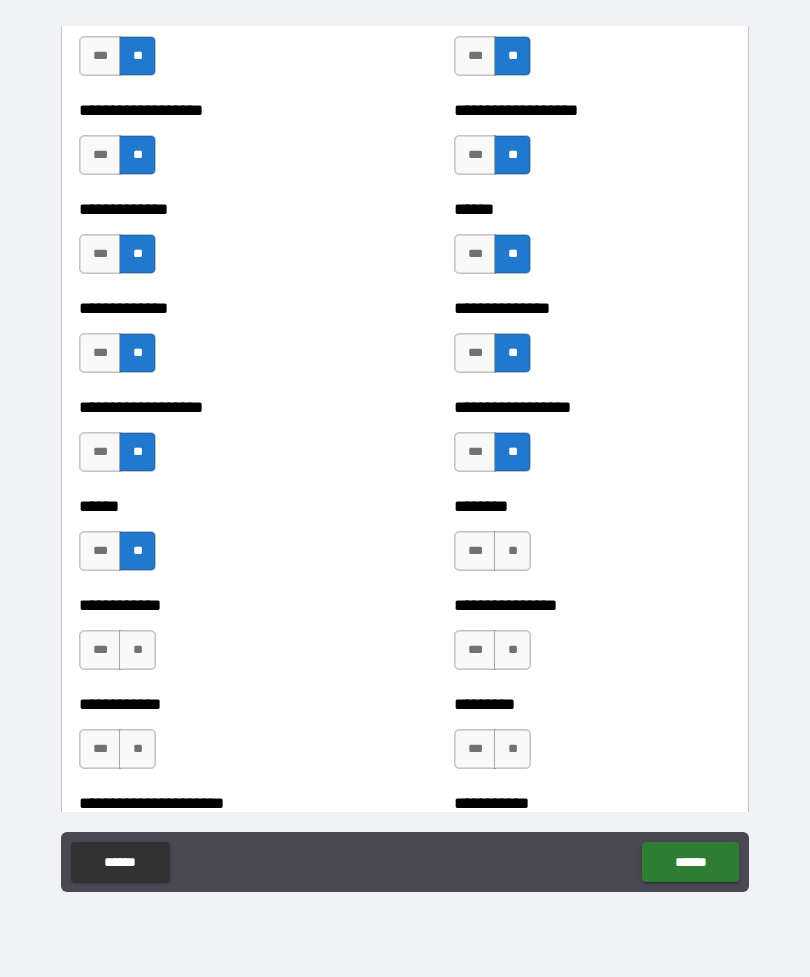 click on "**" at bounding box center (137, 650) 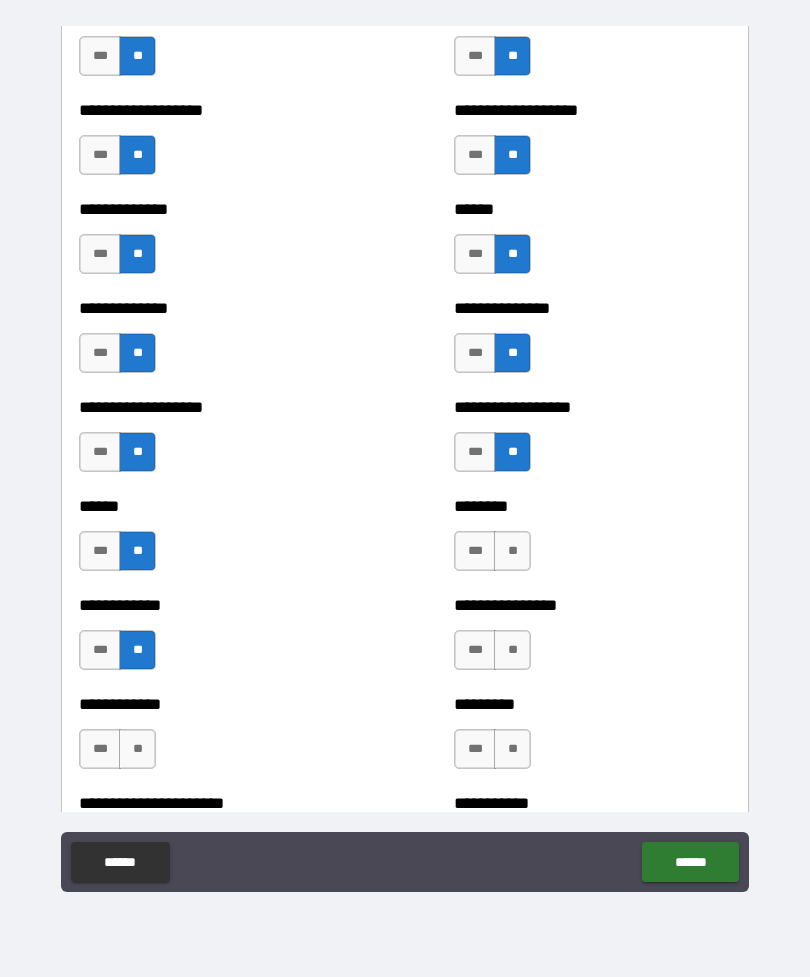 click on "**" at bounding box center (137, 749) 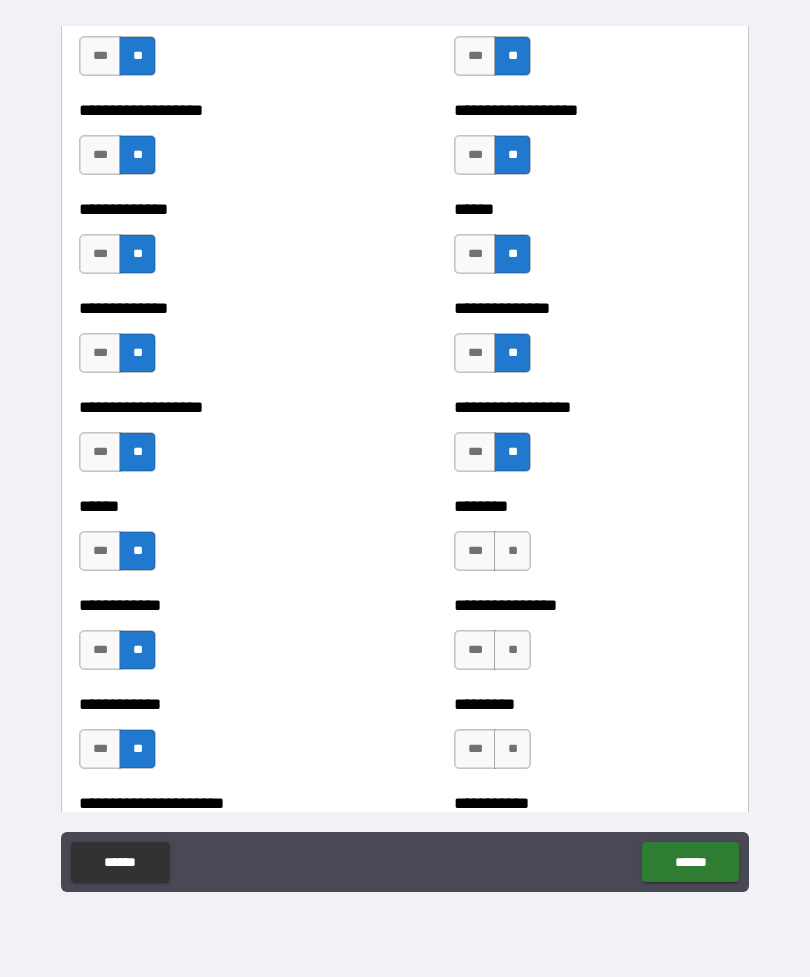 click on "**" at bounding box center [512, 551] 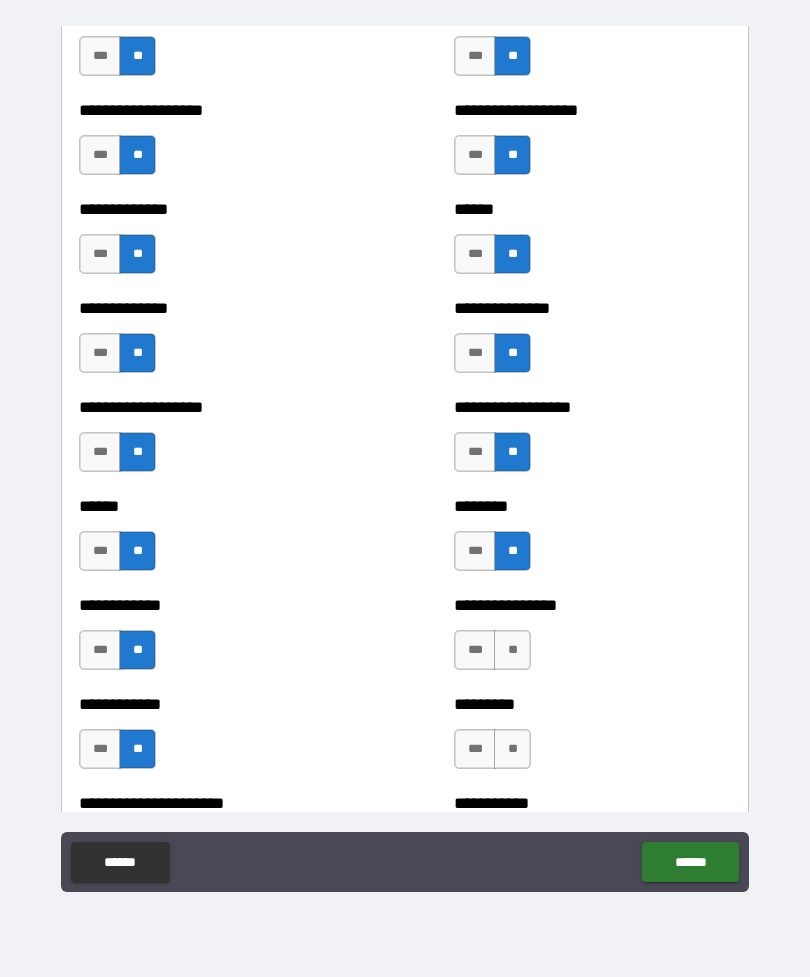 click on "**" at bounding box center [512, 650] 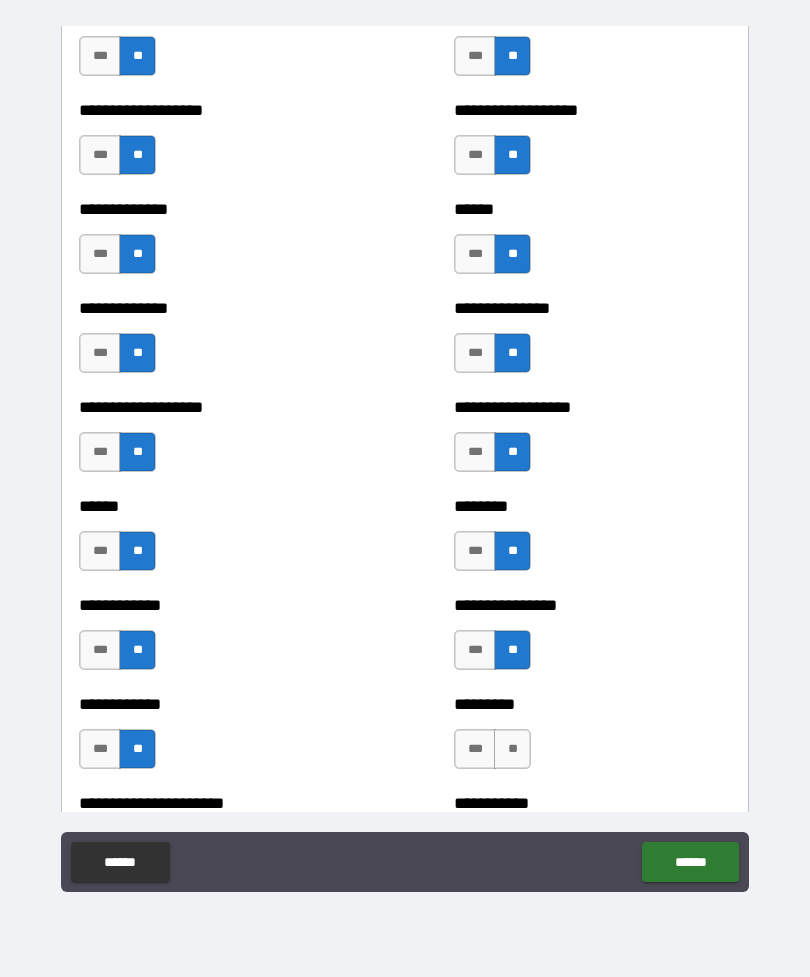 click on "**" at bounding box center (512, 749) 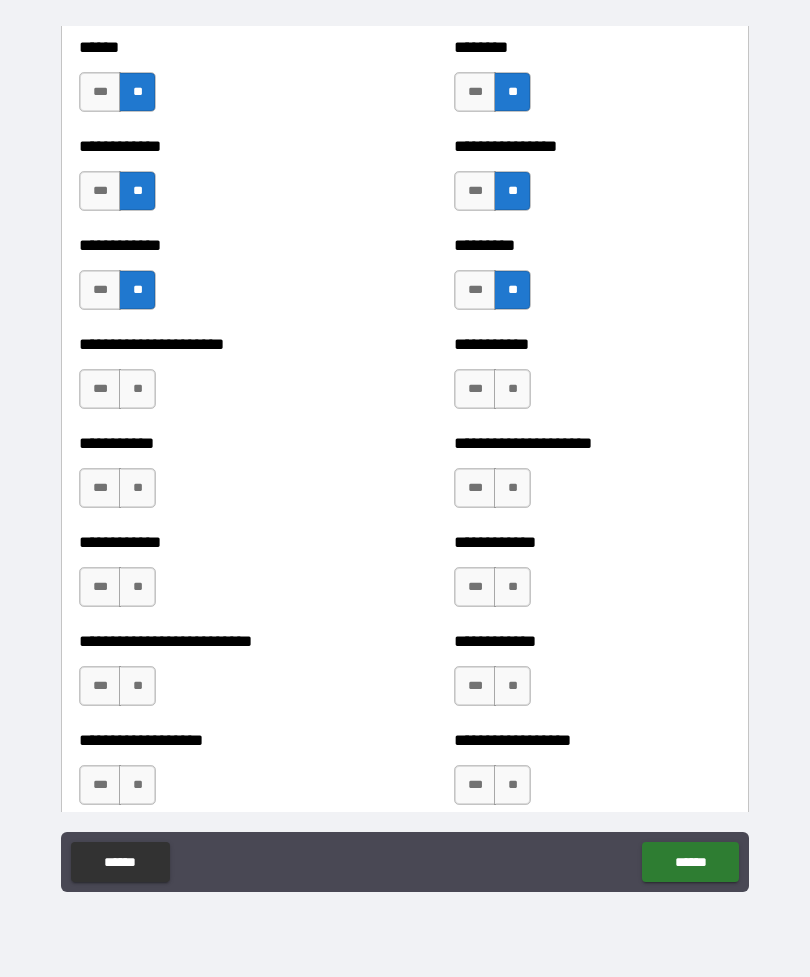 scroll, scrollTop: 5037, scrollLeft: 0, axis: vertical 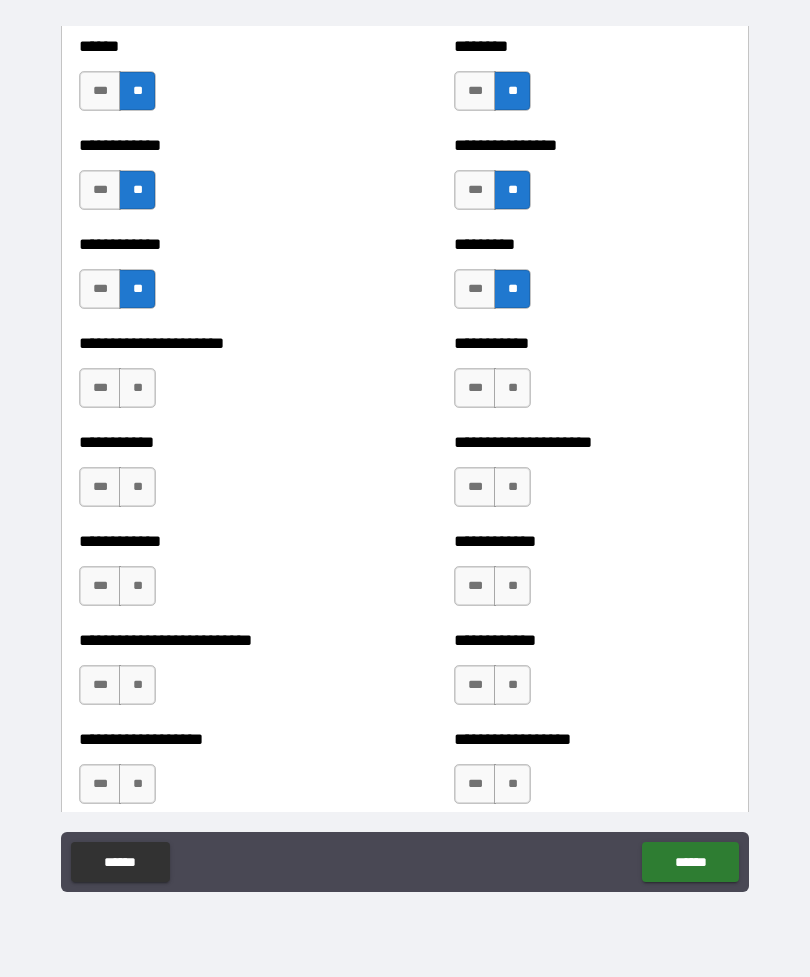 click on "**" at bounding box center (512, 388) 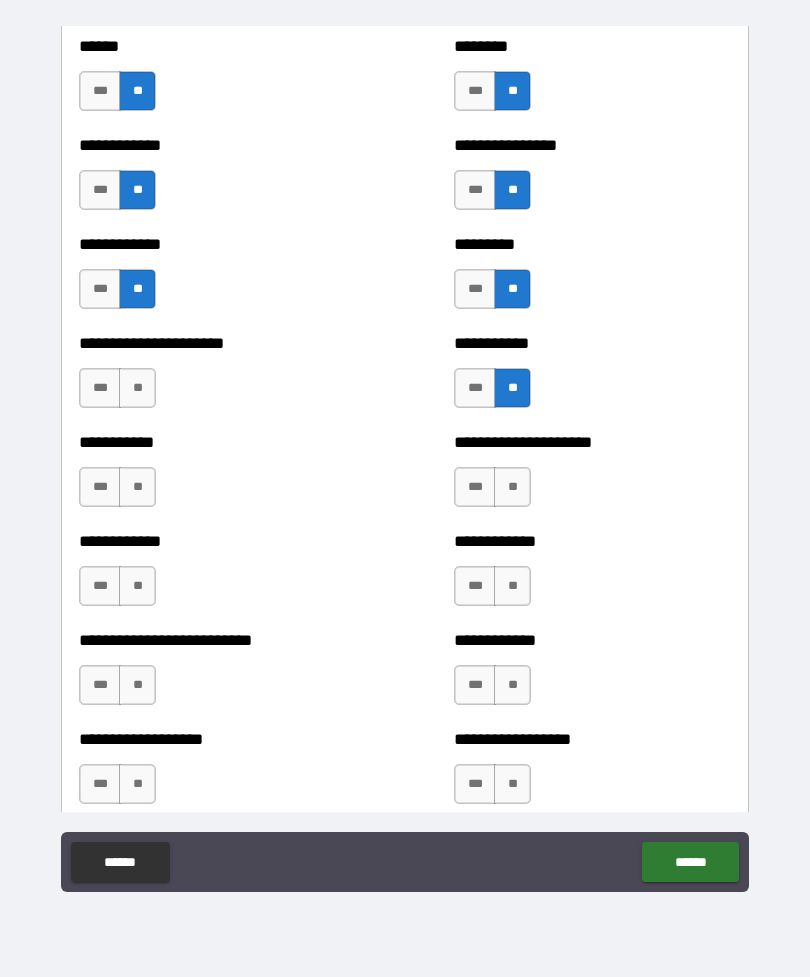 click on "**" at bounding box center [512, 487] 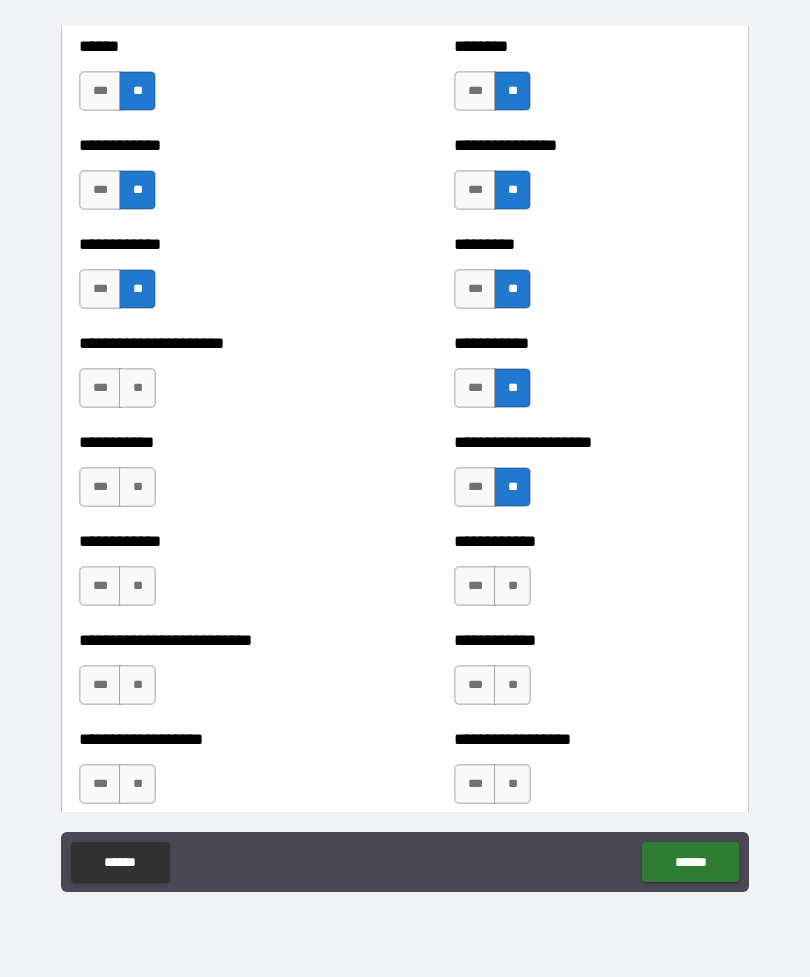 click on "**" at bounding box center [512, 586] 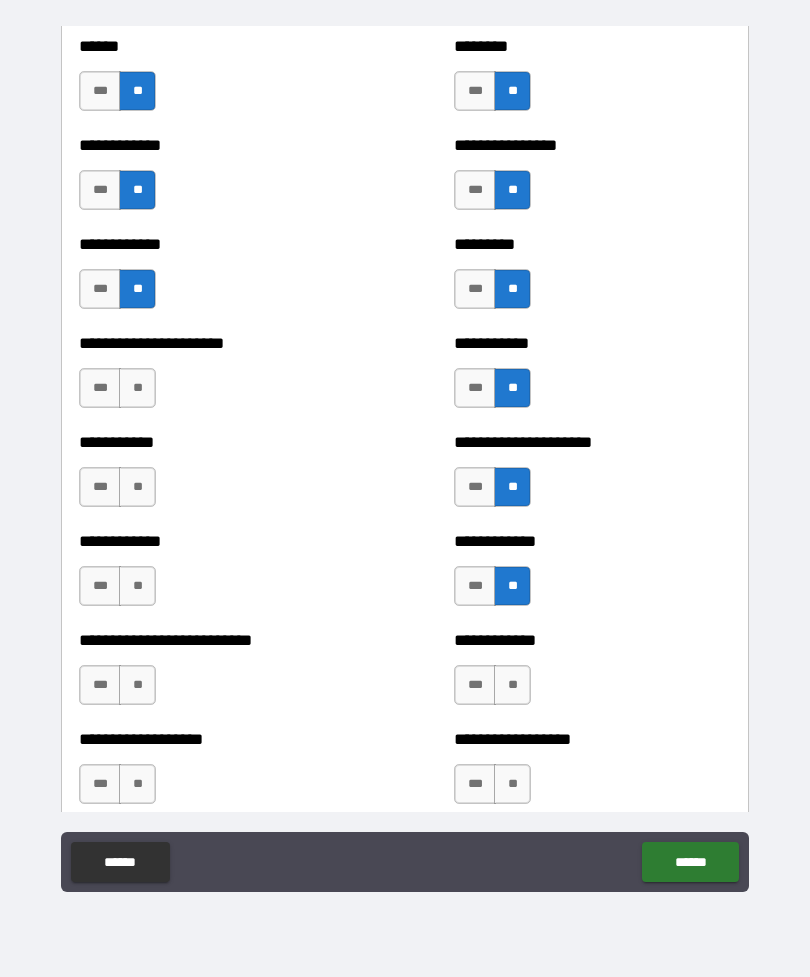 click on "**" at bounding box center [512, 685] 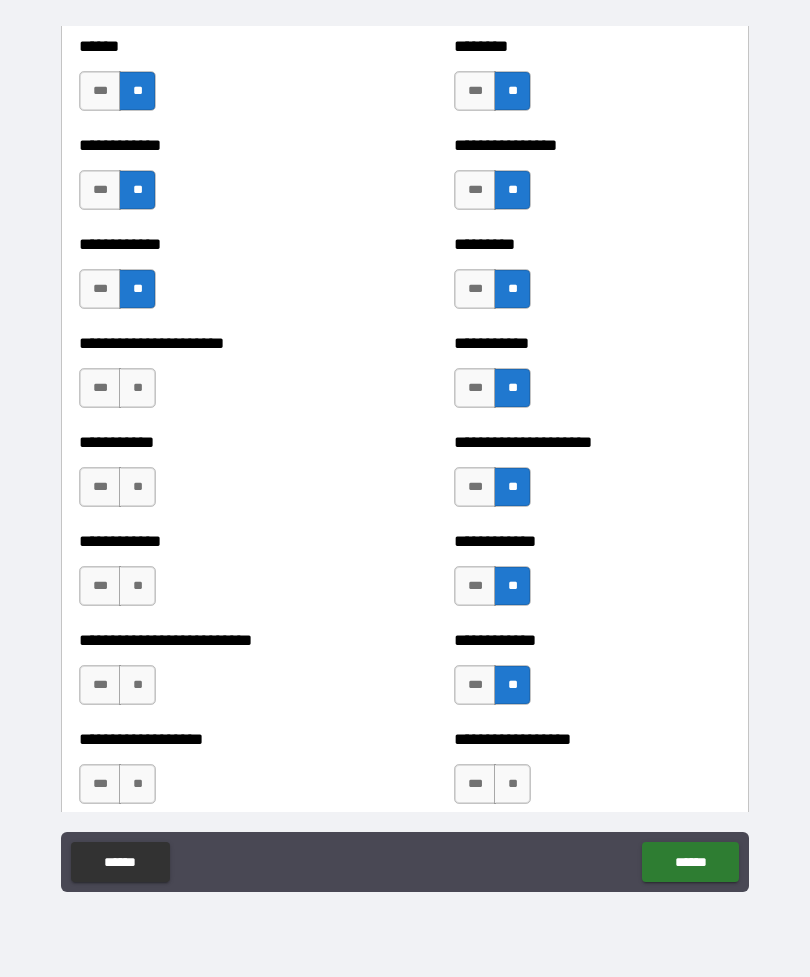 click on "**" at bounding box center [512, 784] 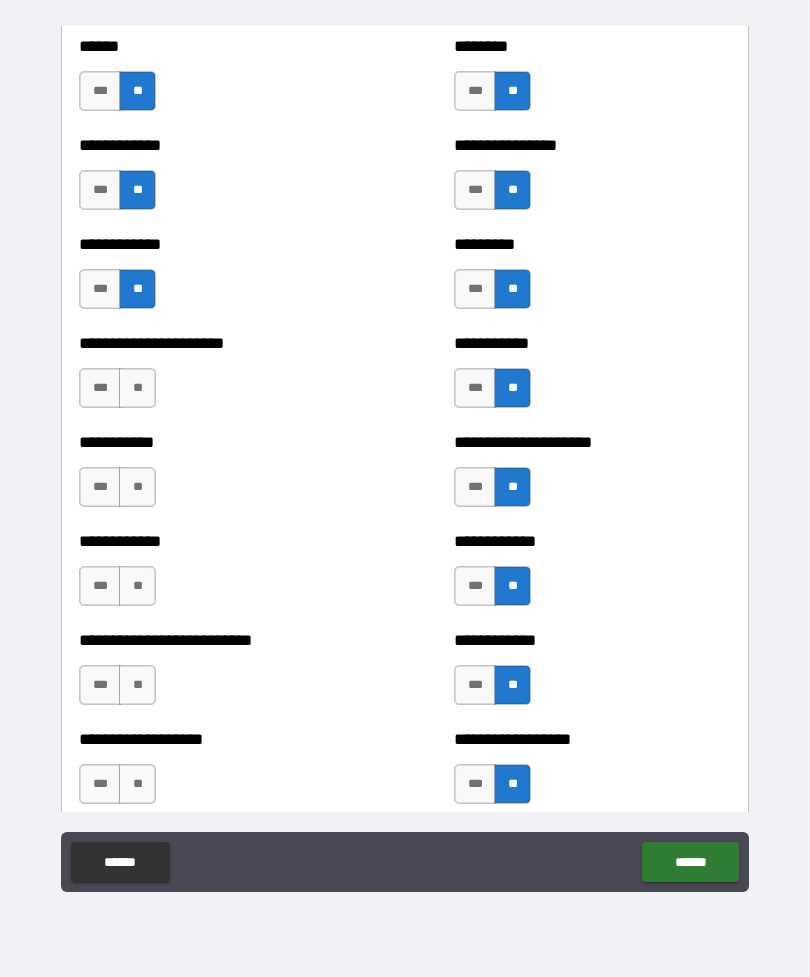click on "**" at bounding box center (137, 388) 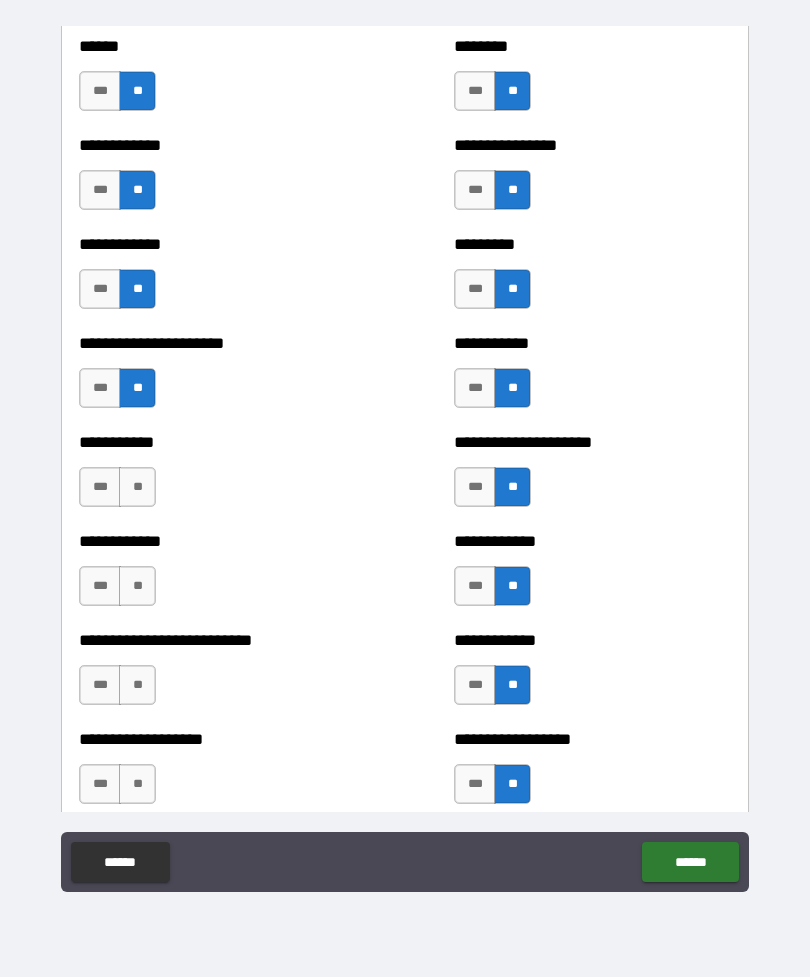 click on "**" at bounding box center [137, 487] 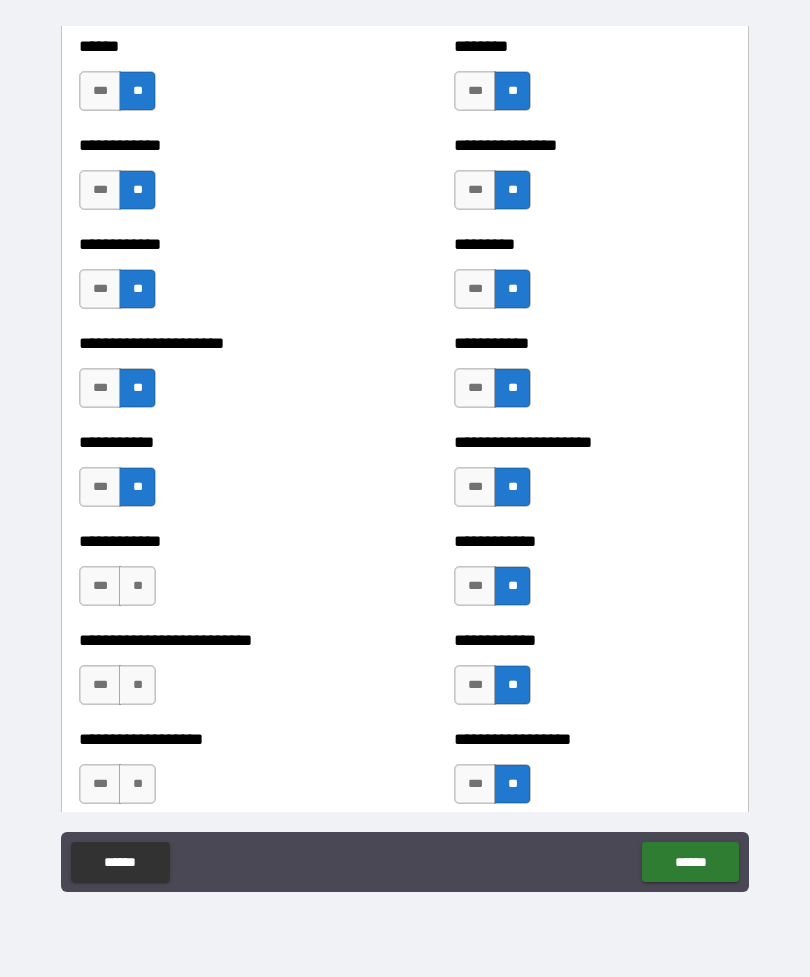 click on "**" at bounding box center (137, 586) 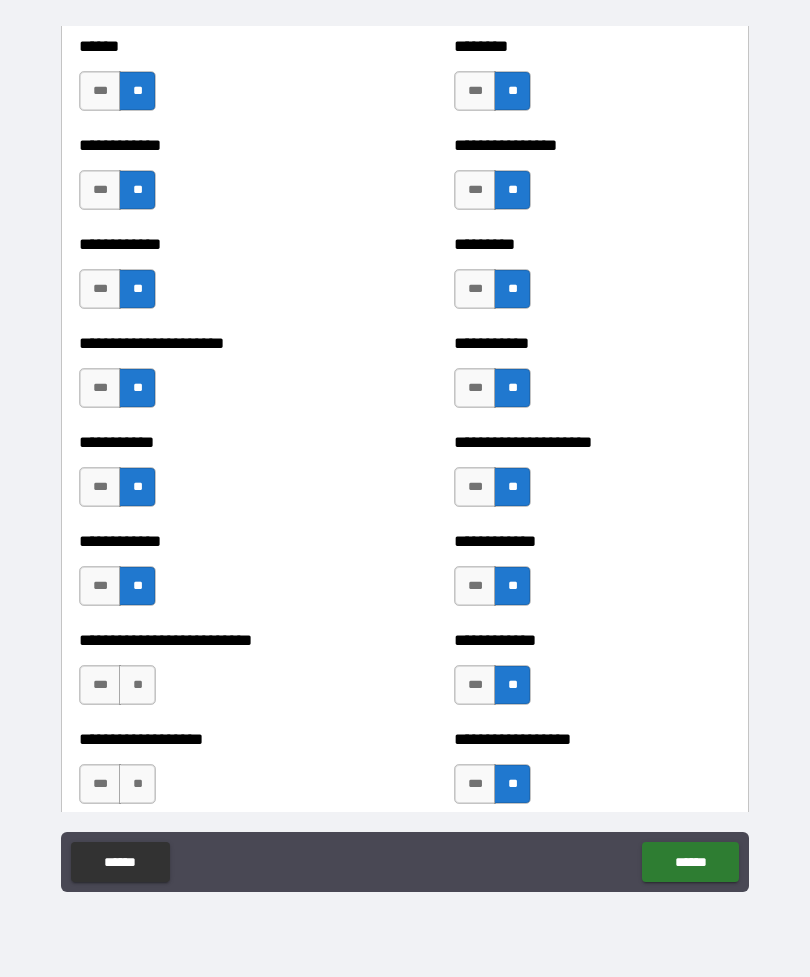 click on "**" at bounding box center [137, 685] 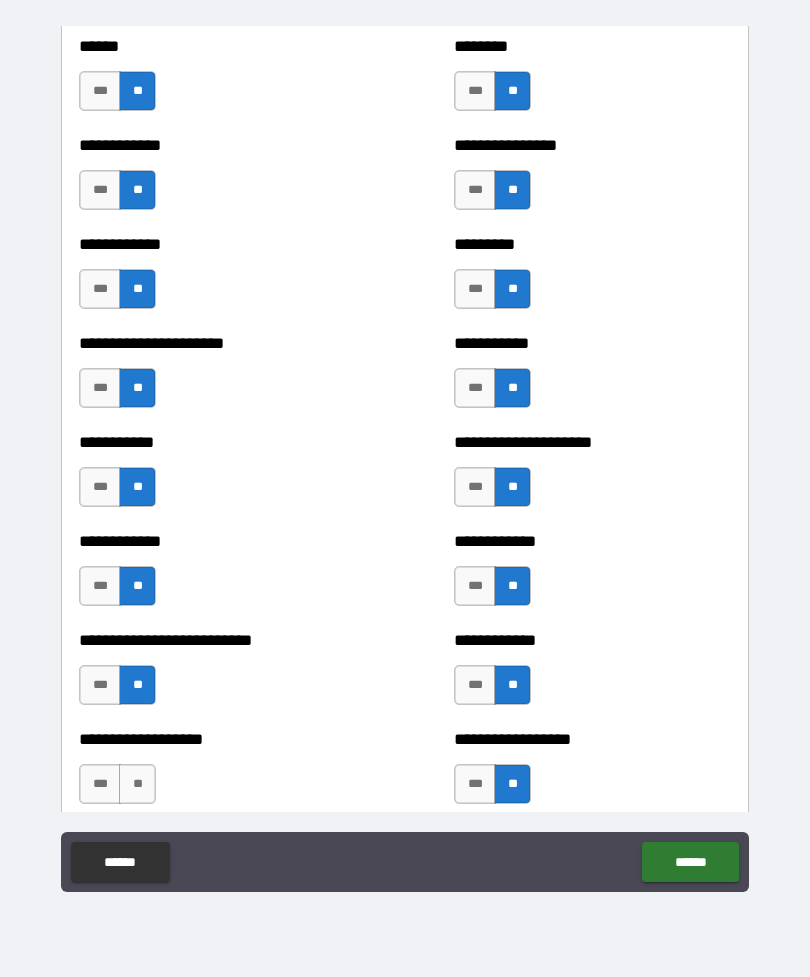 click on "**" at bounding box center [137, 784] 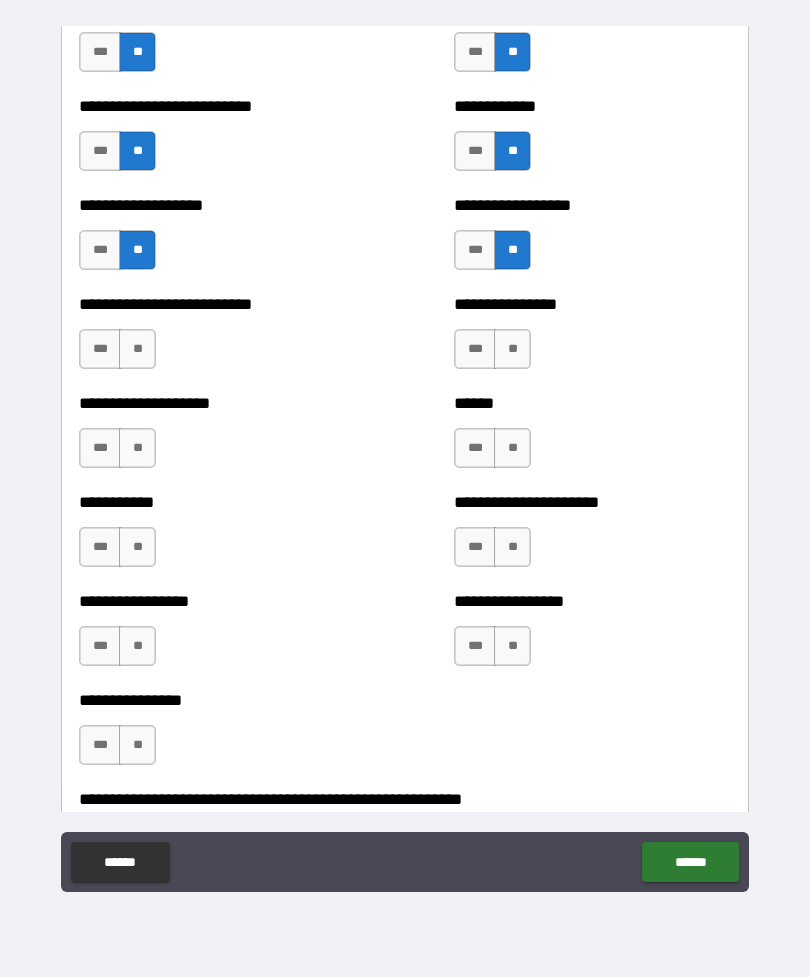 scroll, scrollTop: 5573, scrollLeft: 0, axis: vertical 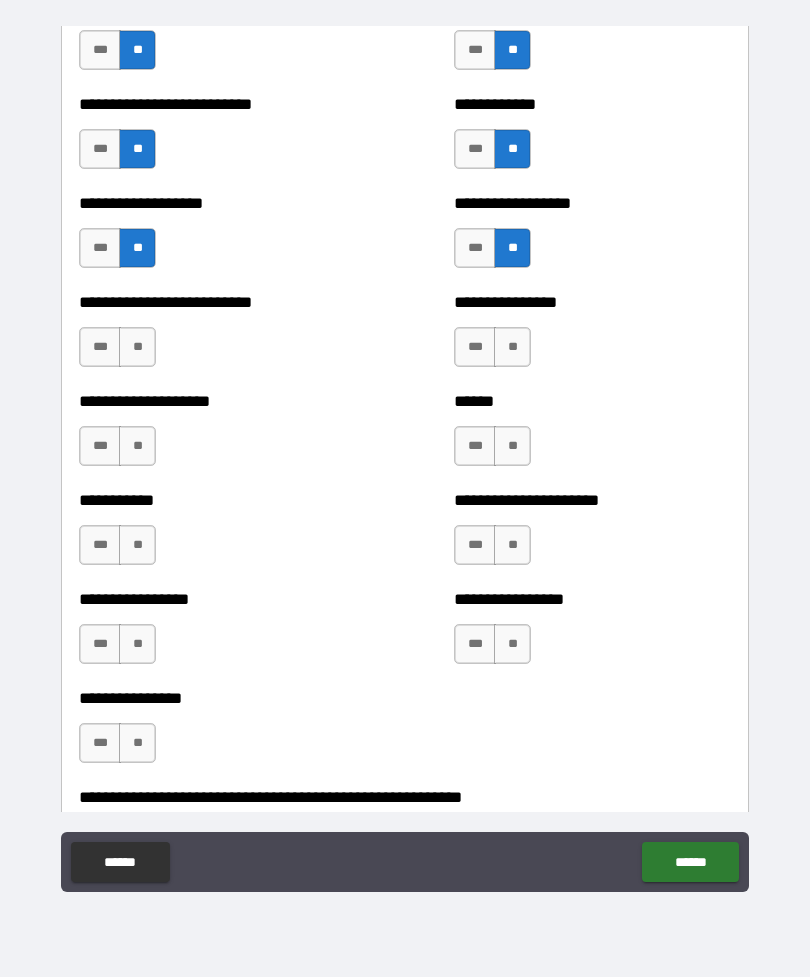 click on "**" at bounding box center (137, 347) 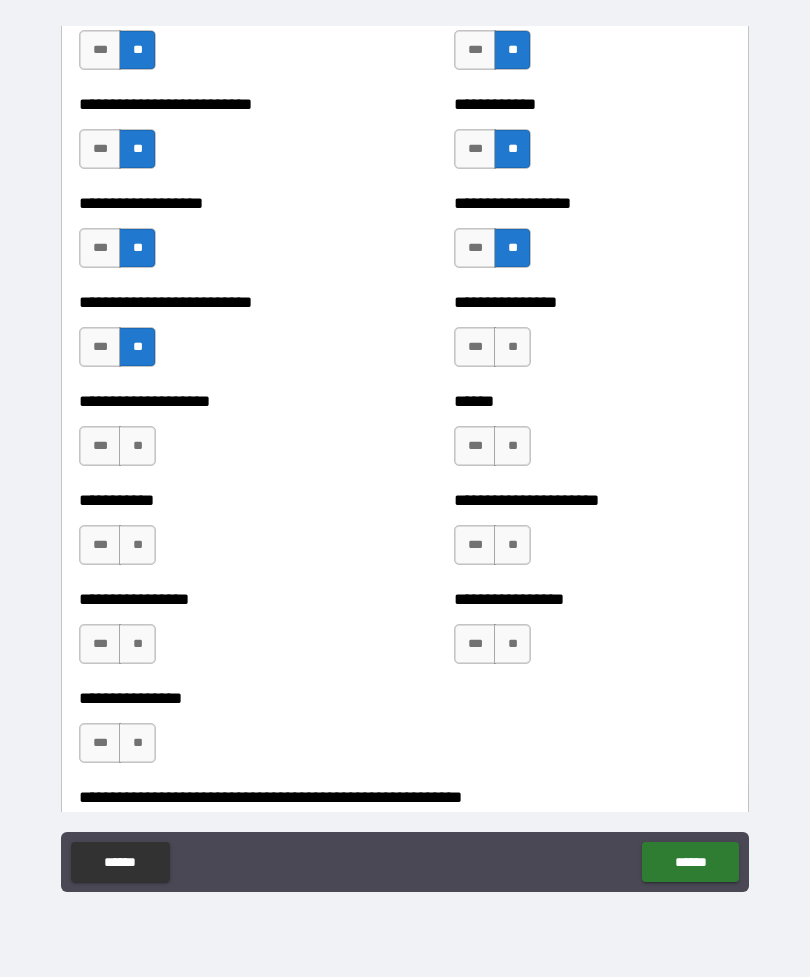 click on "**" at bounding box center [137, 446] 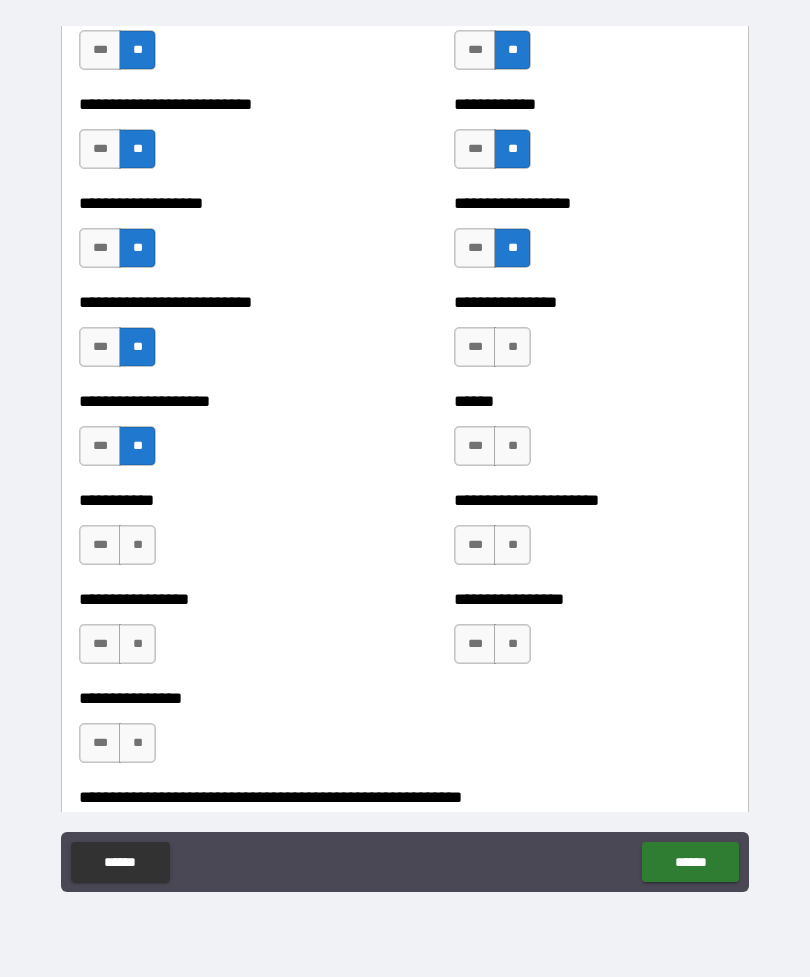 click on "**" at bounding box center [137, 545] 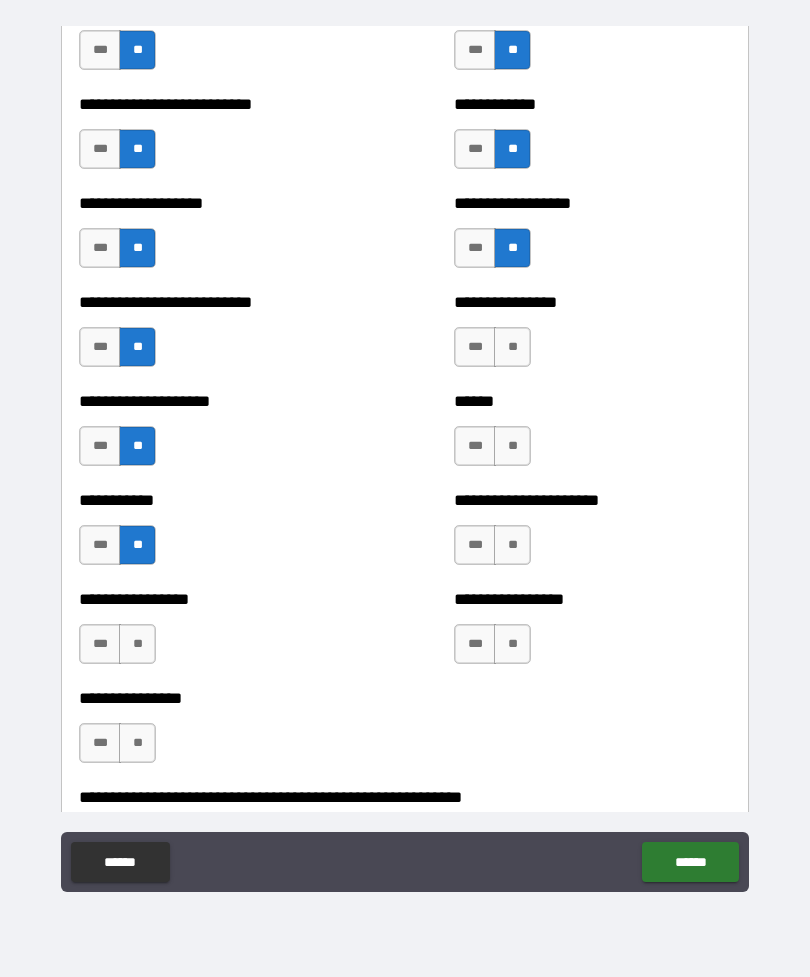 click on "**" at bounding box center [137, 644] 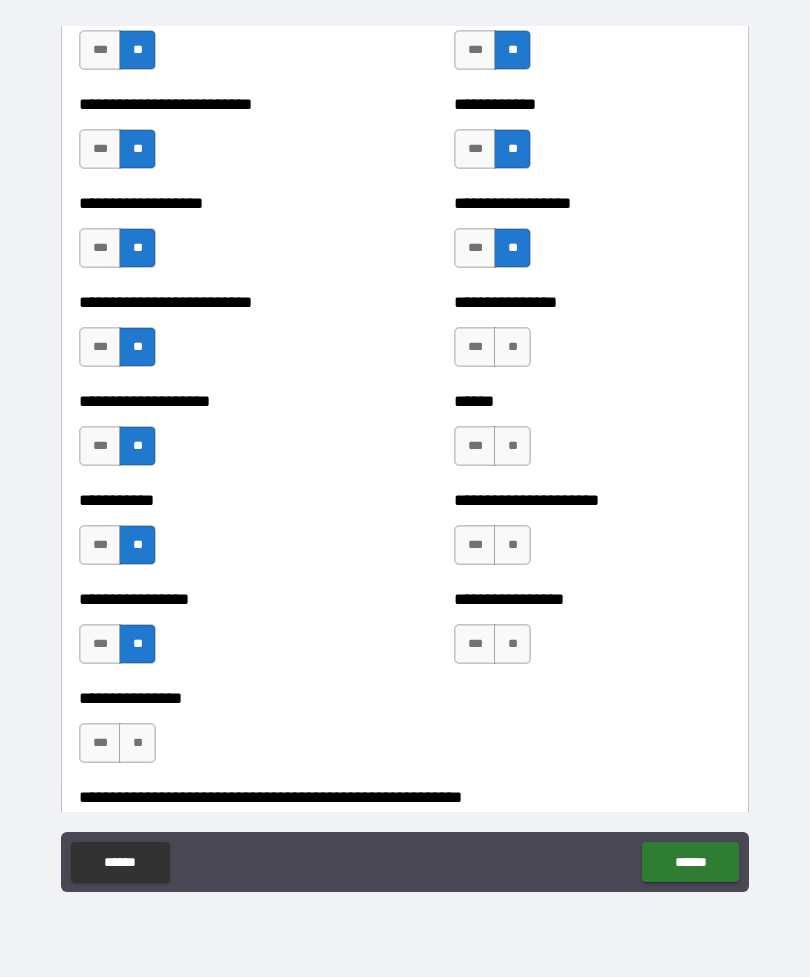 click on "**" at bounding box center (137, 743) 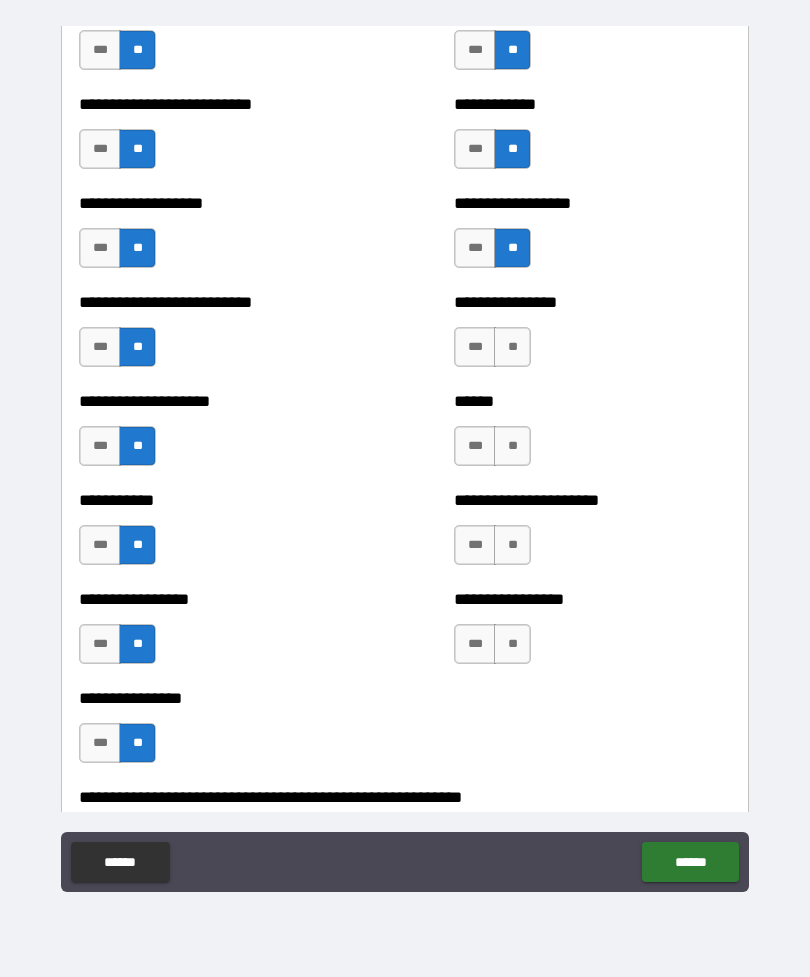 click on "**" at bounding box center [512, 347] 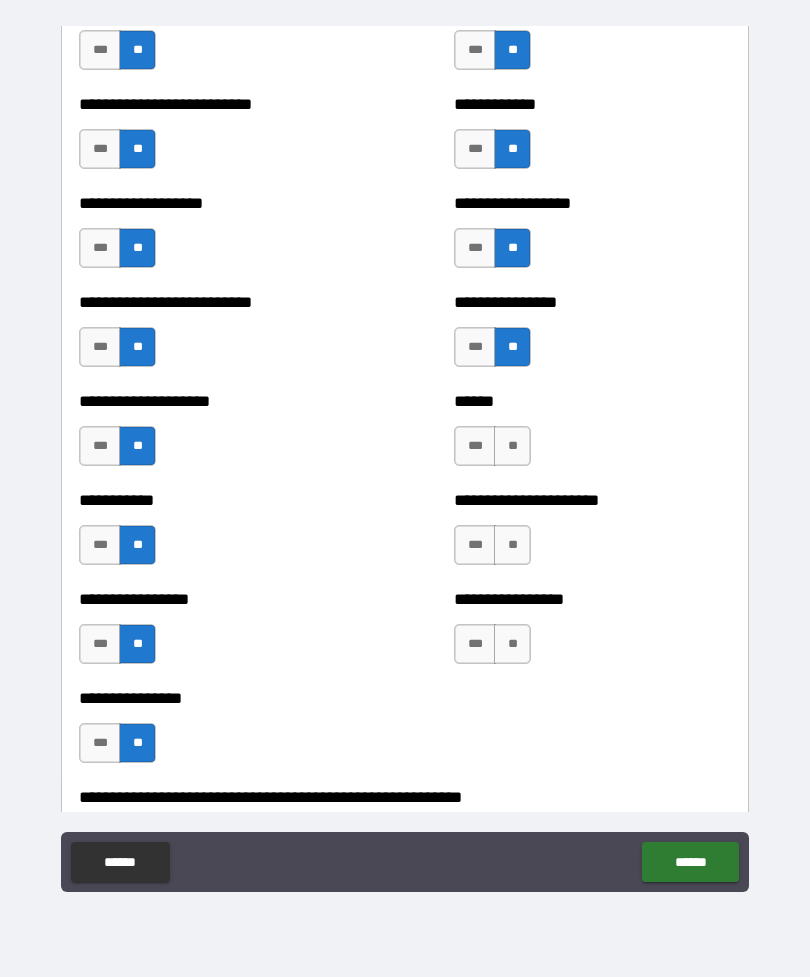 click on "**" at bounding box center (512, 446) 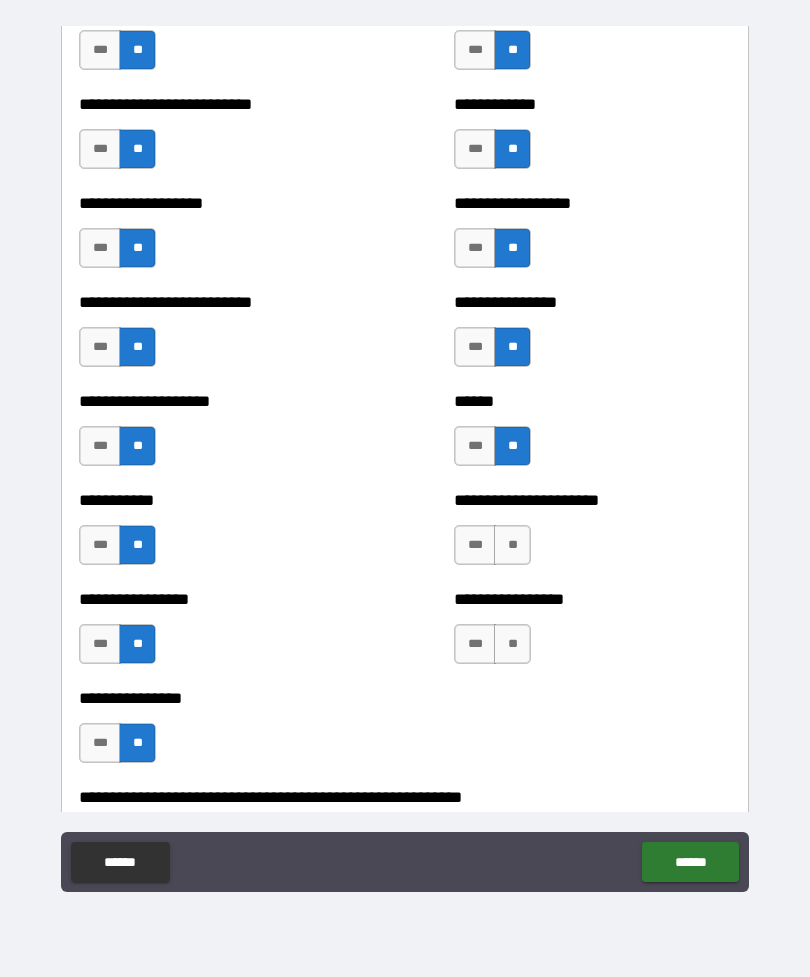 click on "**" at bounding box center [512, 545] 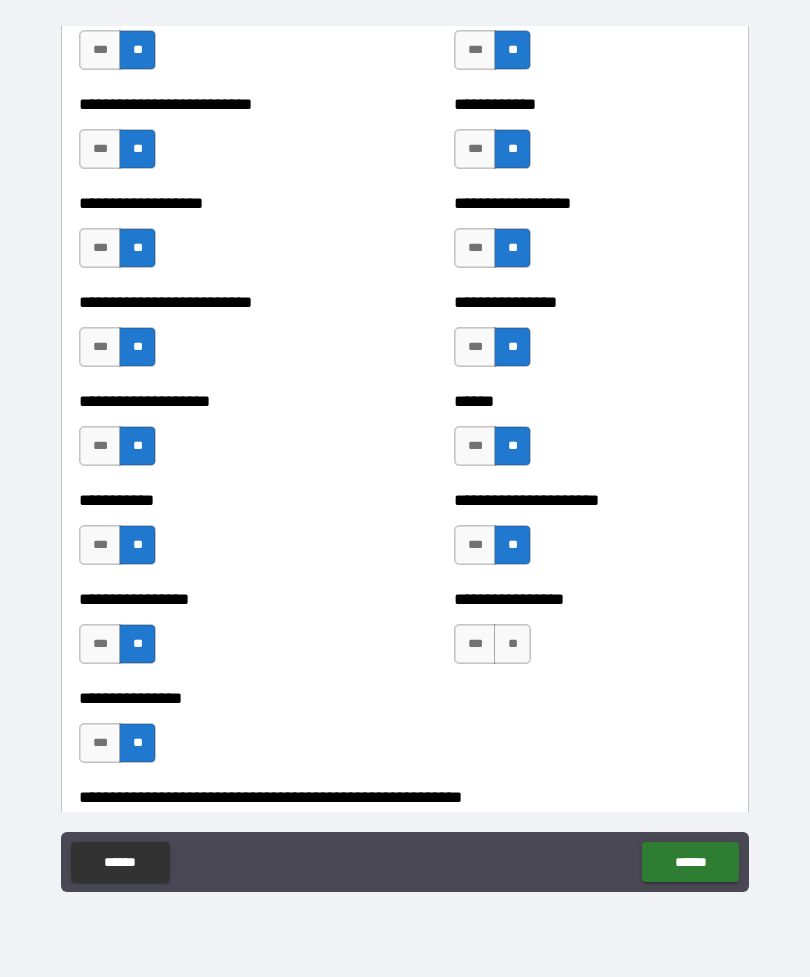 click on "**" at bounding box center (512, 644) 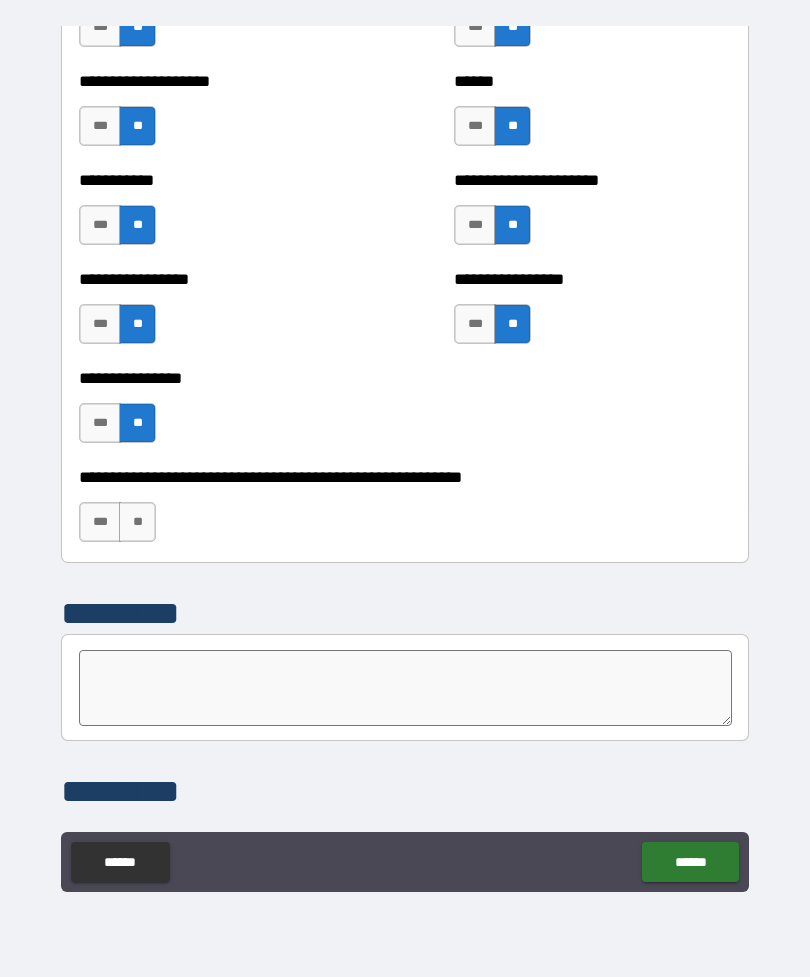 scroll, scrollTop: 5892, scrollLeft: 0, axis: vertical 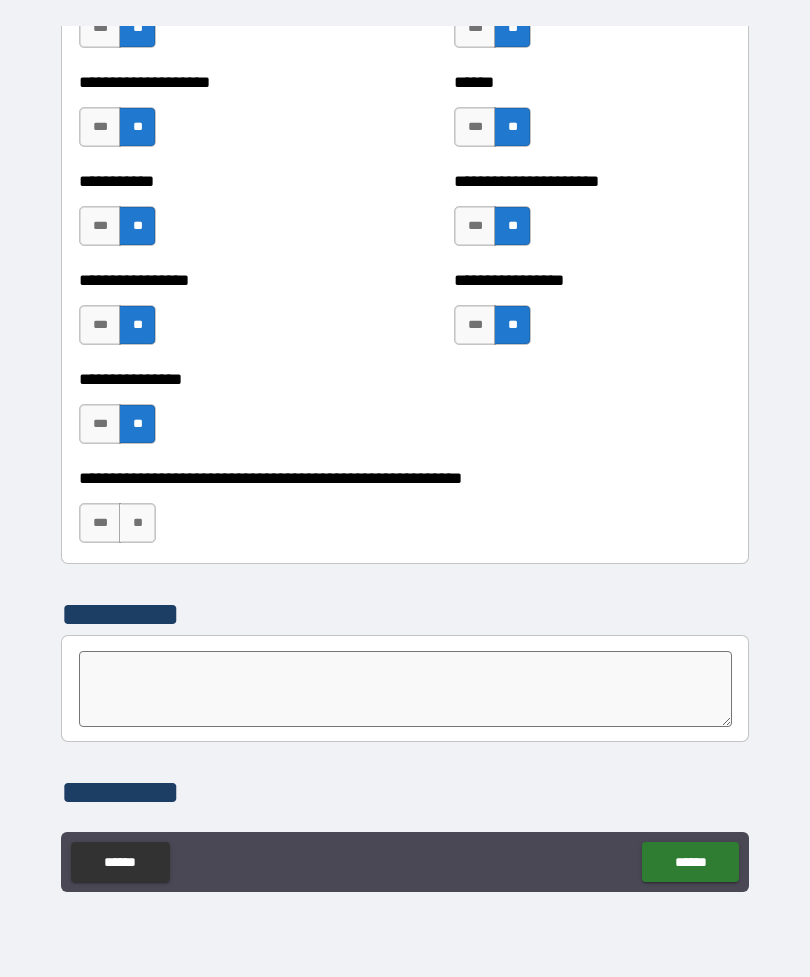 click on "**" at bounding box center [137, 523] 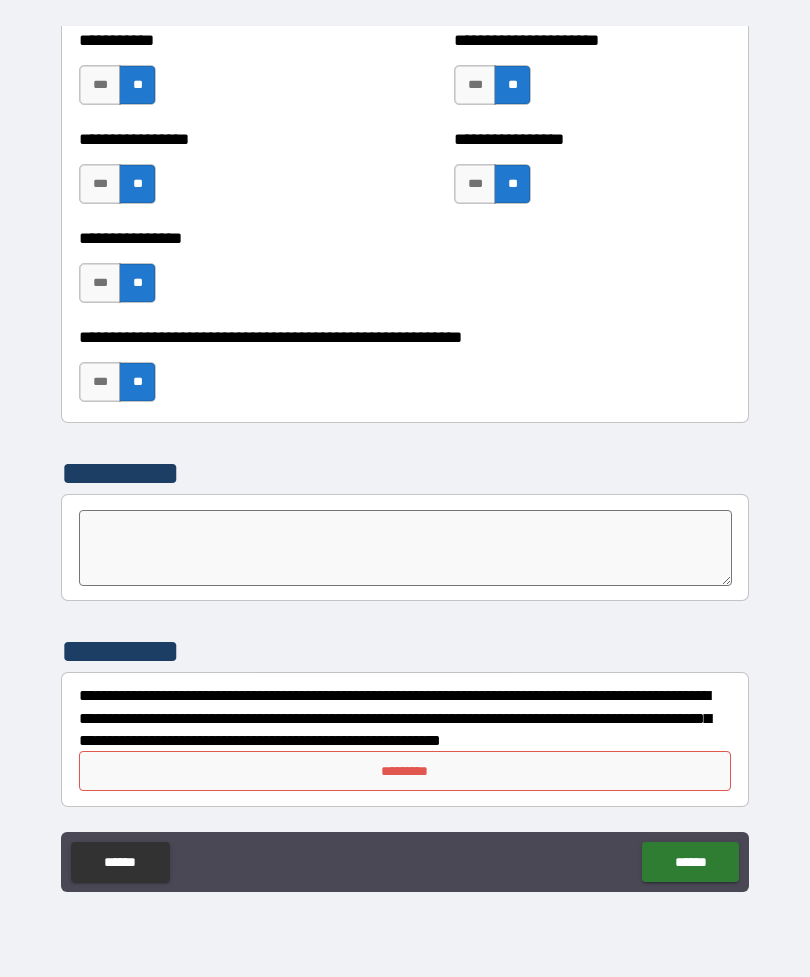 scroll, scrollTop: 6033, scrollLeft: 0, axis: vertical 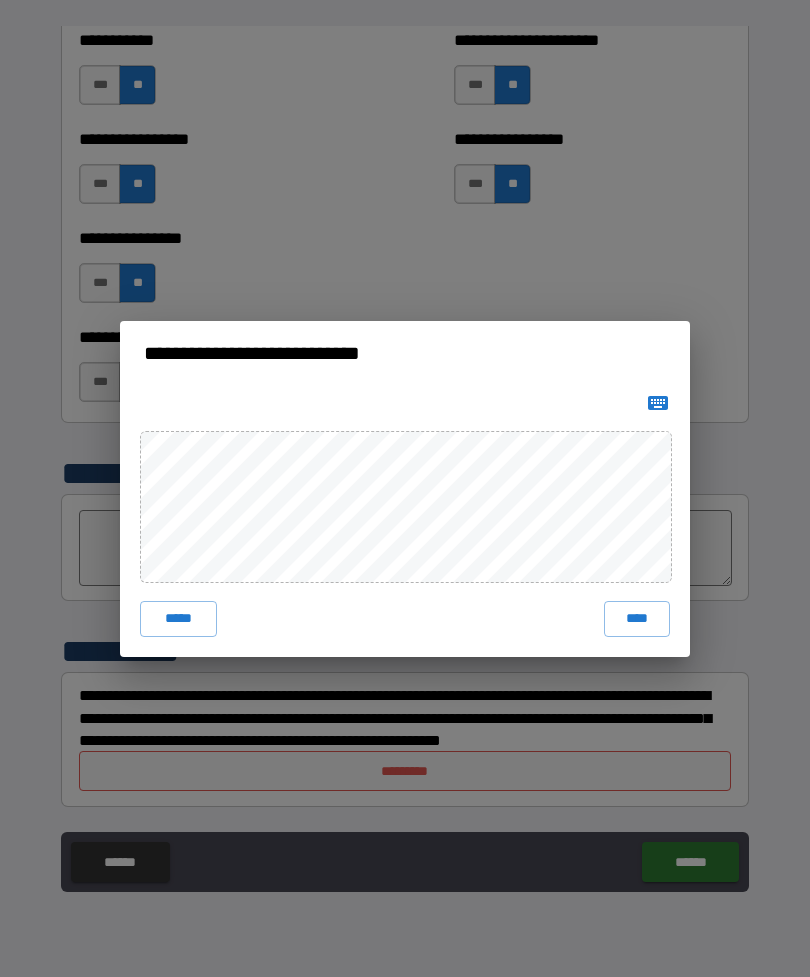 click on "****" at bounding box center (637, 619) 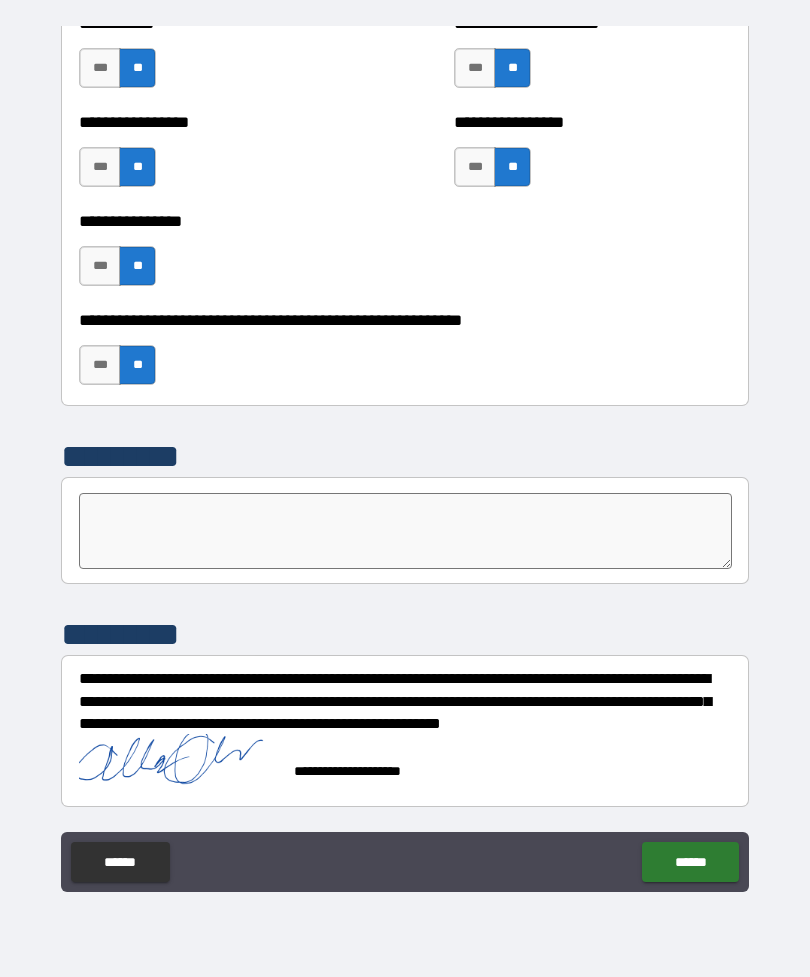 scroll, scrollTop: 6050, scrollLeft: 0, axis: vertical 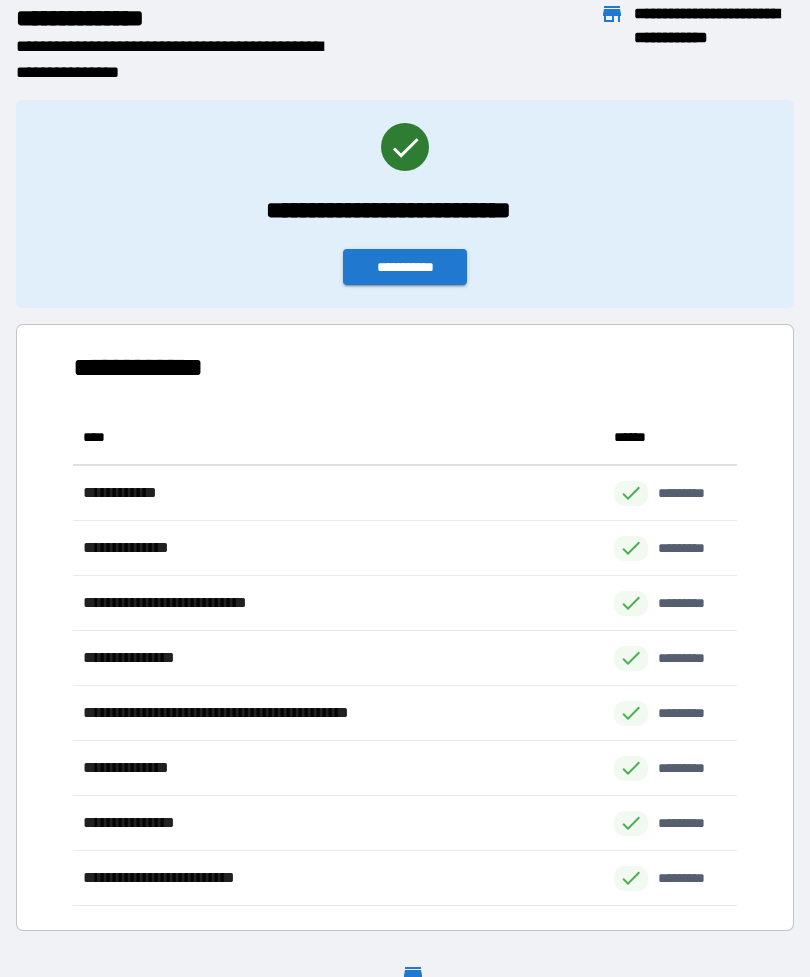 click on "**********" at bounding box center [405, 267] 